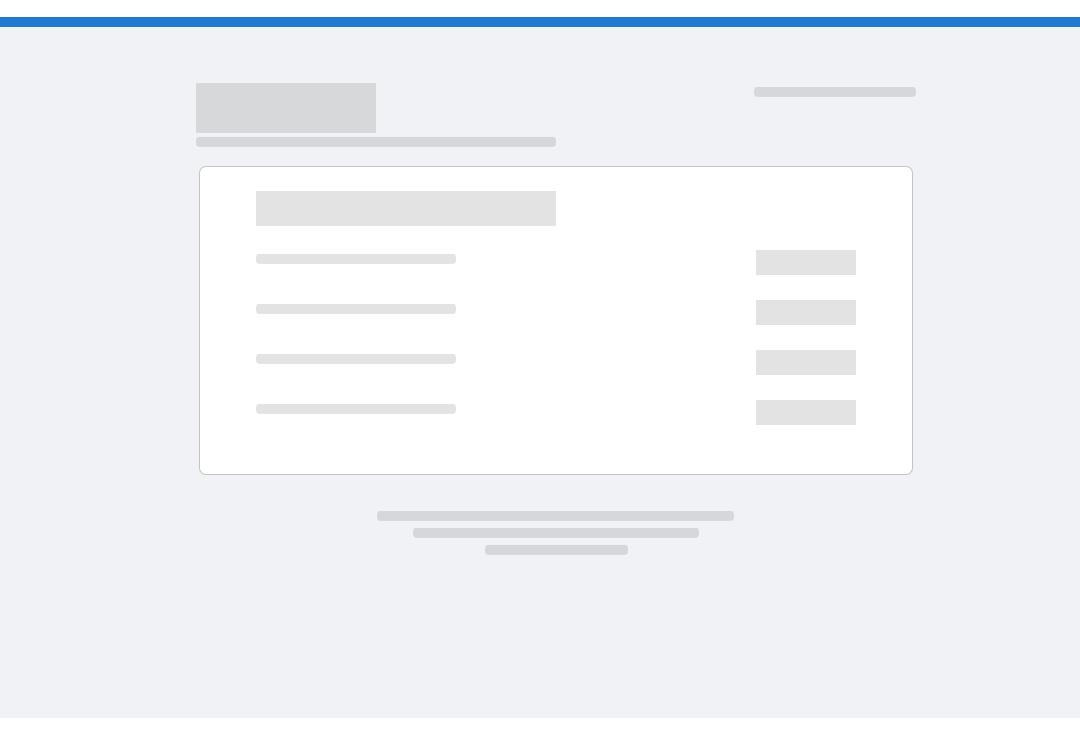 scroll, scrollTop: 0, scrollLeft: 0, axis: both 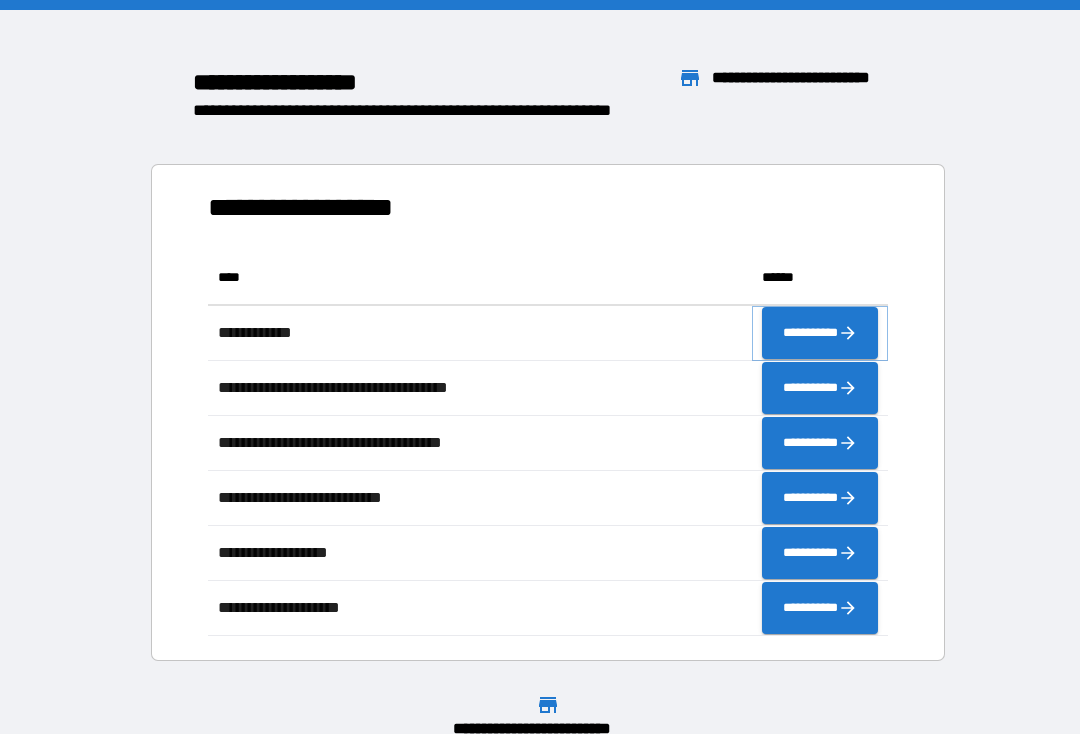 click on "**********" at bounding box center (820, 333) 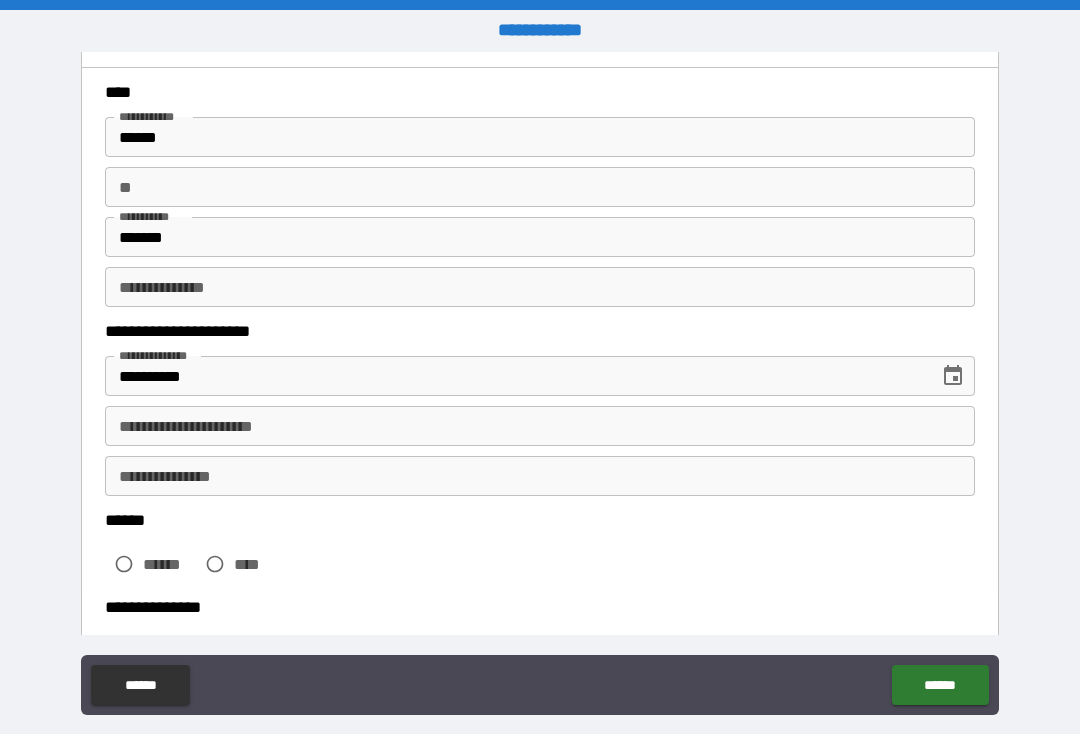 scroll, scrollTop: 162, scrollLeft: 0, axis: vertical 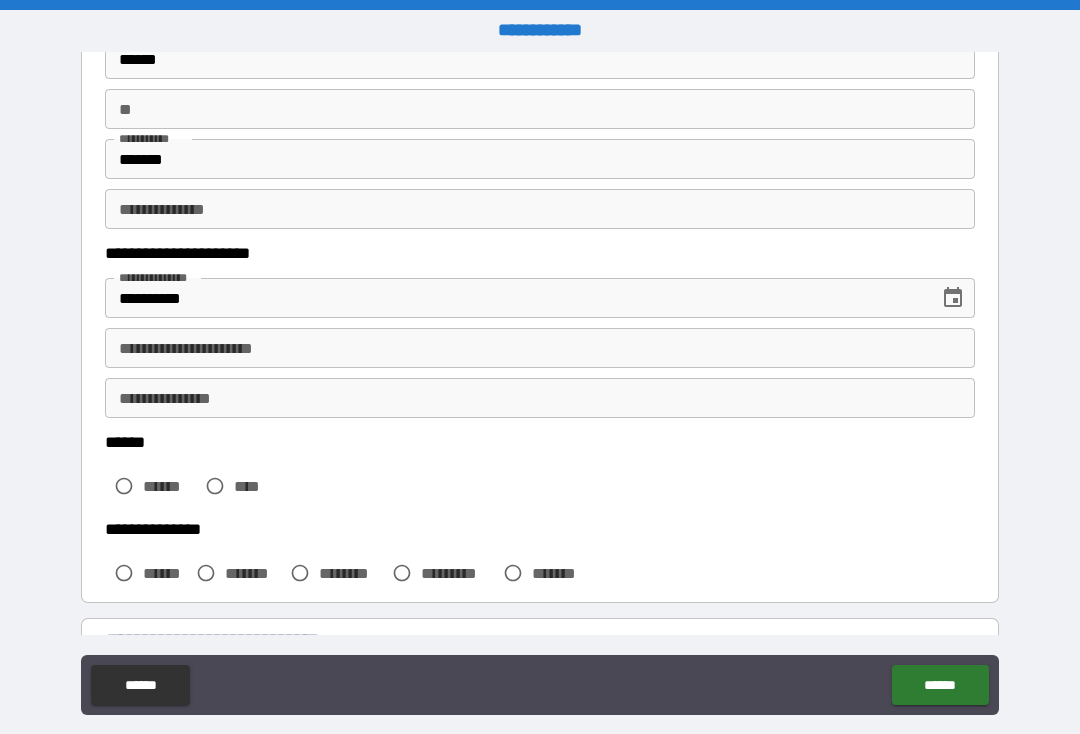 click on "**********" at bounding box center [540, 348] 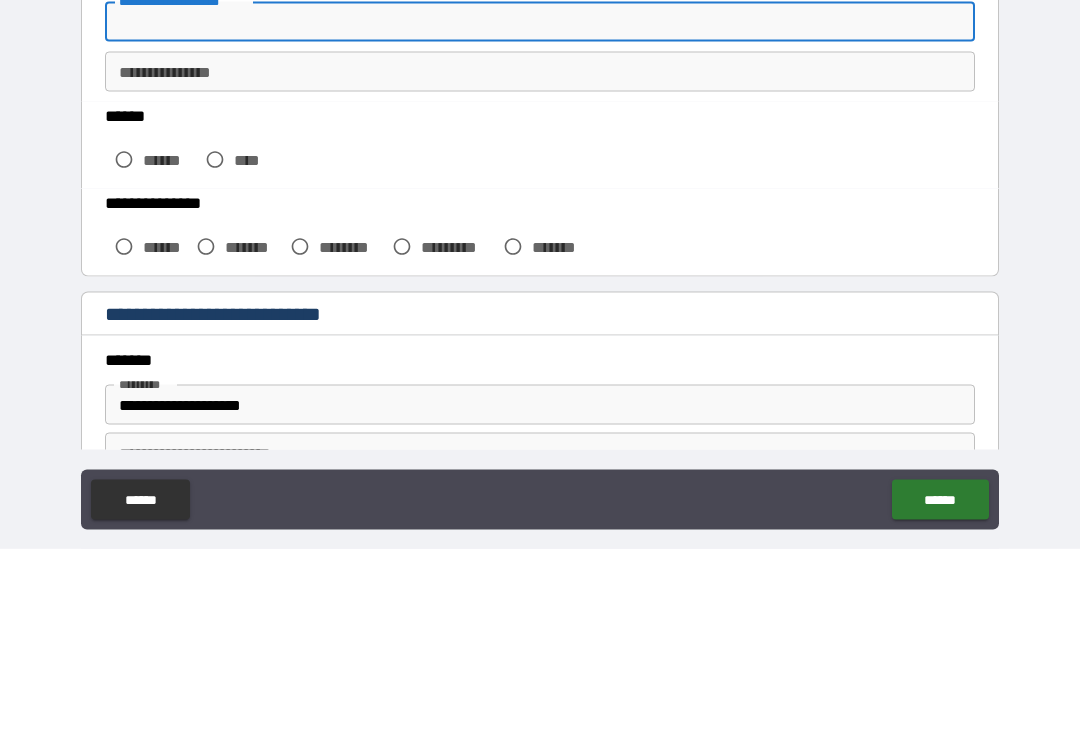 scroll, scrollTop: 300, scrollLeft: 0, axis: vertical 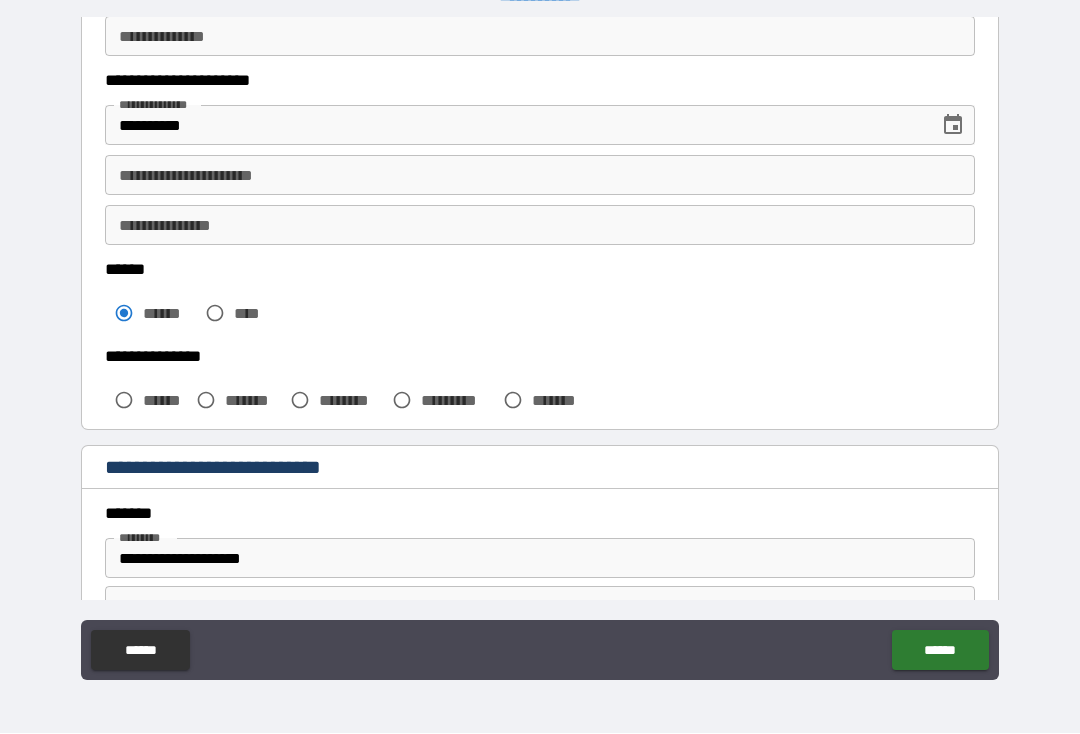 click on "**********" at bounding box center (540, 176) 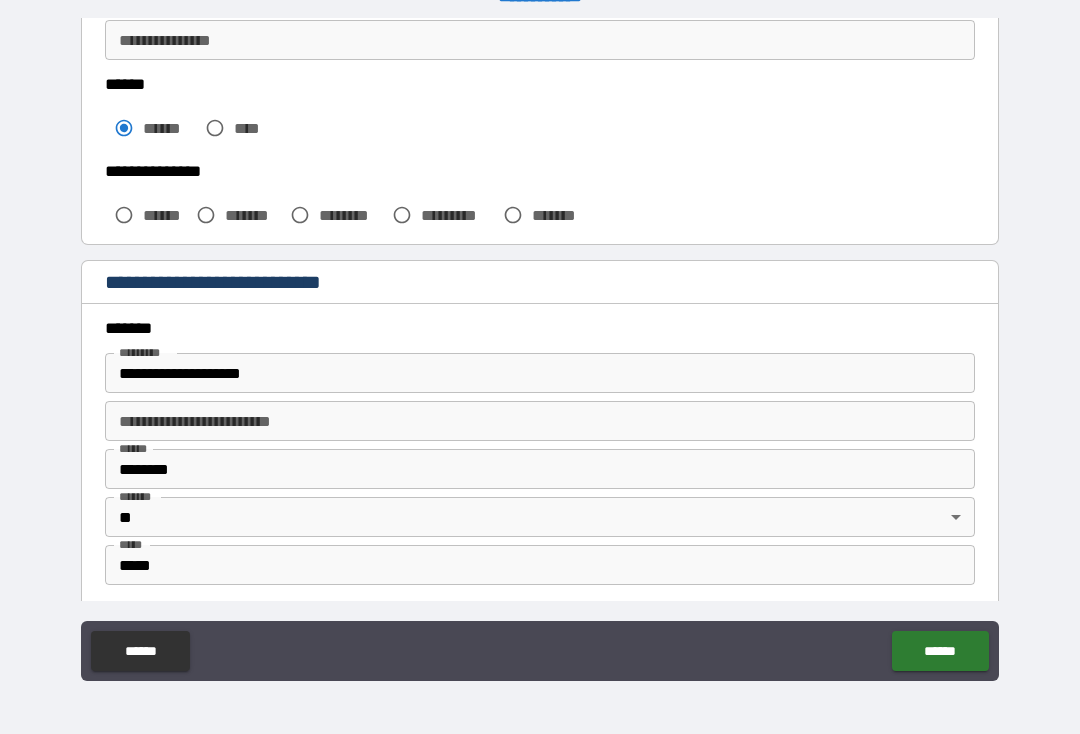 scroll, scrollTop: 483, scrollLeft: 0, axis: vertical 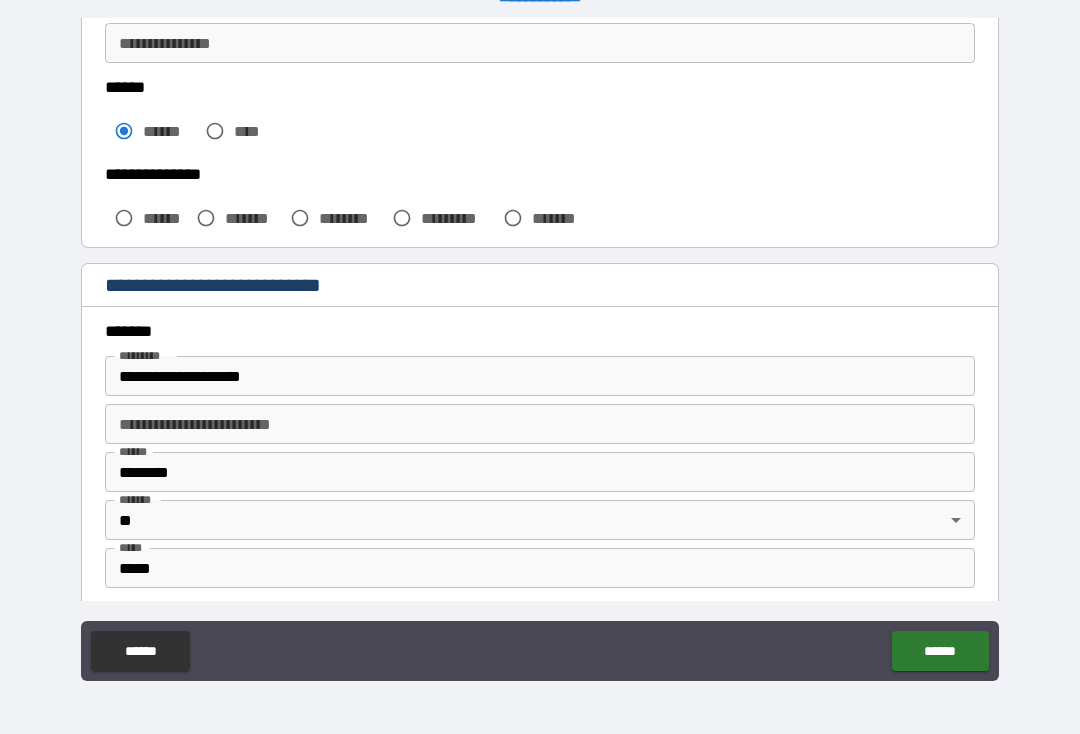 type on "**********" 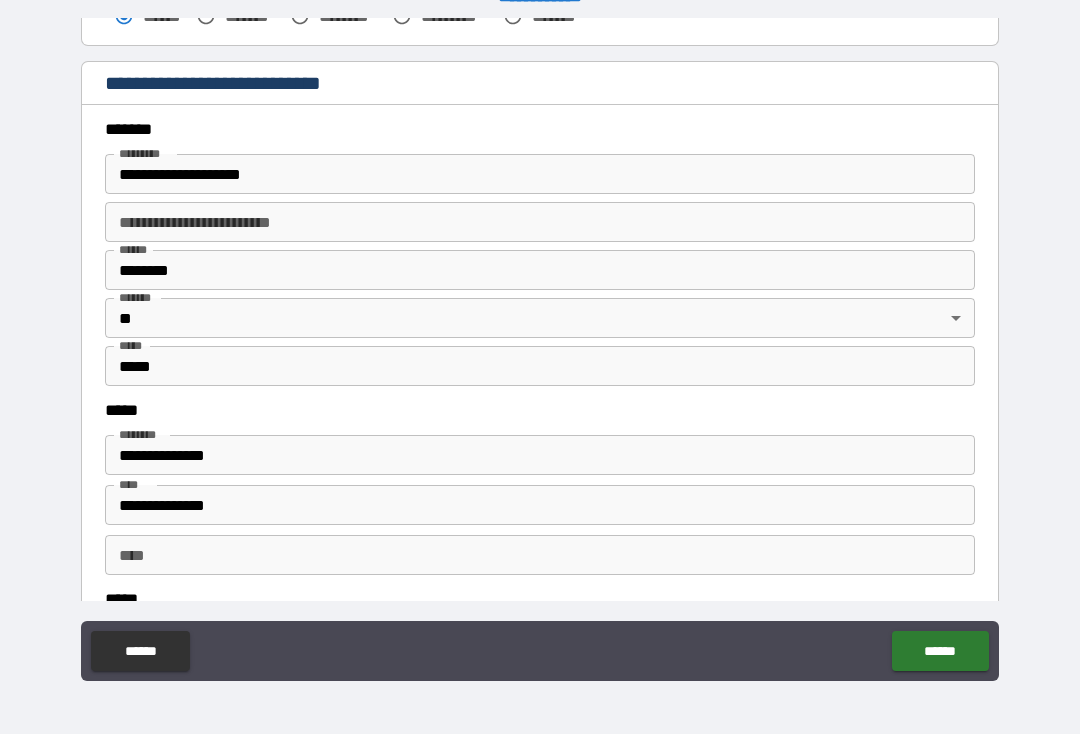 scroll, scrollTop: 688, scrollLeft: 0, axis: vertical 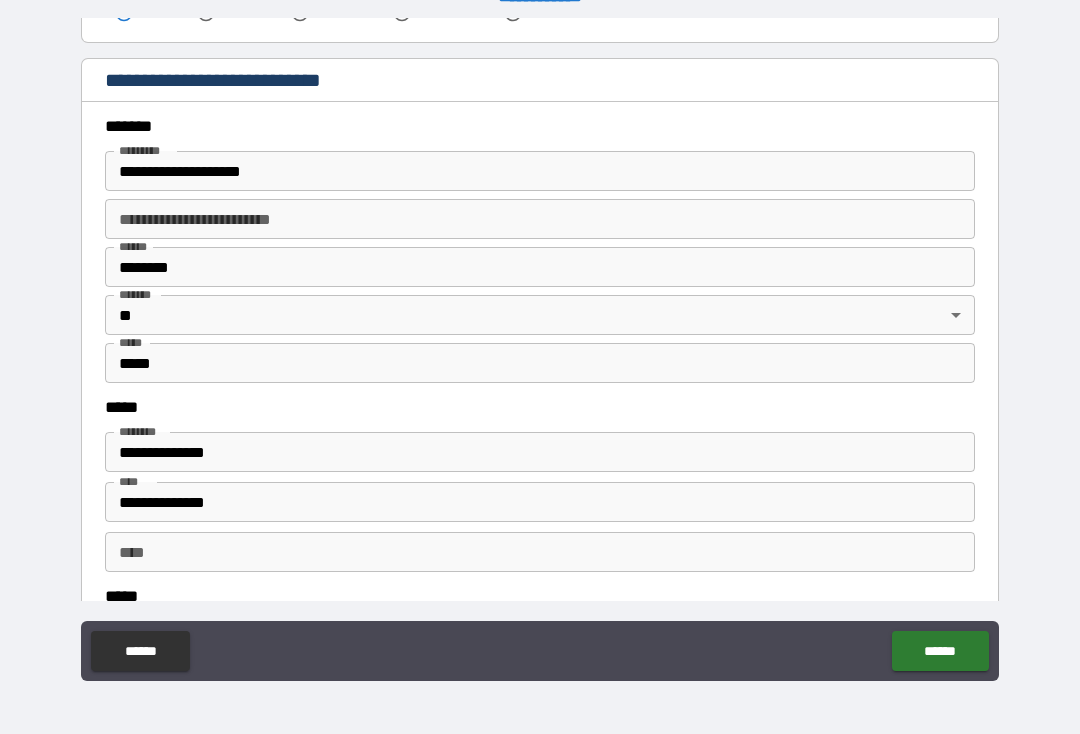 click on "**********" at bounding box center (540, 171) 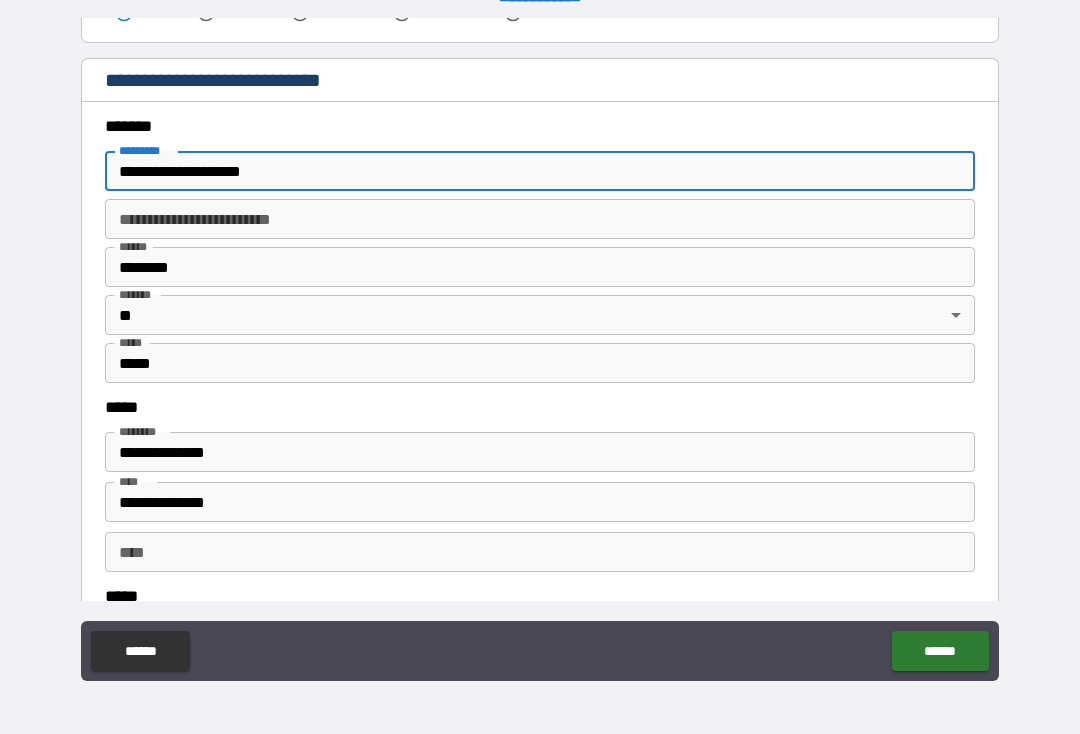 click on "**********" at bounding box center [540, 171] 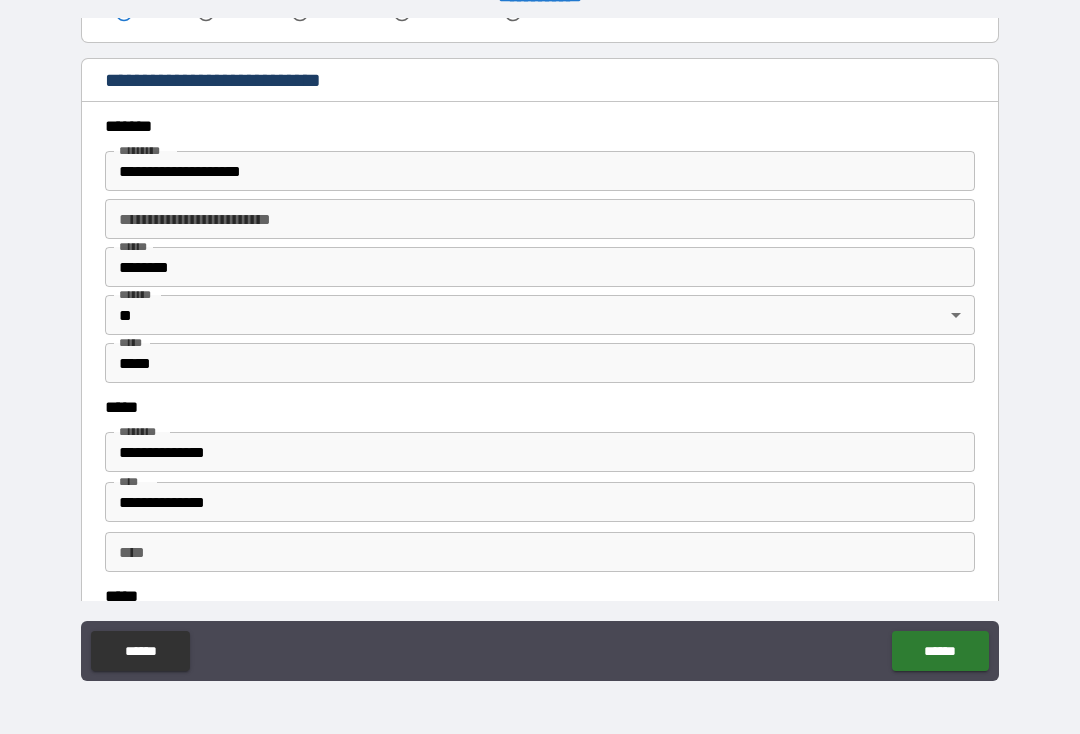 type on "**********" 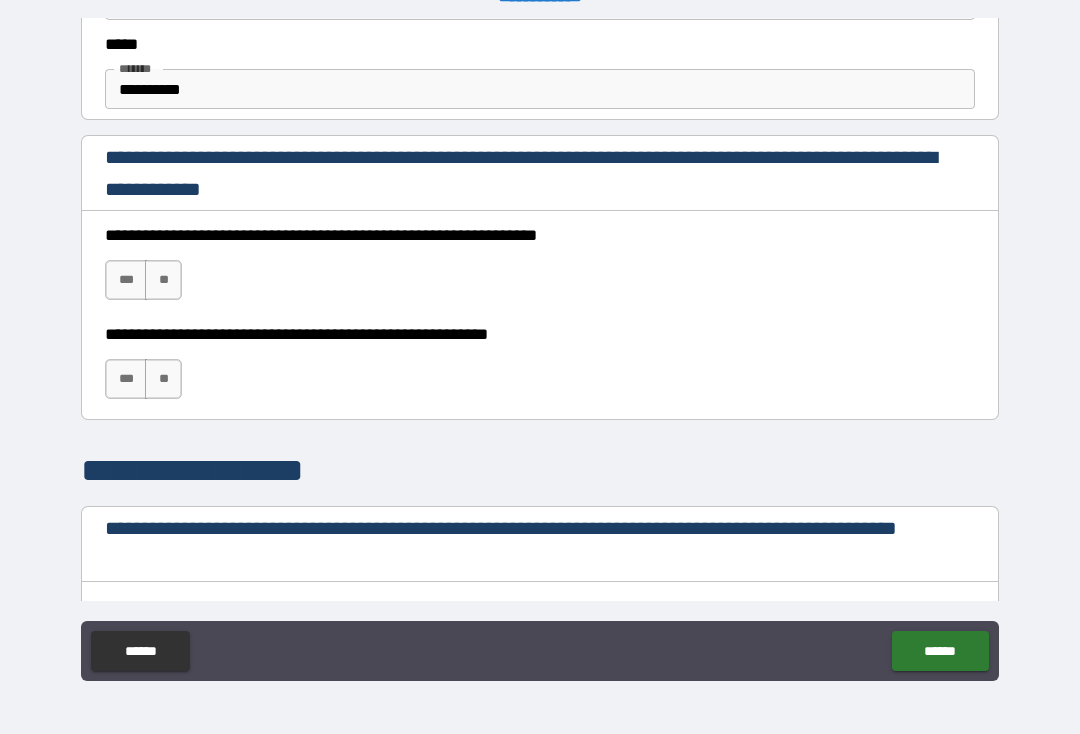 scroll, scrollTop: 1255, scrollLeft: 0, axis: vertical 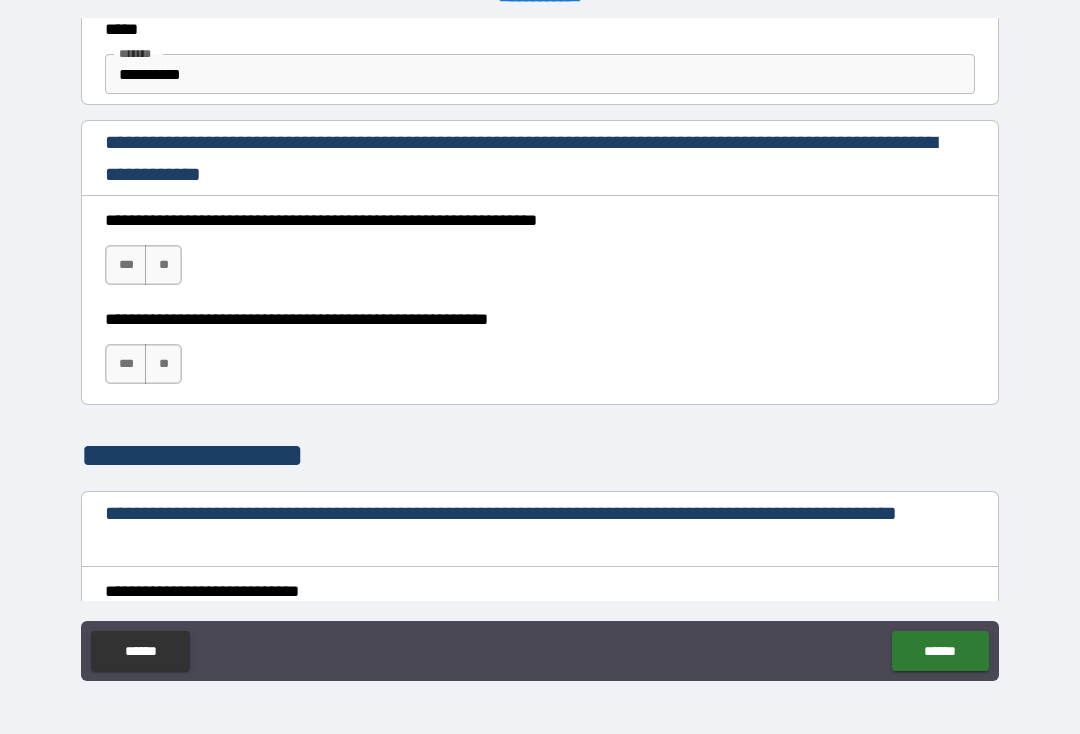 click on "***" at bounding box center (126, 265) 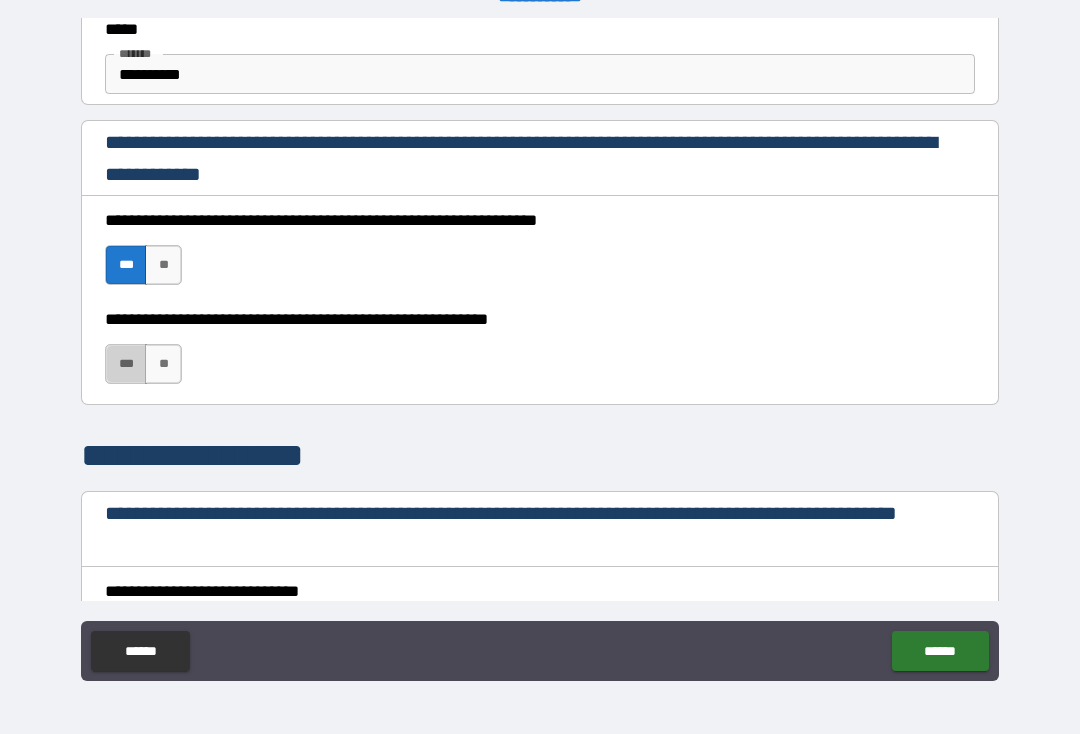 click on "***" at bounding box center (126, 364) 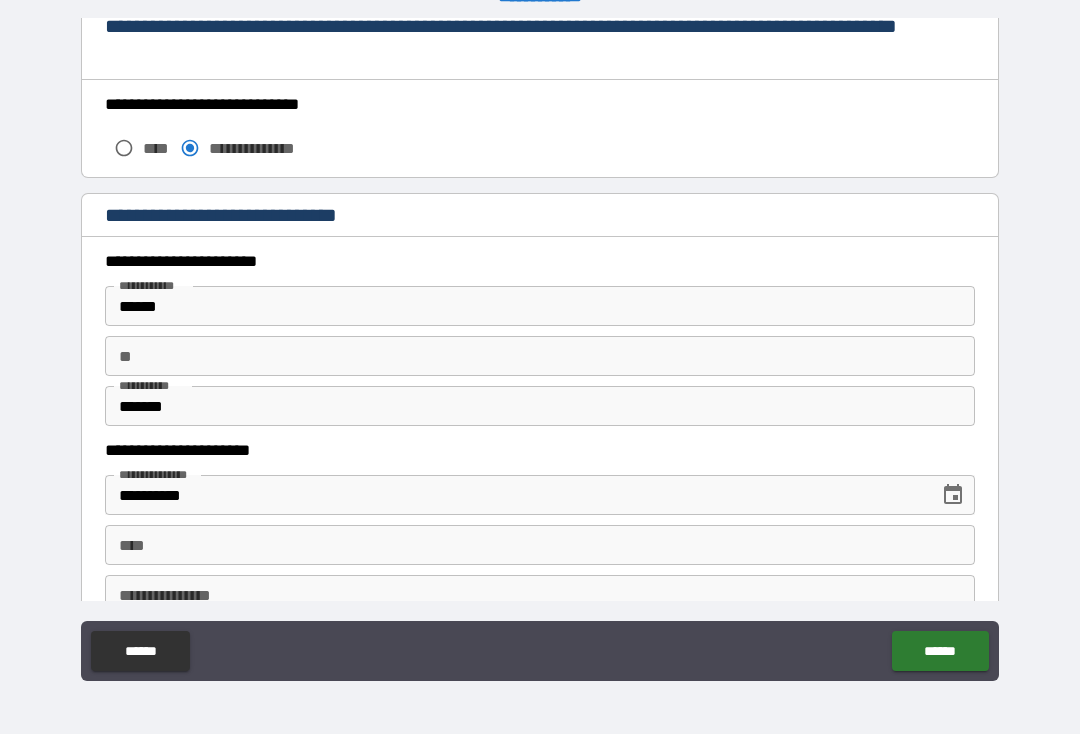 scroll, scrollTop: 1794, scrollLeft: 0, axis: vertical 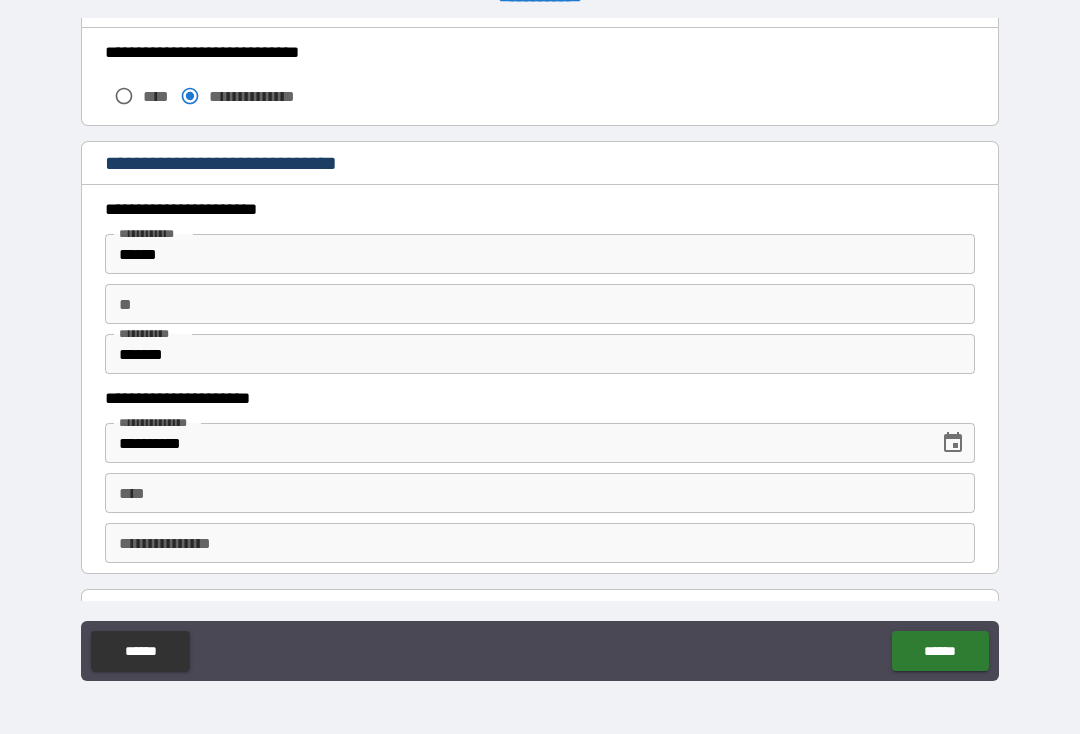 click on "******" at bounding box center (540, 254) 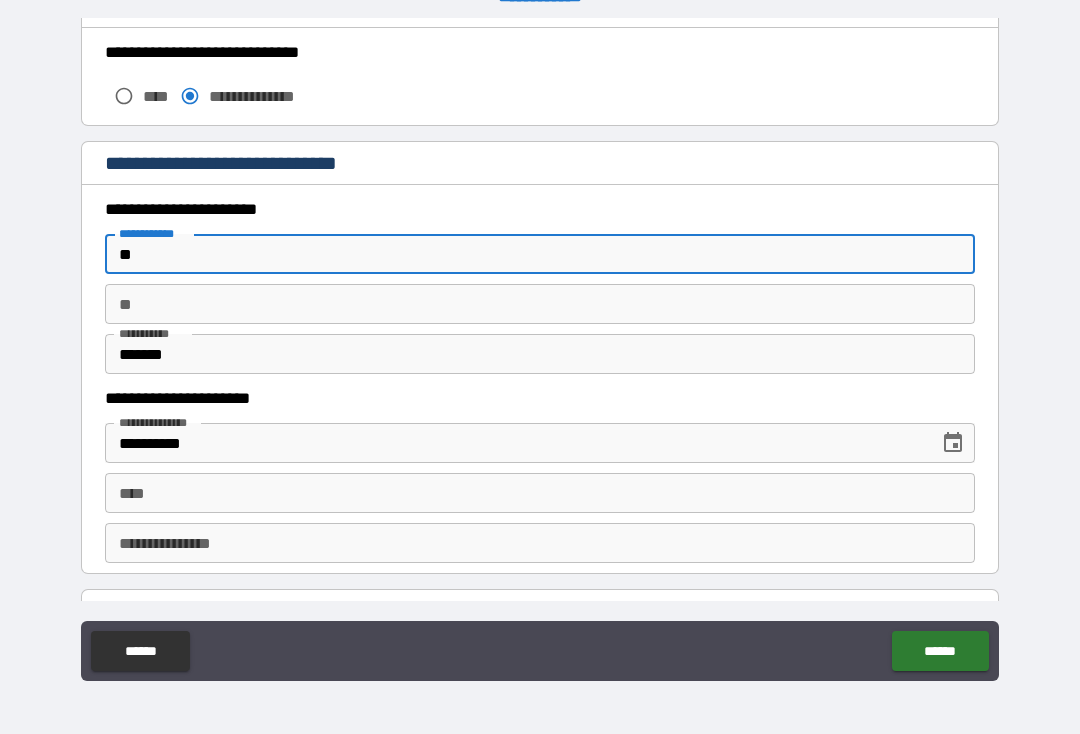 type on "*" 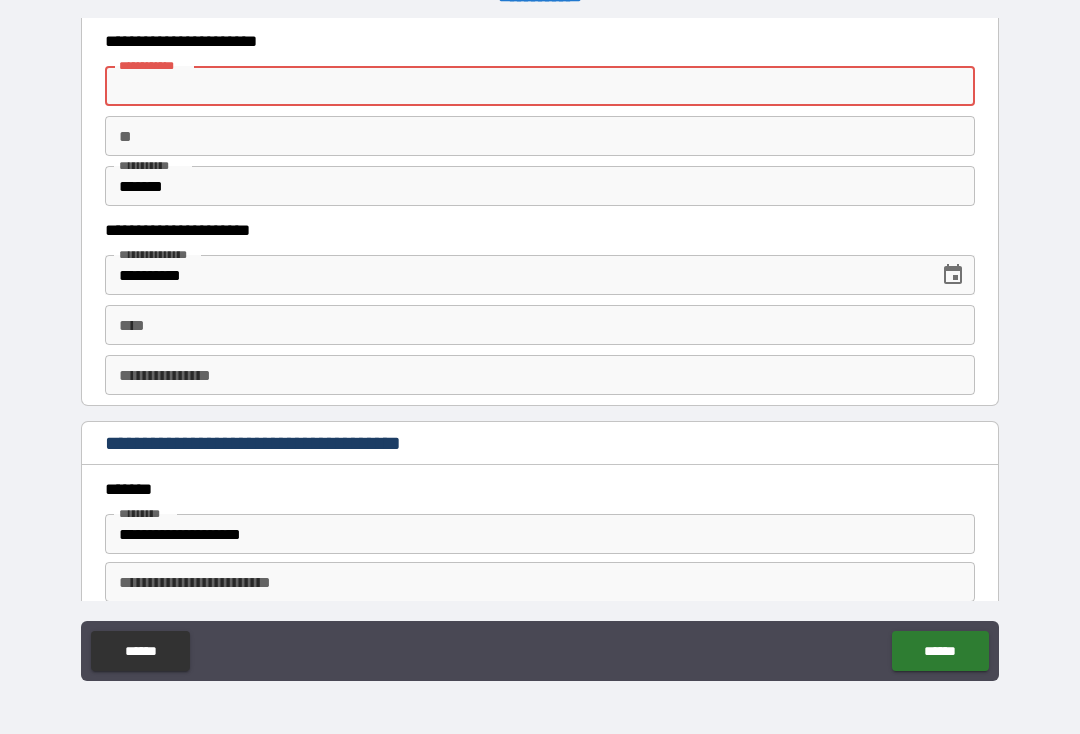 scroll, scrollTop: 1979, scrollLeft: 0, axis: vertical 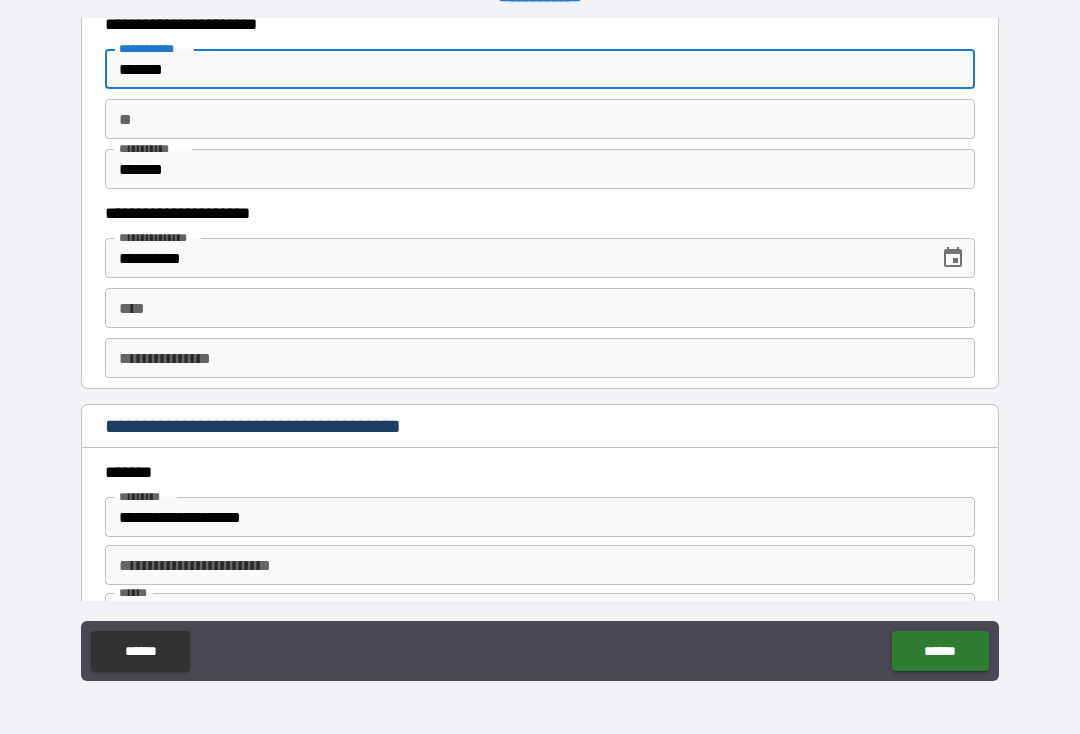 type on "*******" 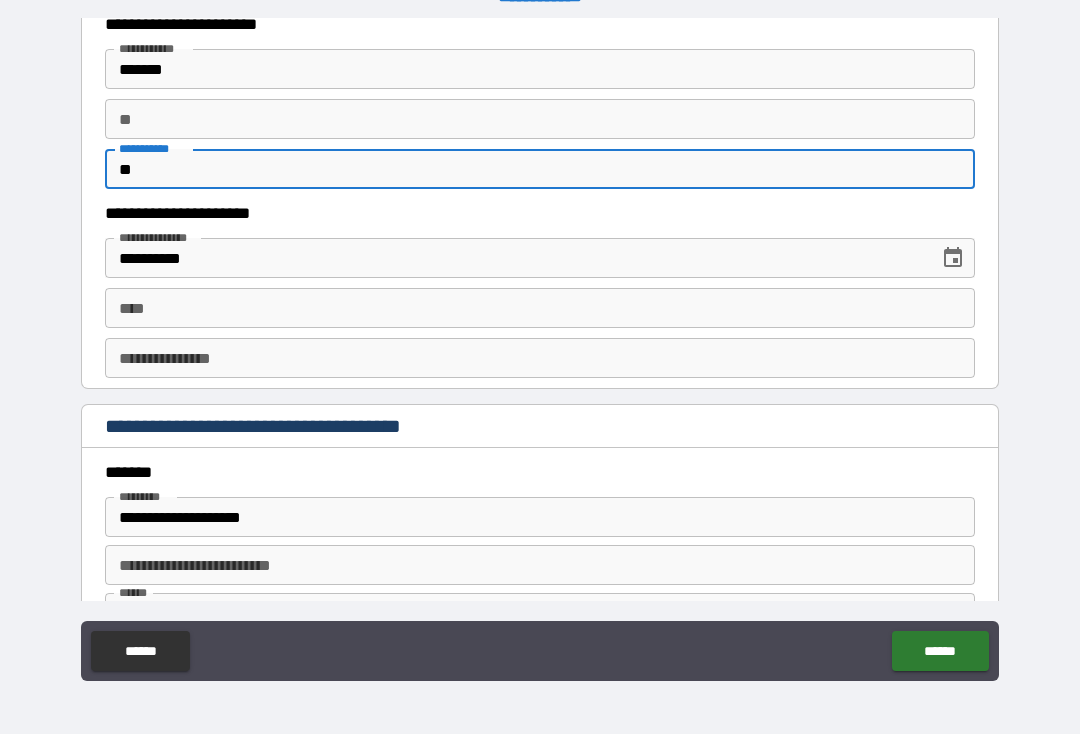 type on "*" 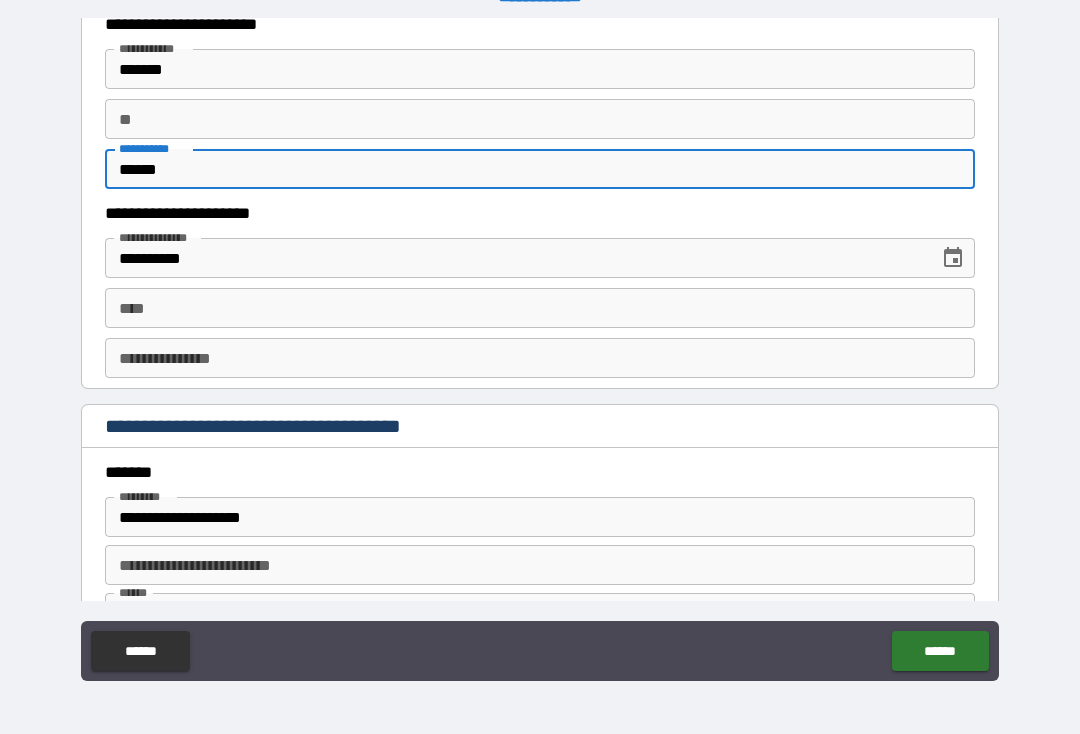 type on "******" 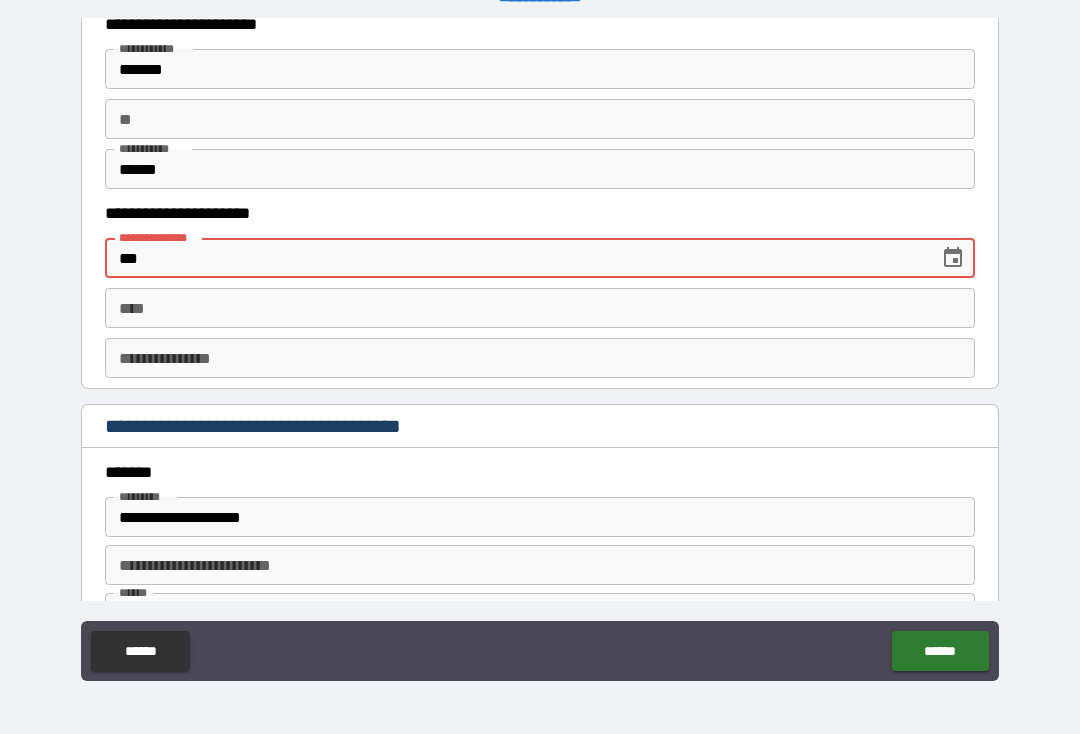 type on "*" 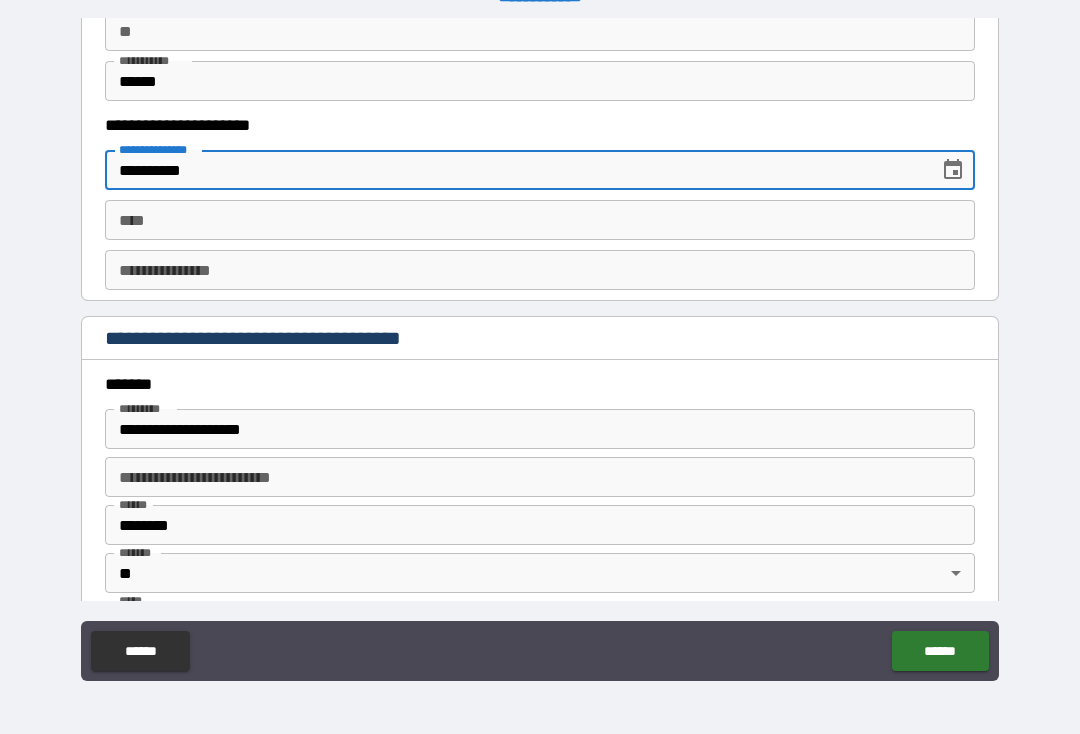 scroll, scrollTop: 2068, scrollLeft: 0, axis: vertical 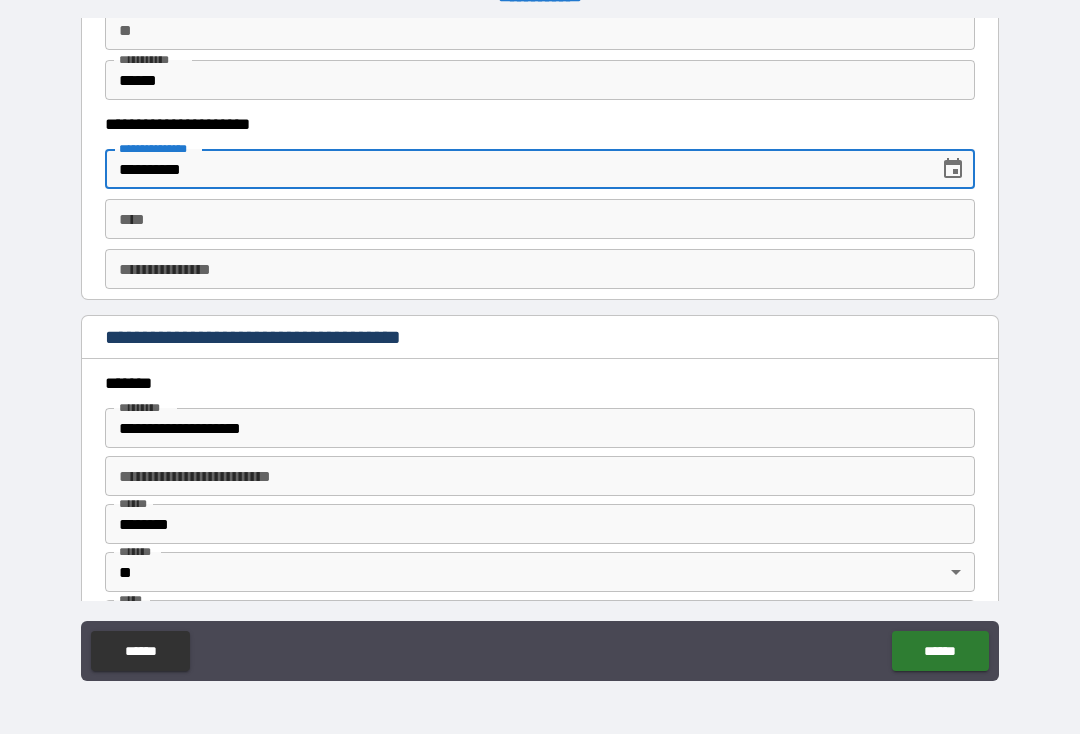 type on "**********" 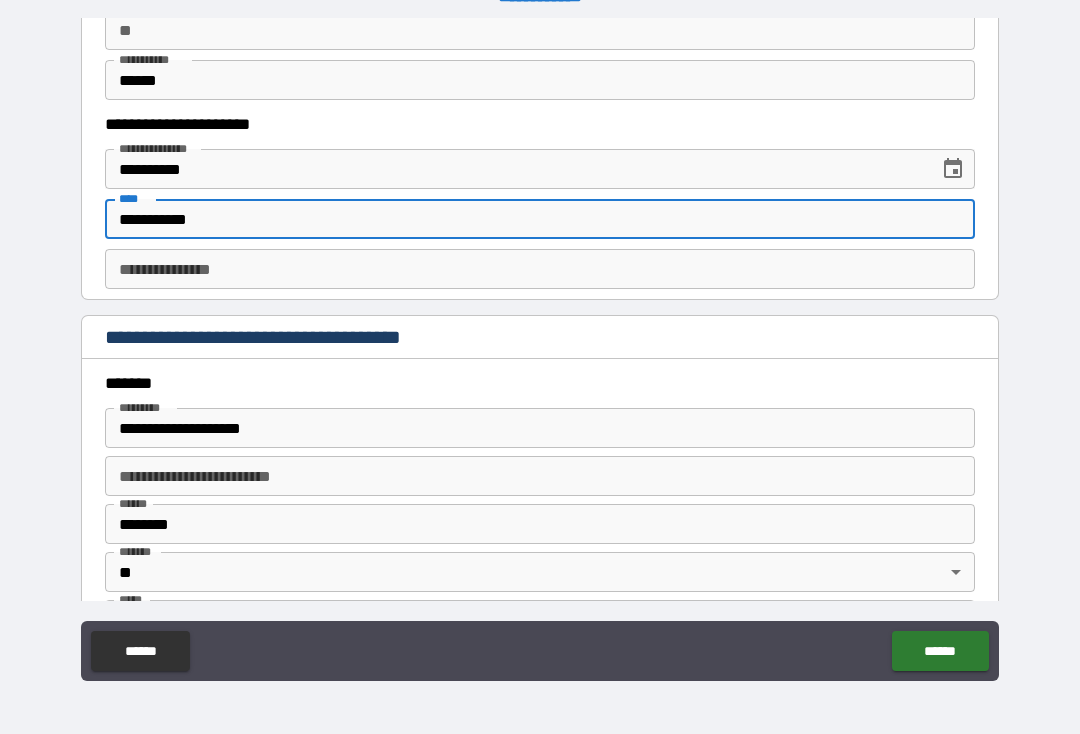 type on "**********" 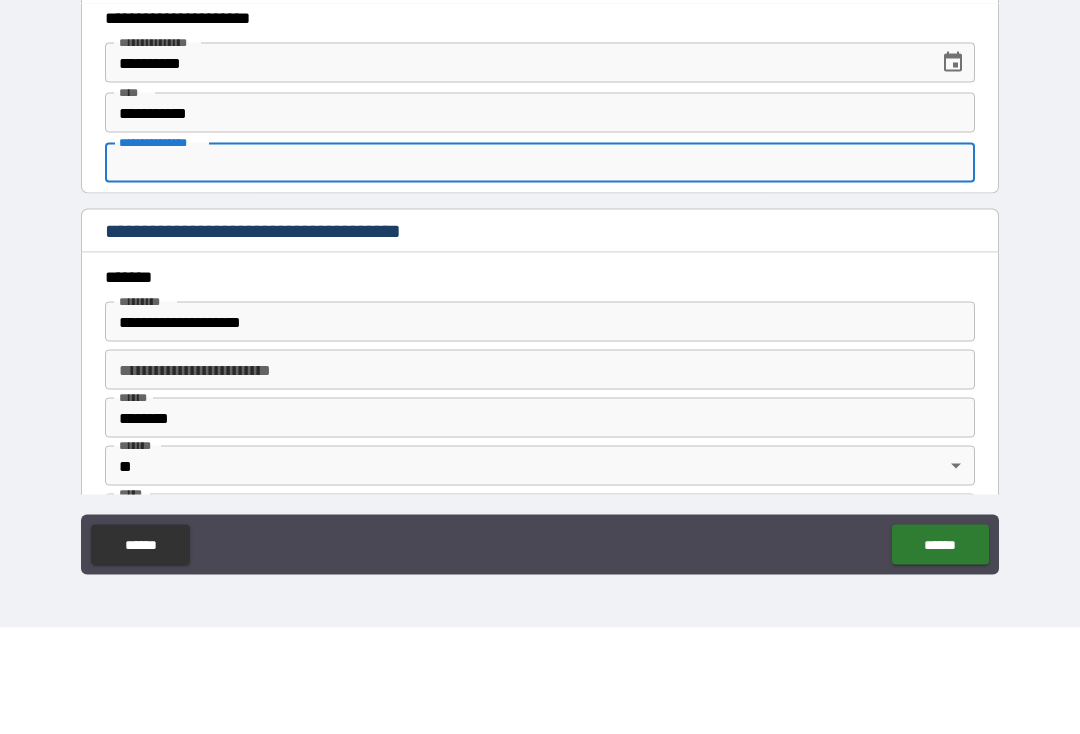 type on "*" 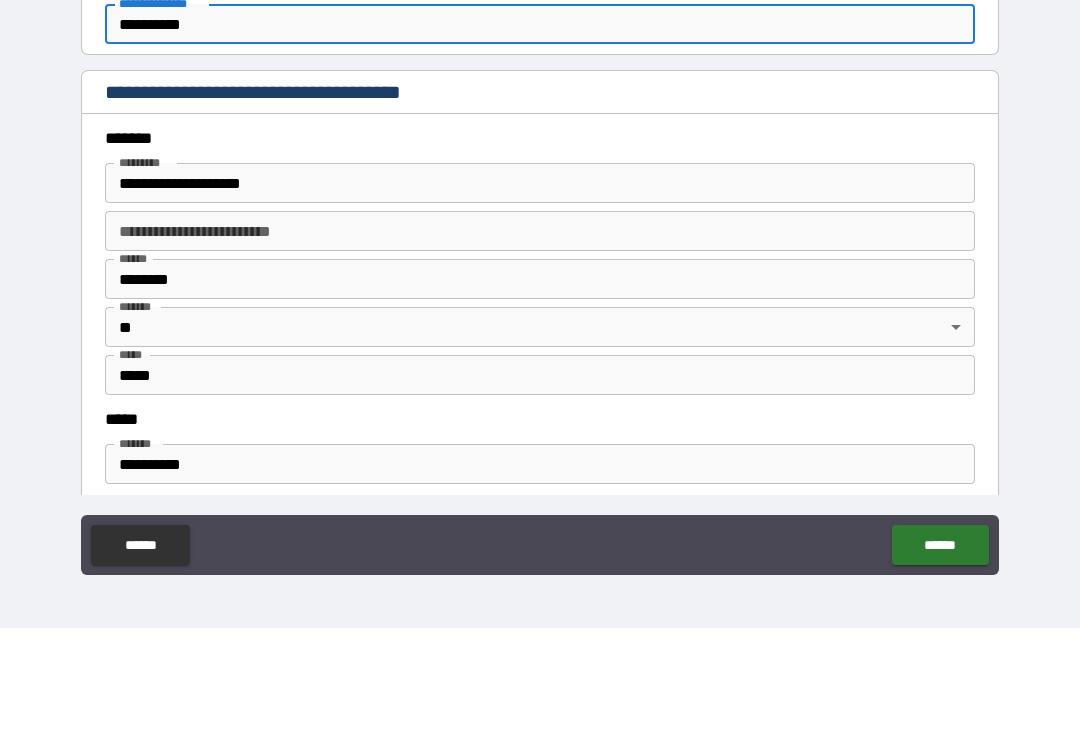 scroll, scrollTop: 2210, scrollLeft: 0, axis: vertical 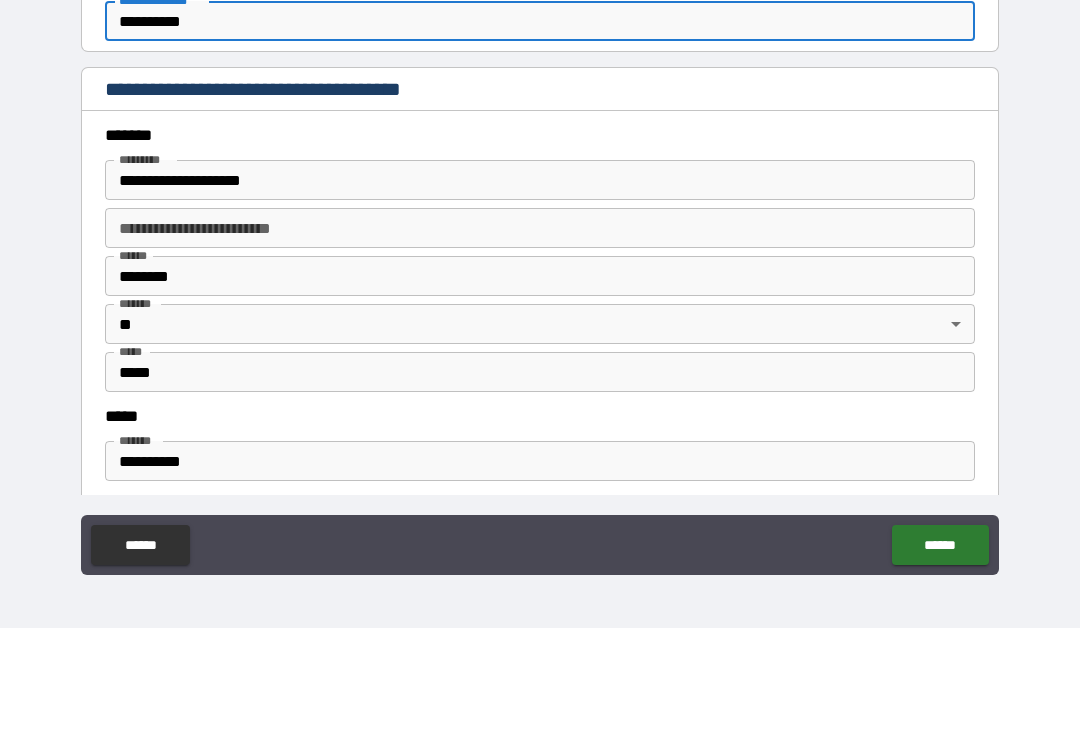 type on "**********" 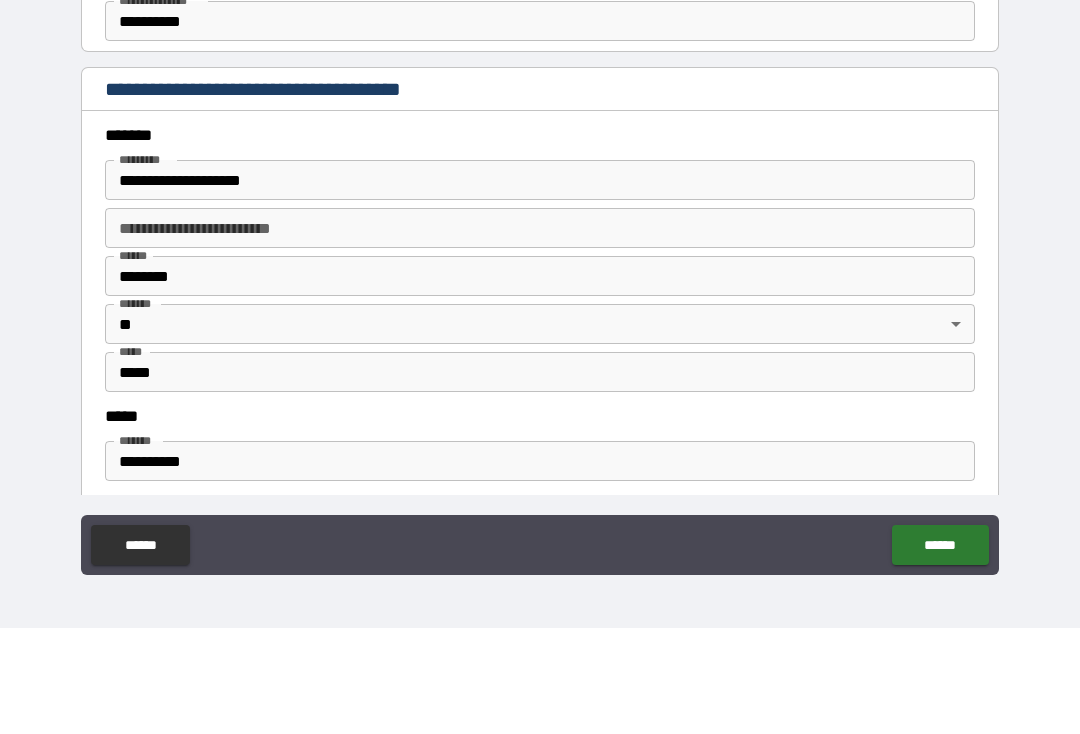 type on "**********" 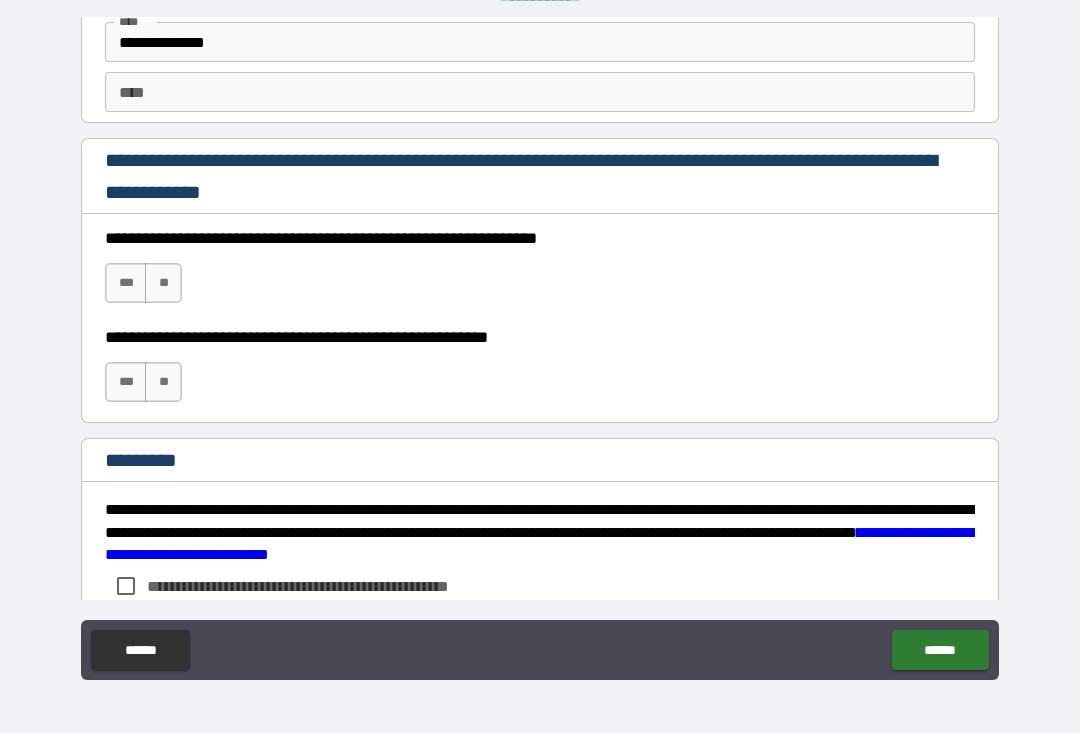 scroll, scrollTop: 2877, scrollLeft: 0, axis: vertical 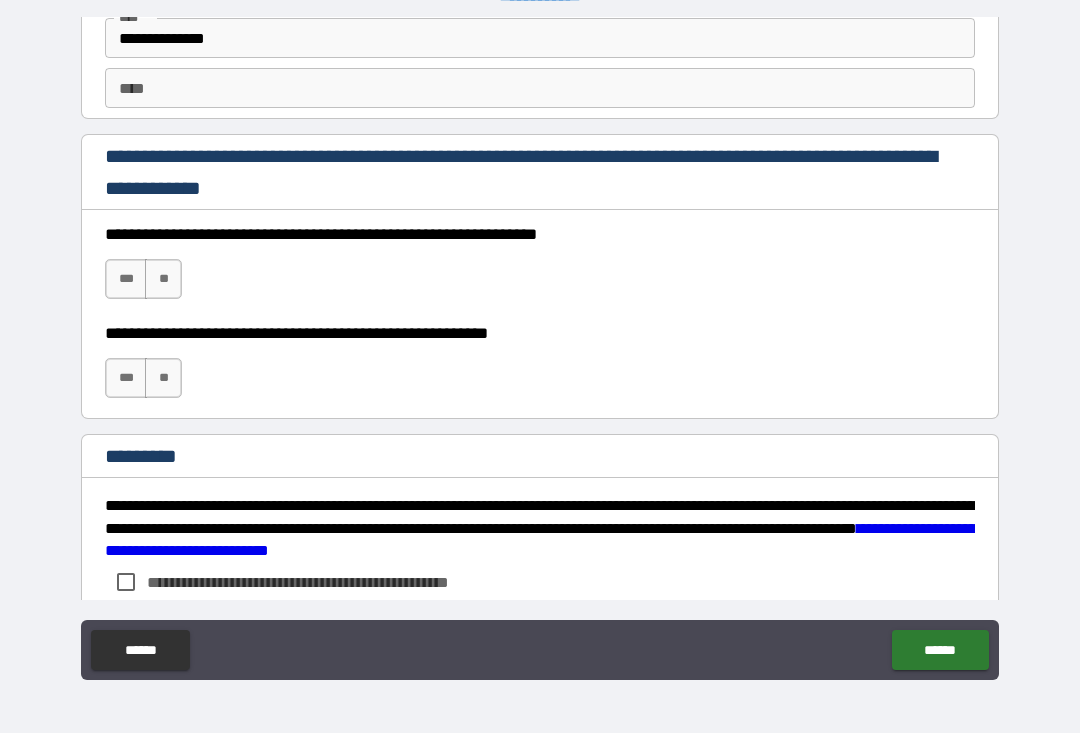 click on "***" at bounding box center (126, 280) 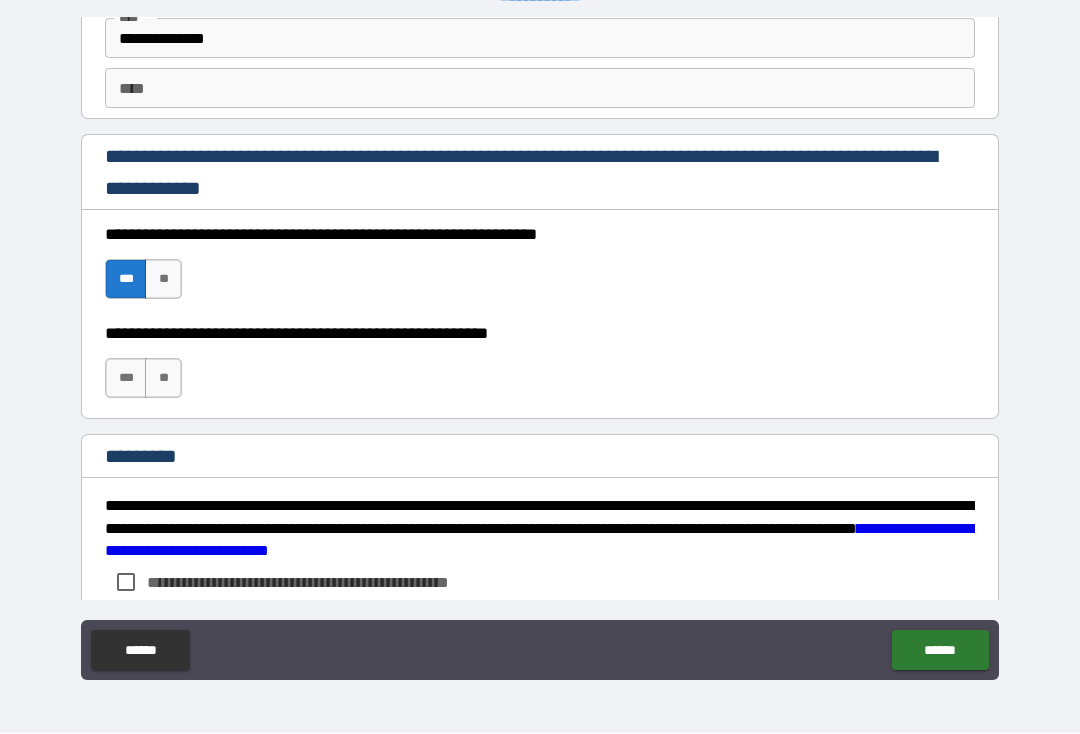 click on "***" at bounding box center (126, 379) 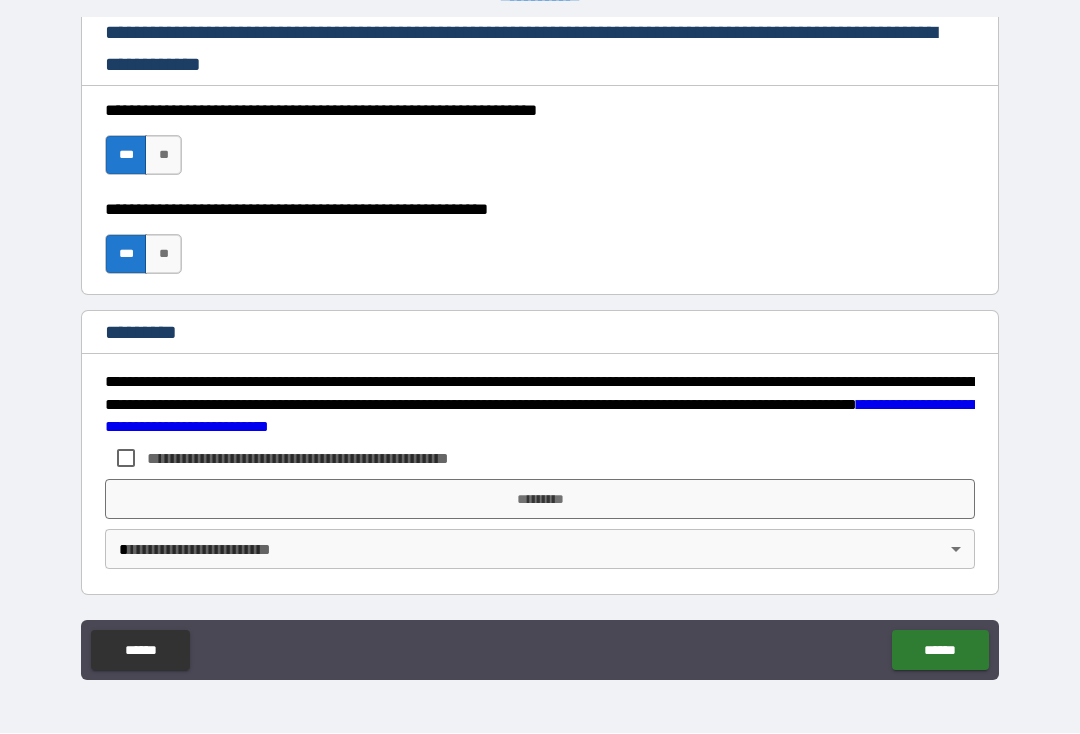 scroll, scrollTop: 3001, scrollLeft: 0, axis: vertical 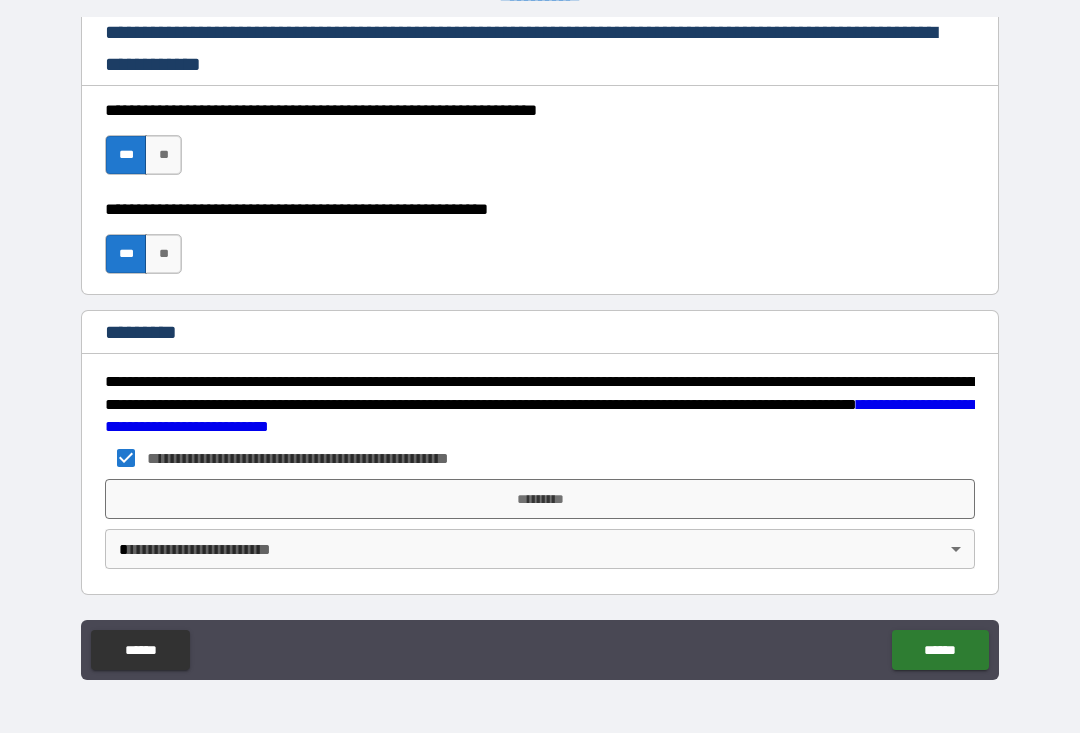 click on "**********" at bounding box center (540, 350) 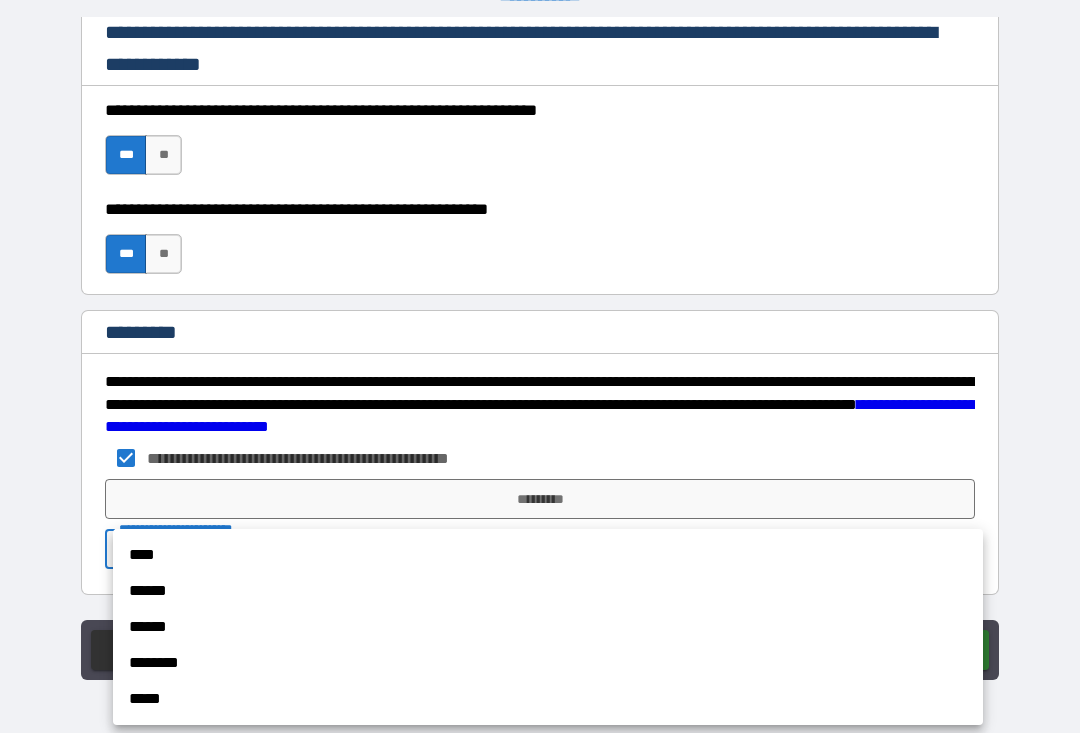 click on "******" at bounding box center (548, 592) 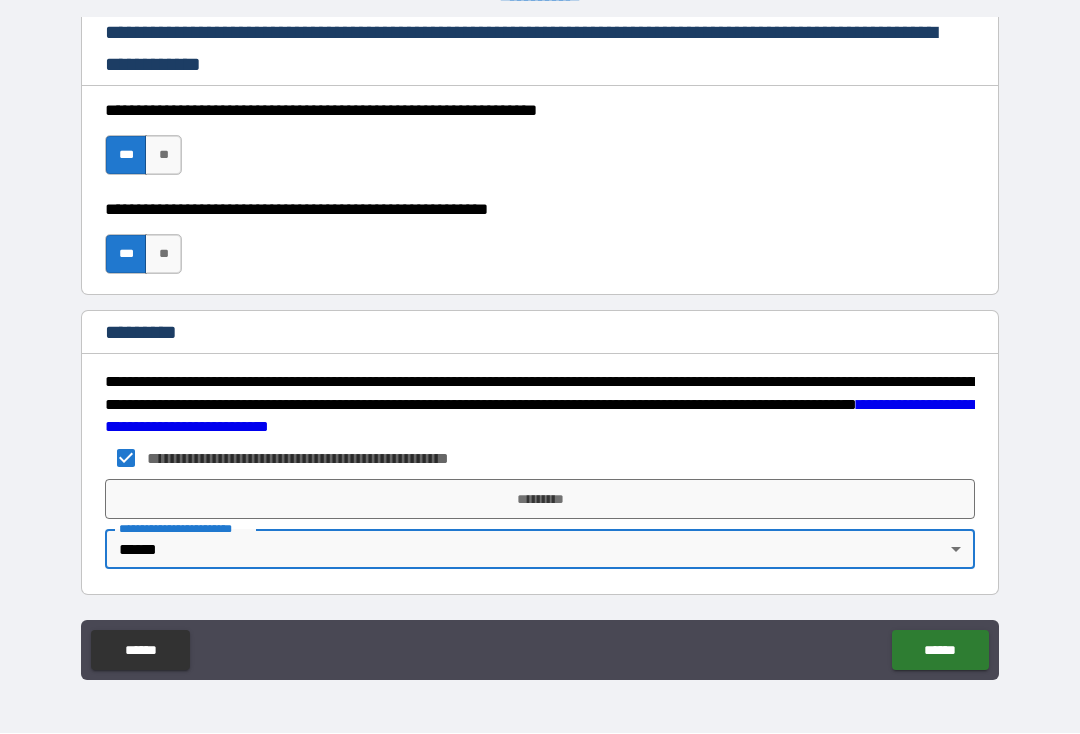 click on "*********" at bounding box center (540, 500) 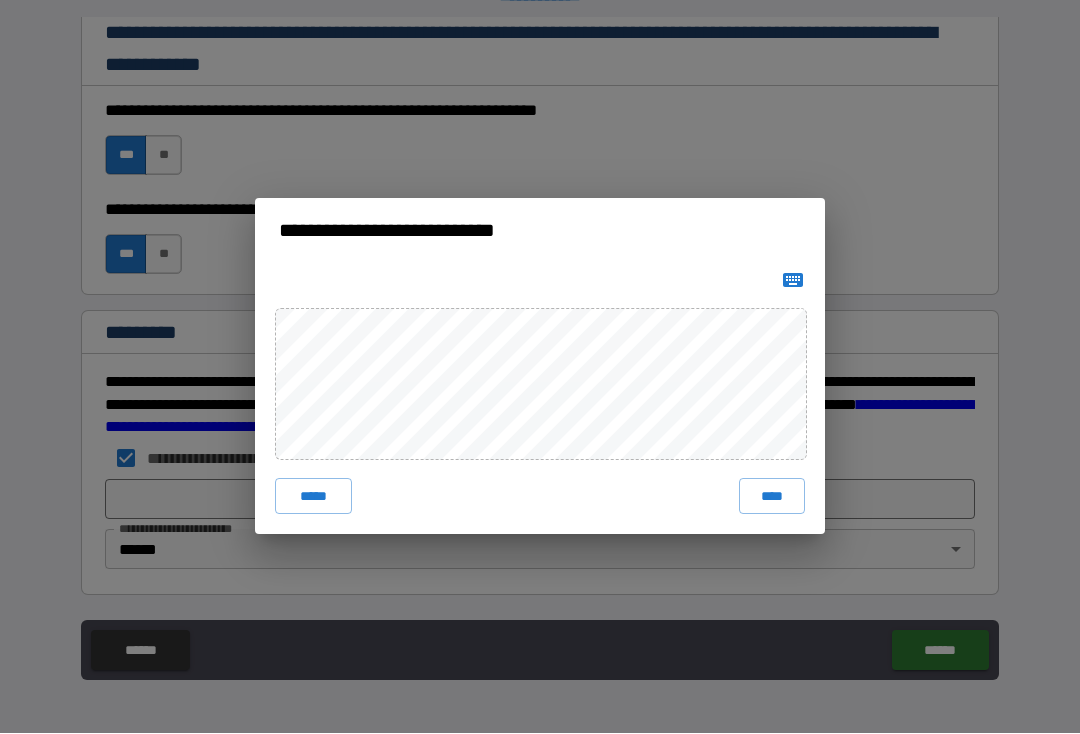 click on "****" at bounding box center (772, 497) 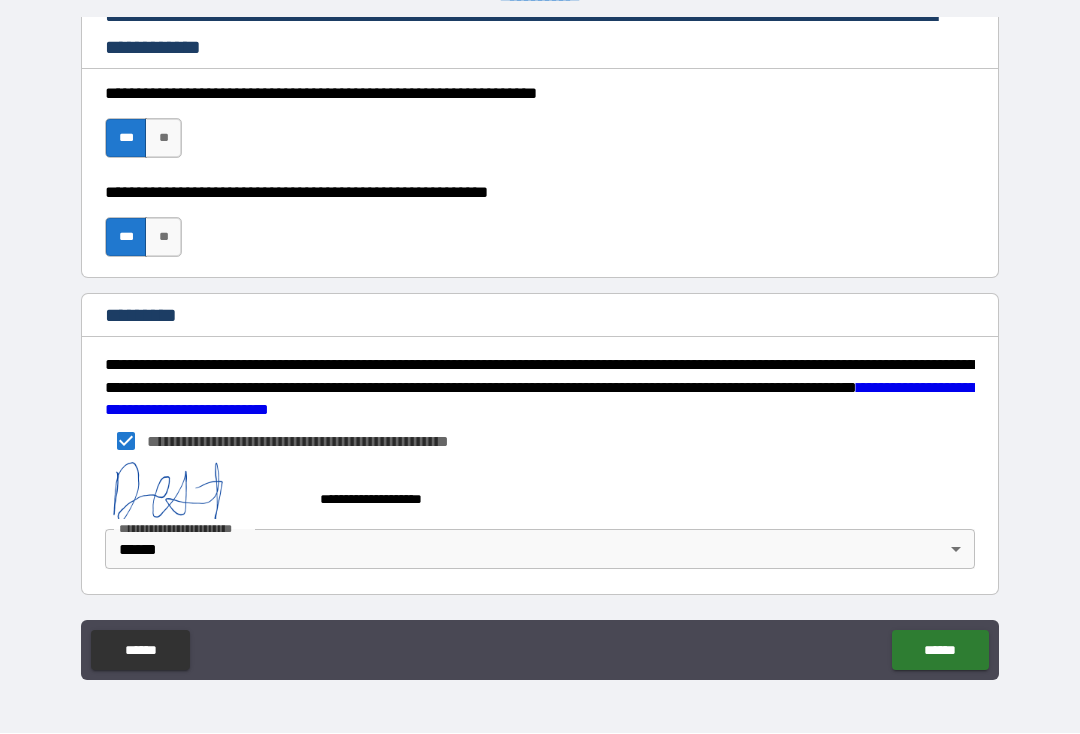 scroll, scrollTop: 3018, scrollLeft: 0, axis: vertical 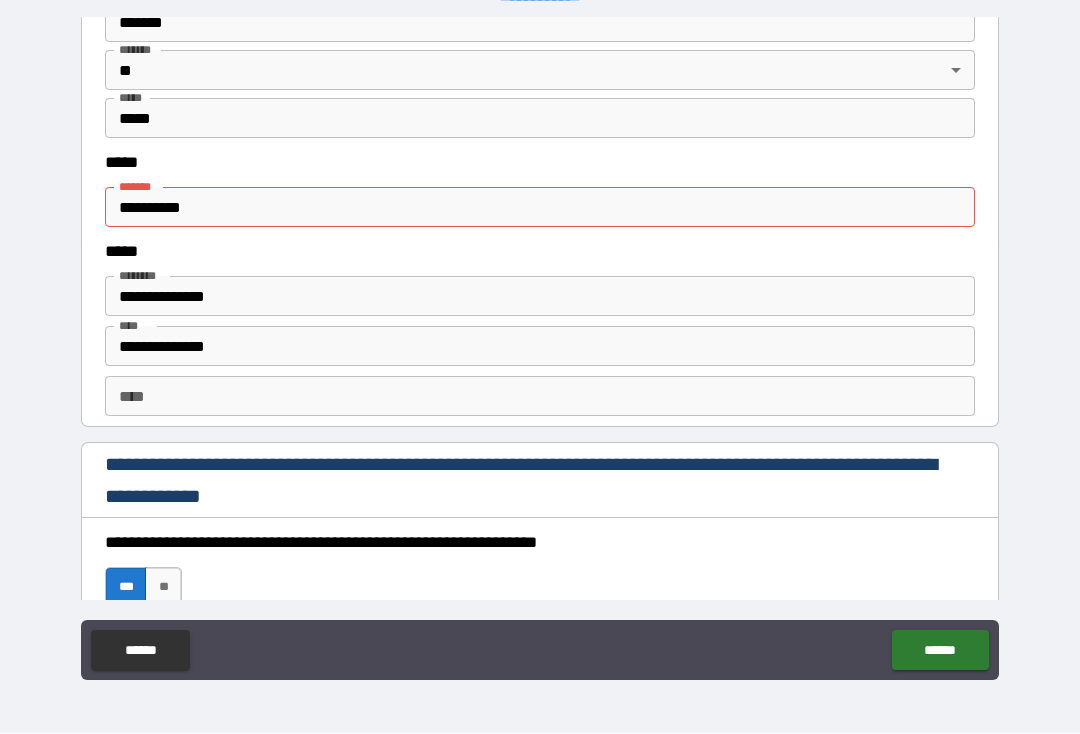 click on "**********" at bounding box center (540, 208) 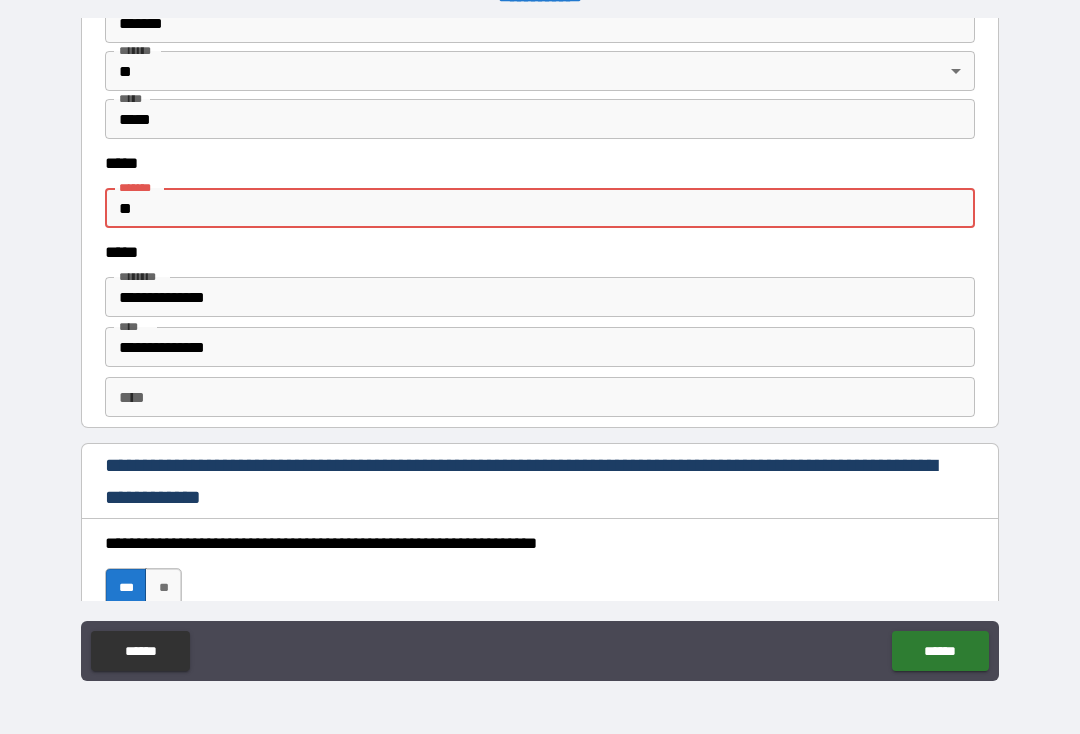 type on "*" 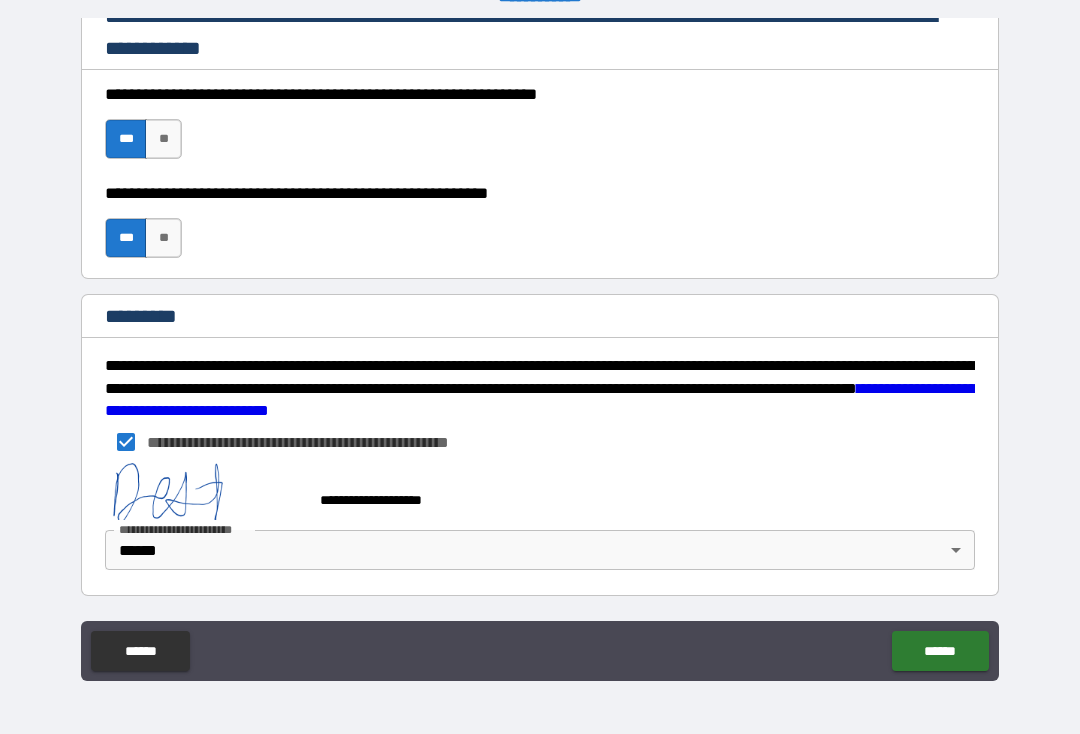 scroll, scrollTop: 3018, scrollLeft: 0, axis: vertical 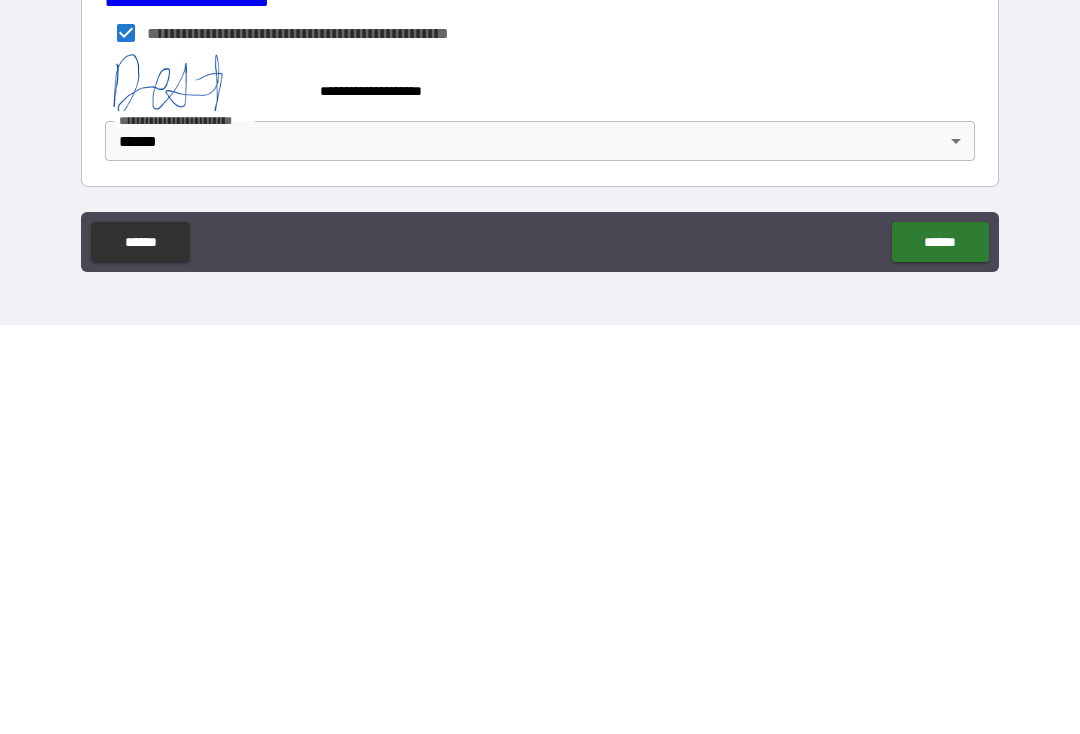 click on "******" at bounding box center (940, 651) 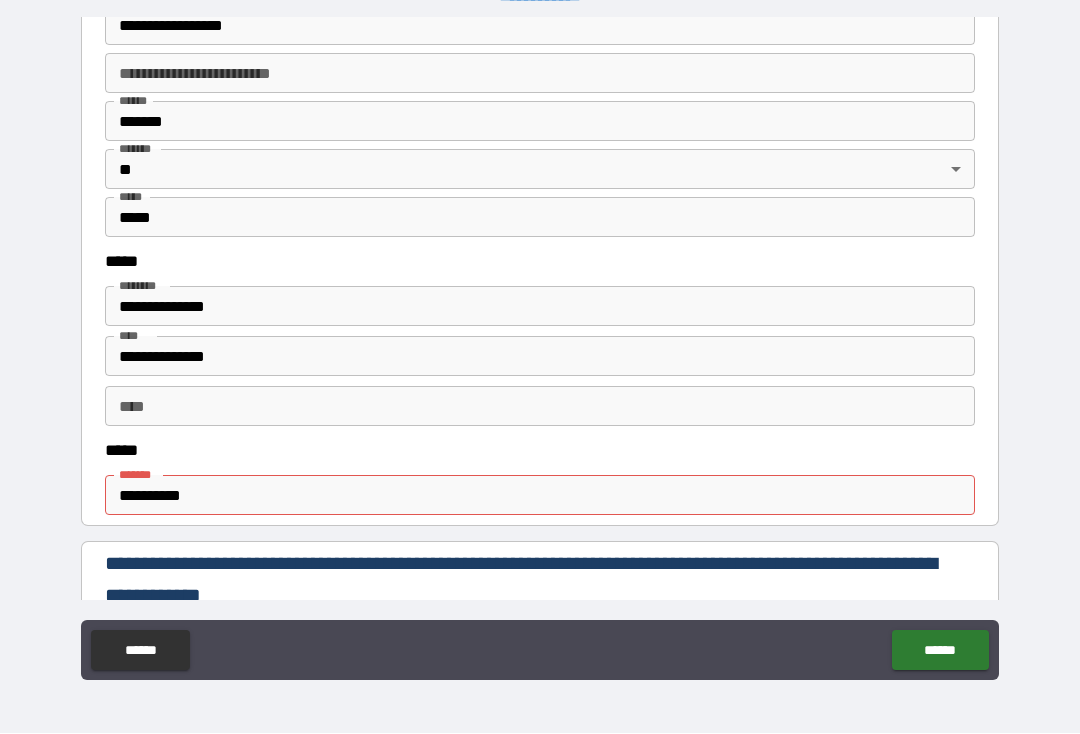 scroll, scrollTop: 867, scrollLeft: 0, axis: vertical 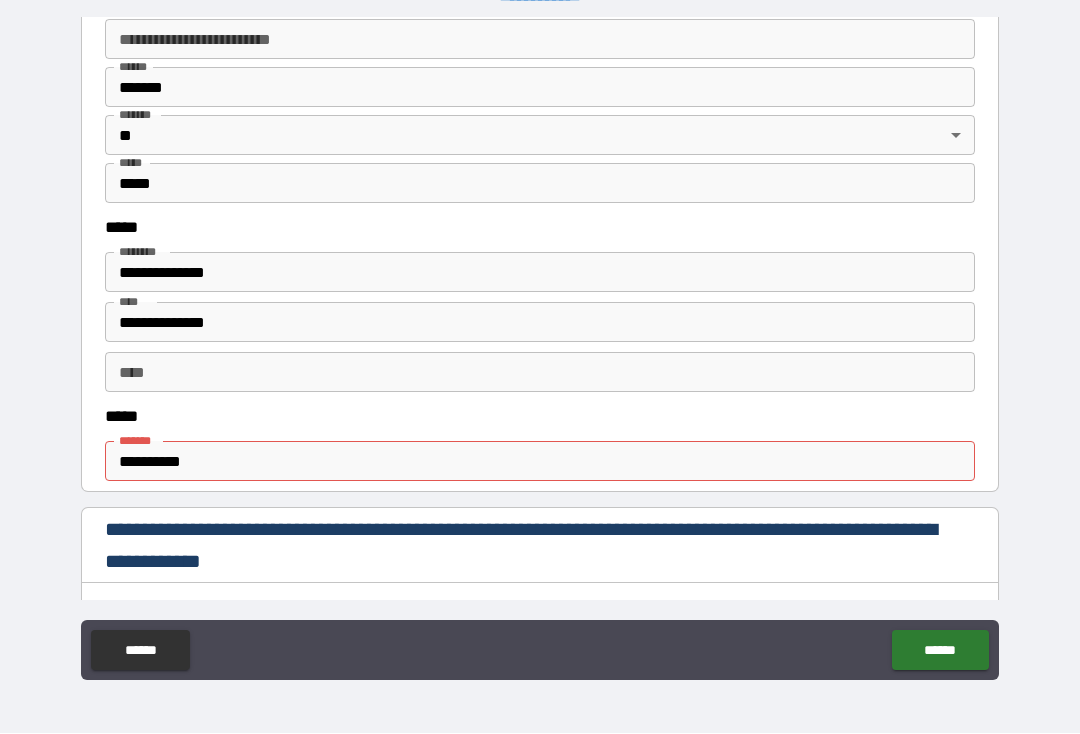 click on "**********" at bounding box center (540, 462) 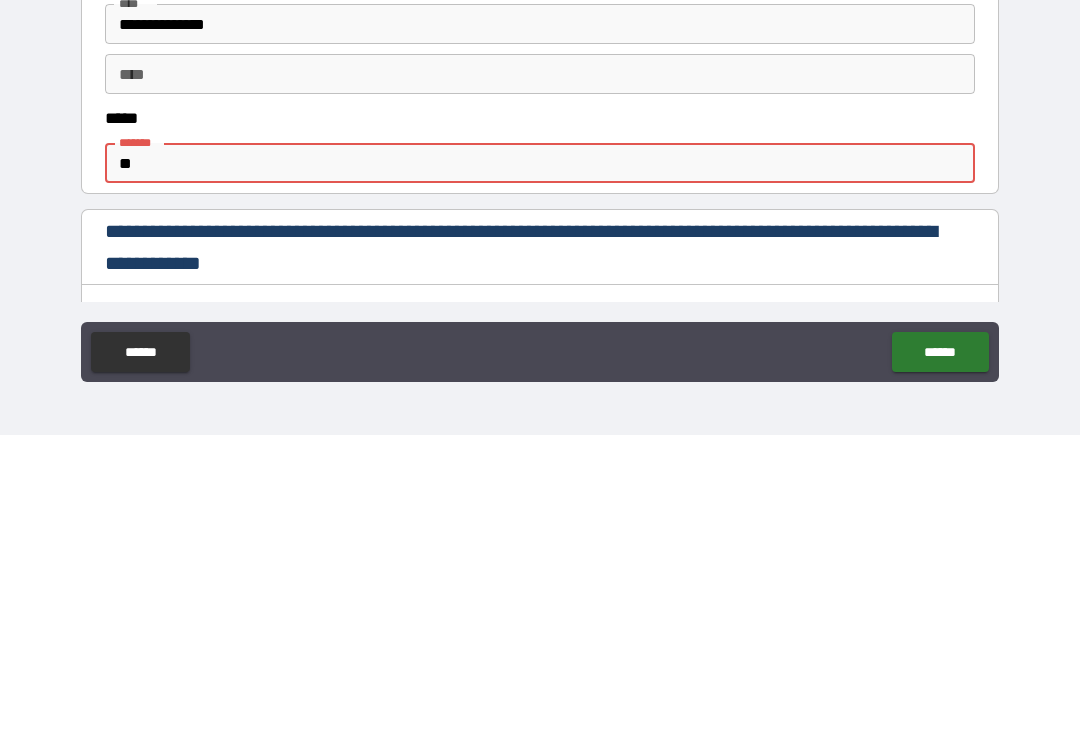 type on "*" 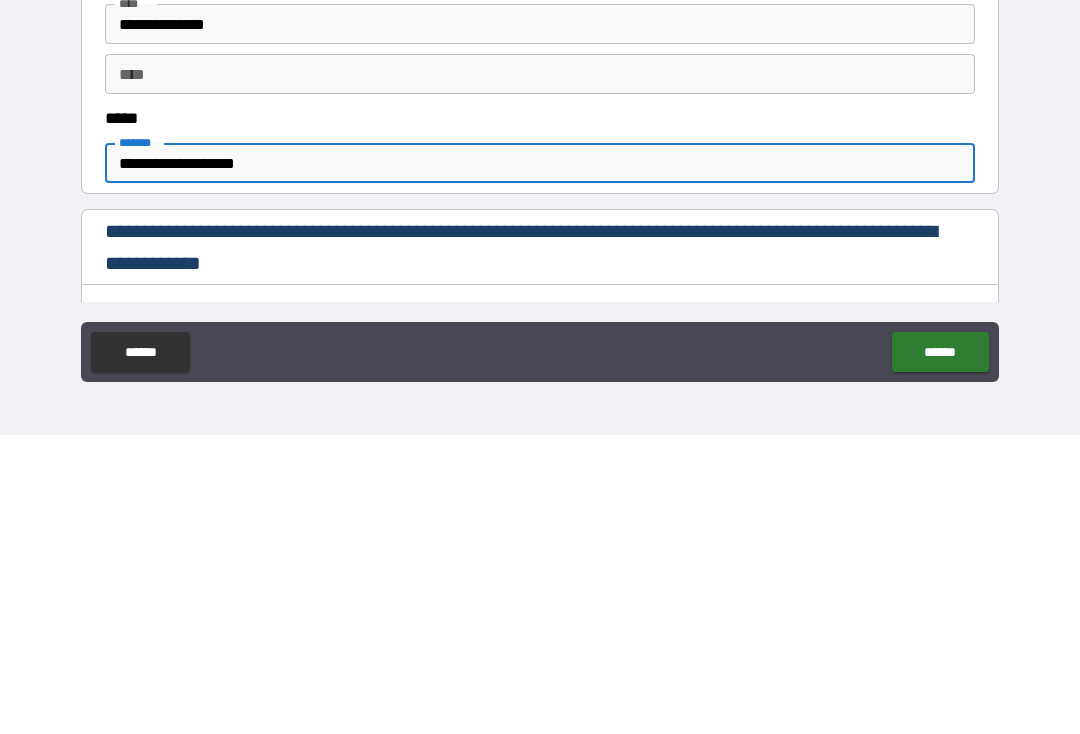type on "**********" 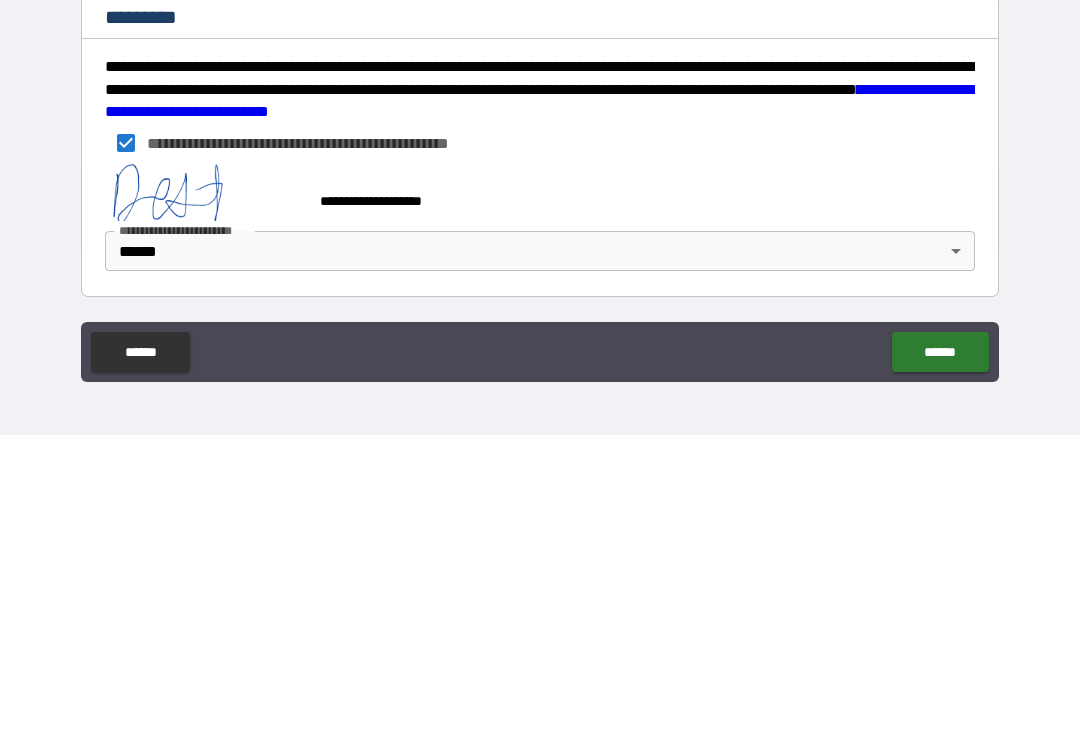 scroll, scrollTop: 3018, scrollLeft: 0, axis: vertical 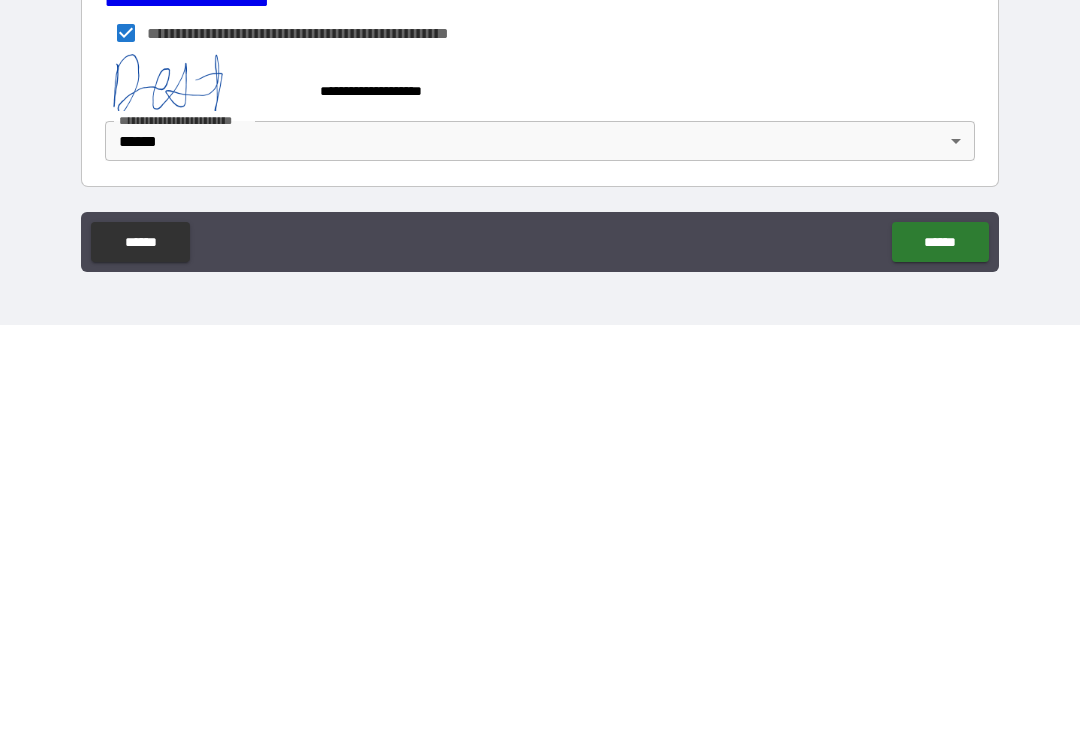 click on "******" at bounding box center [940, 651] 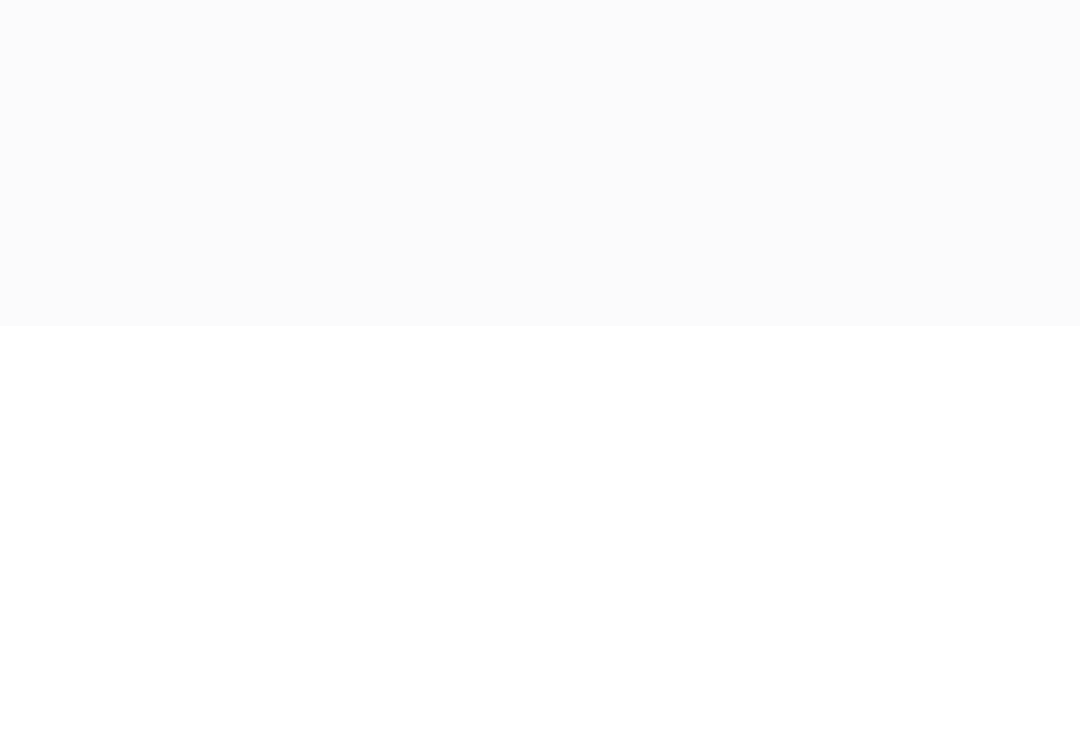 scroll, scrollTop: 34, scrollLeft: 0, axis: vertical 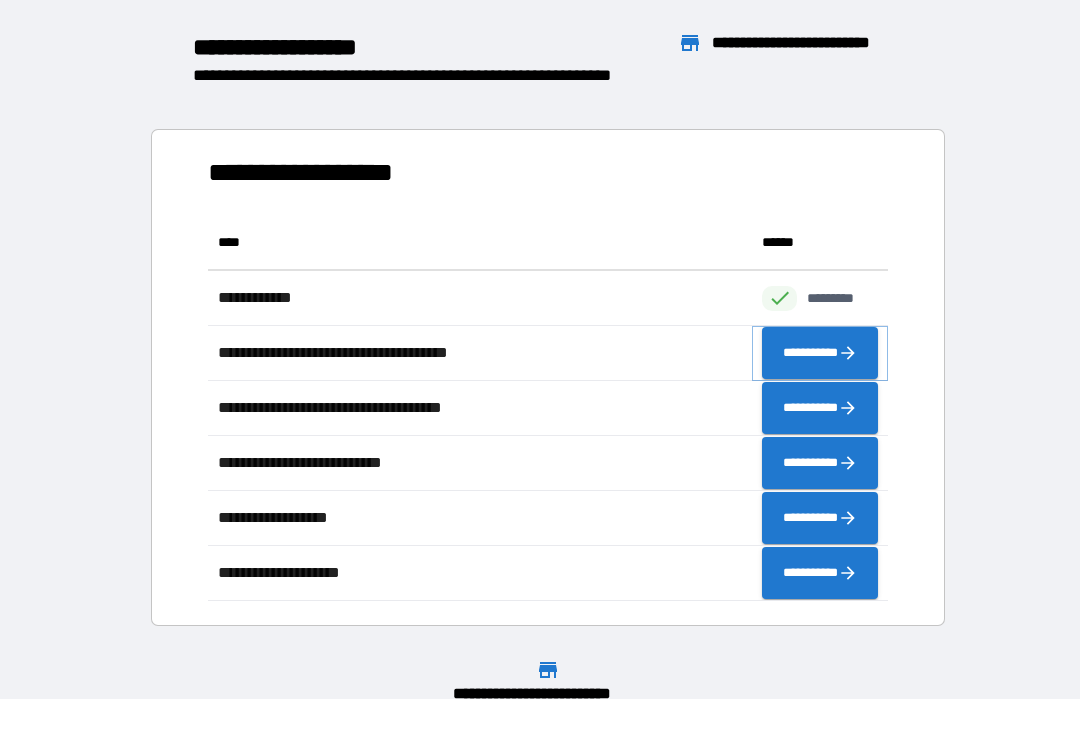 click on "**********" at bounding box center [820, 354] 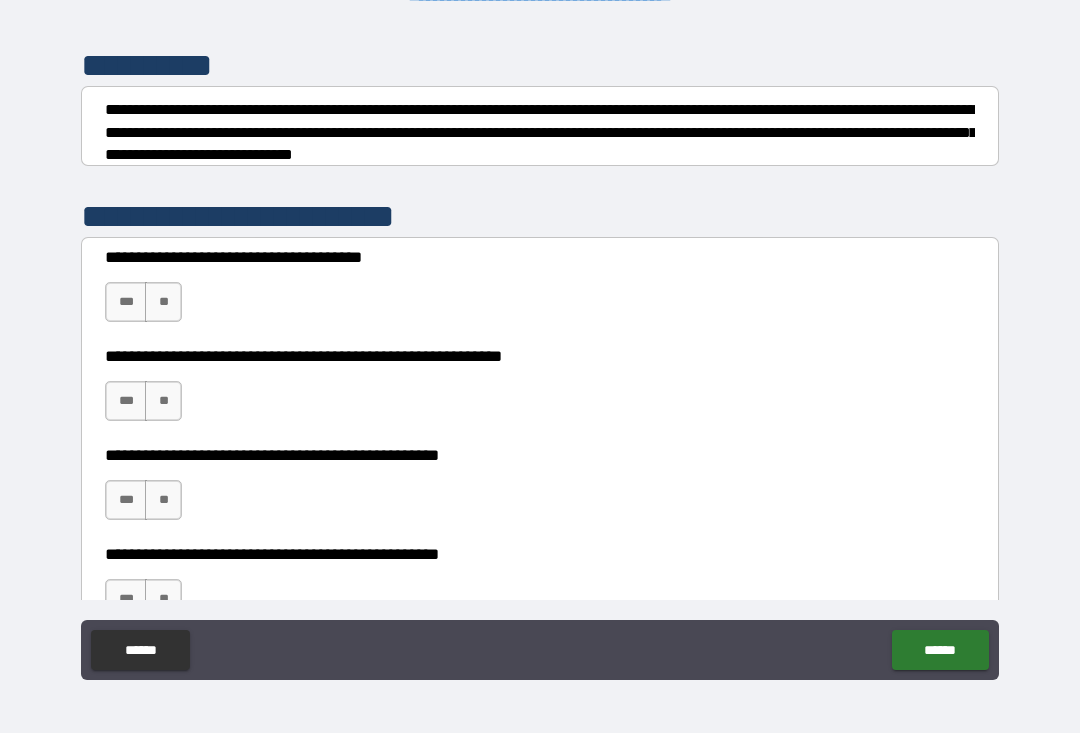 scroll, scrollTop: 264, scrollLeft: 0, axis: vertical 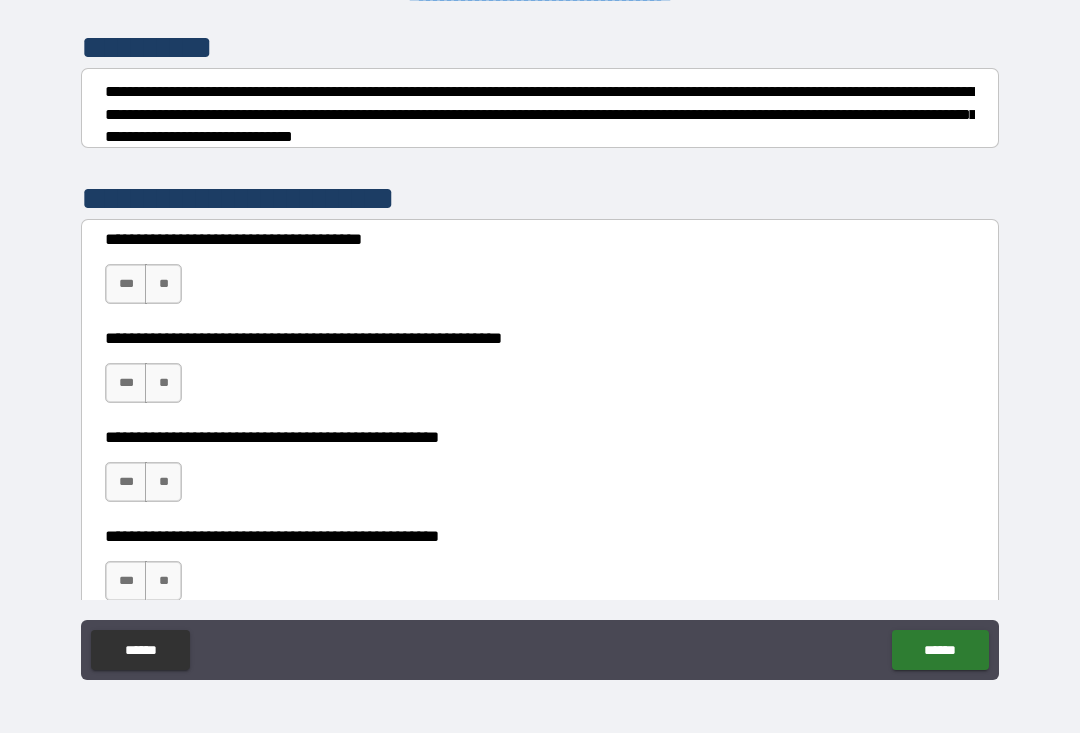 click on "***" at bounding box center [126, 285] 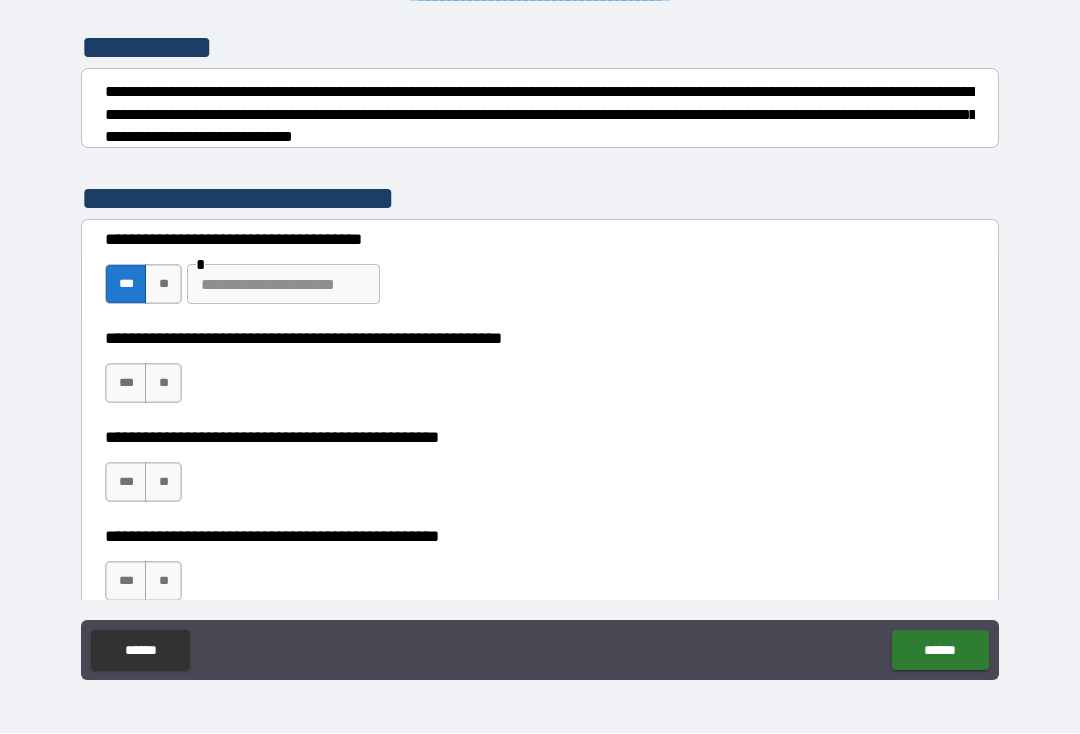 click at bounding box center [283, 285] 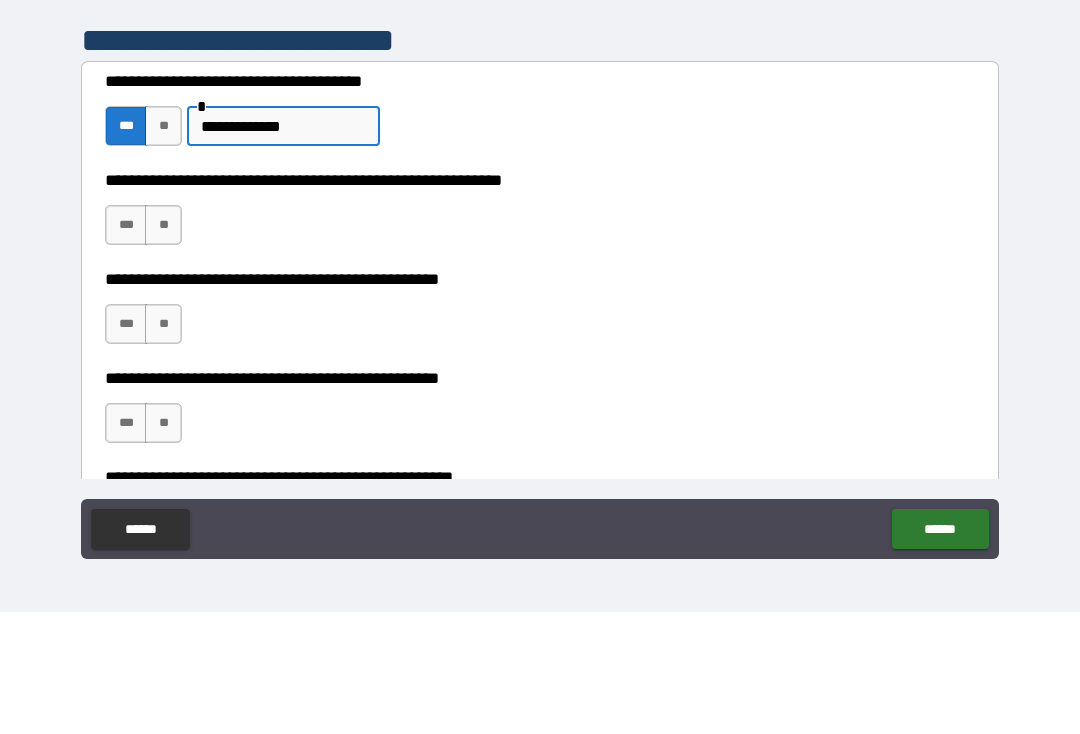 scroll, scrollTop: 349, scrollLeft: 0, axis: vertical 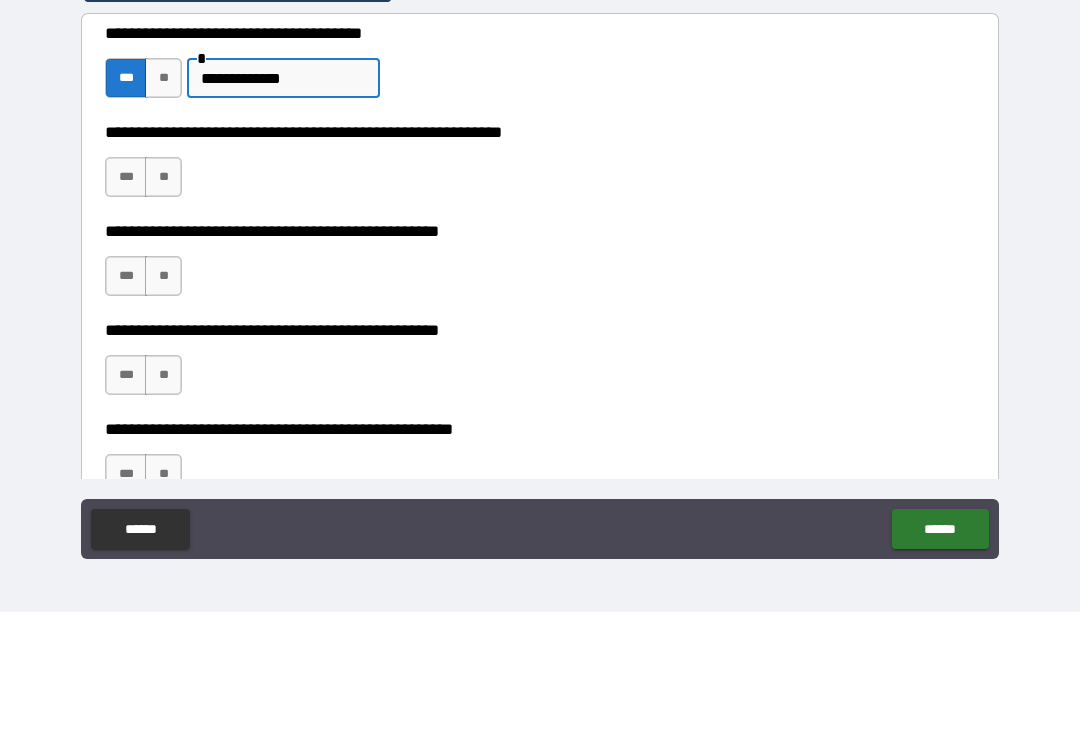 type on "**********" 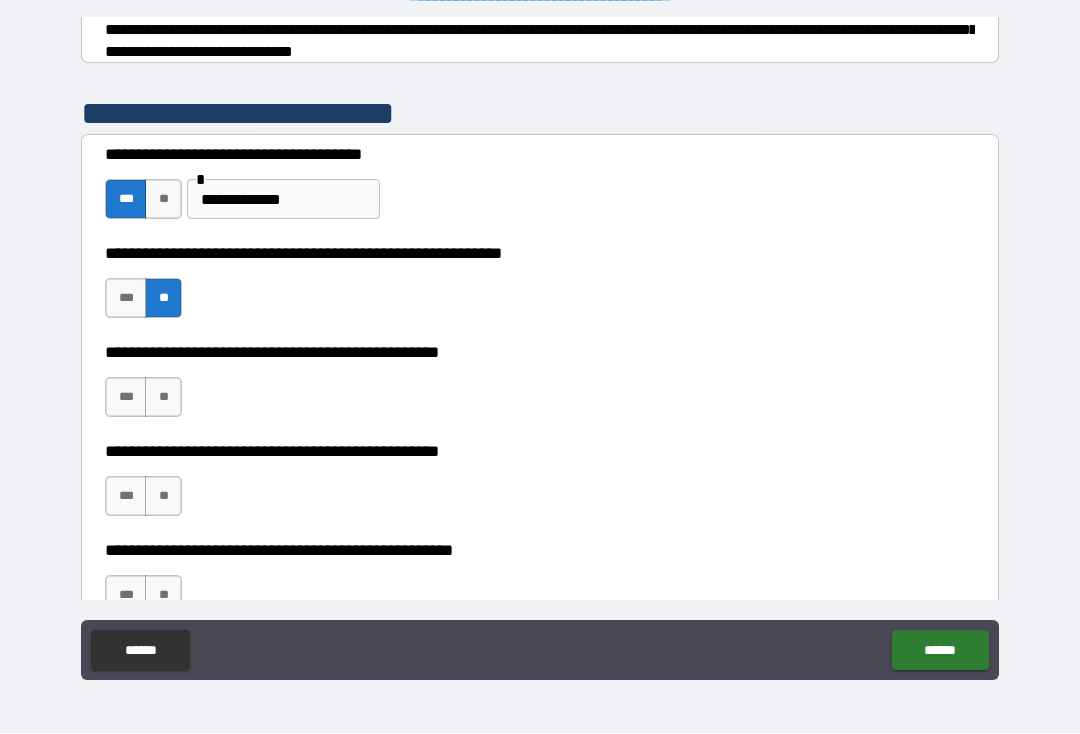 click on "**" at bounding box center [163, 398] 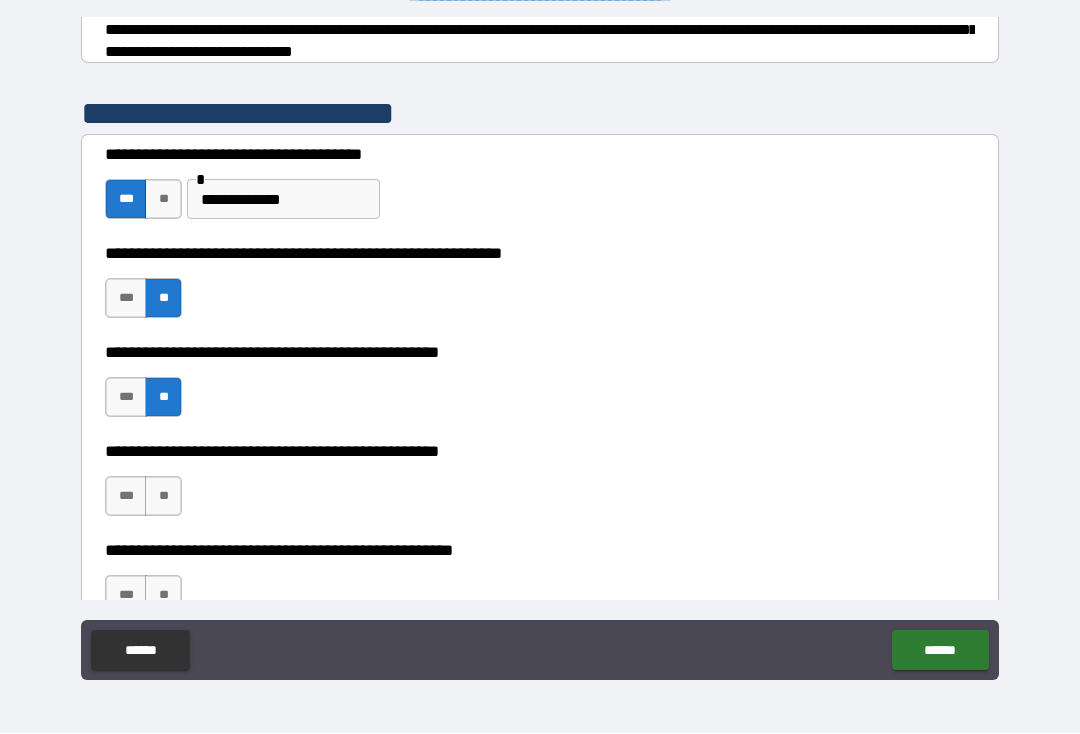 click on "**" at bounding box center (163, 497) 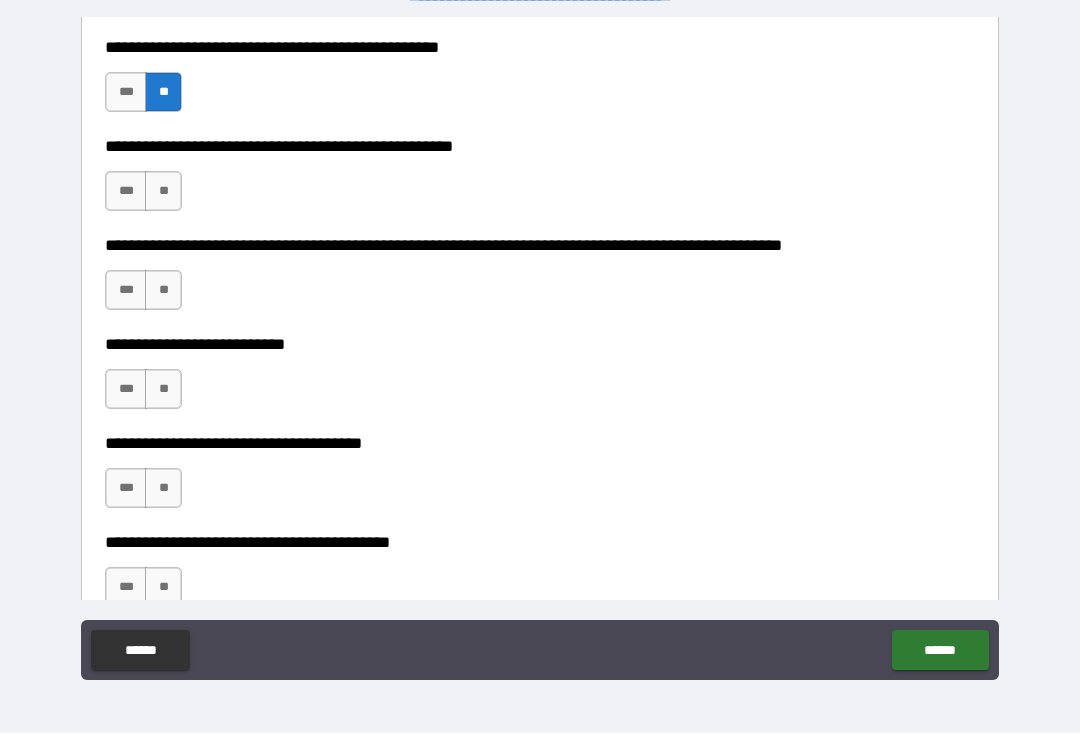 scroll, scrollTop: 752, scrollLeft: 0, axis: vertical 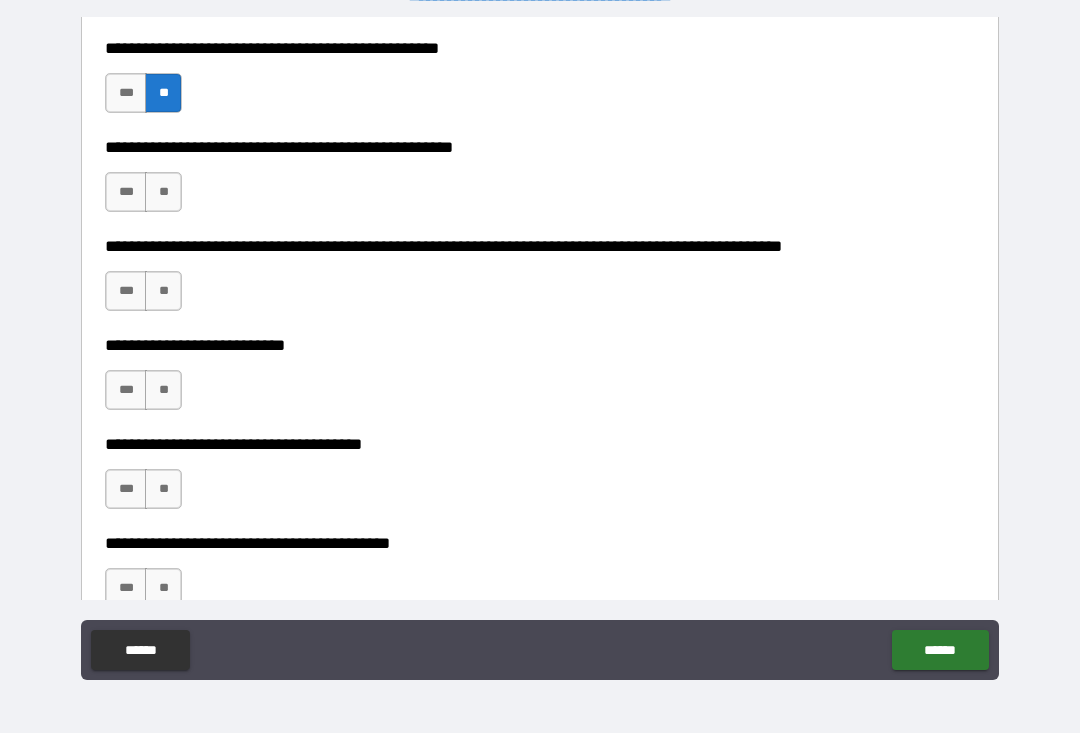 click on "**" at bounding box center [163, 193] 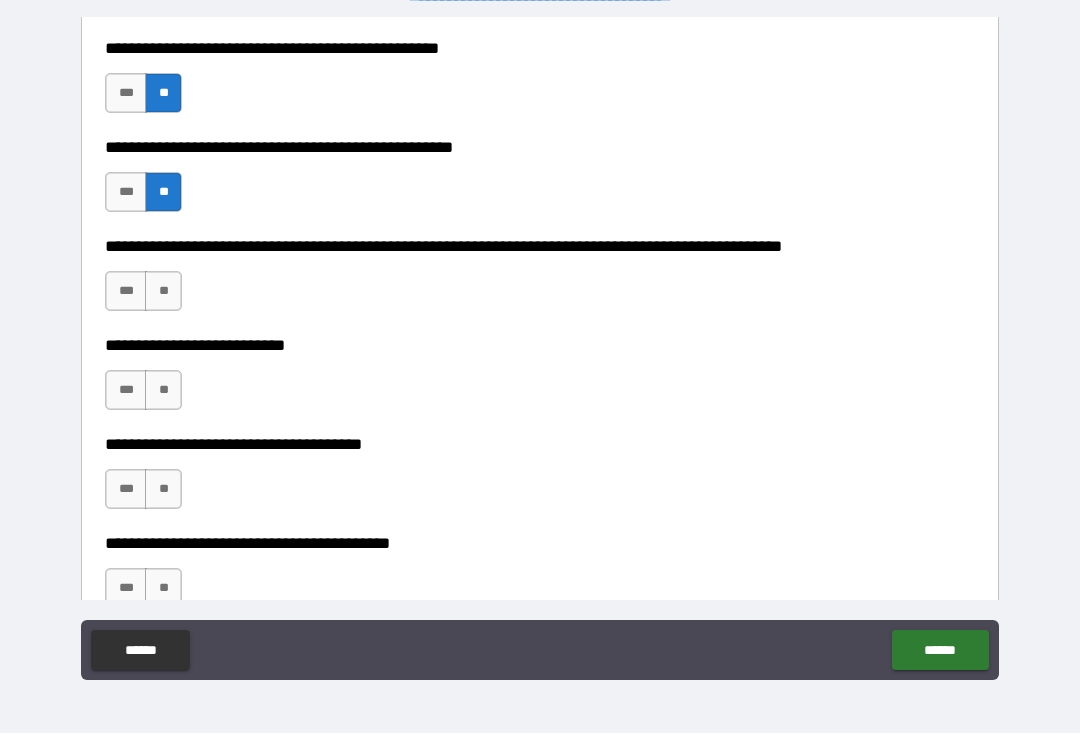 click on "**" at bounding box center [163, 292] 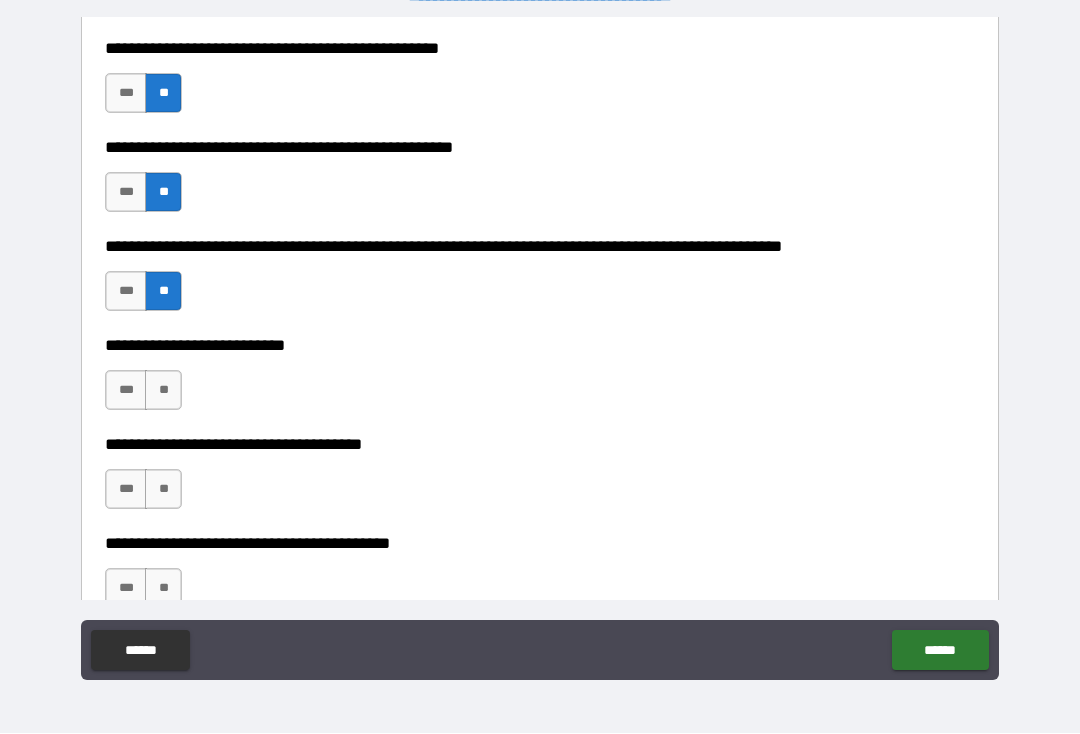 click on "**" at bounding box center (163, 391) 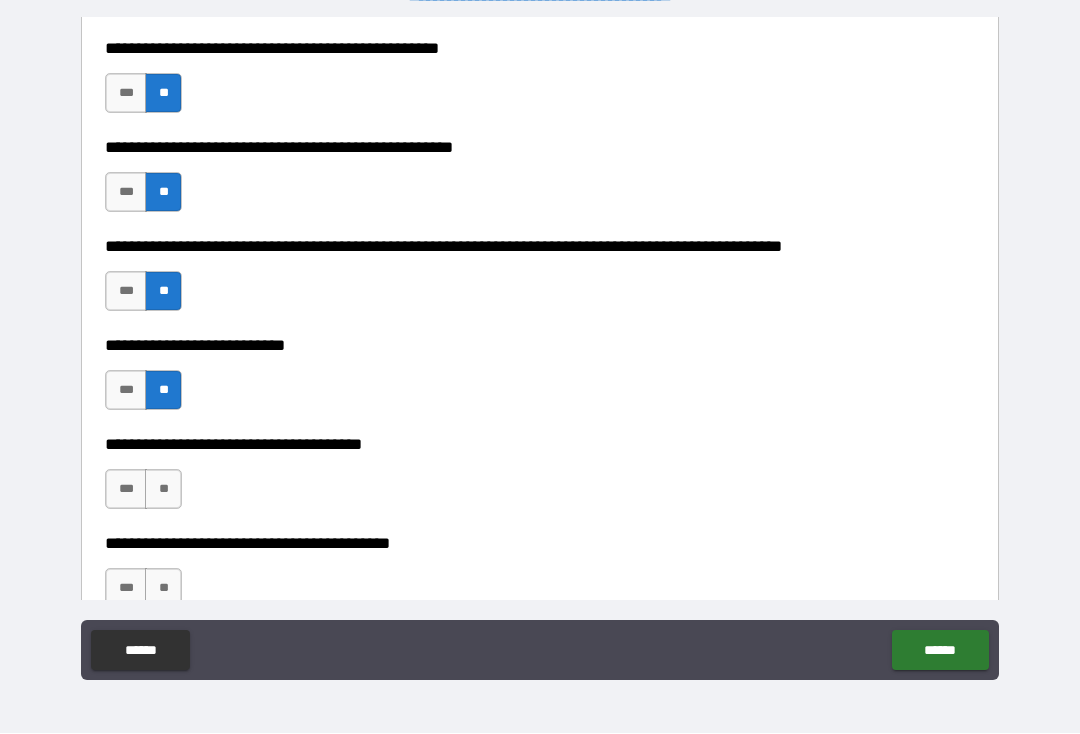 click on "**" at bounding box center (163, 490) 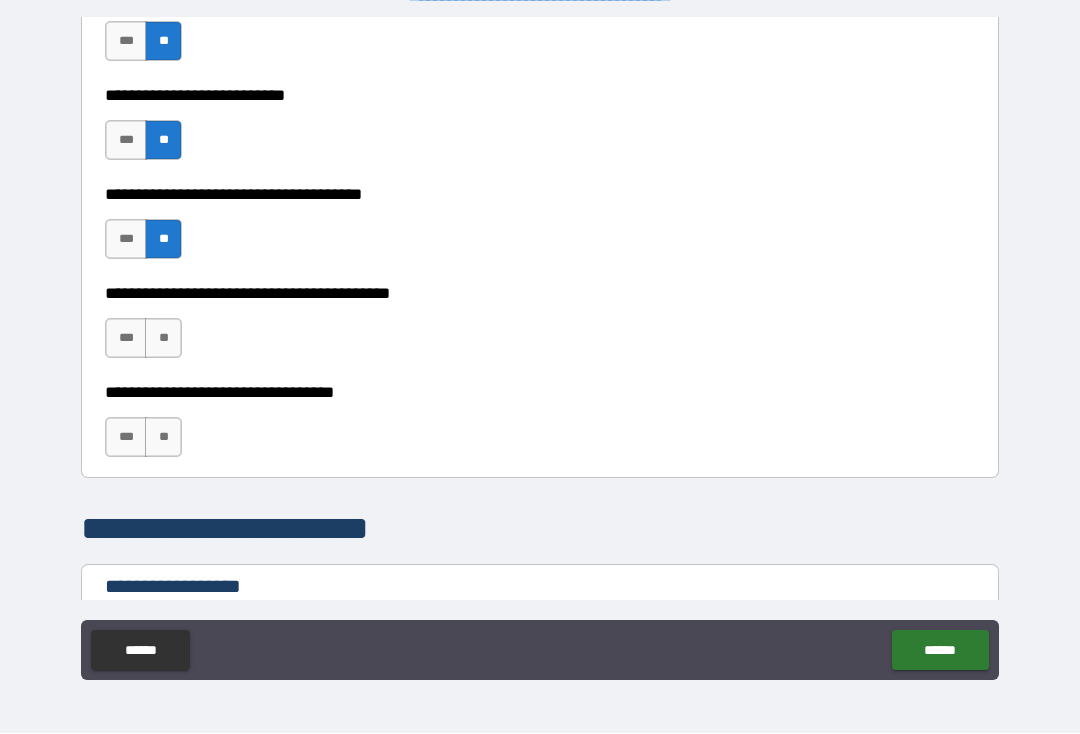 scroll, scrollTop: 1009, scrollLeft: 0, axis: vertical 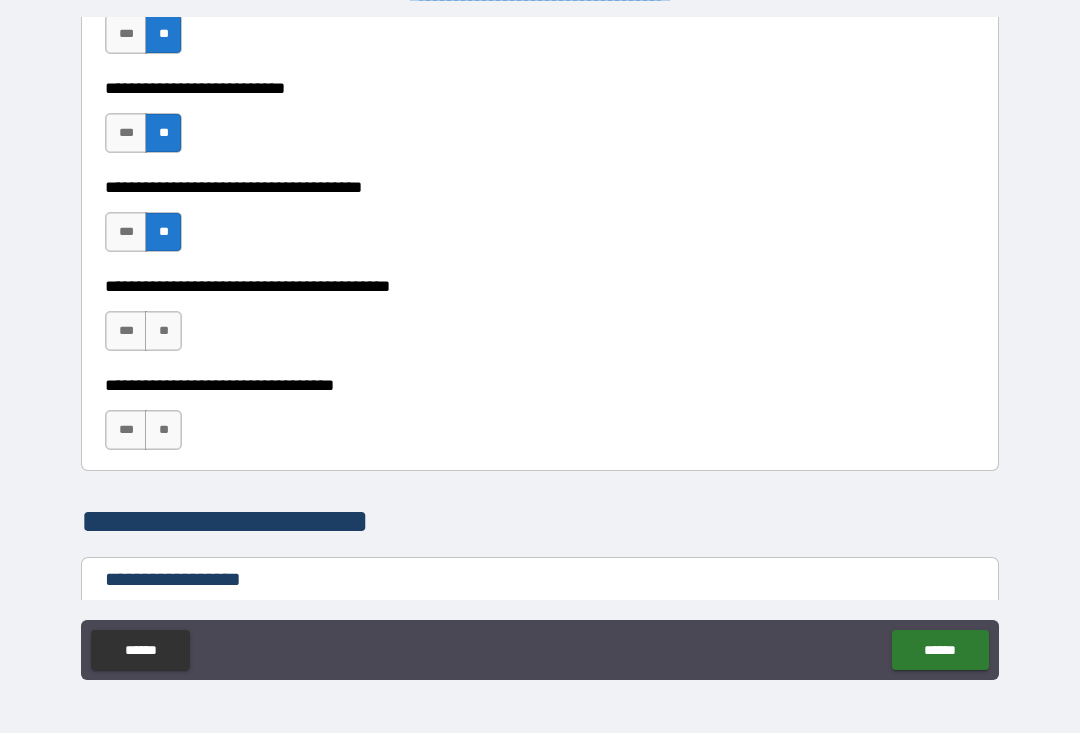 click on "**" at bounding box center (163, 332) 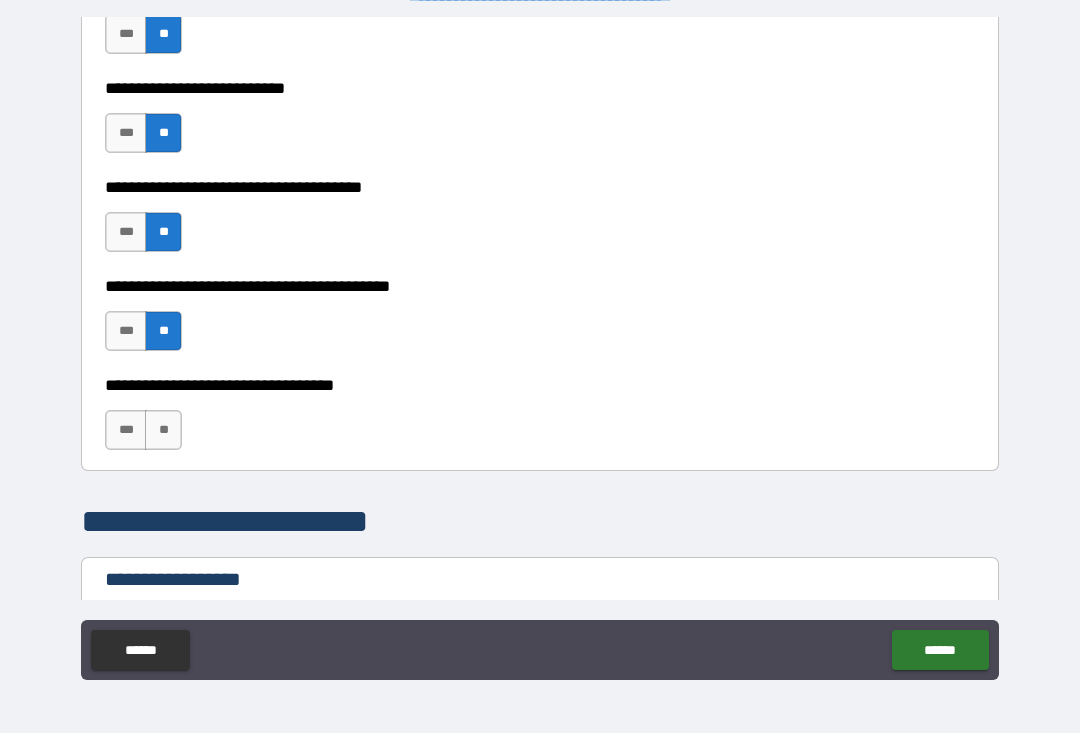 click on "**" at bounding box center [163, 431] 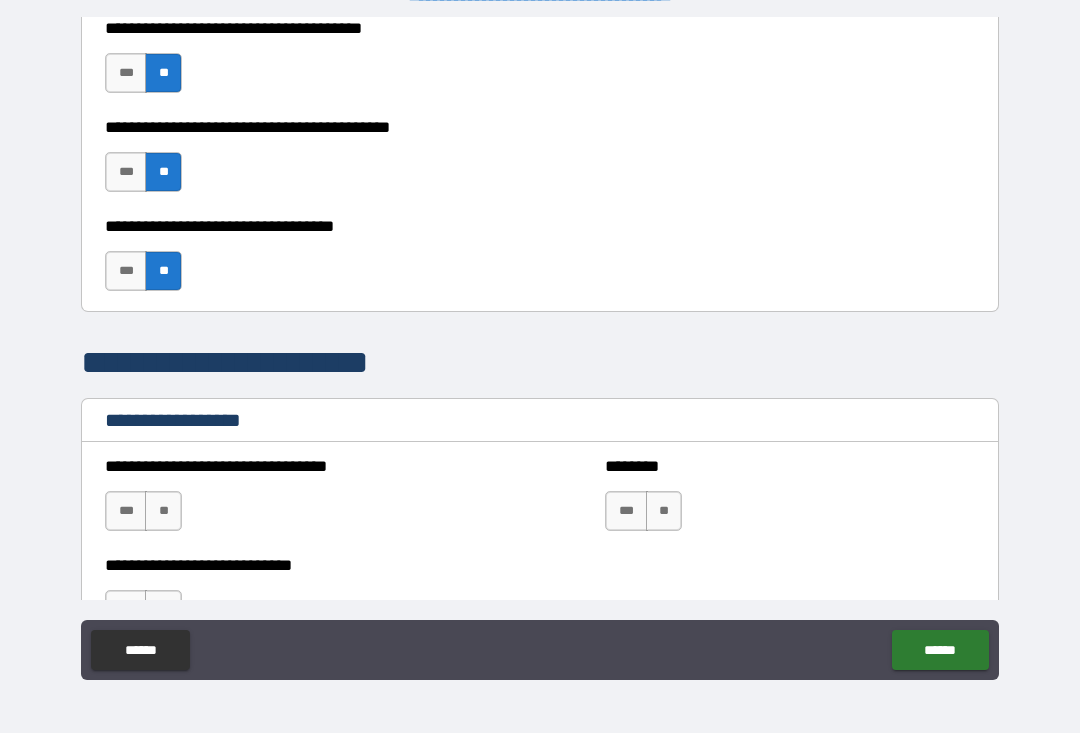 scroll, scrollTop: 1326, scrollLeft: 0, axis: vertical 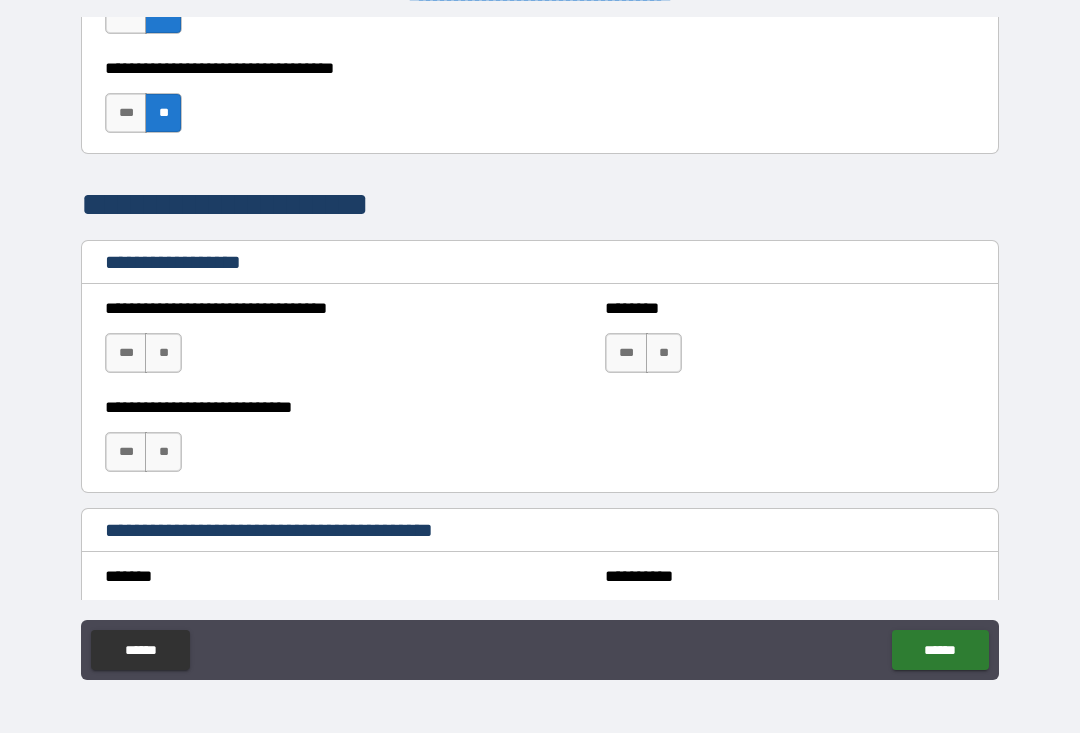 click on "**" at bounding box center (163, 354) 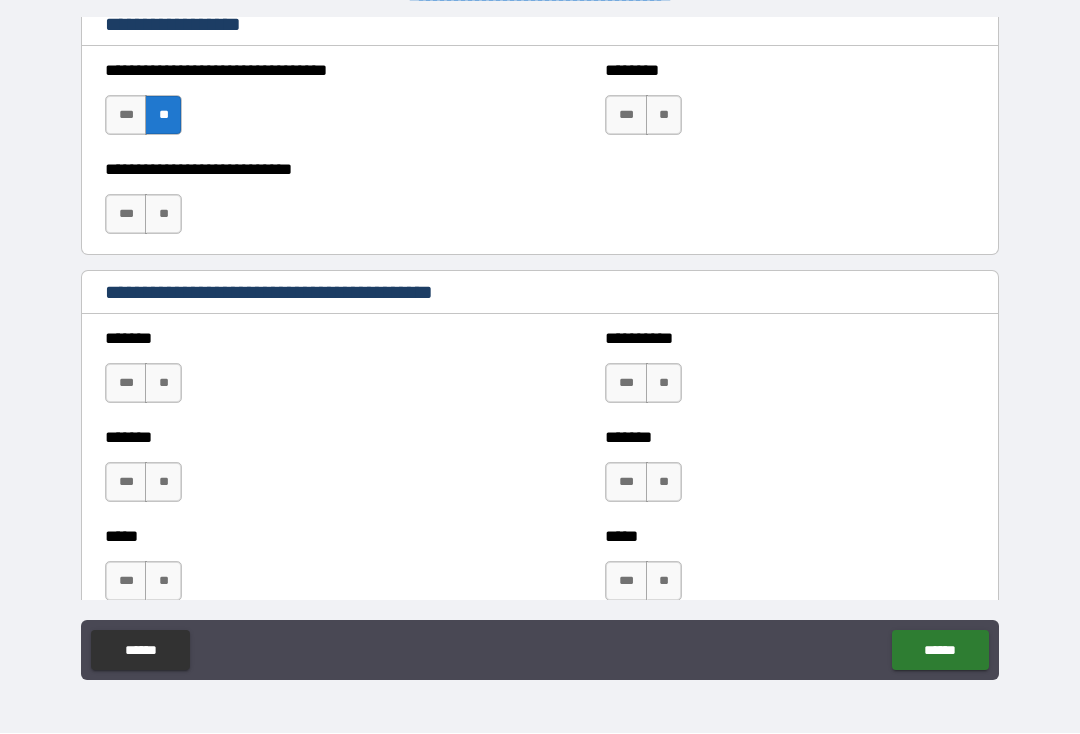 scroll, scrollTop: 1567, scrollLeft: 0, axis: vertical 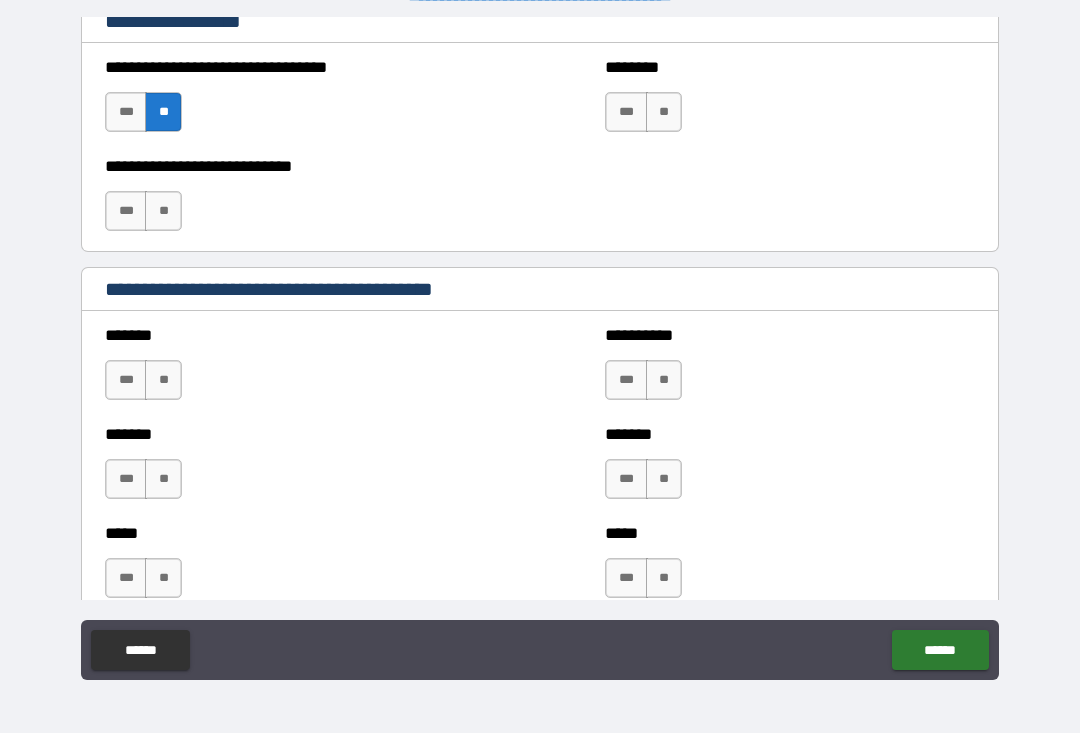 click on "**" at bounding box center [163, 212] 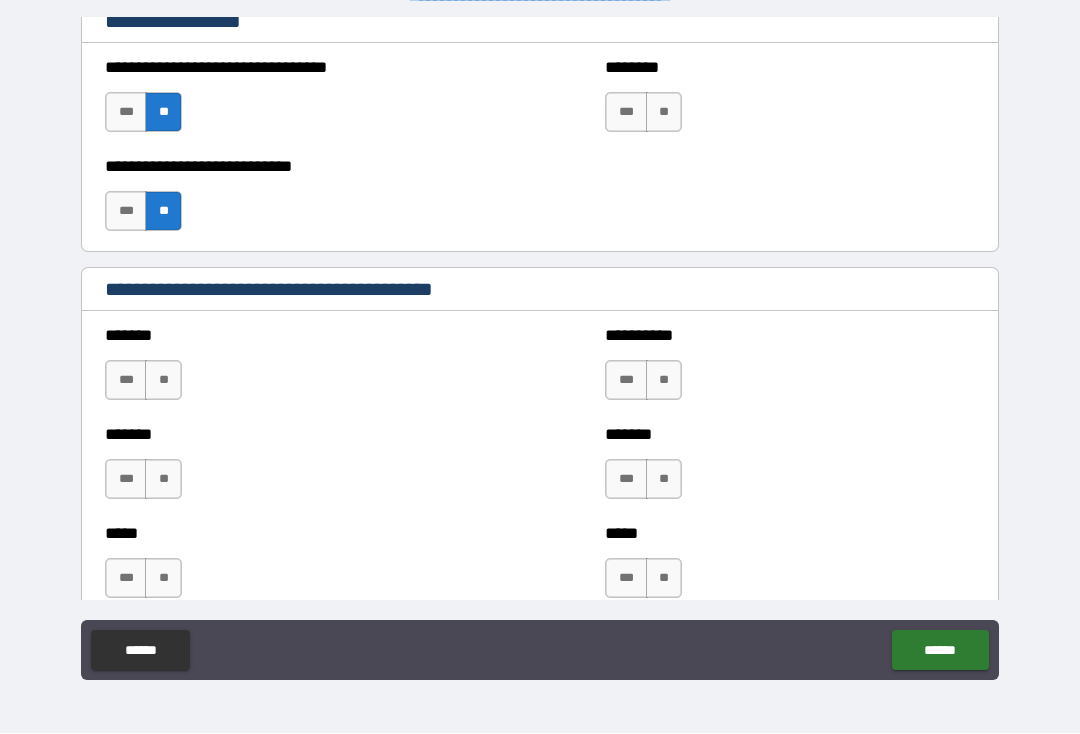 click on "**" at bounding box center (664, 113) 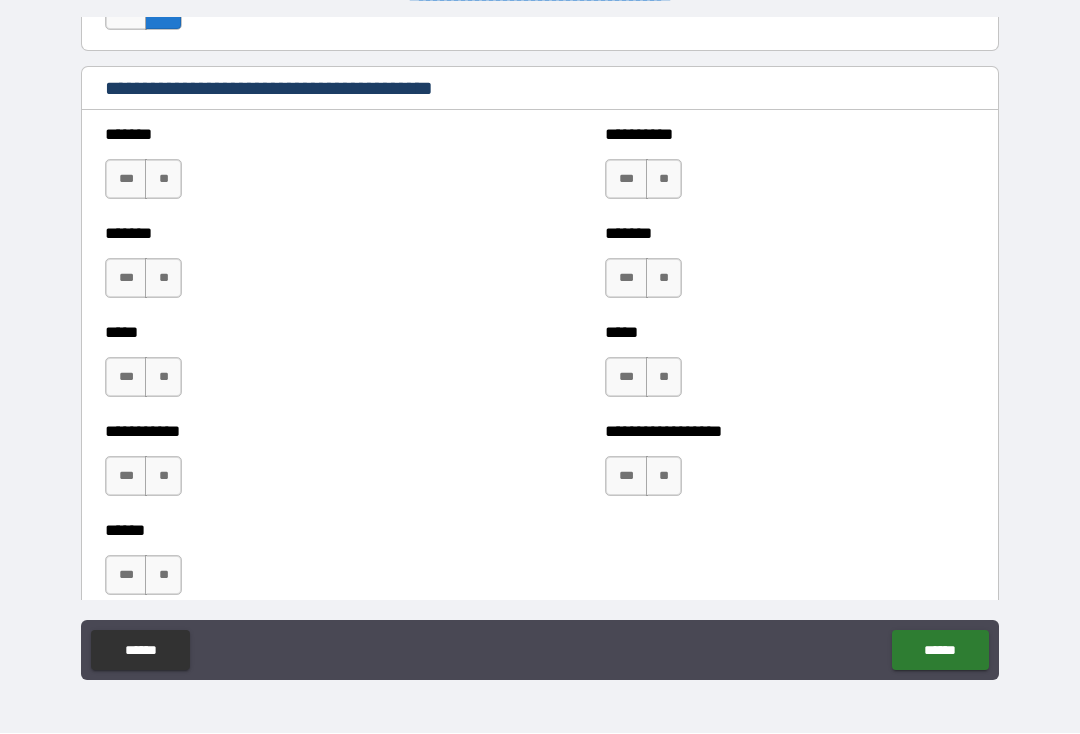 scroll, scrollTop: 1770, scrollLeft: 0, axis: vertical 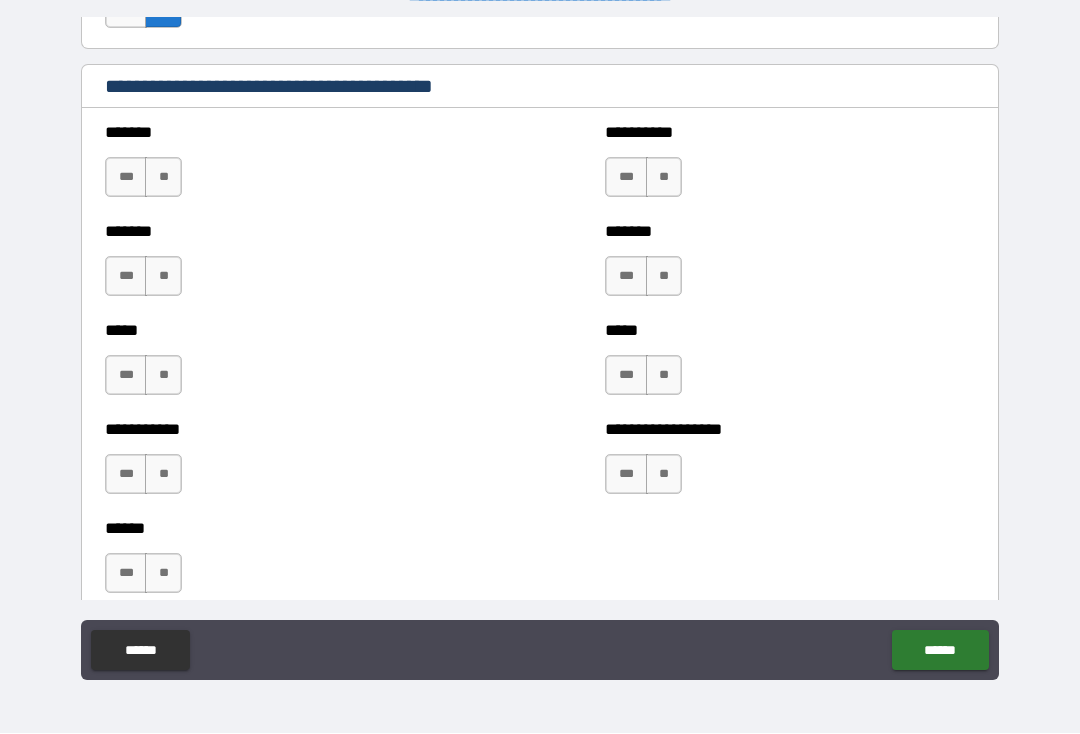 click on "**" at bounding box center (163, 178) 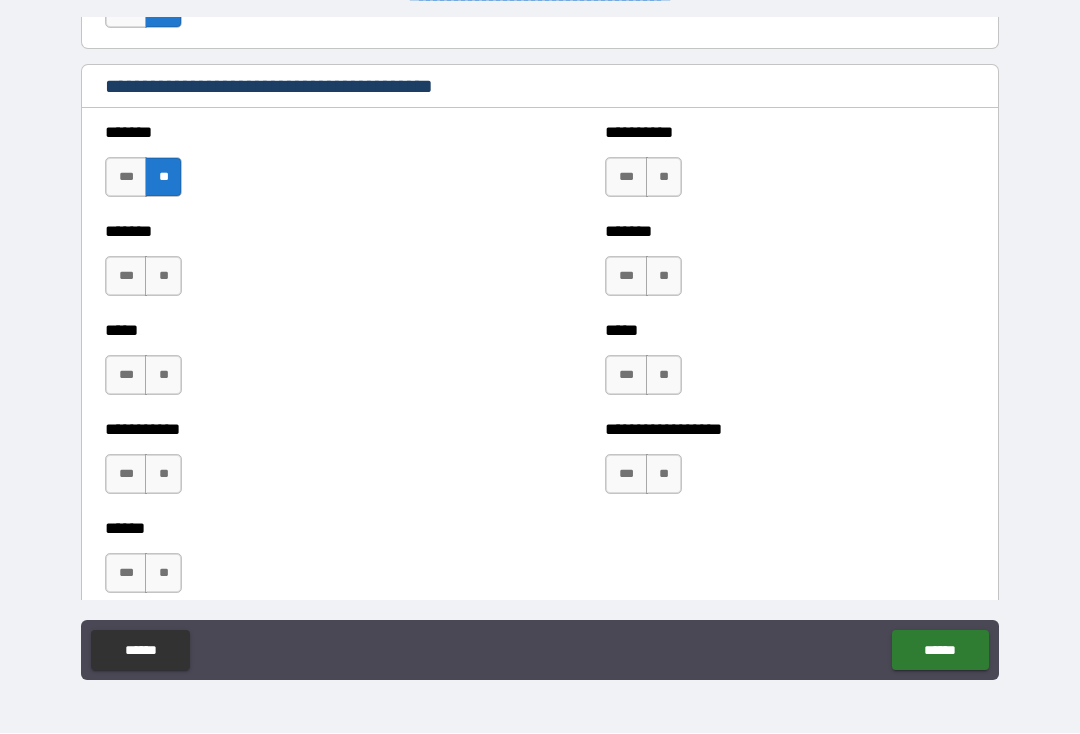 click on "**" at bounding box center (163, 277) 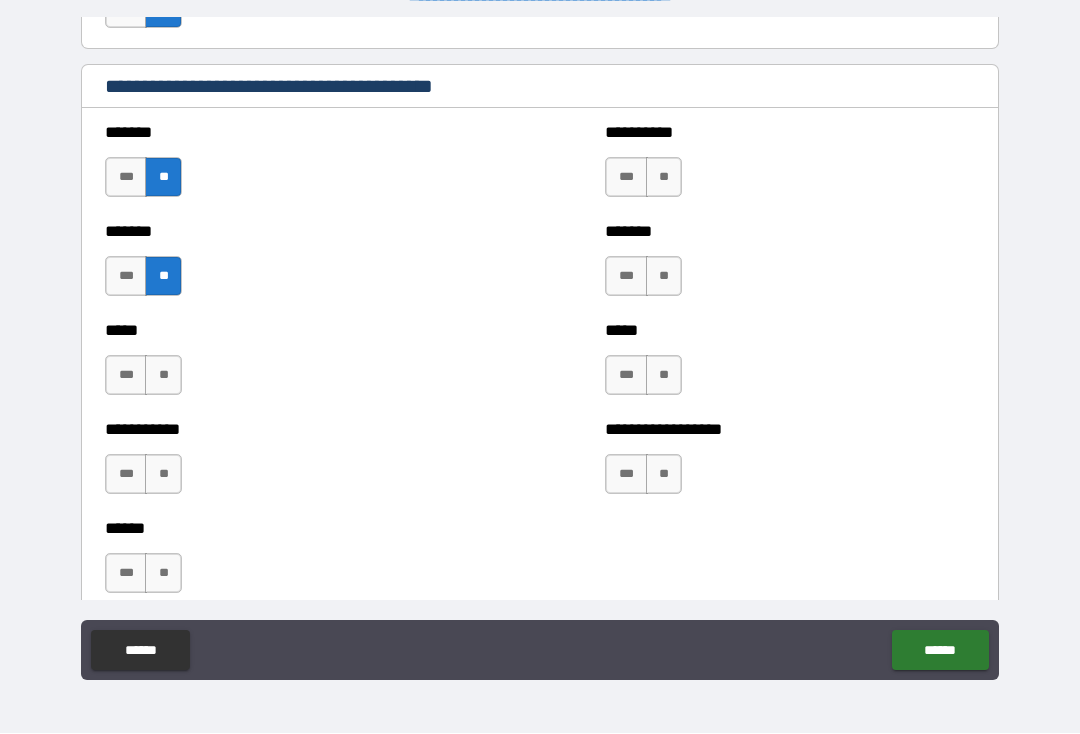 click on "**" at bounding box center (163, 376) 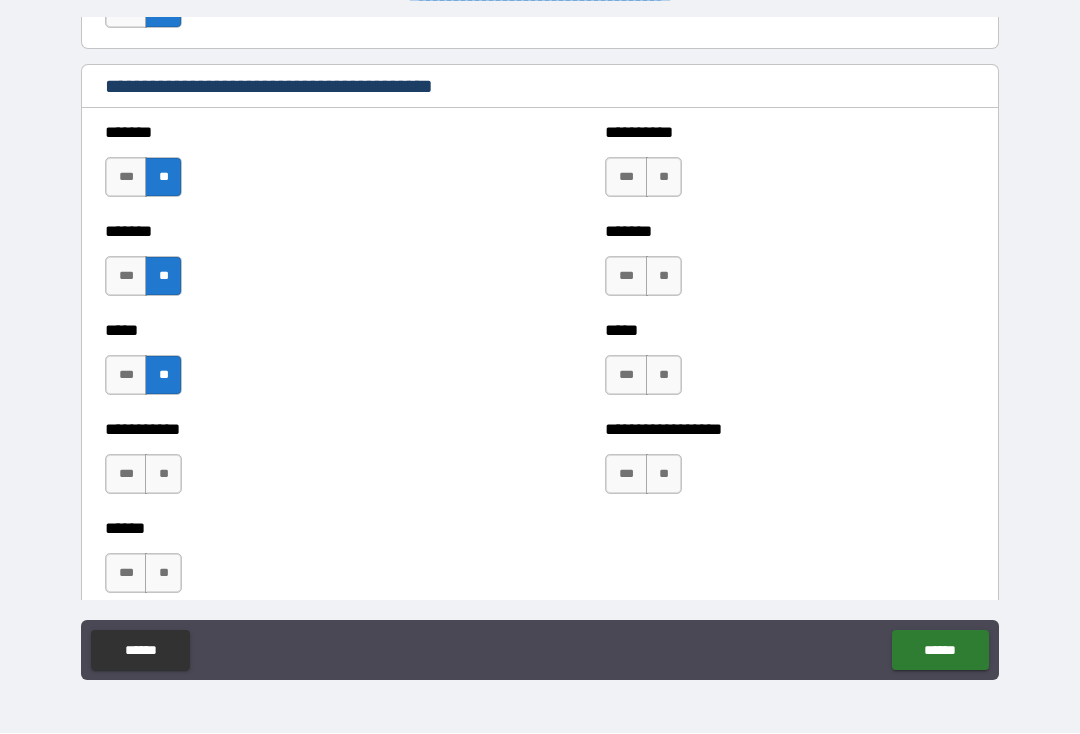 click on "**" at bounding box center [163, 475] 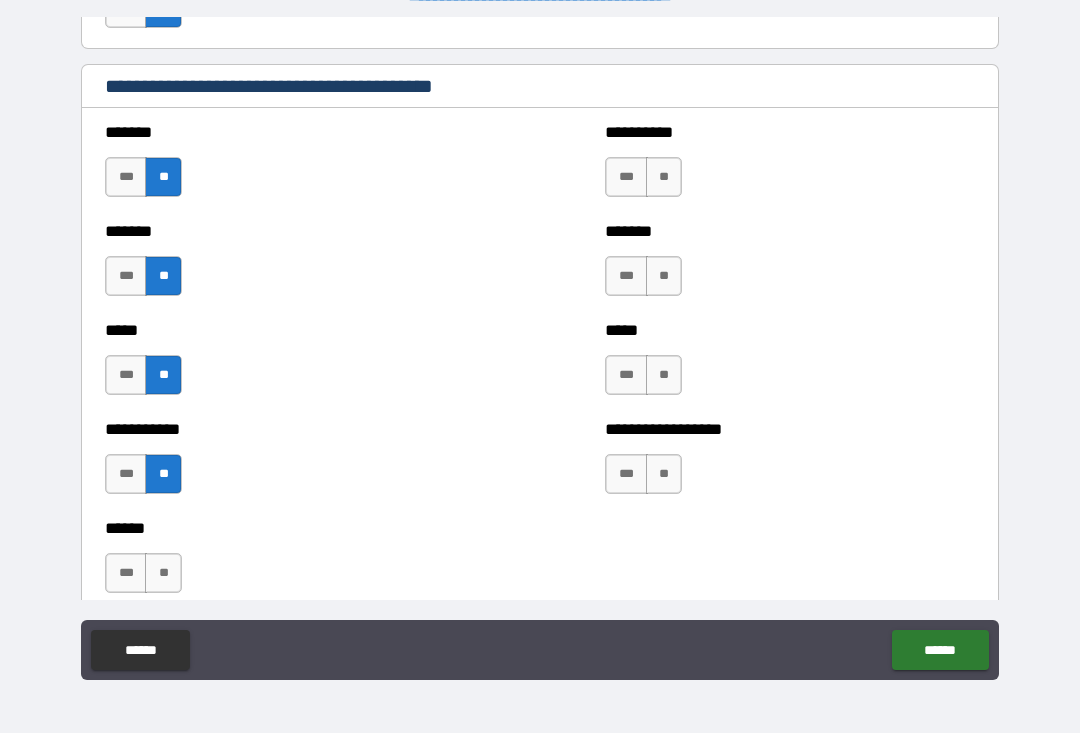 click on "**" at bounding box center [664, 178] 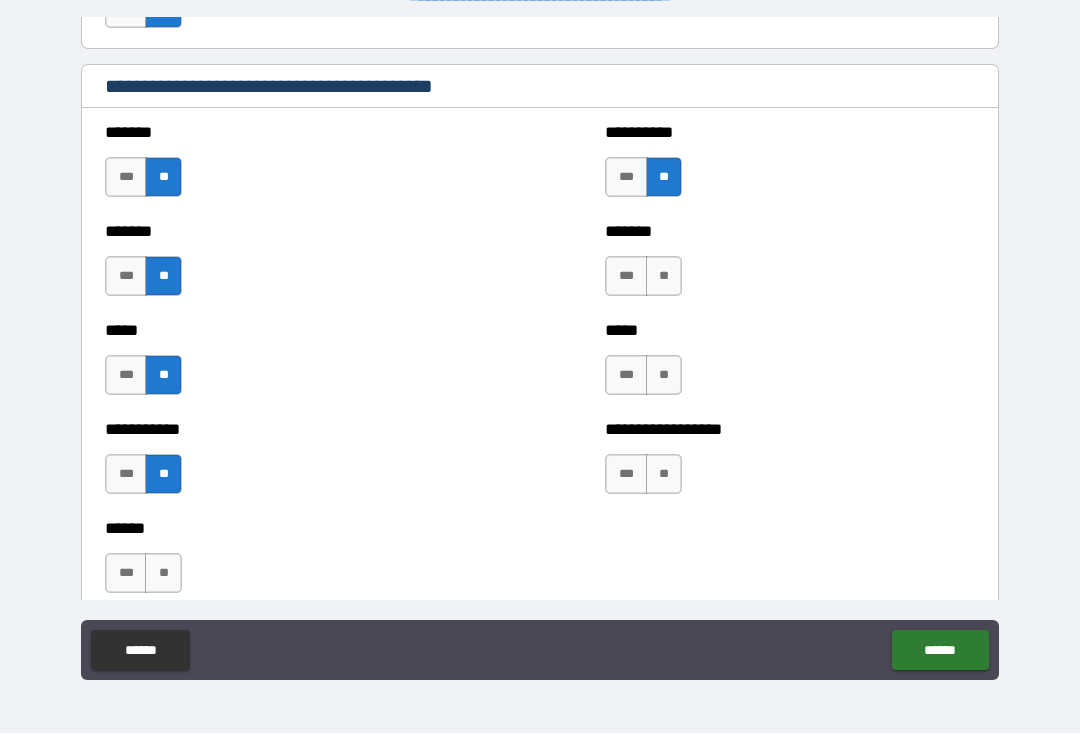 click on "**" at bounding box center (664, 277) 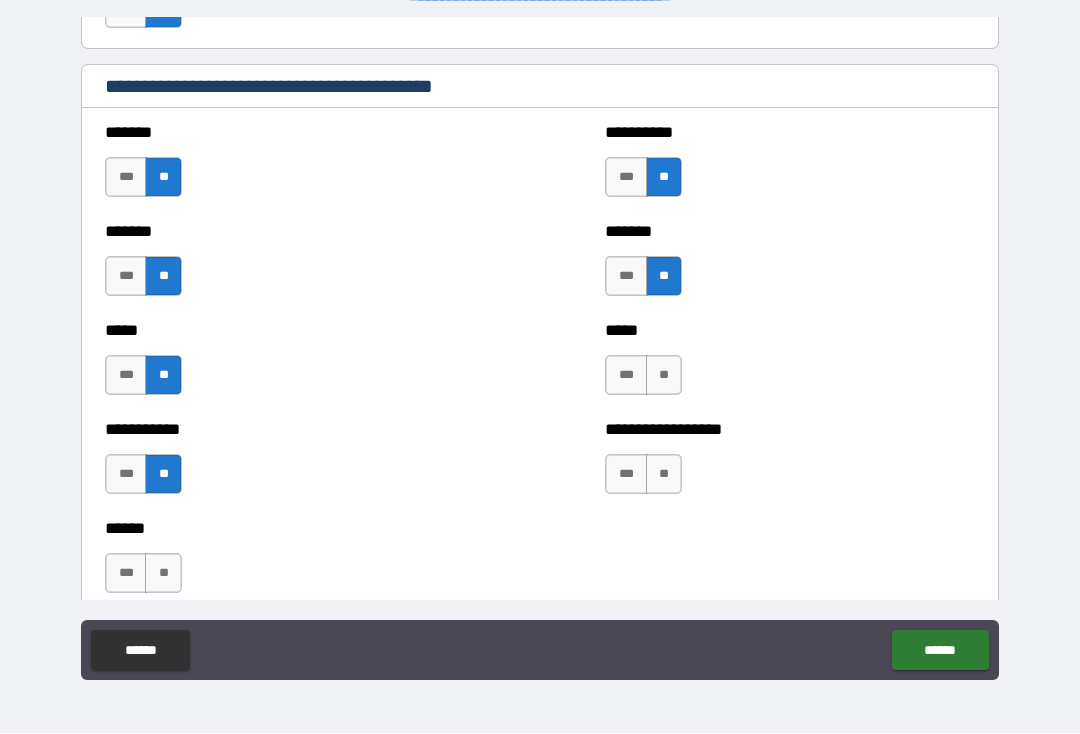 click on "**" at bounding box center [664, 376] 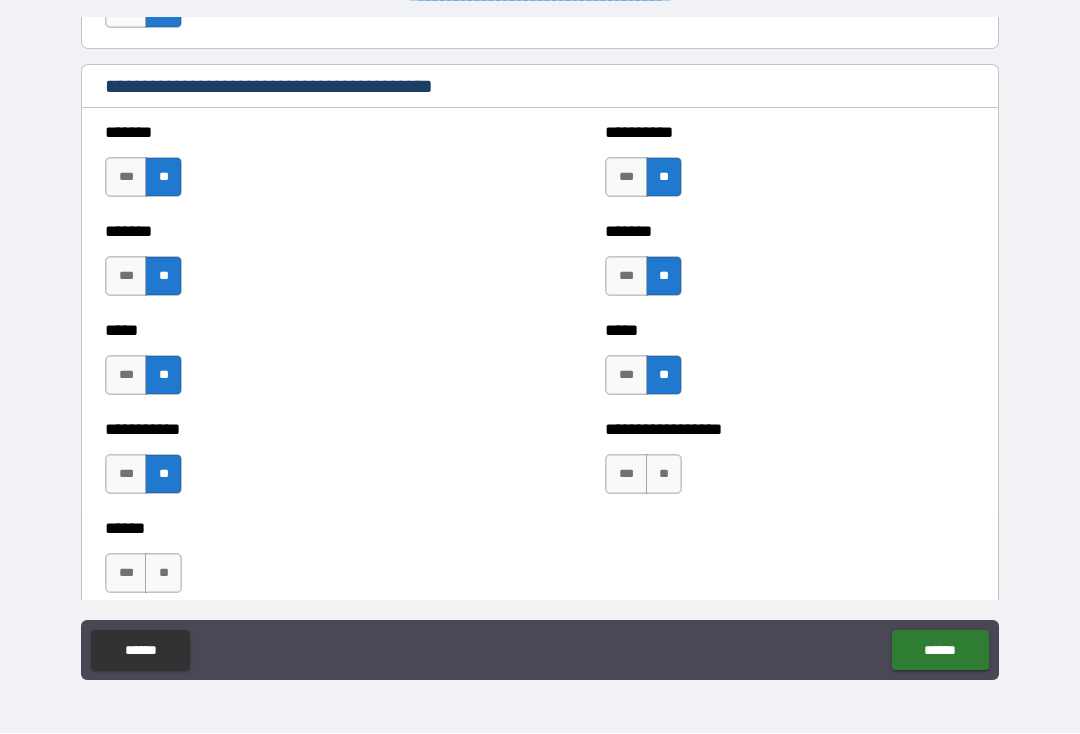 click on "**" at bounding box center [664, 475] 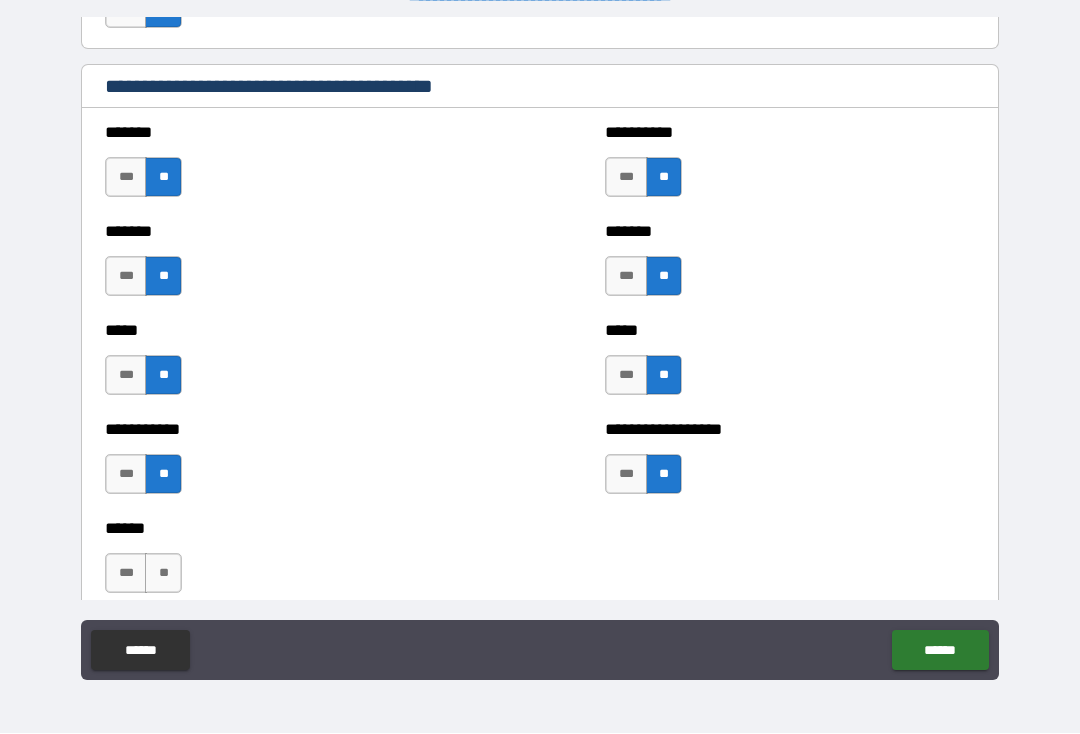 click on "**" at bounding box center [163, 574] 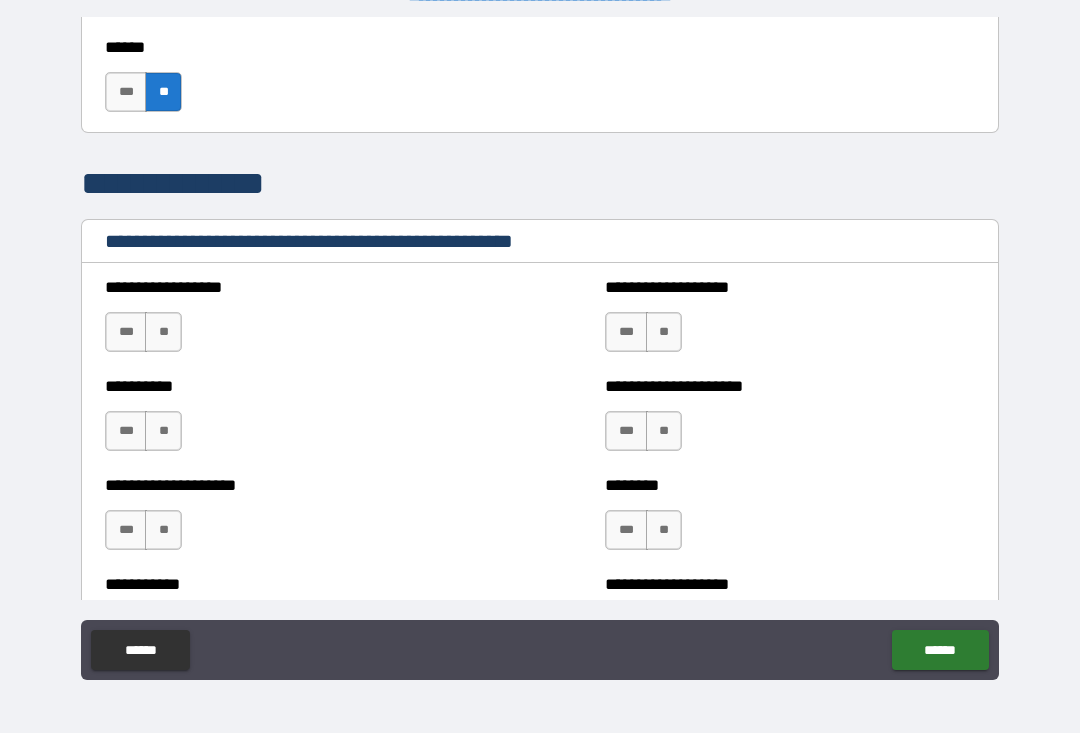 scroll, scrollTop: 2336, scrollLeft: 0, axis: vertical 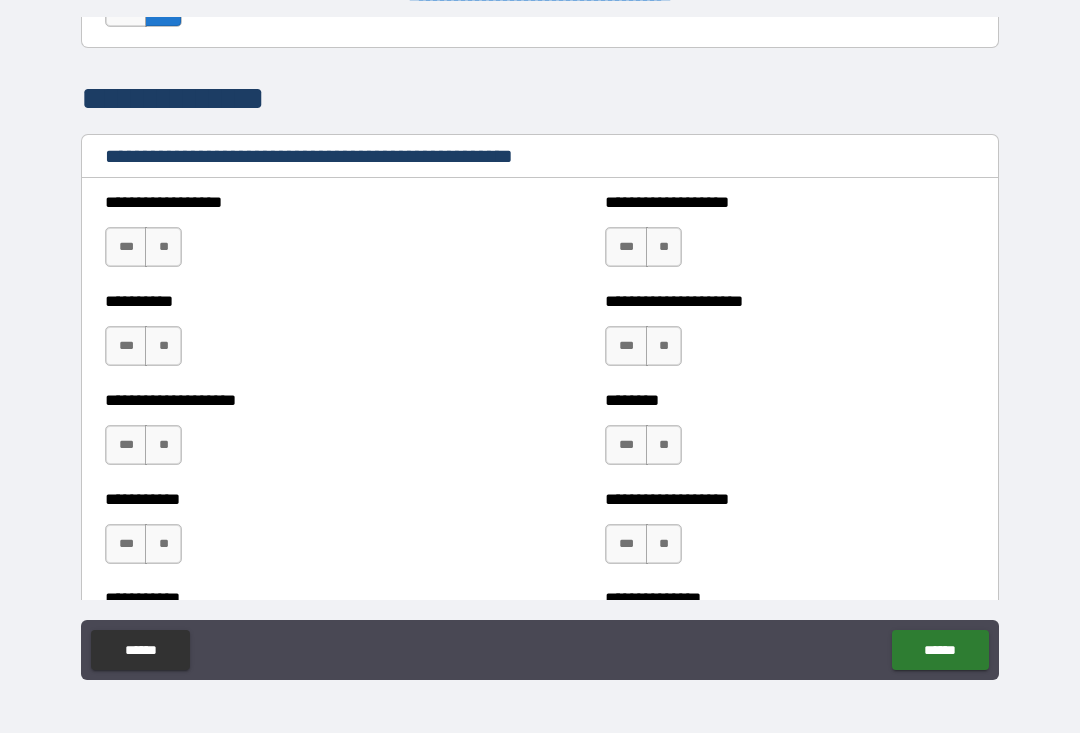 click on "**" at bounding box center (163, 248) 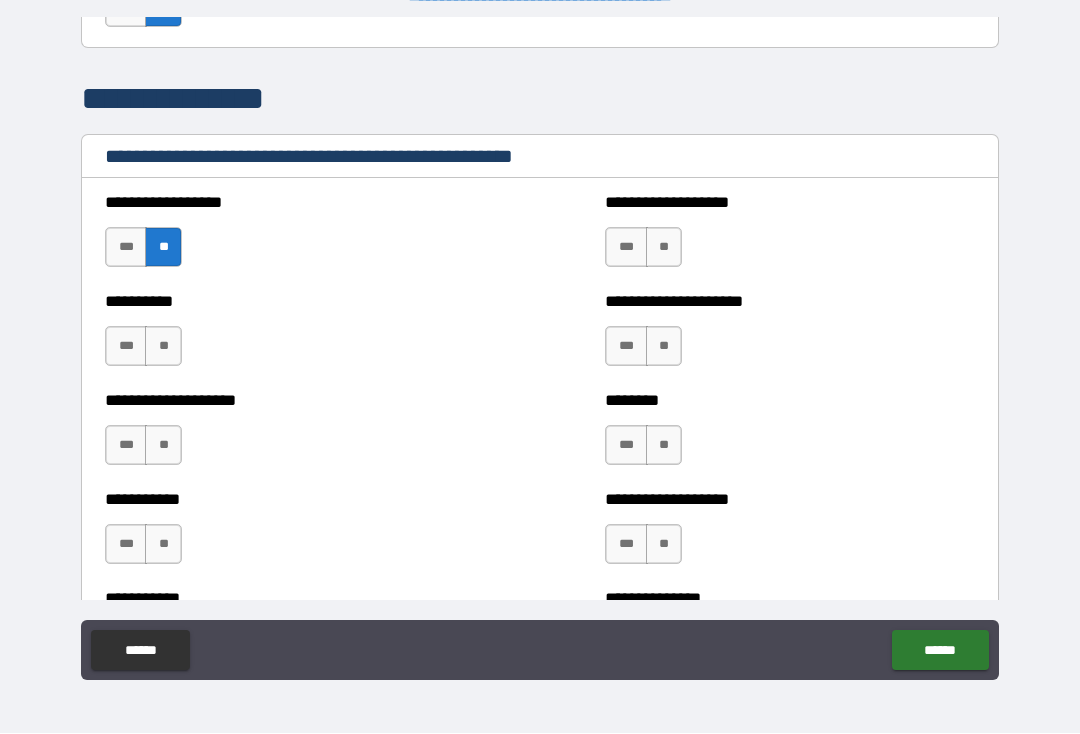 click on "**" at bounding box center (163, 347) 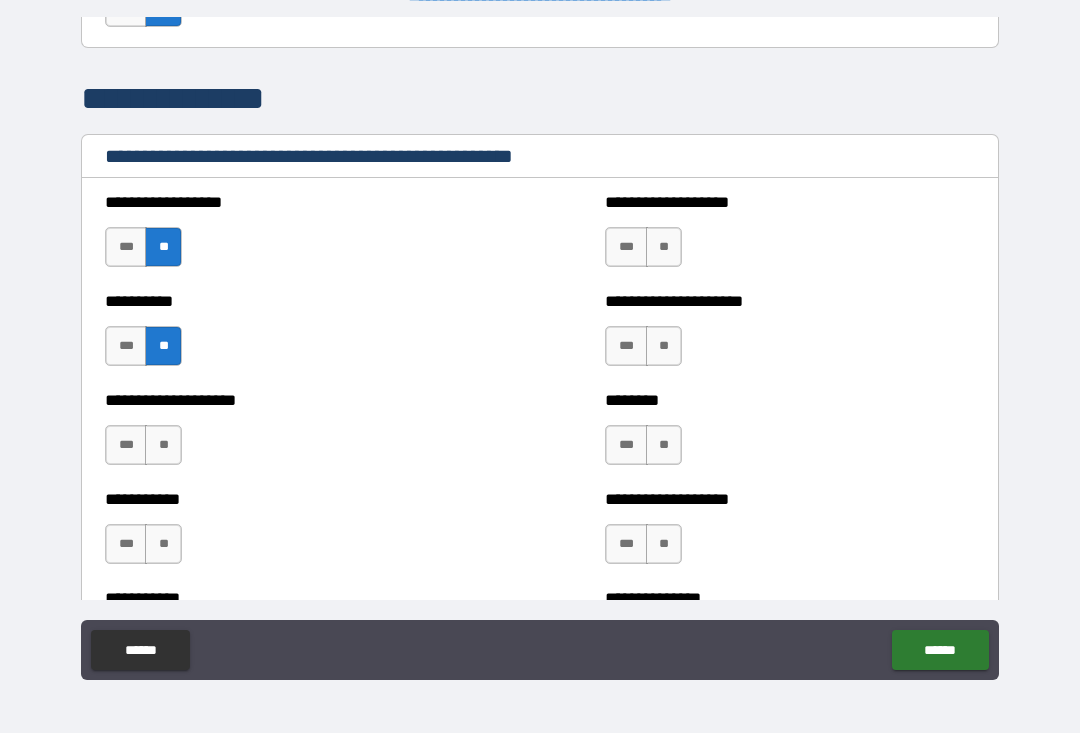 click on "**" at bounding box center [664, 248] 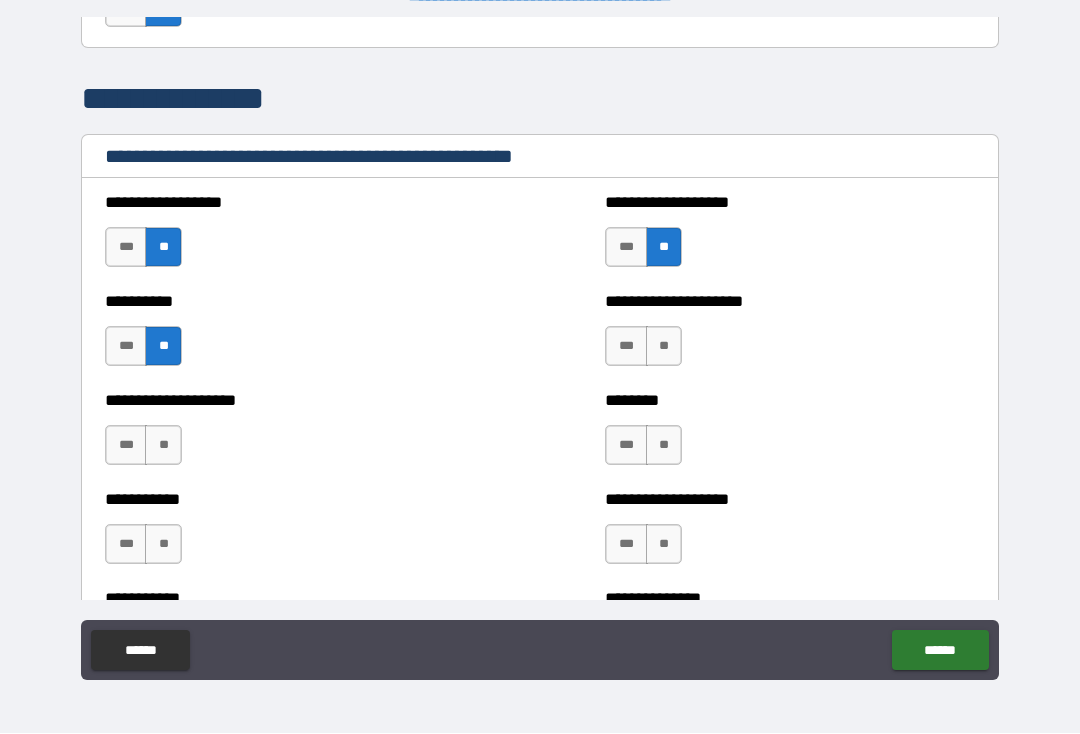 click on "**" at bounding box center (664, 347) 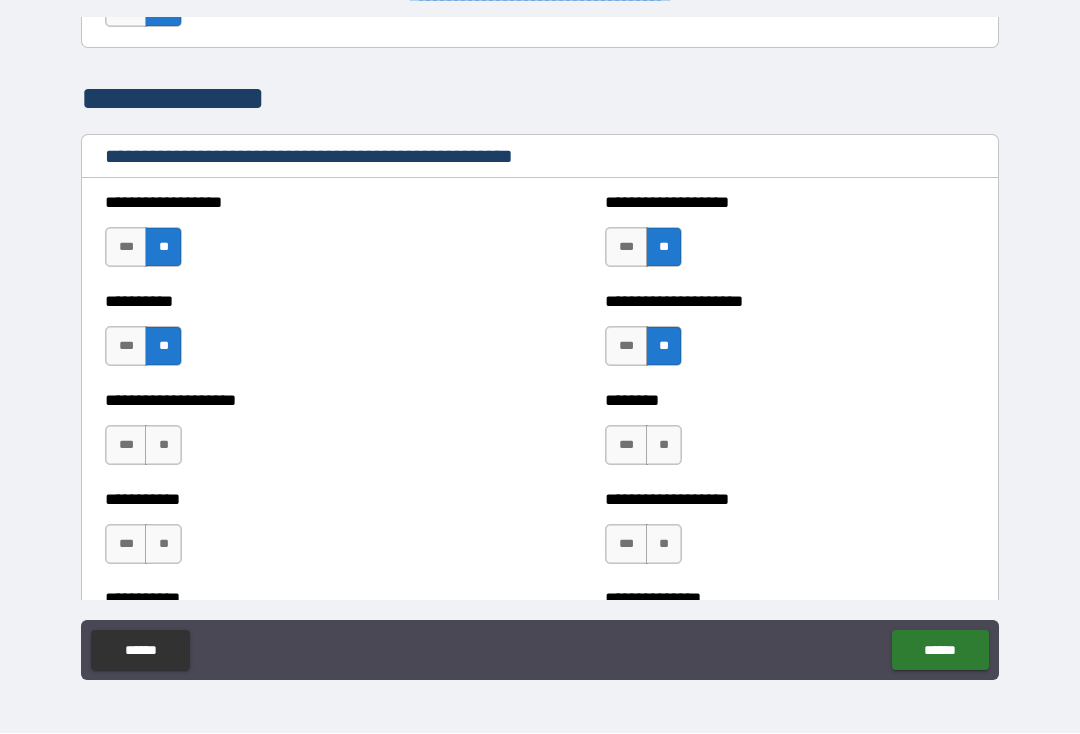 click on "**" at bounding box center [163, 446] 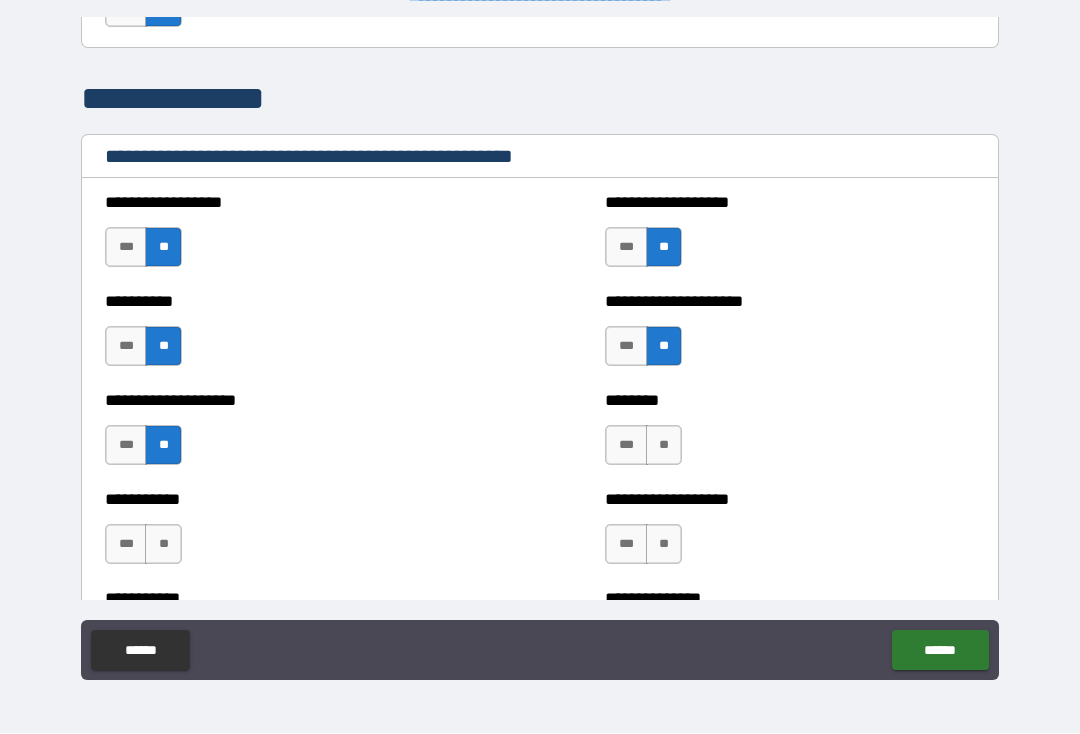 click on "**" at bounding box center [664, 446] 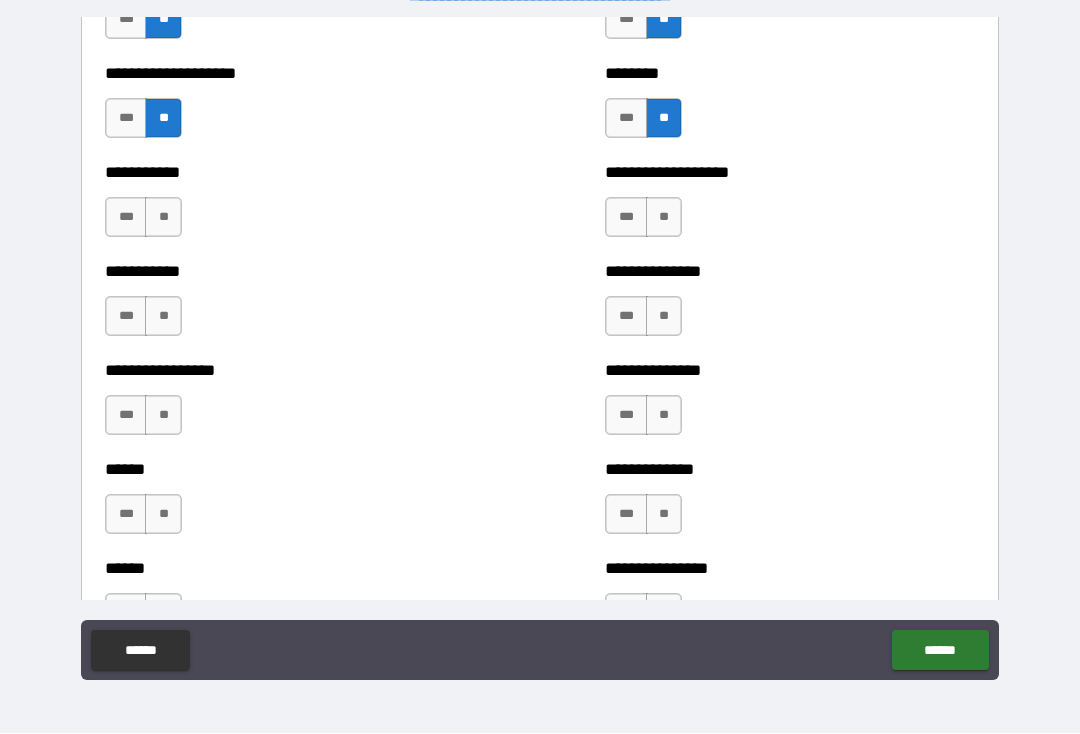 scroll, scrollTop: 2665, scrollLeft: 0, axis: vertical 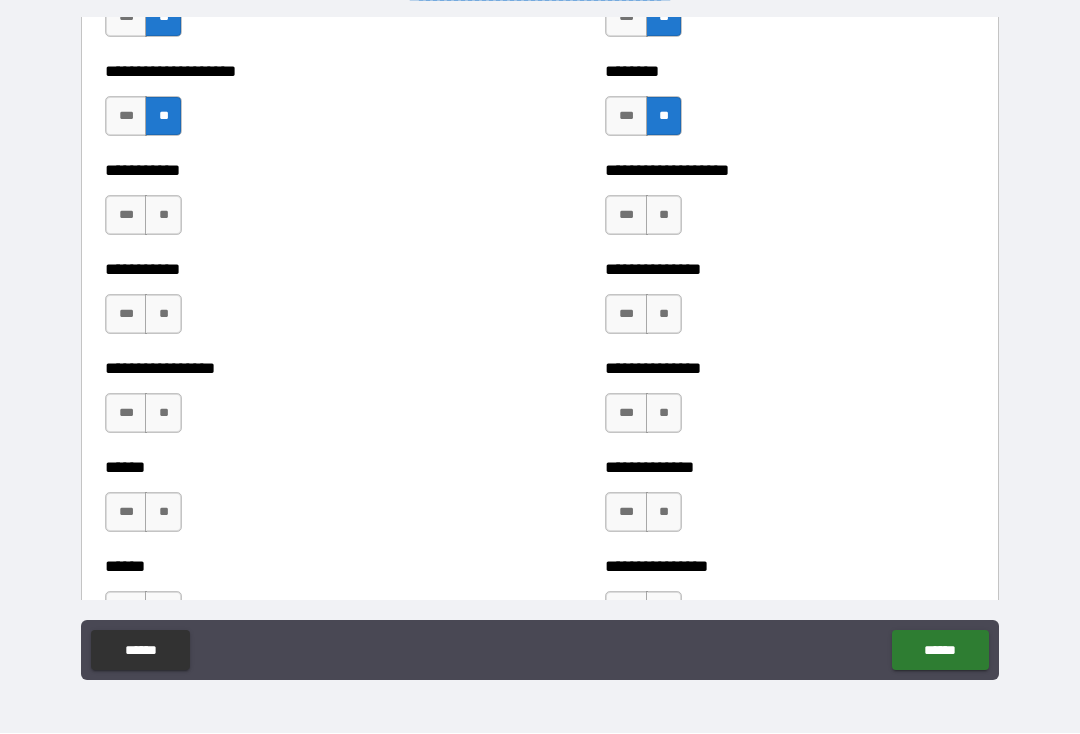 click on "**" at bounding box center (163, 216) 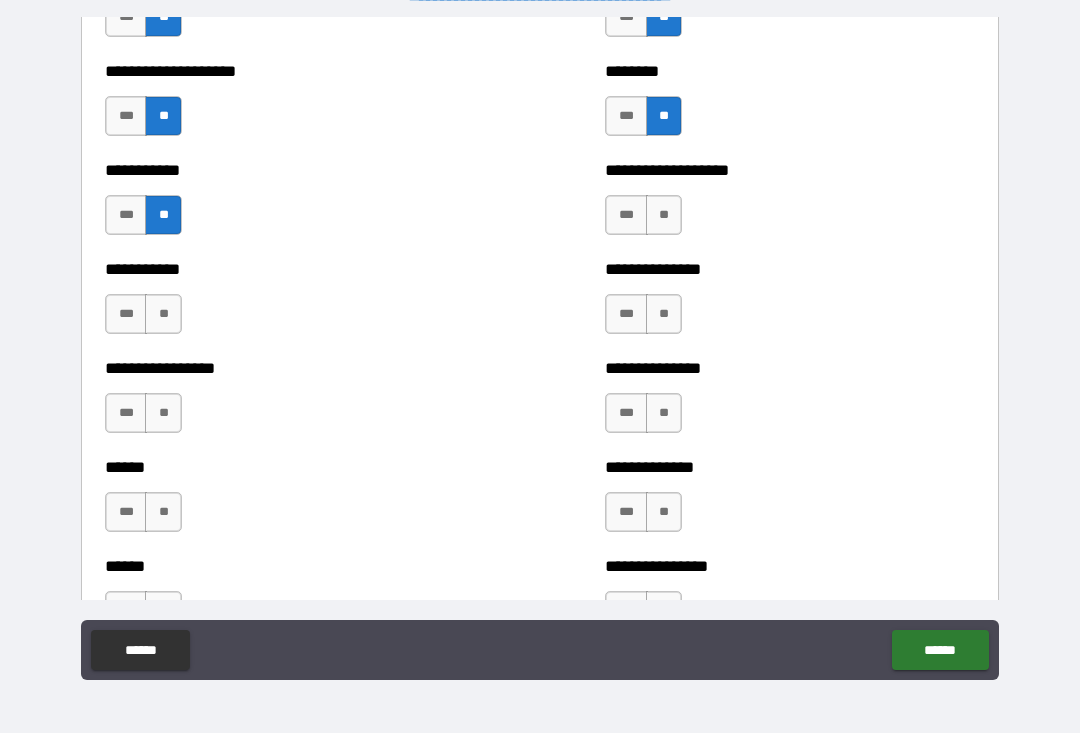 click on "**" at bounding box center (664, 216) 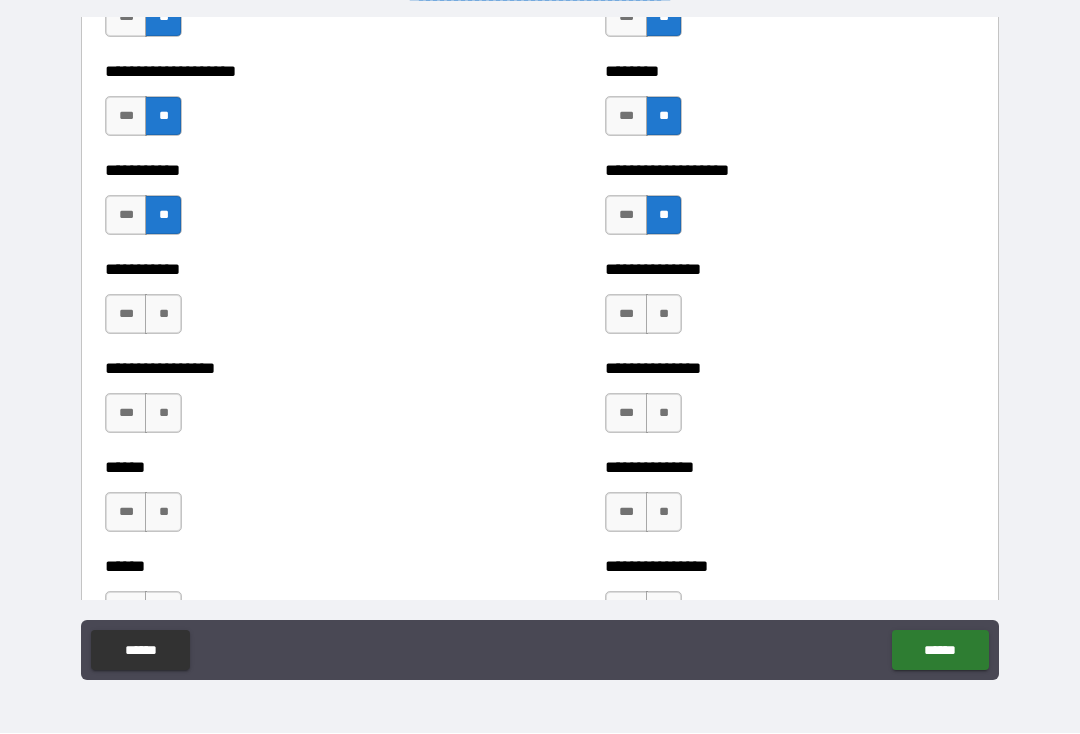 click on "**" at bounding box center [163, 315] 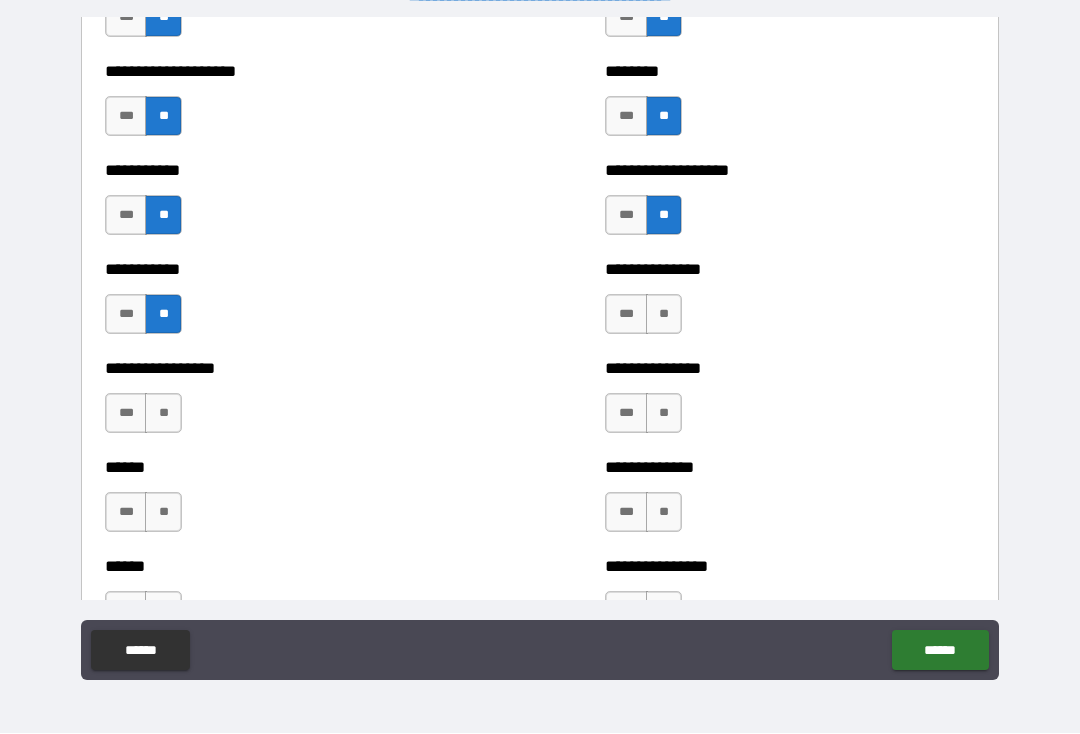 click on "**" at bounding box center (664, 315) 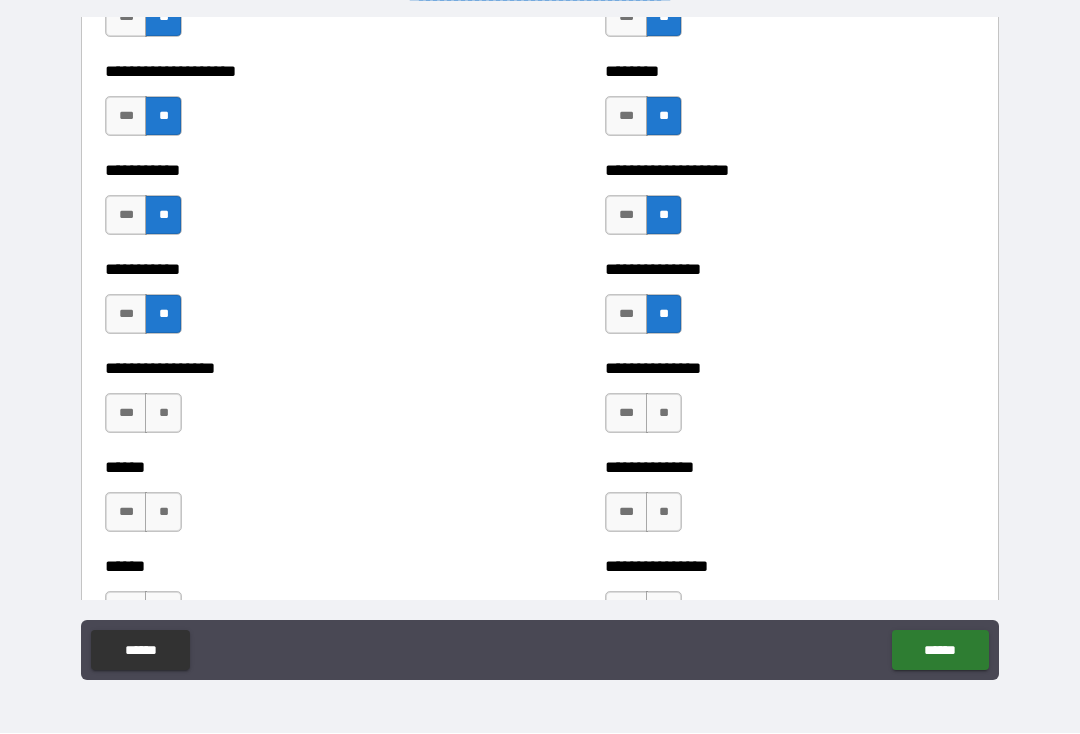 click on "**" at bounding box center (163, 414) 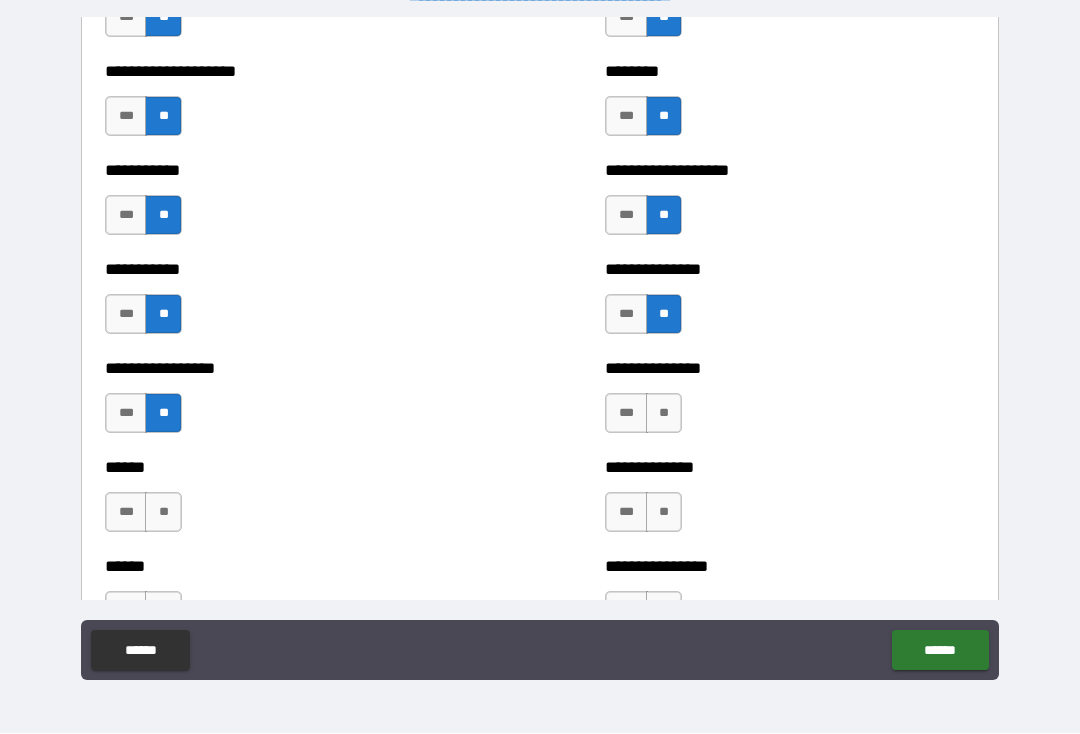 click on "**" at bounding box center (664, 414) 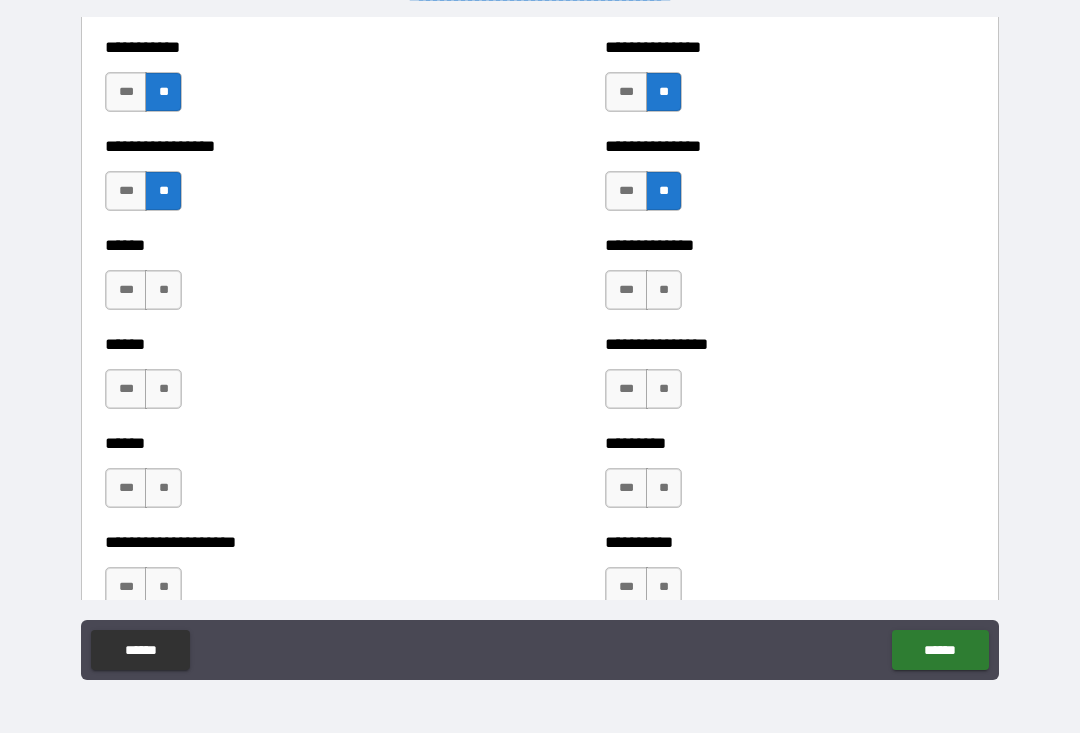 scroll, scrollTop: 2937, scrollLeft: 0, axis: vertical 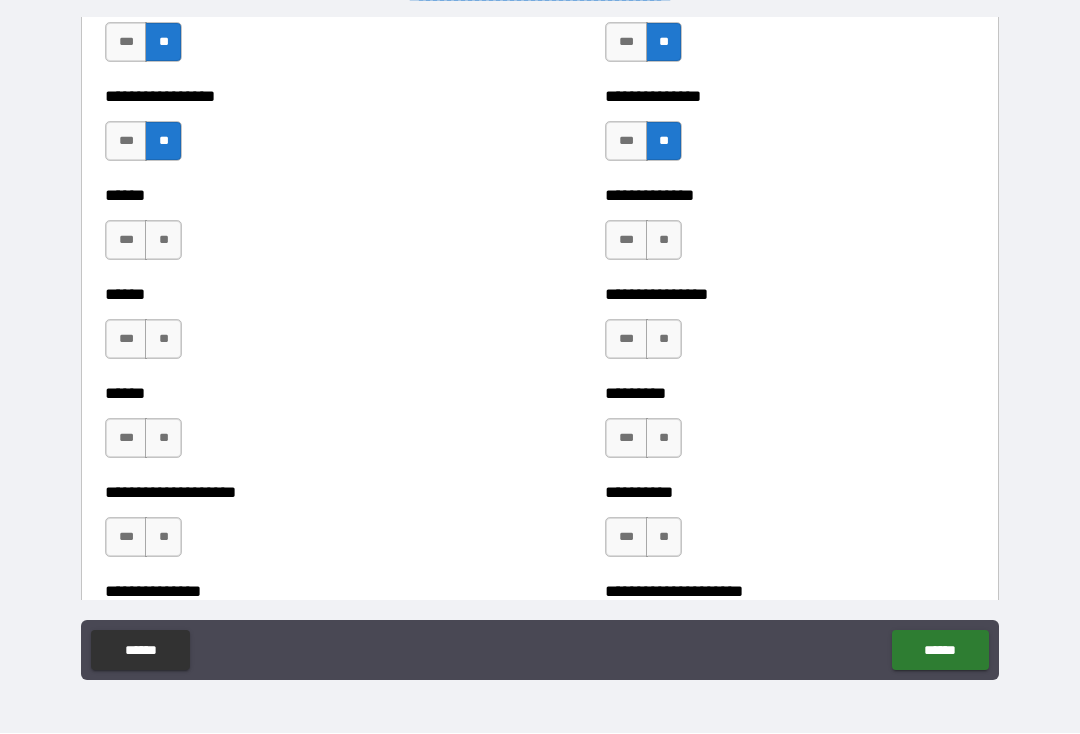 click on "**" at bounding box center [163, 241] 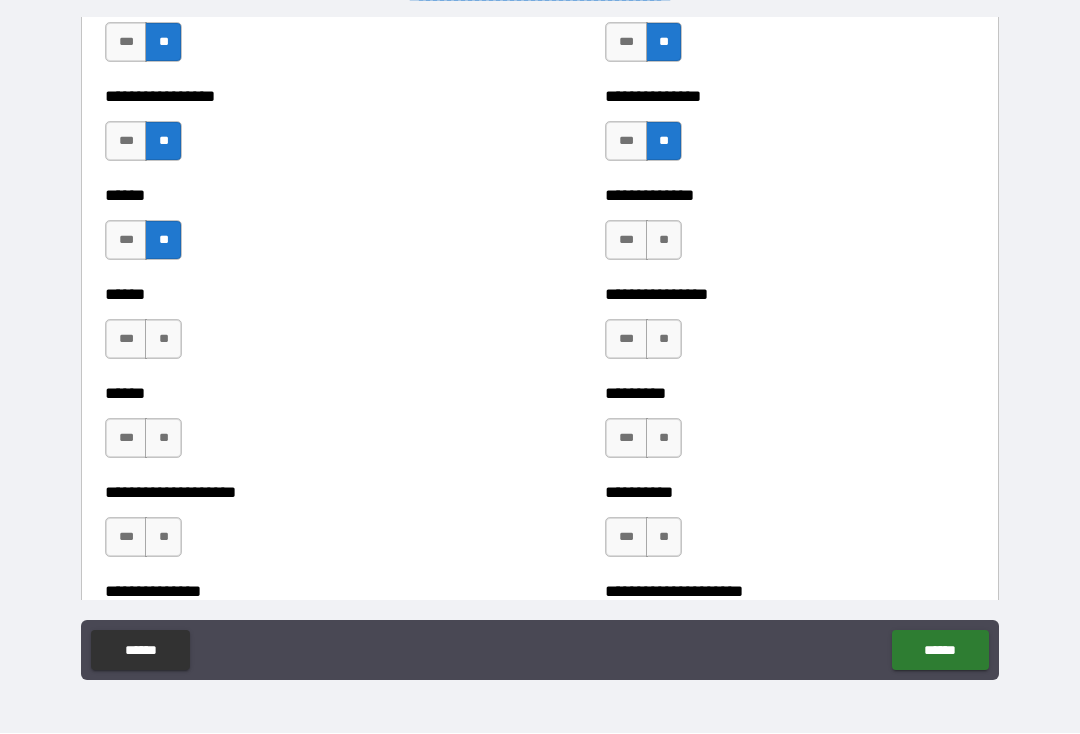 click on "**" at bounding box center [664, 241] 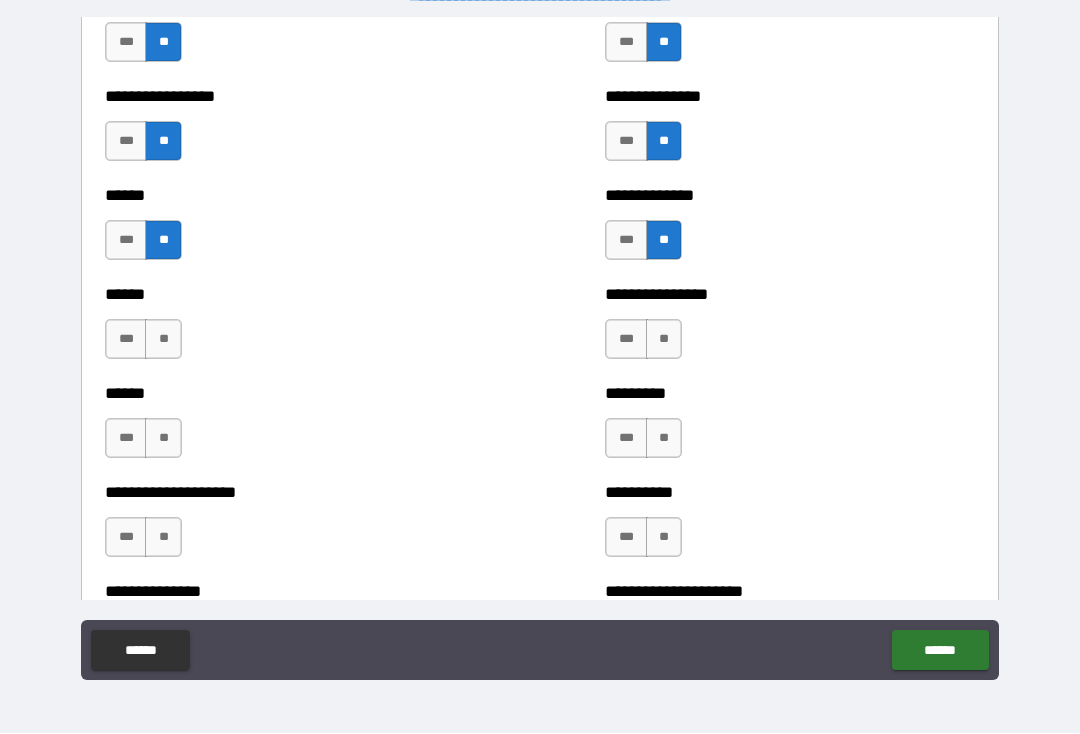 click on "**" at bounding box center [163, 340] 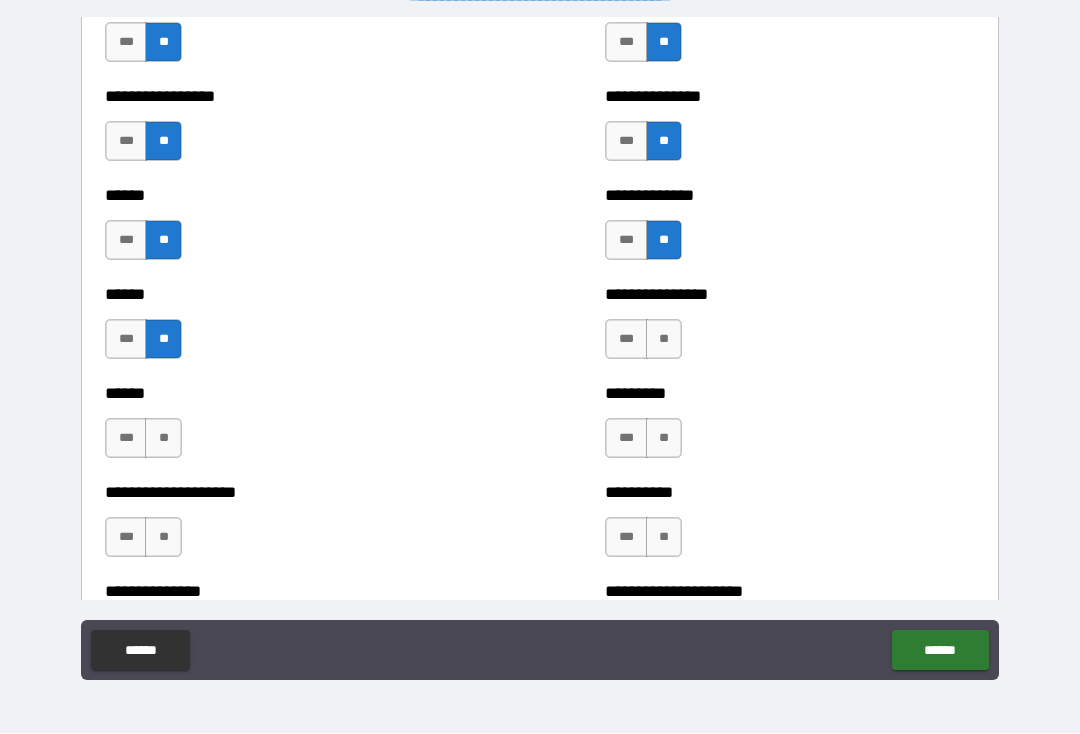 click on "**" at bounding box center [664, 340] 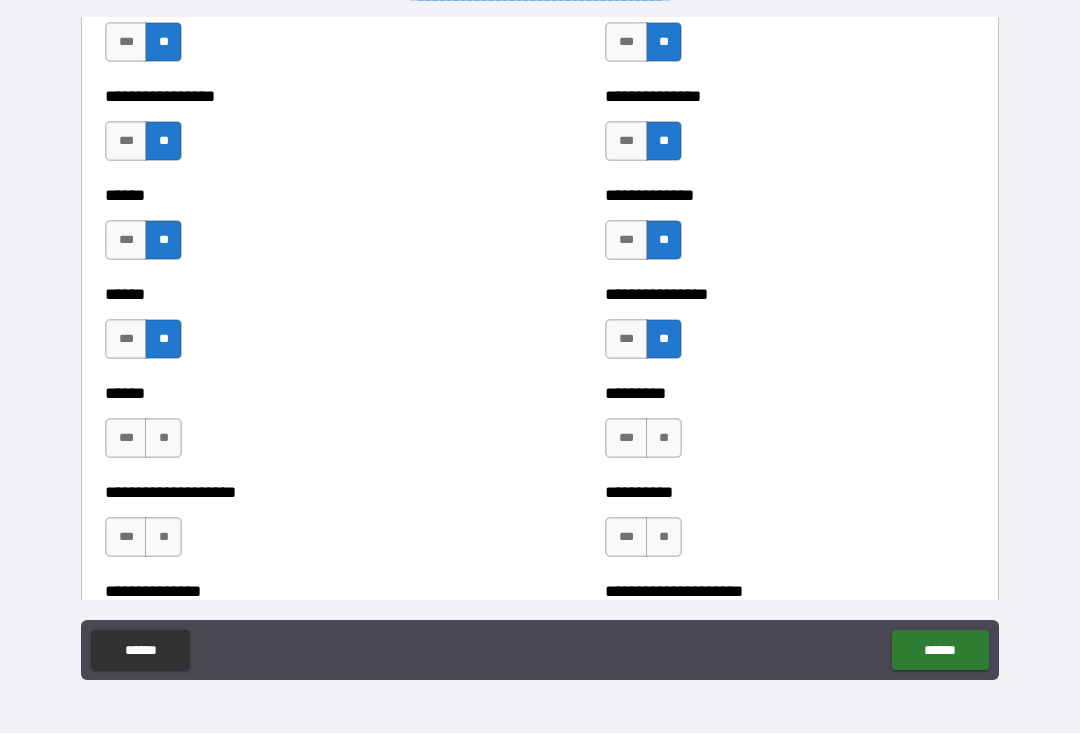 click on "**" at bounding box center (163, 439) 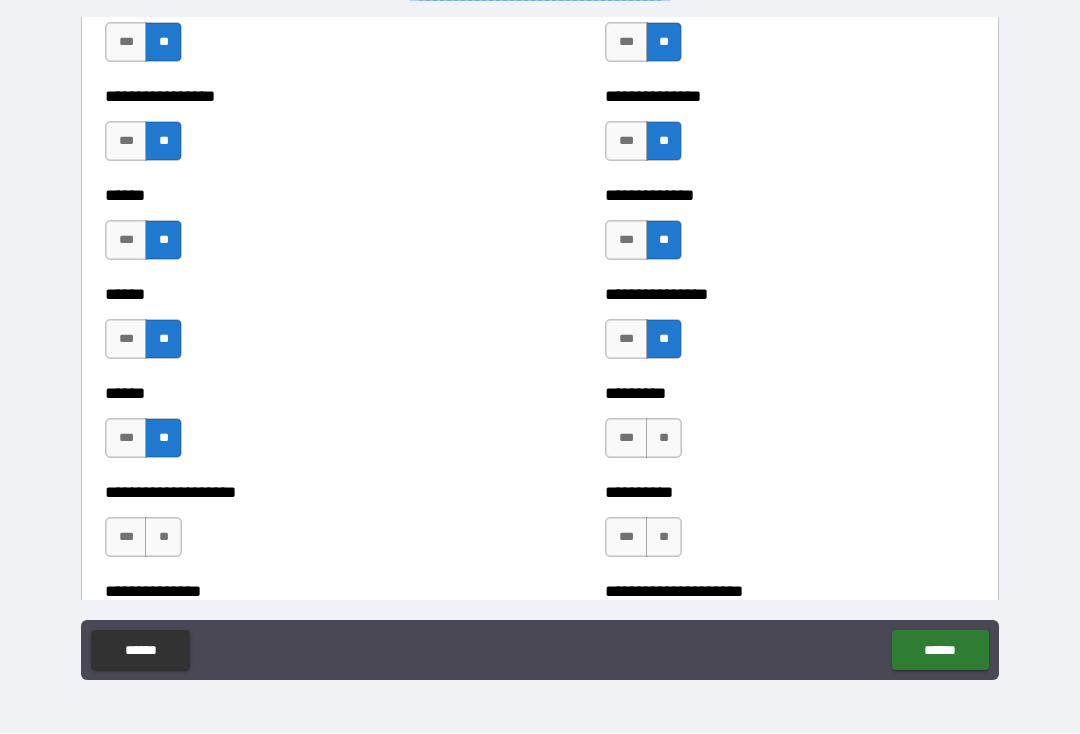 click on "**" at bounding box center [664, 439] 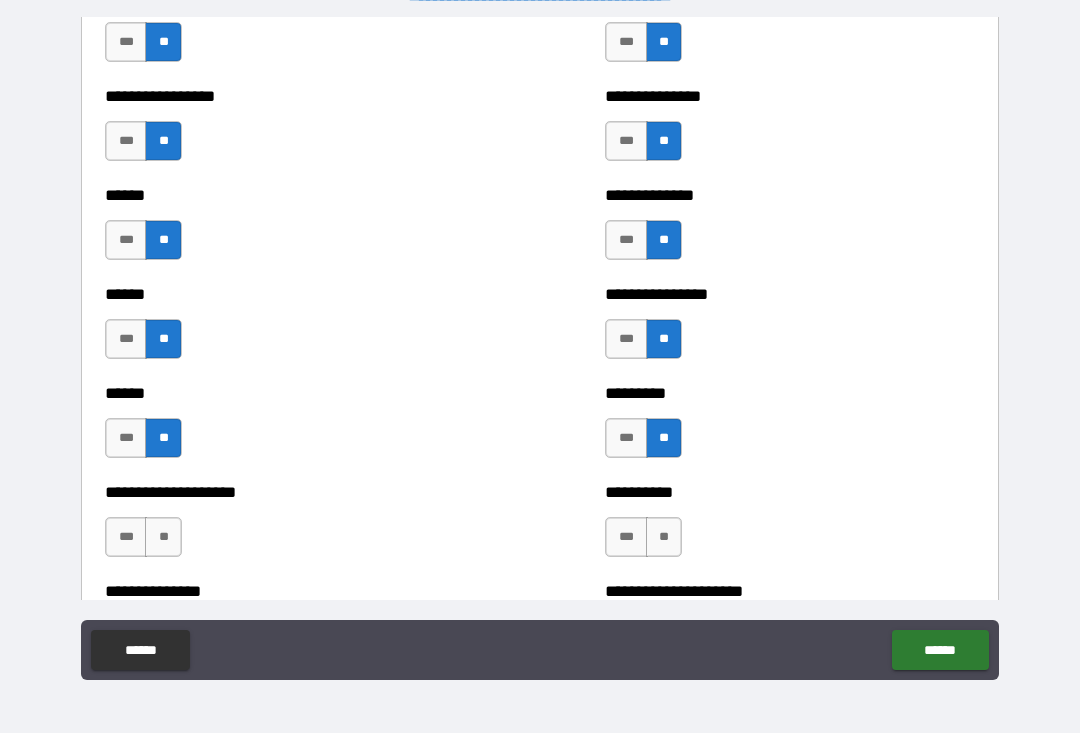 click on "**" at bounding box center [163, 538] 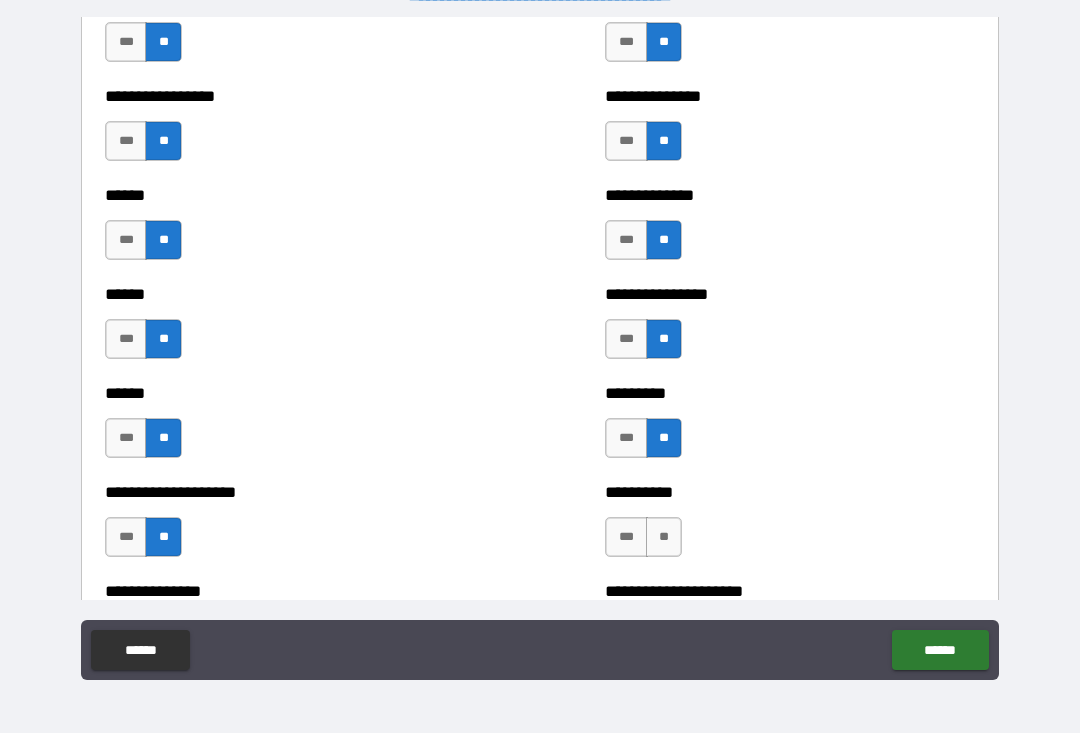 click on "**********" at bounding box center [790, 528] 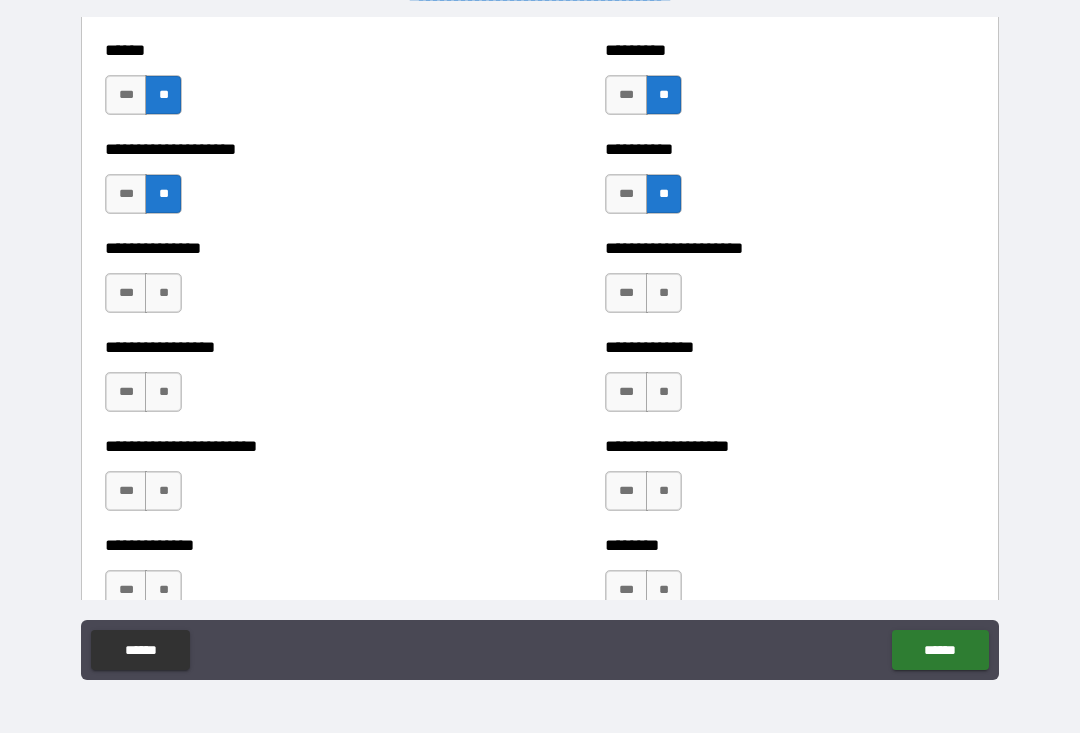 scroll, scrollTop: 3292, scrollLeft: 0, axis: vertical 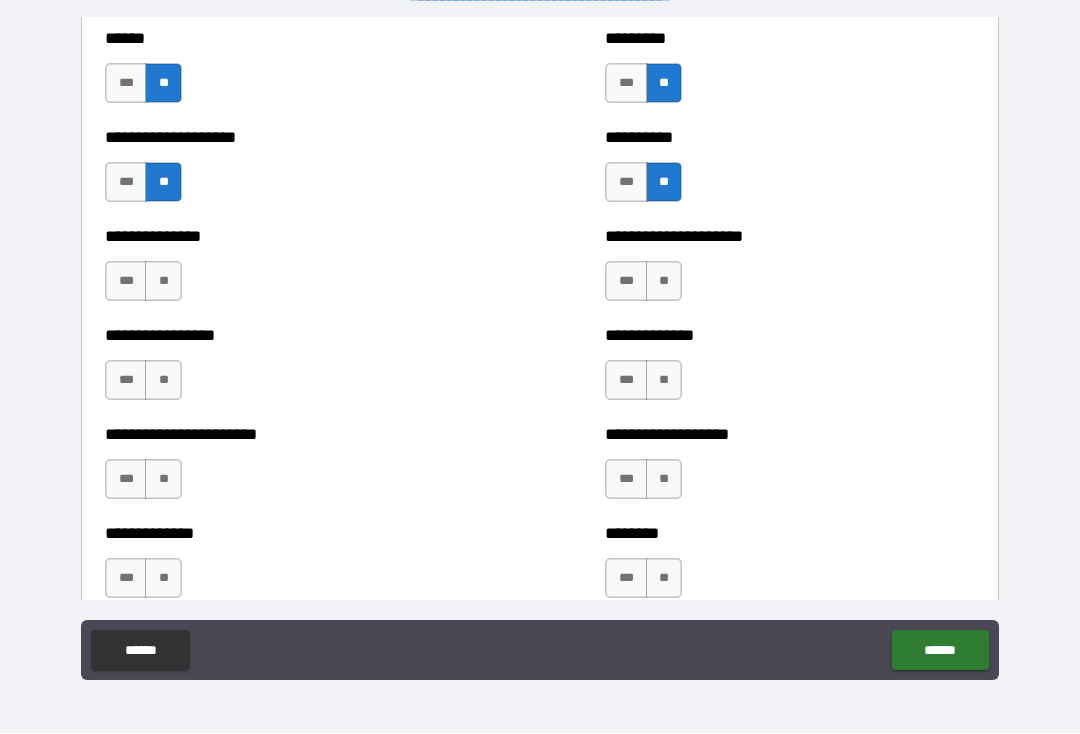 click on "**" at bounding box center (163, 282) 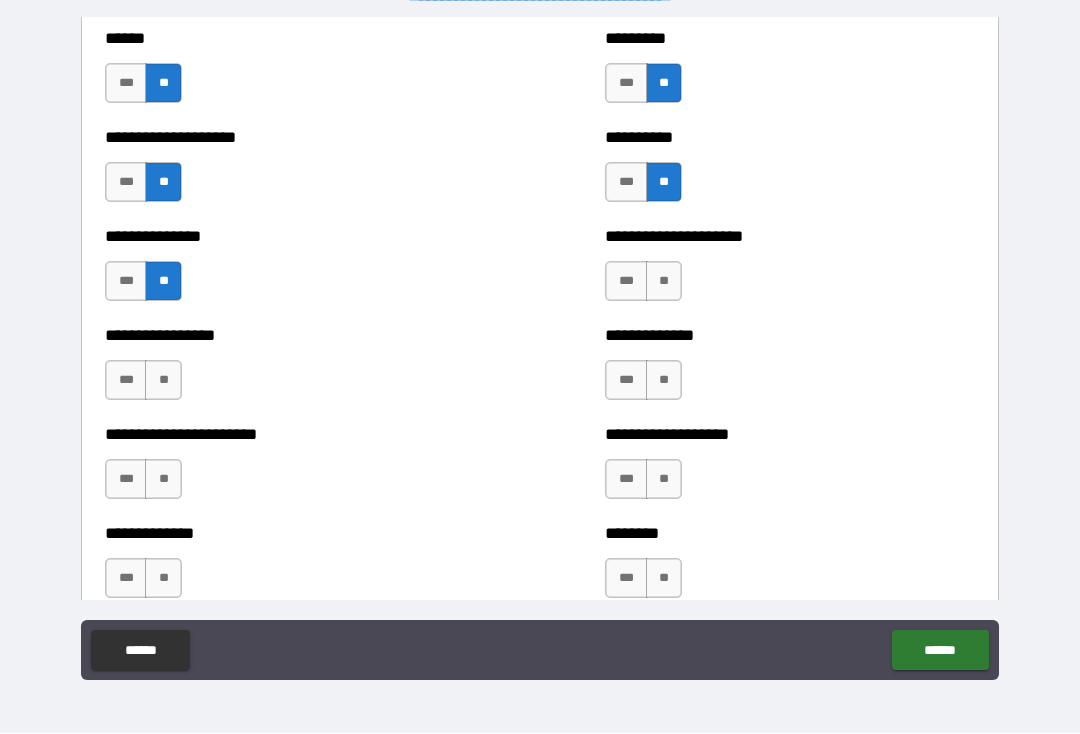 click on "**" at bounding box center [163, 381] 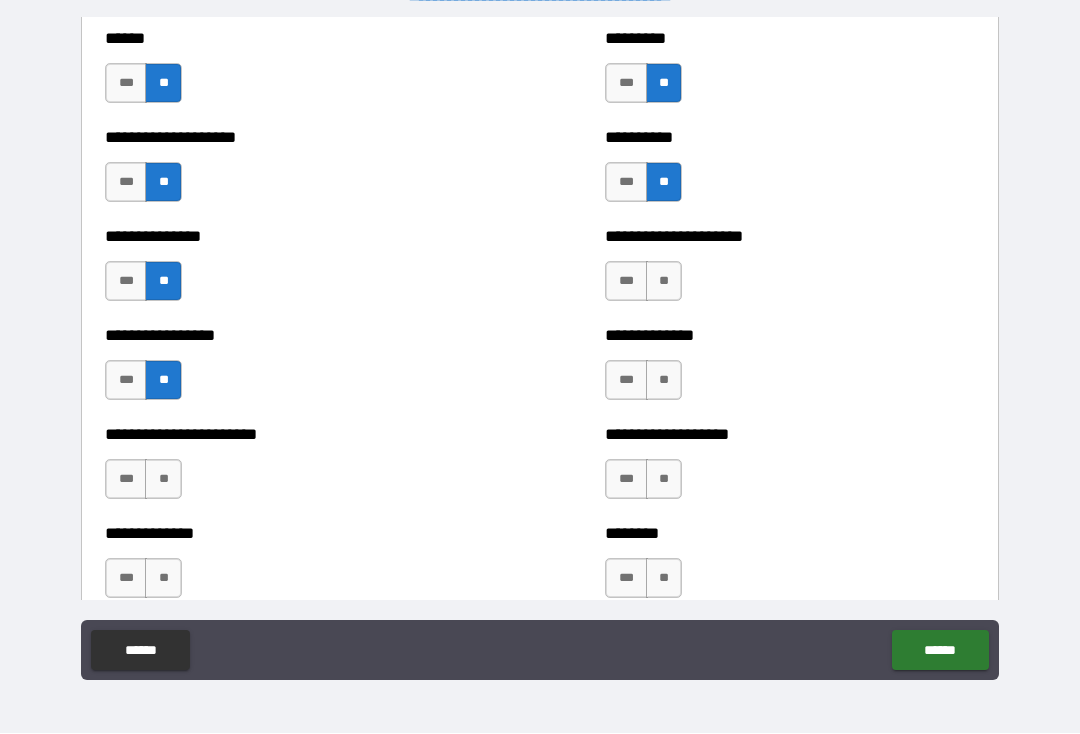 click on "**" at bounding box center [664, 282] 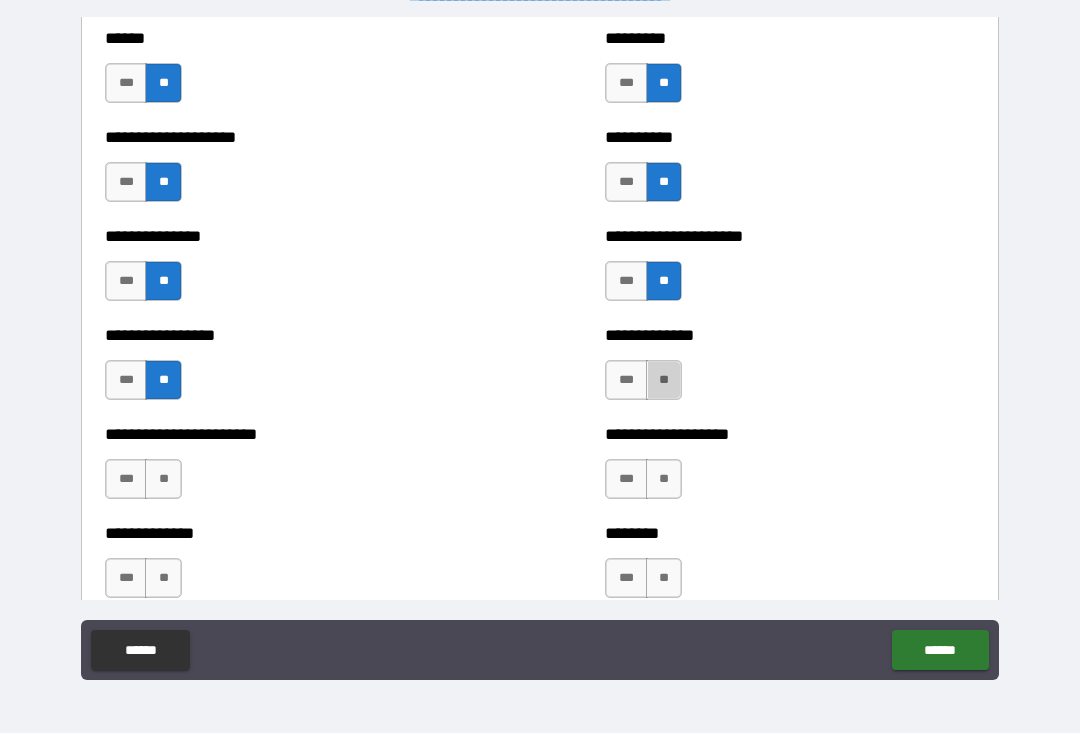 click on "**" at bounding box center [664, 381] 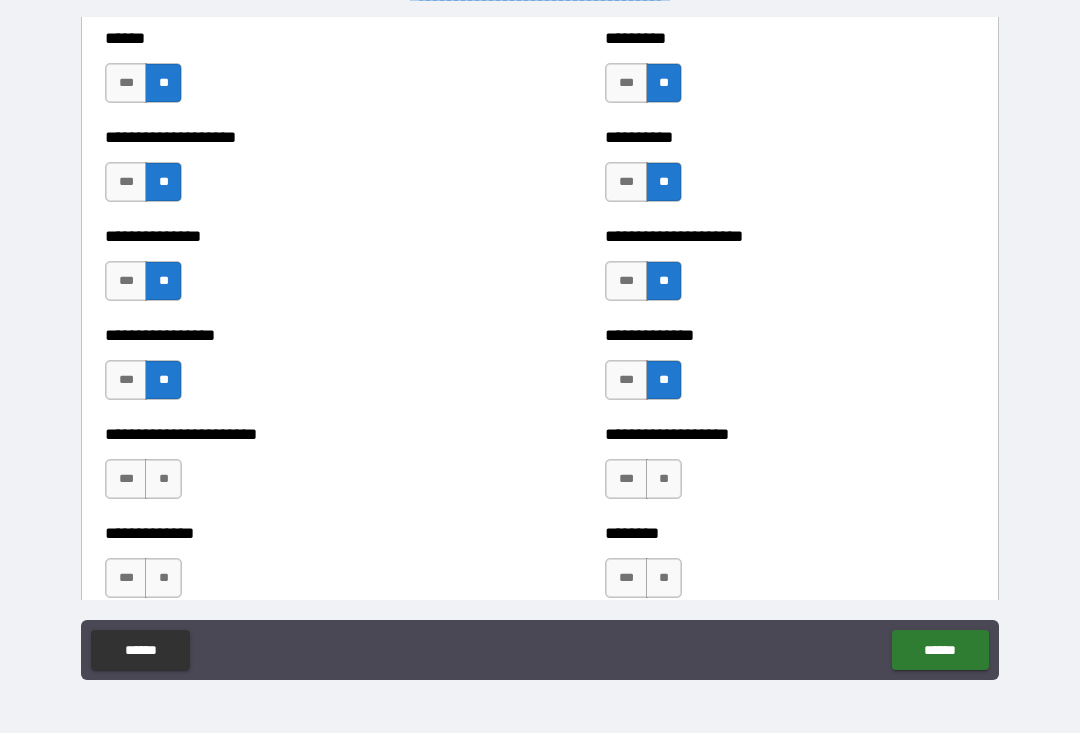 click on "**" at bounding box center [163, 480] 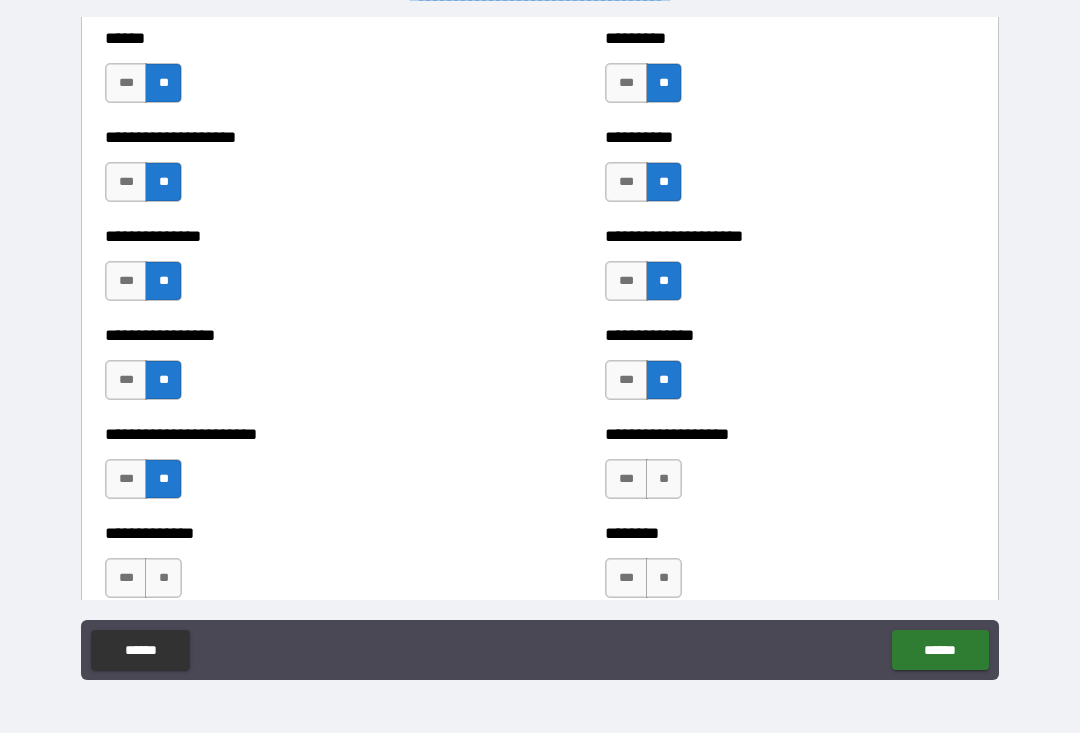 click on "**" at bounding box center [664, 480] 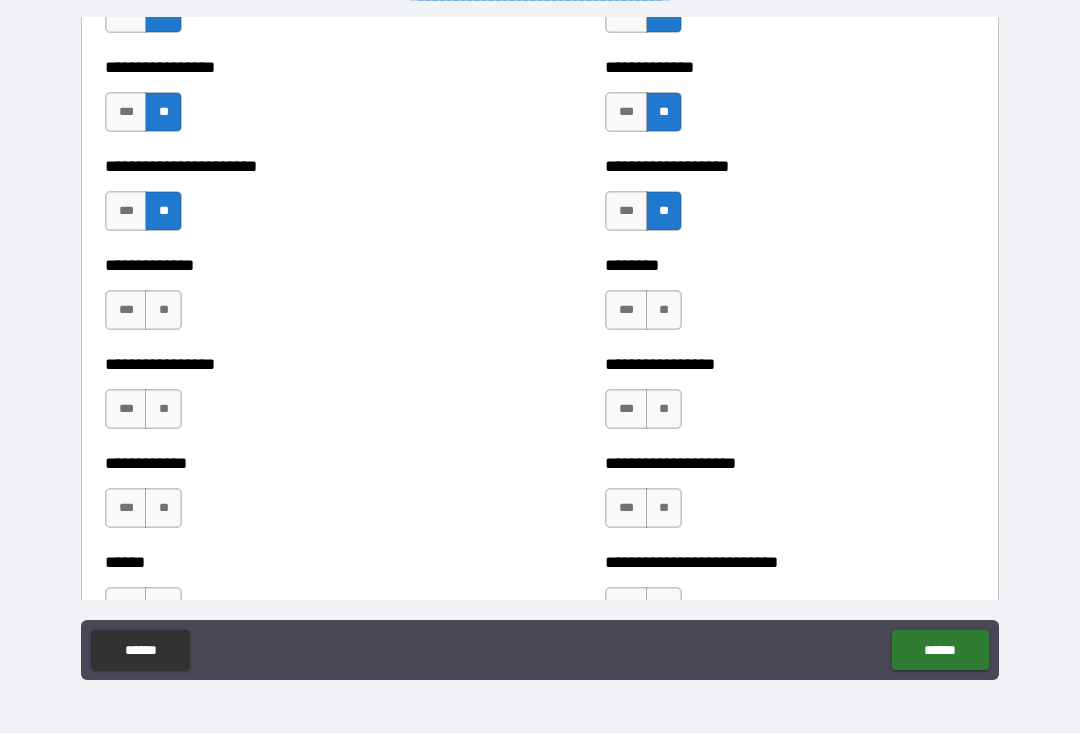 scroll, scrollTop: 3564, scrollLeft: 0, axis: vertical 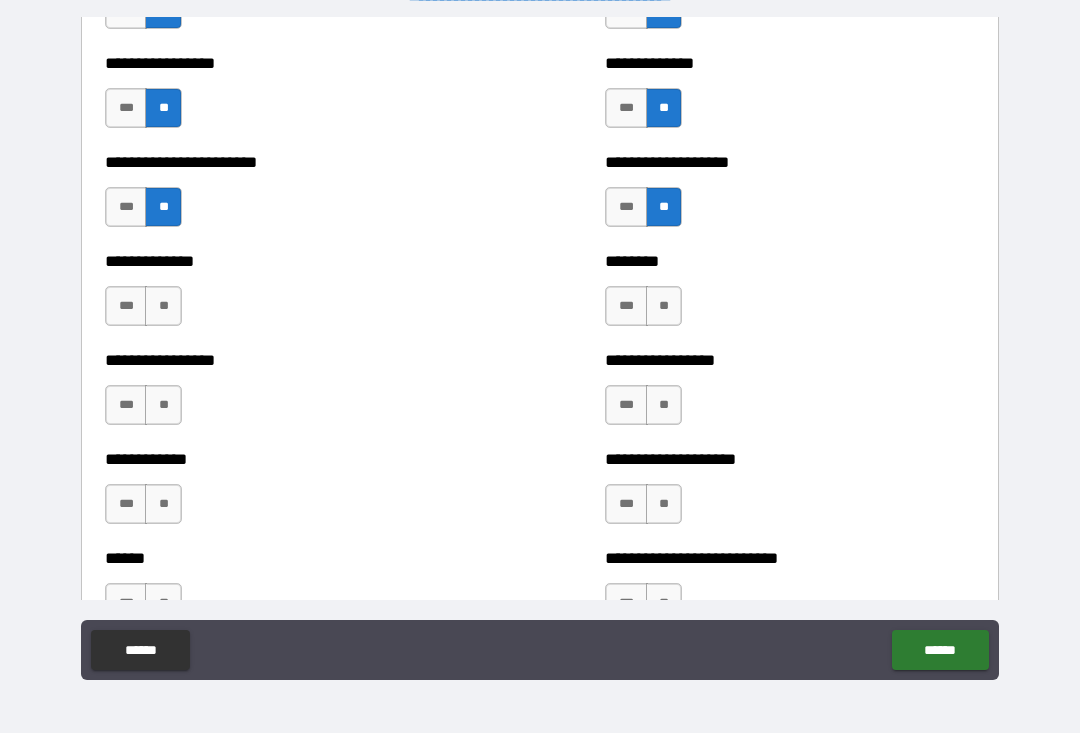 click on "**" at bounding box center (163, 307) 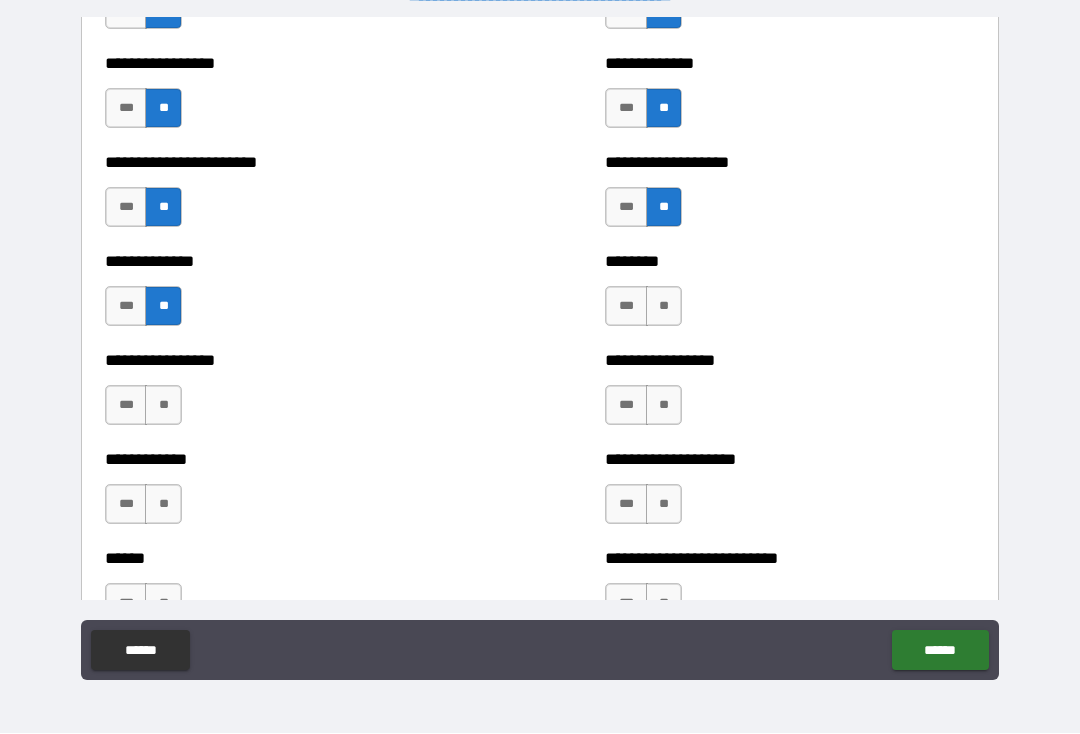 click on "**" at bounding box center [664, 307] 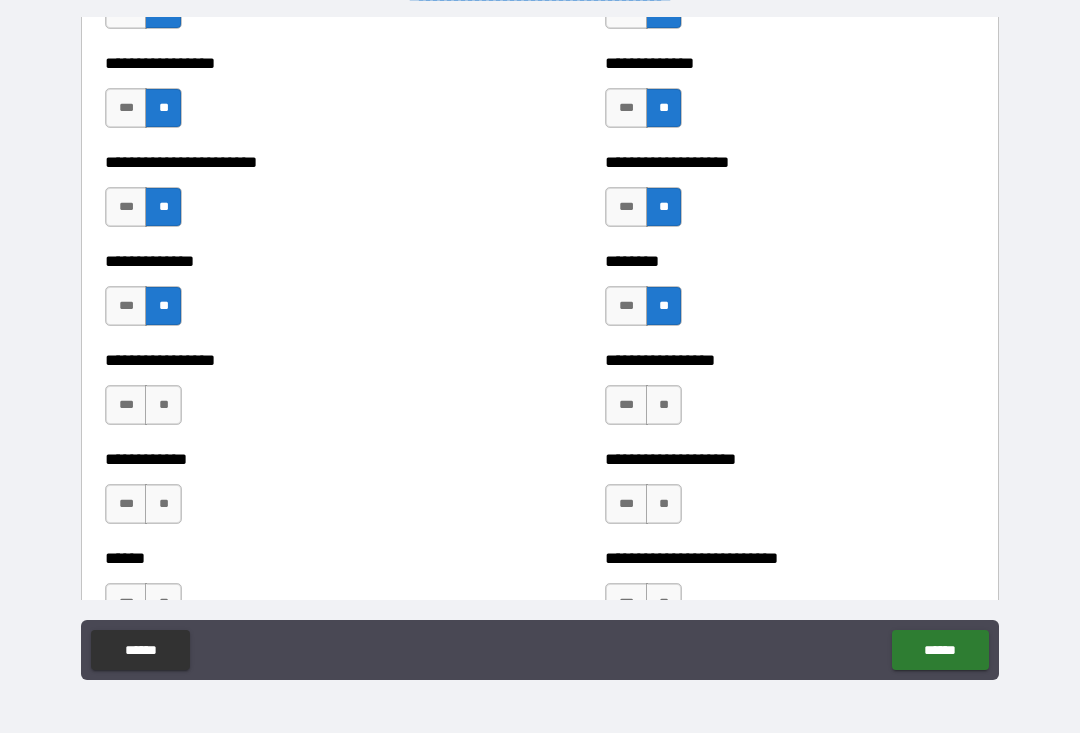 click on "**" at bounding box center [163, 406] 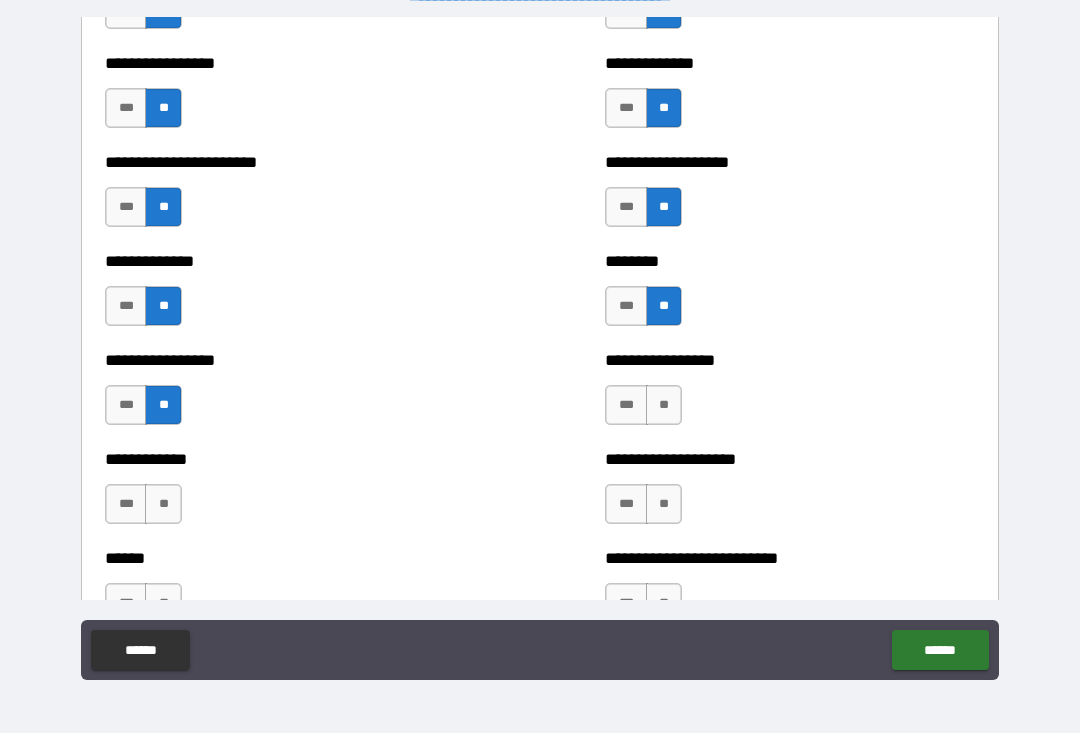 click on "**" at bounding box center [664, 406] 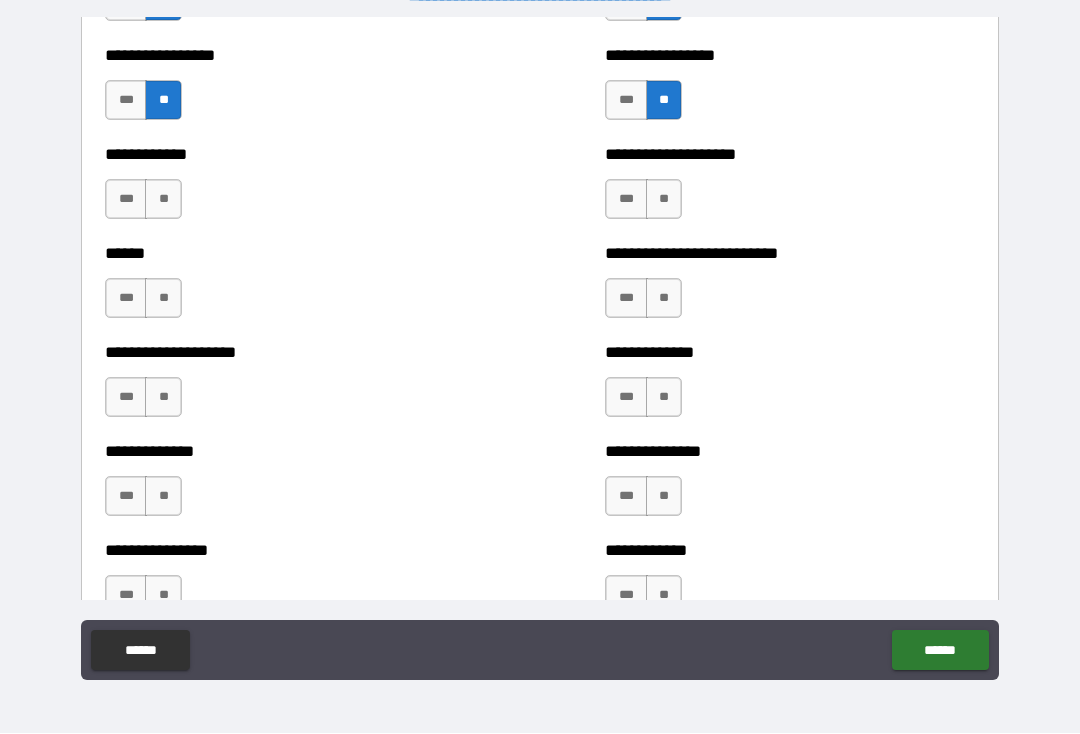 scroll, scrollTop: 3874, scrollLeft: 0, axis: vertical 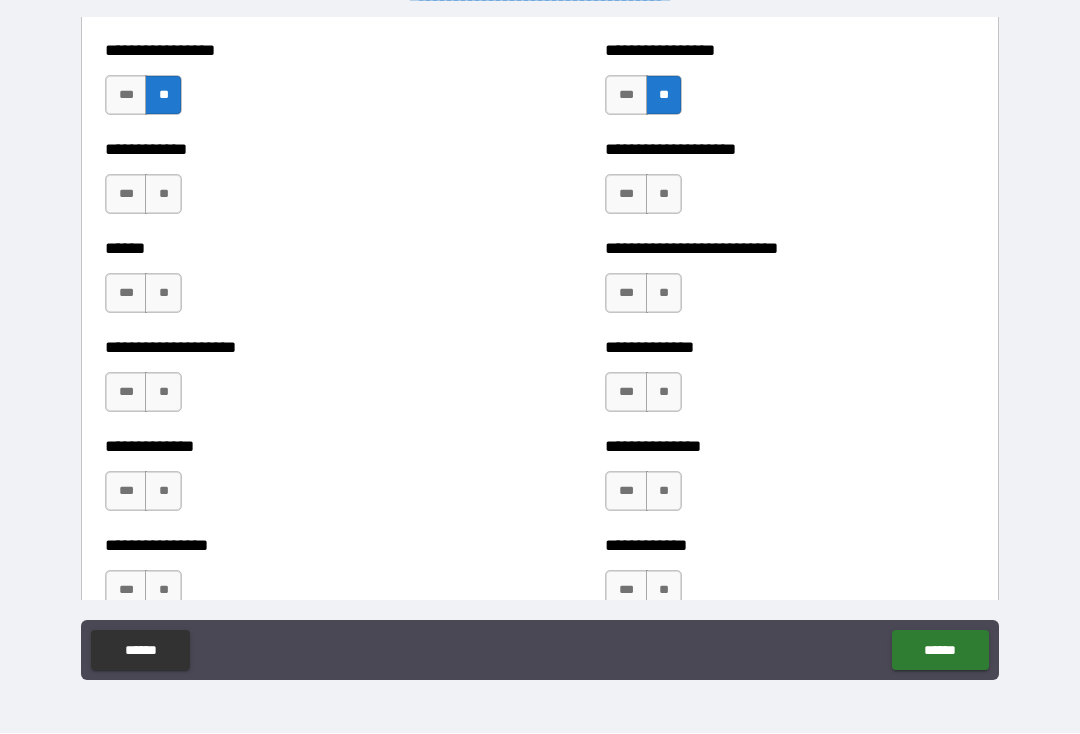 click on "**" at bounding box center (163, 195) 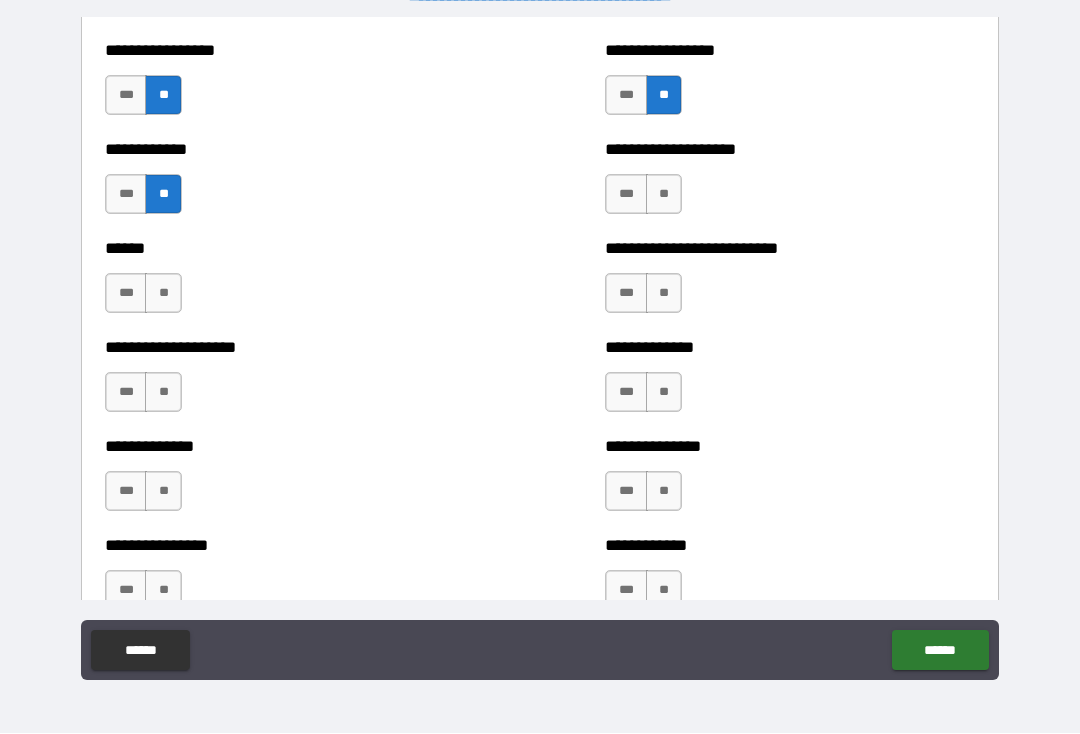 click on "**" at bounding box center [664, 195] 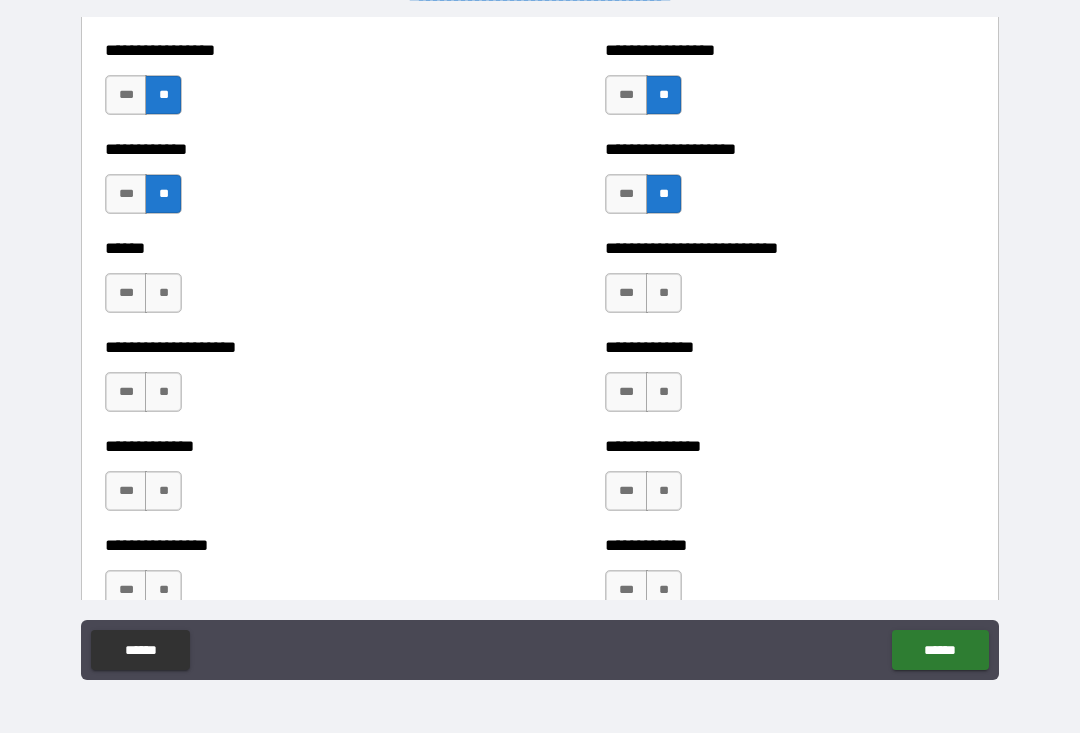 click on "**" at bounding box center (163, 294) 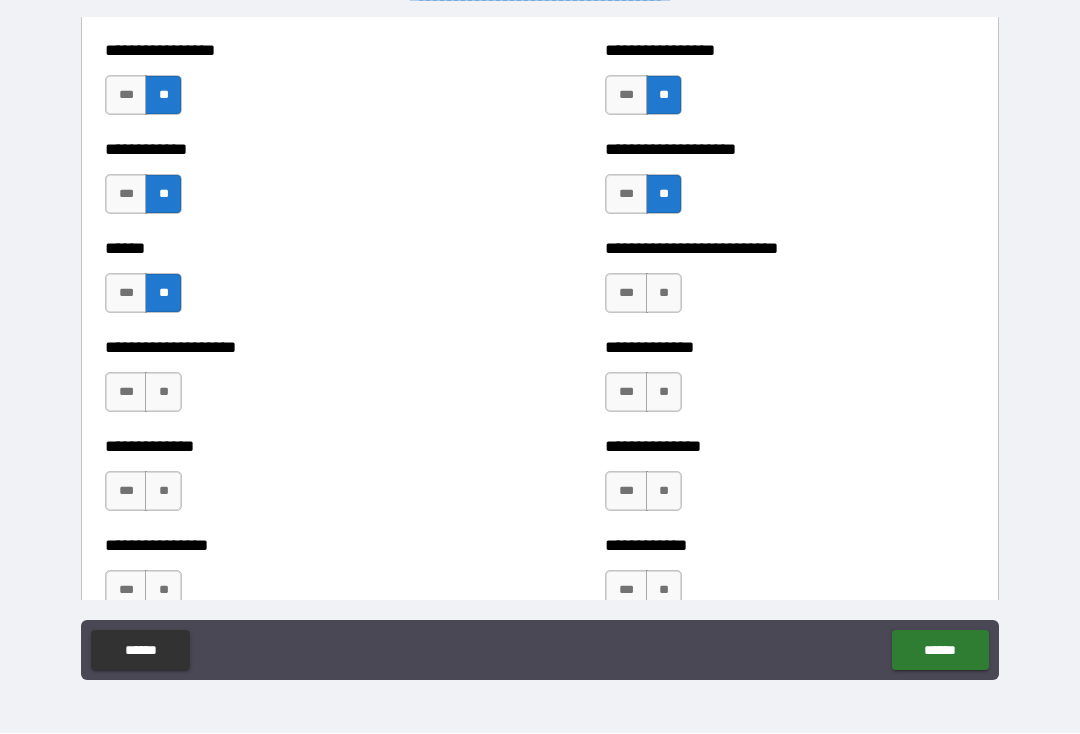 click on "**" at bounding box center [664, 294] 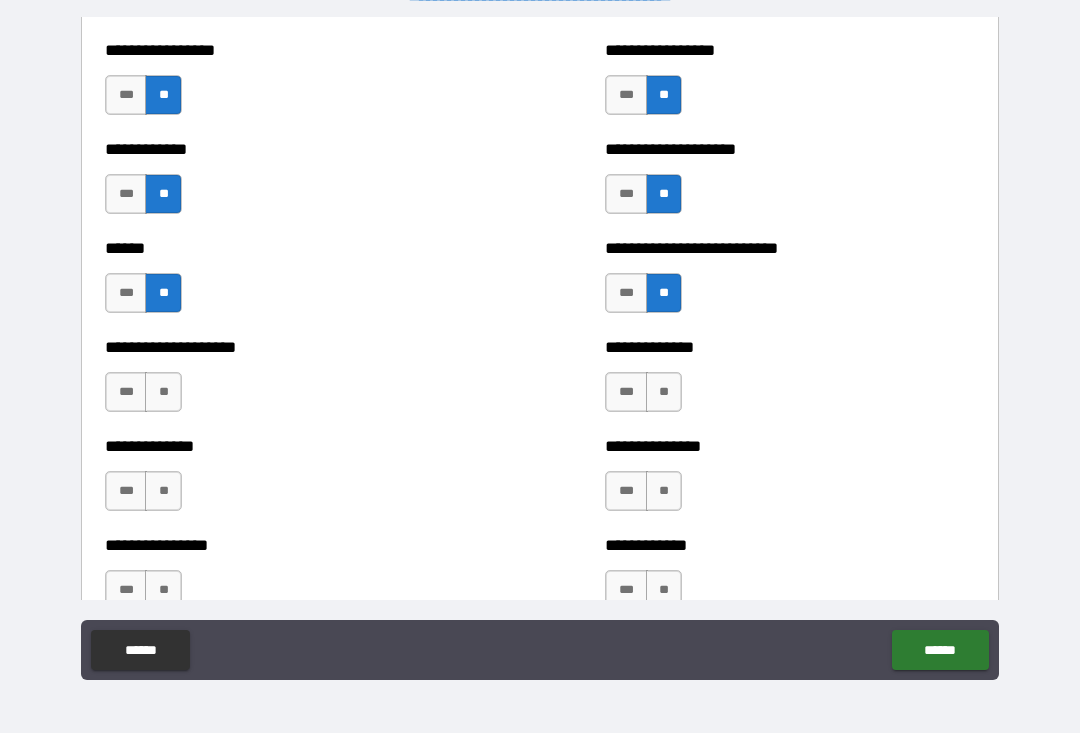 click on "**" at bounding box center [163, 393] 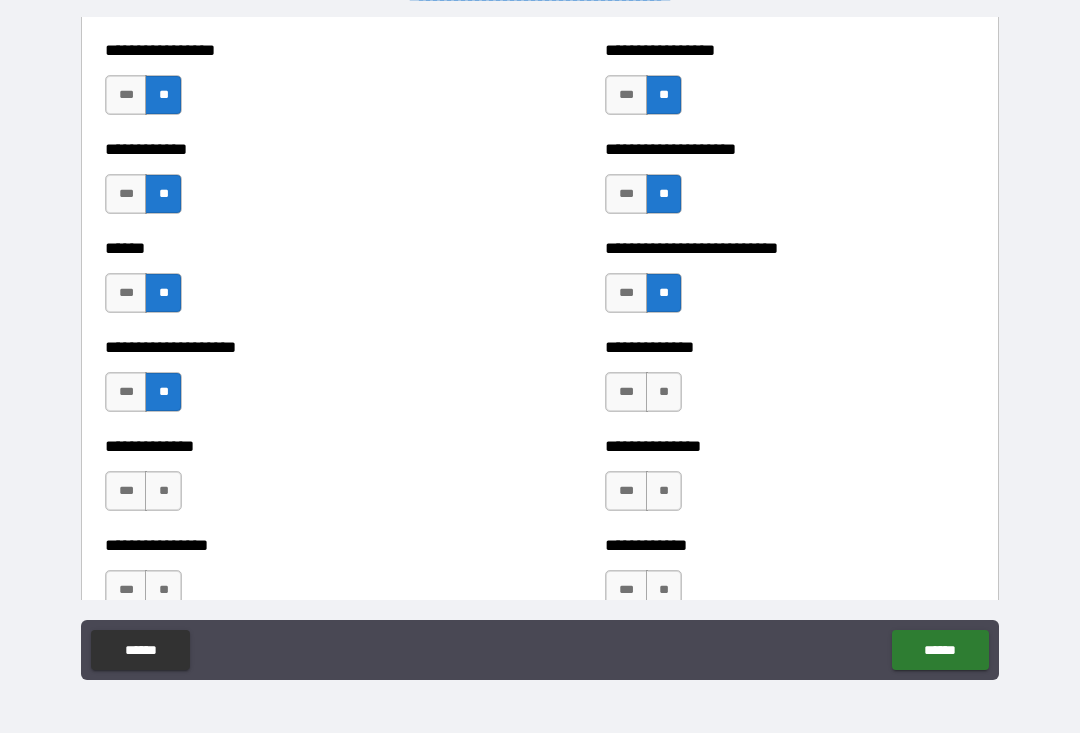 click on "**" at bounding box center (664, 393) 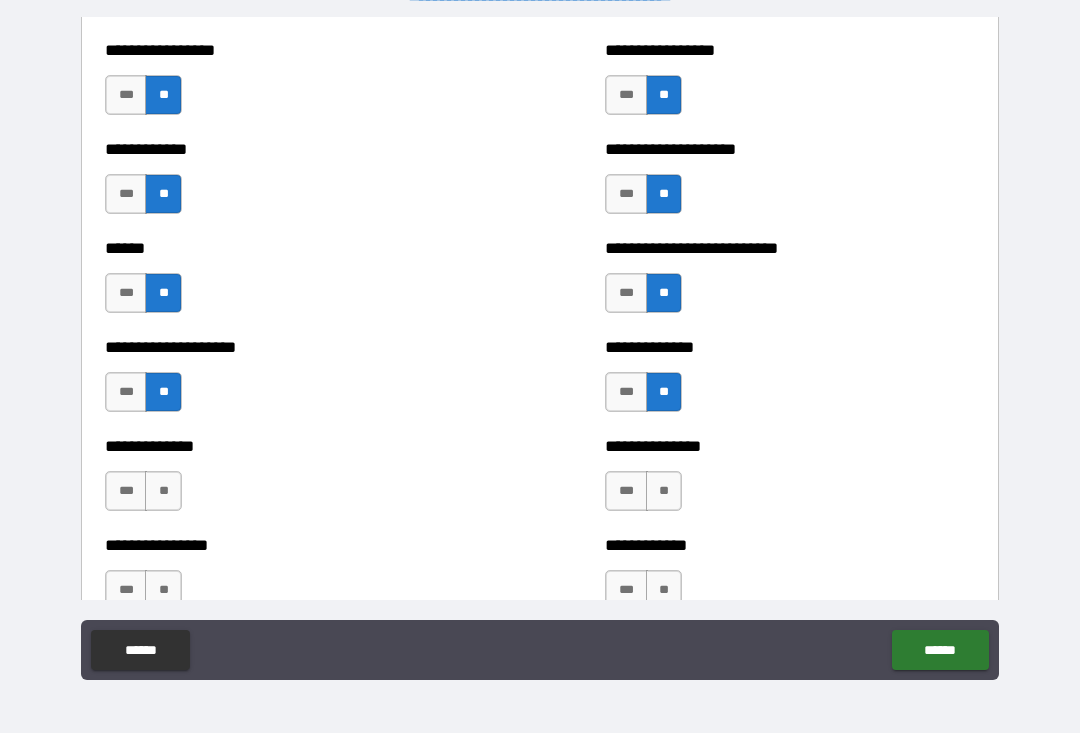 click on "**" at bounding box center (163, 492) 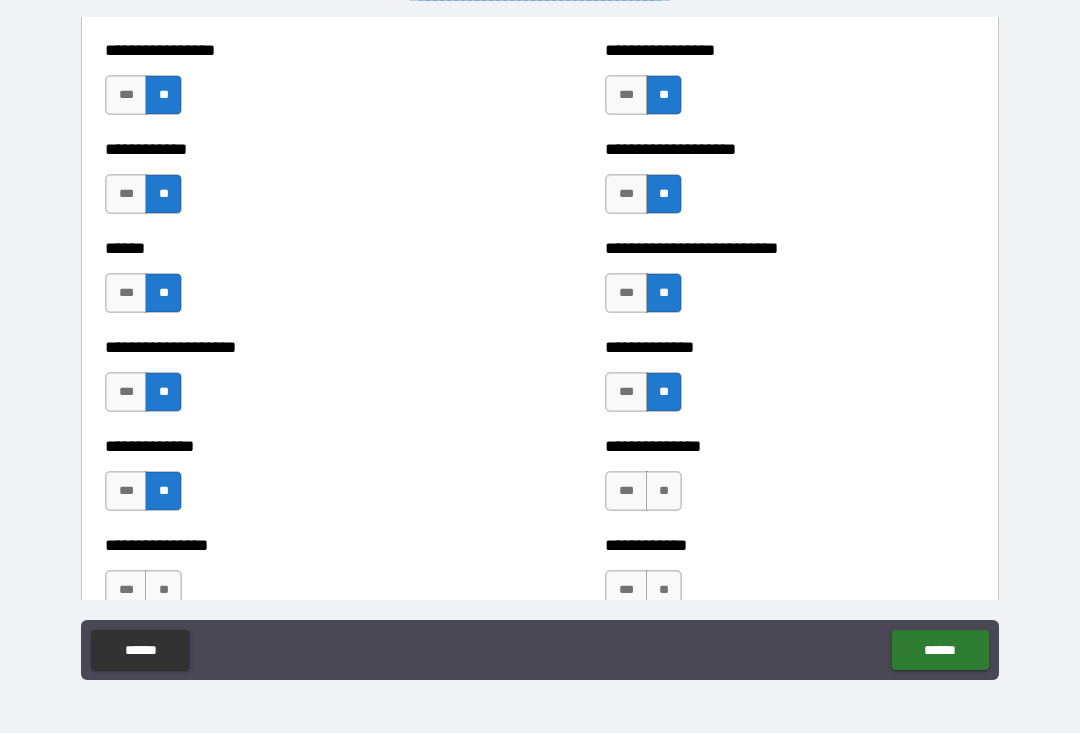 click on "**" at bounding box center [664, 492] 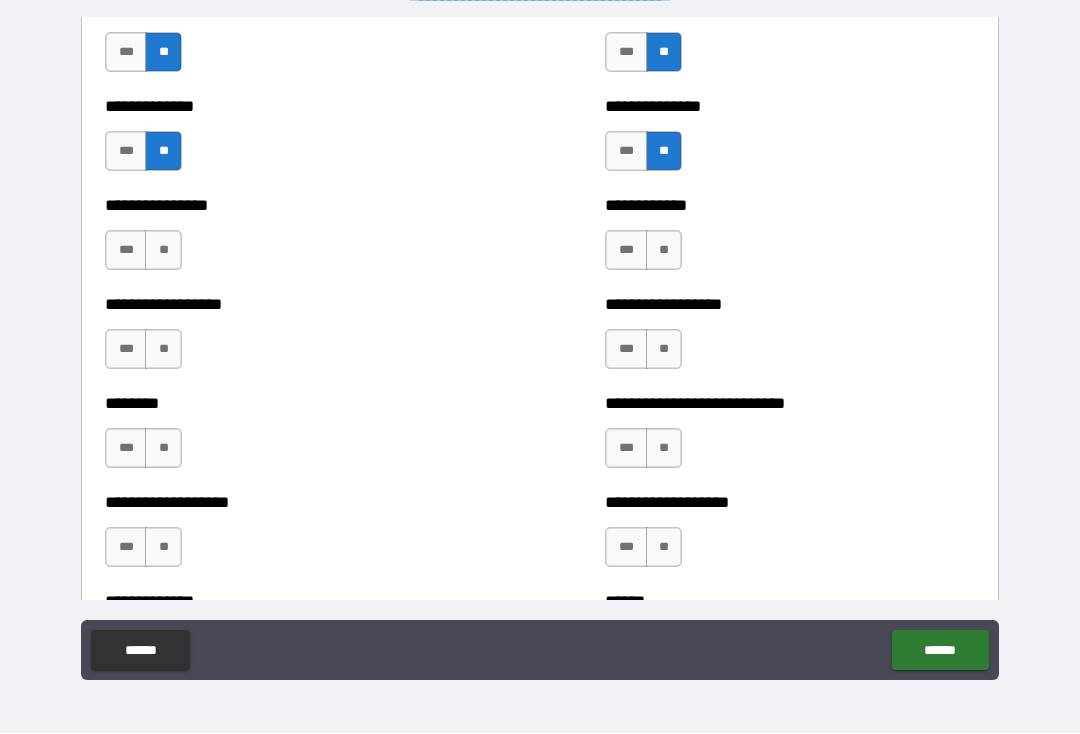 scroll, scrollTop: 4224, scrollLeft: 0, axis: vertical 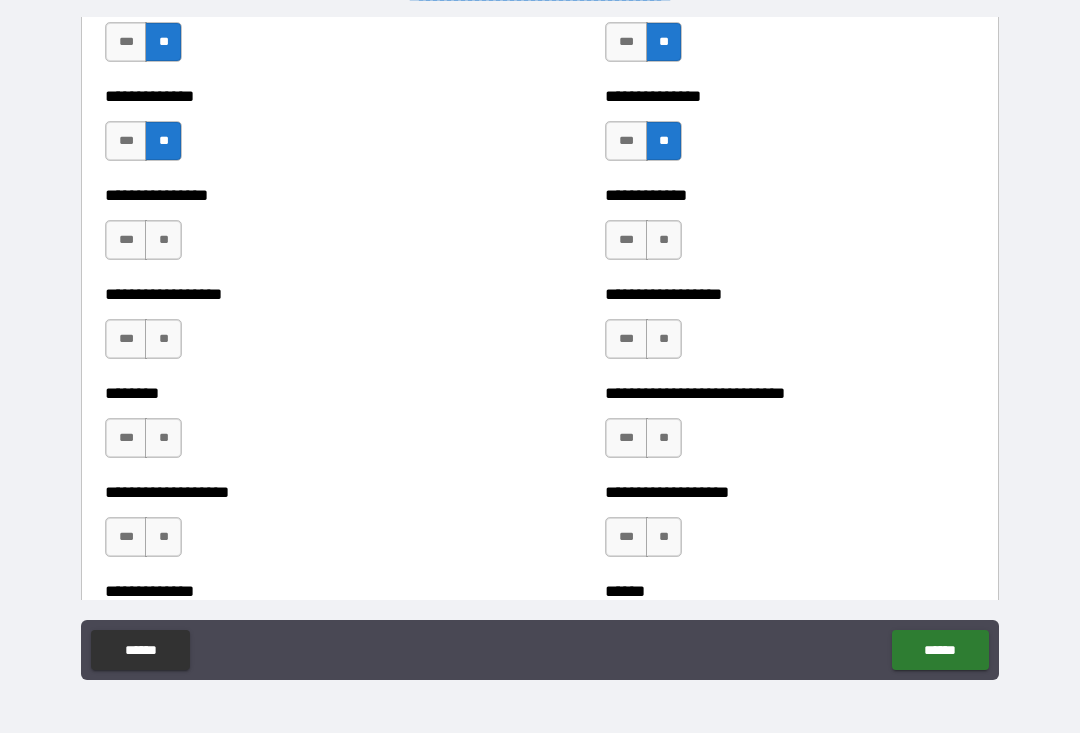 click on "**" at bounding box center [163, 241] 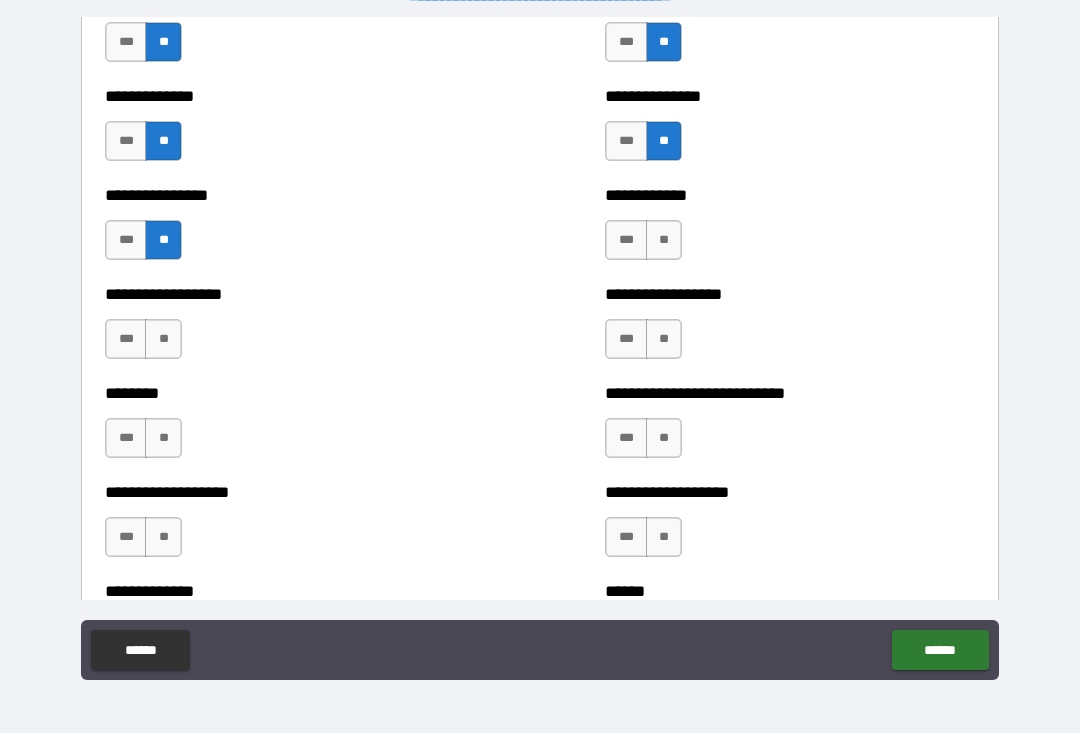 click on "**" at bounding box center [664, 241] 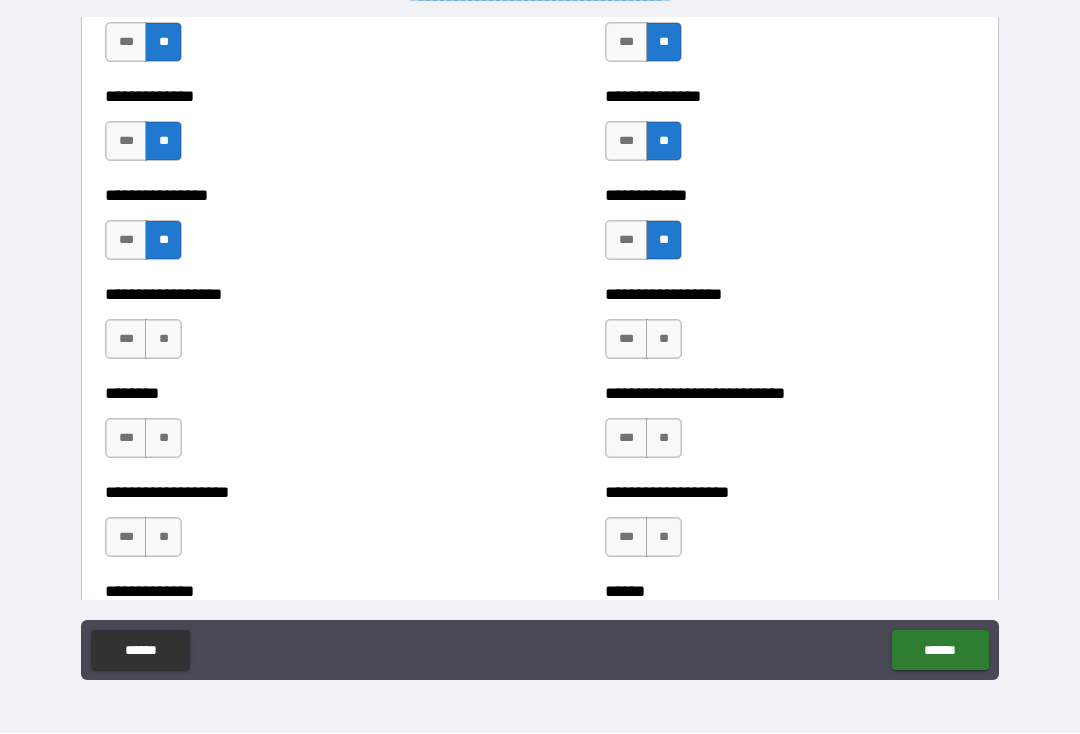 click on "**" at bounding box center (163, 340) 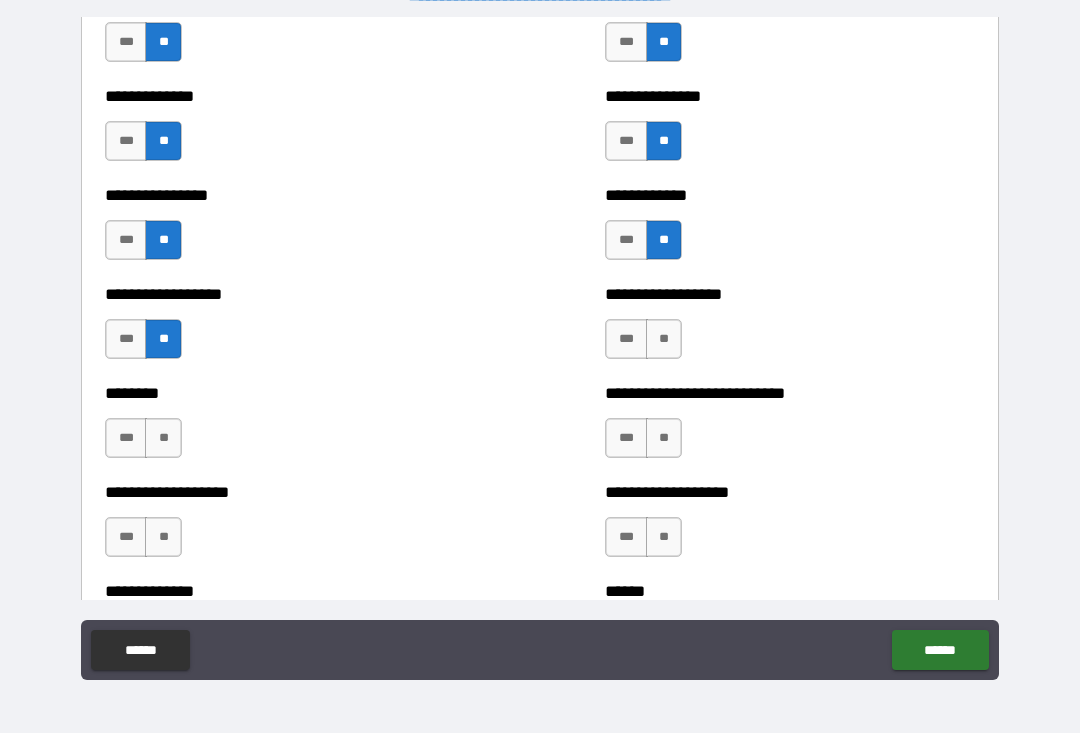 click on "**" at bounding box center [664, 340] 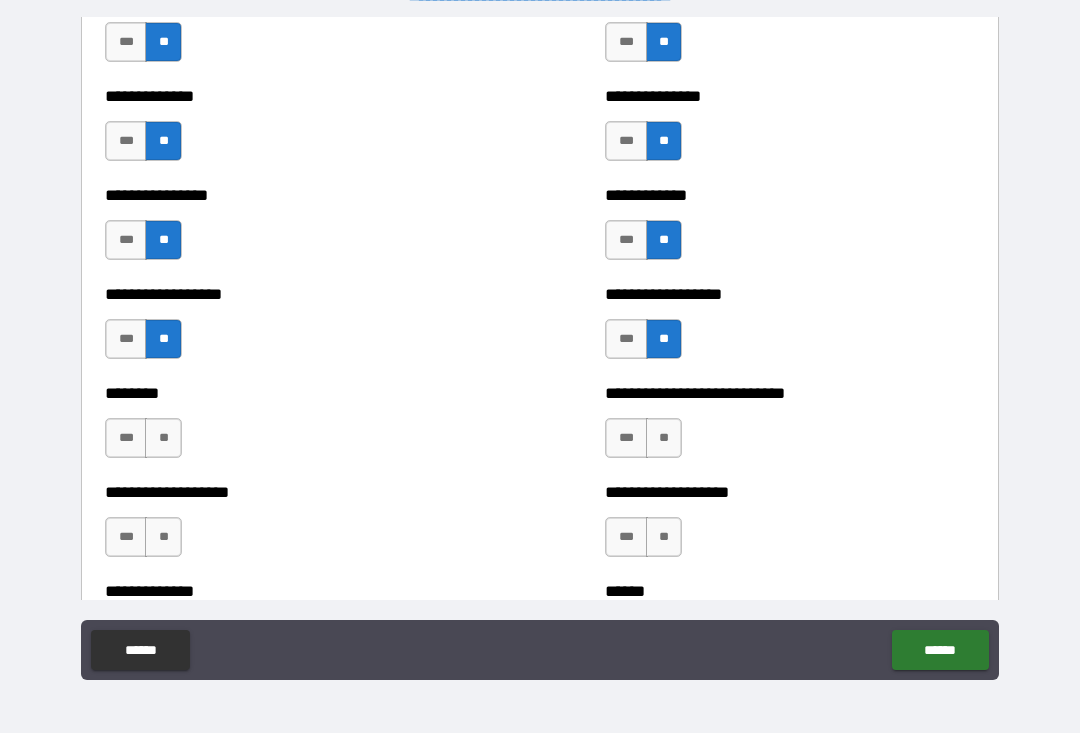 click on "**" at bounding box center (163, 439) 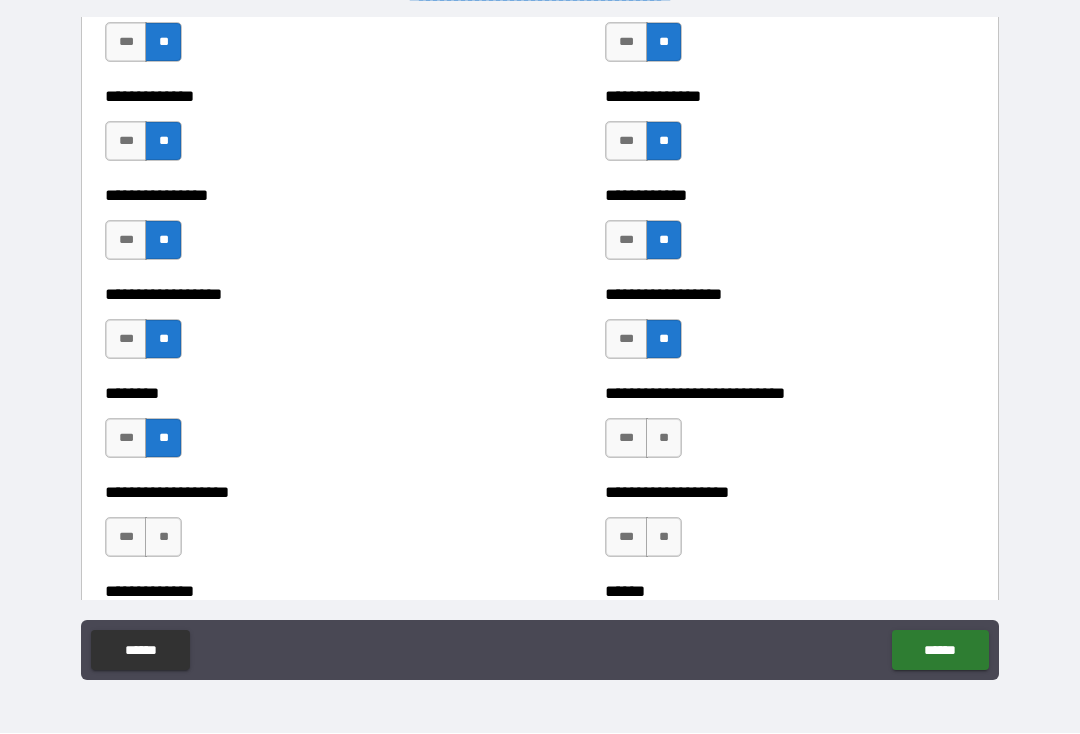 click on "**" at bounding box center (664, 439) 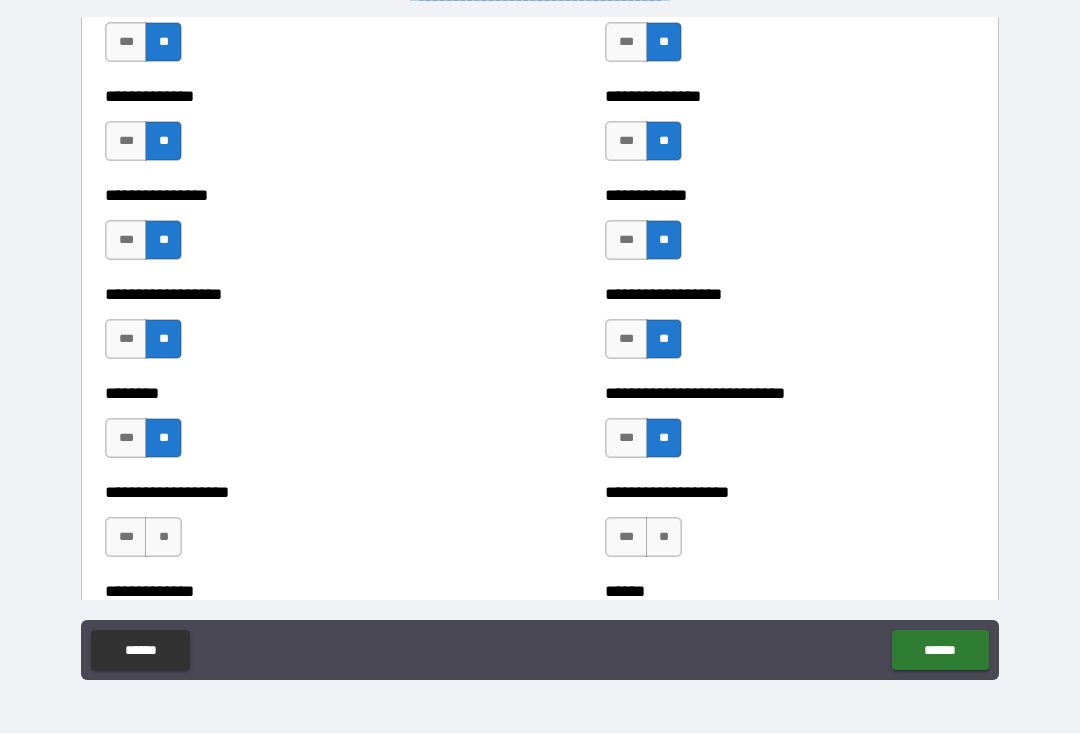click on "**" at bounding box center [163, 538] 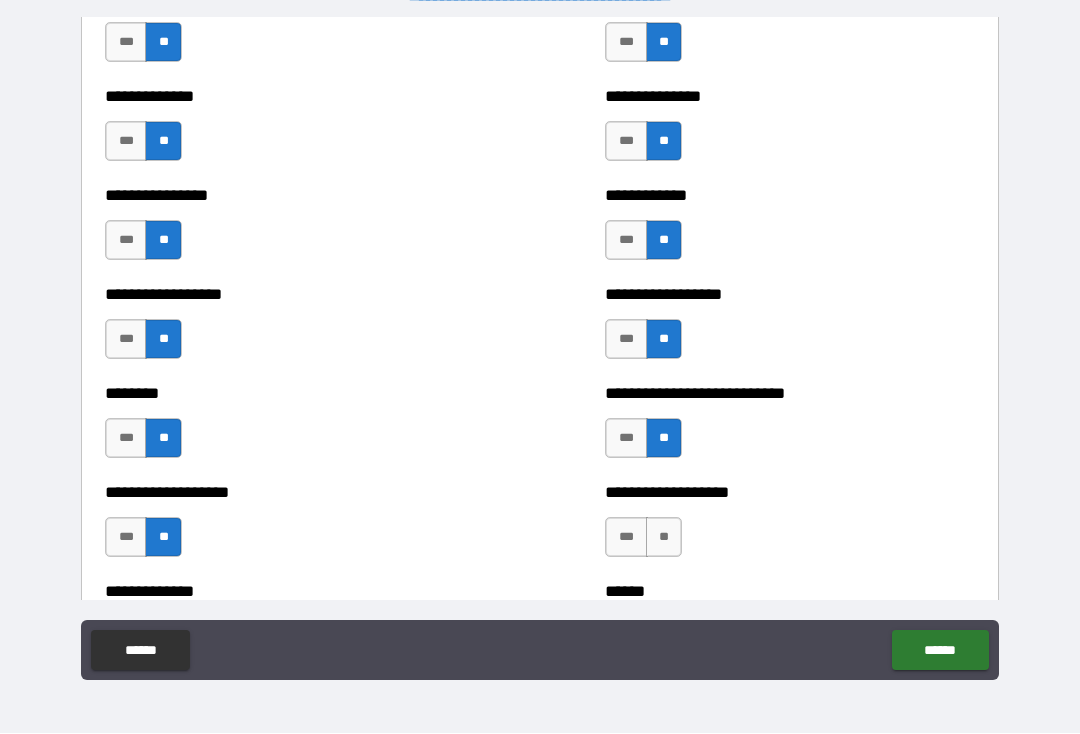 click on "**" at bounding box center [664, 538] 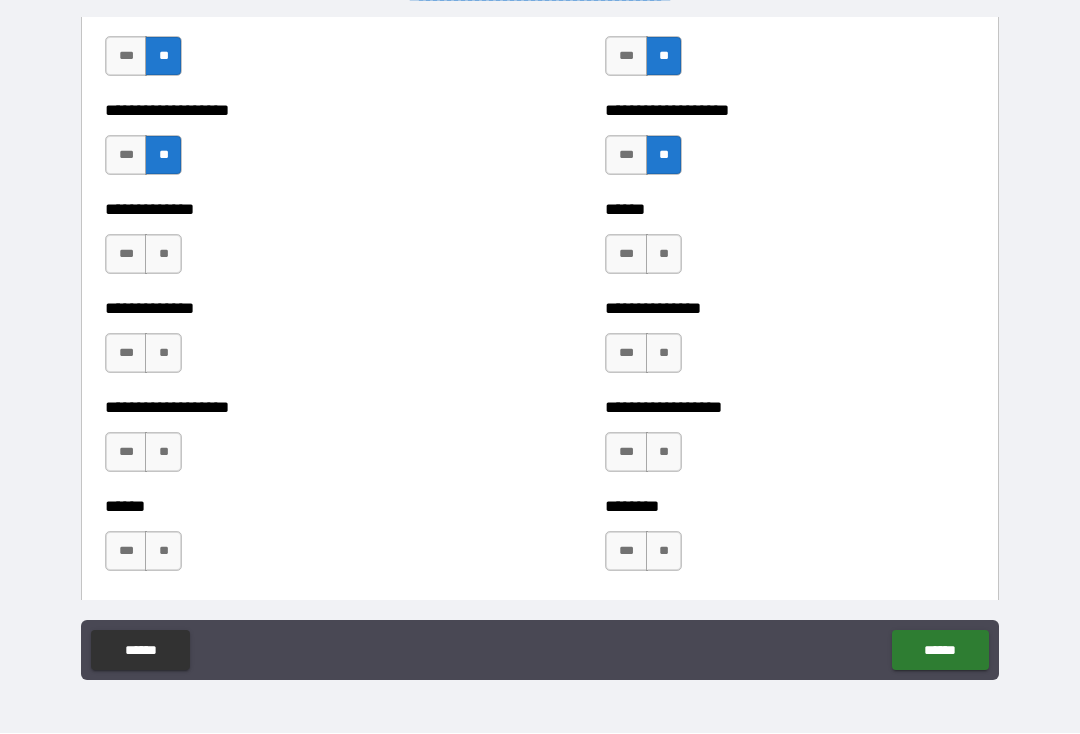 scroll, scrollTop: 4616, scrollLeft: 0, axis: vertical 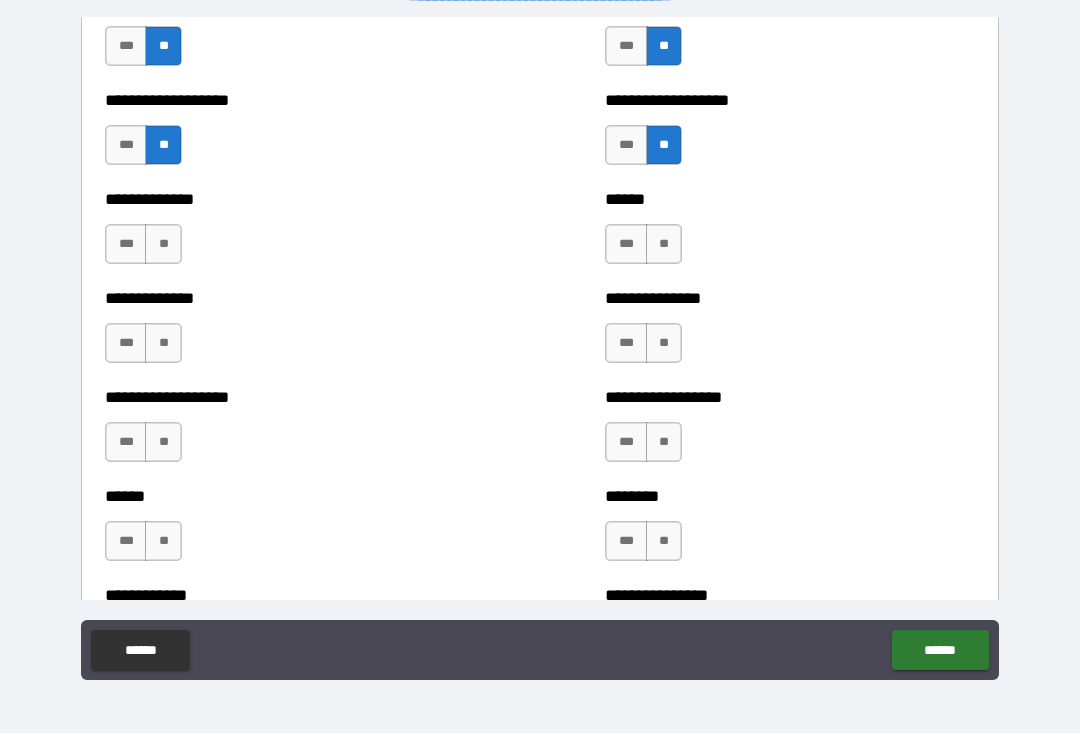 click on "**" at bounding box center [163, 245] 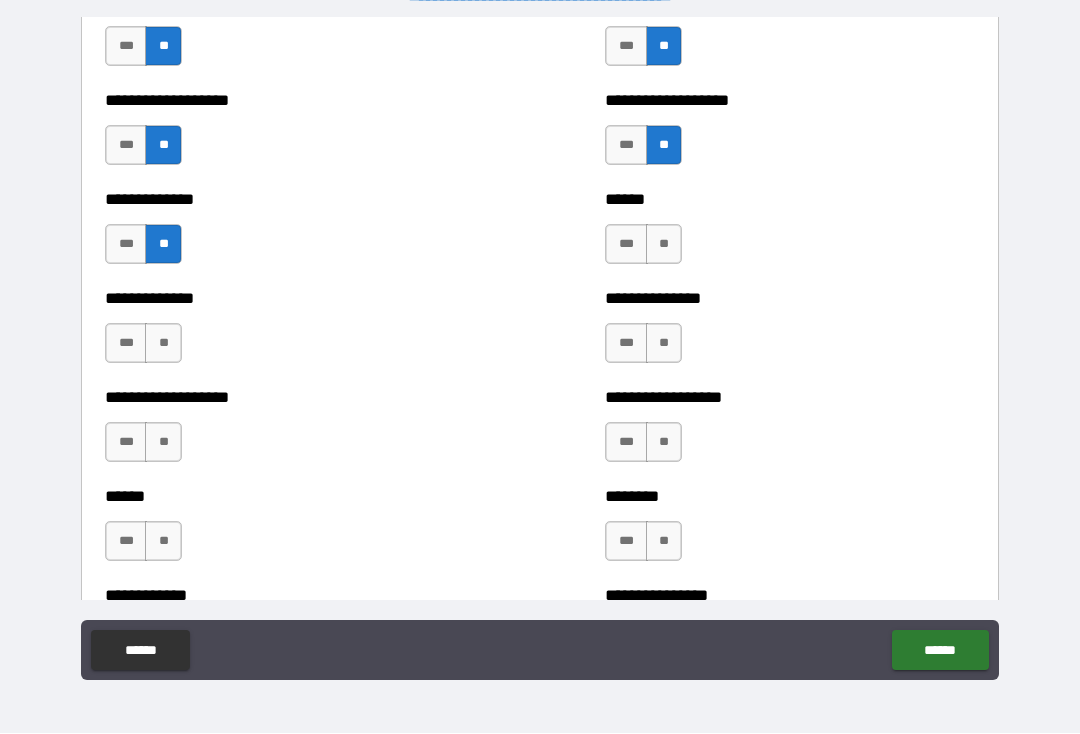 click on "**" at bounding box center [664, 245] 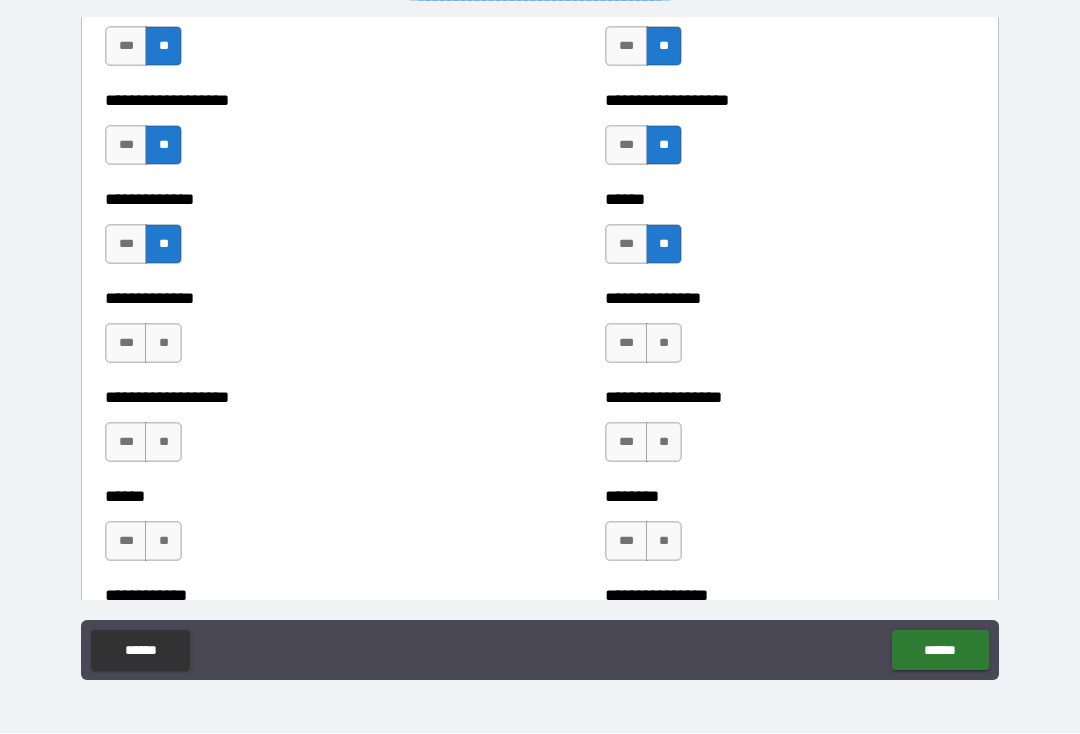 click on "**" at bounding box center [163, 344] 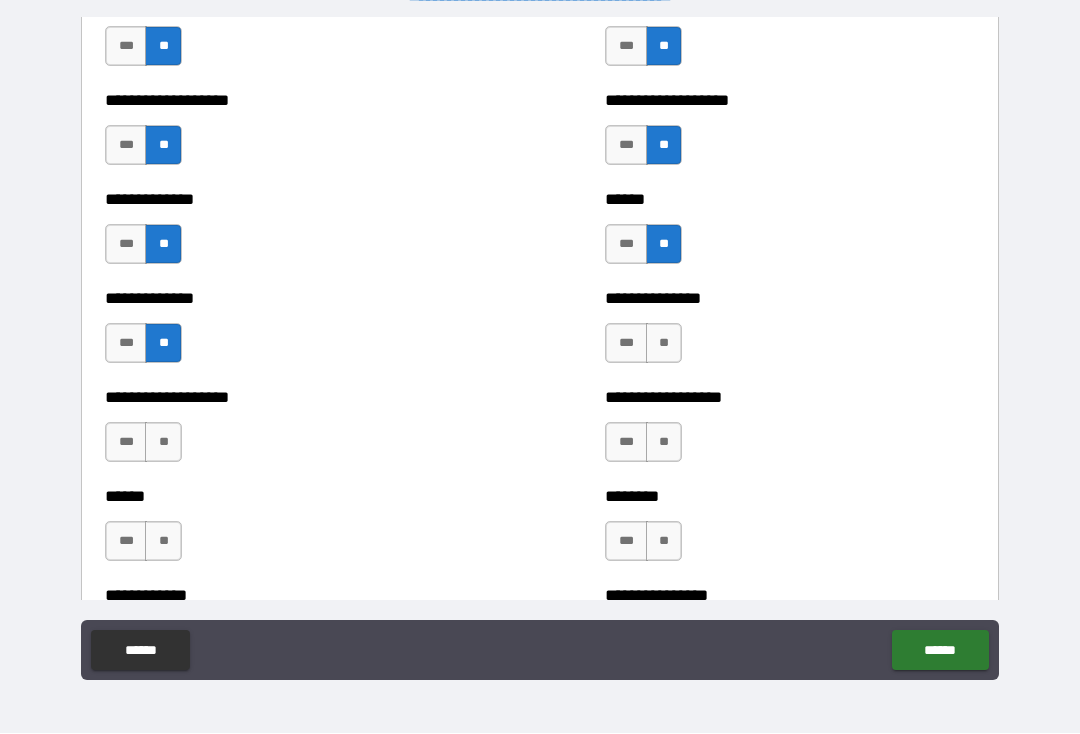 click on "**" at bounding box center [664, 344] 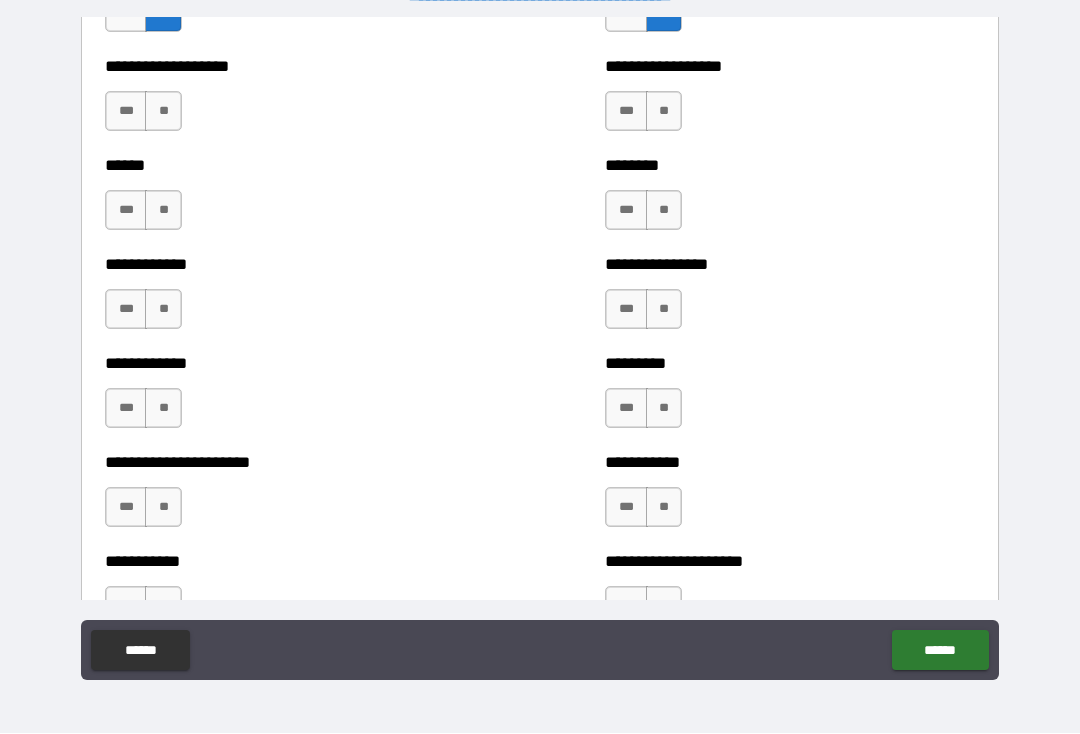 scroll, scrollTop: 4958, scrollLeft: 0, axis: vertical 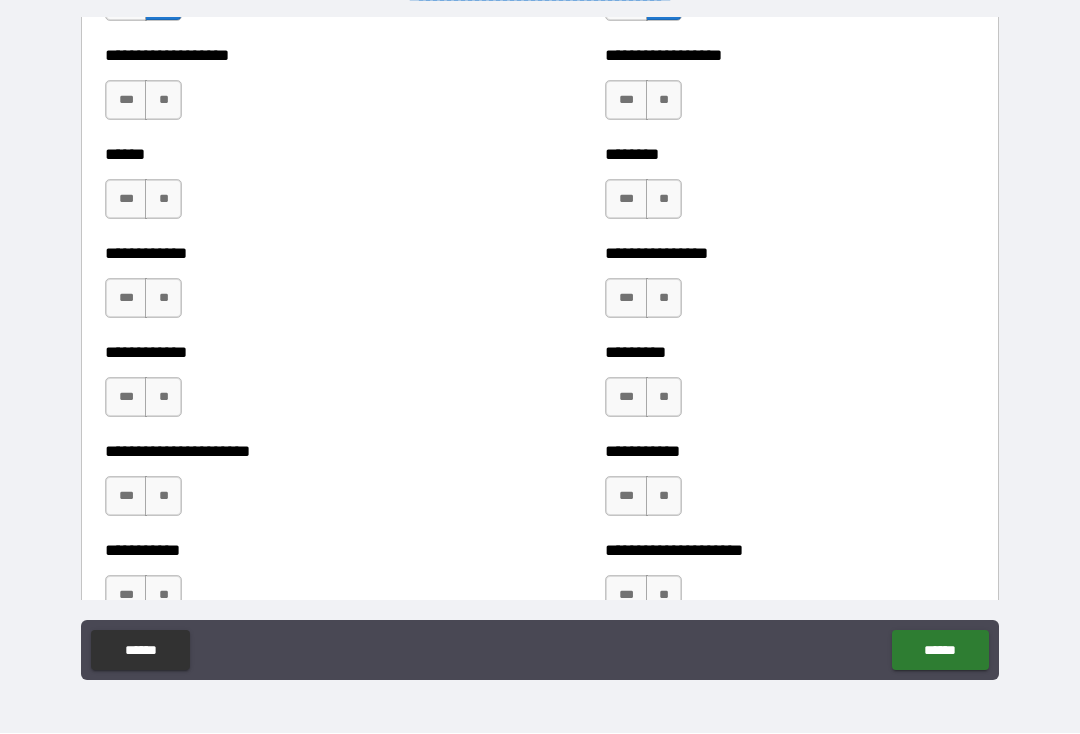 click on "**" at bounding box center [163, 101] 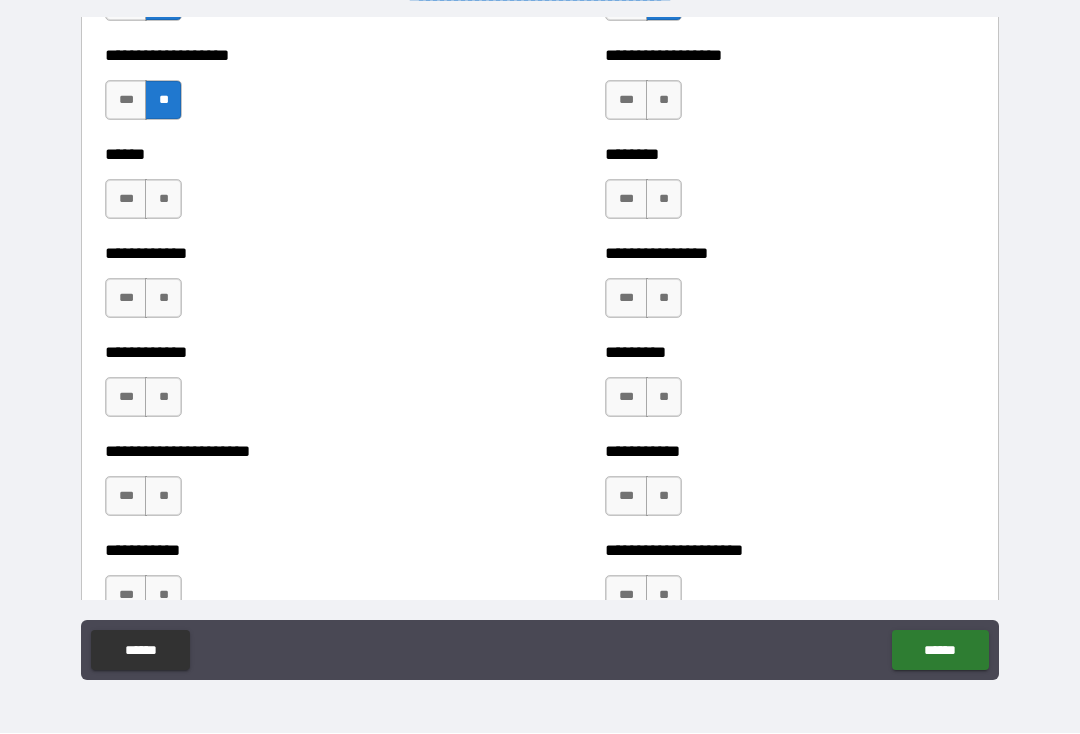 click on "**" at bounding box center (664, 101) 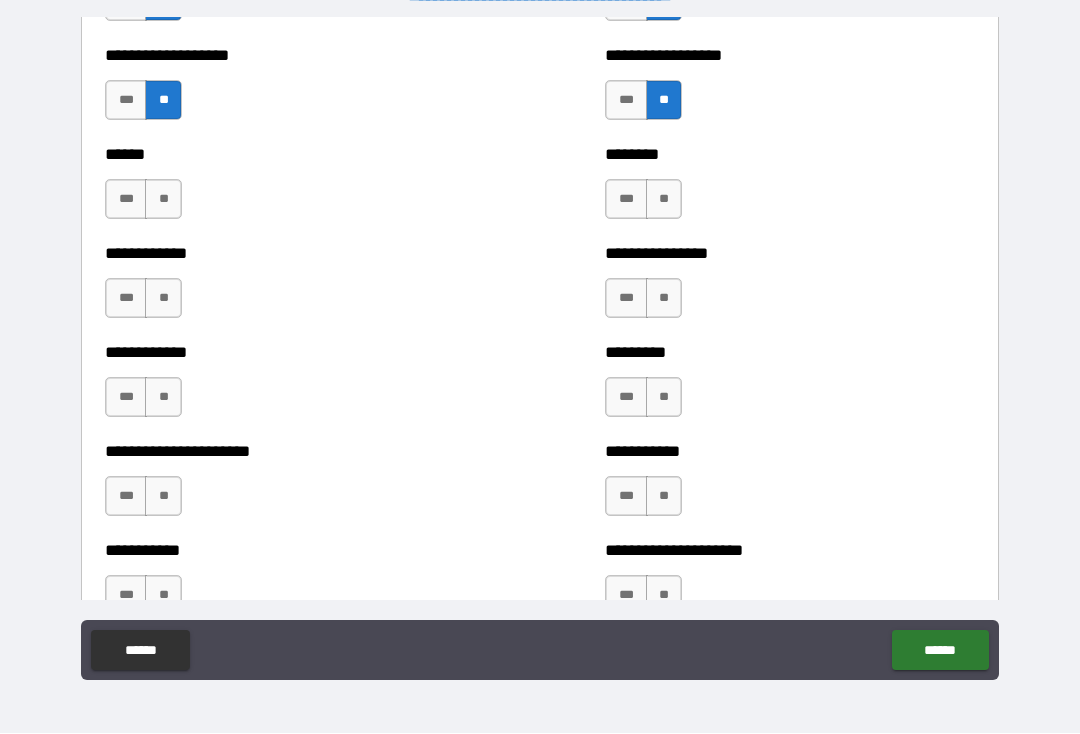 click on "**" at bounding box center [163, 200] 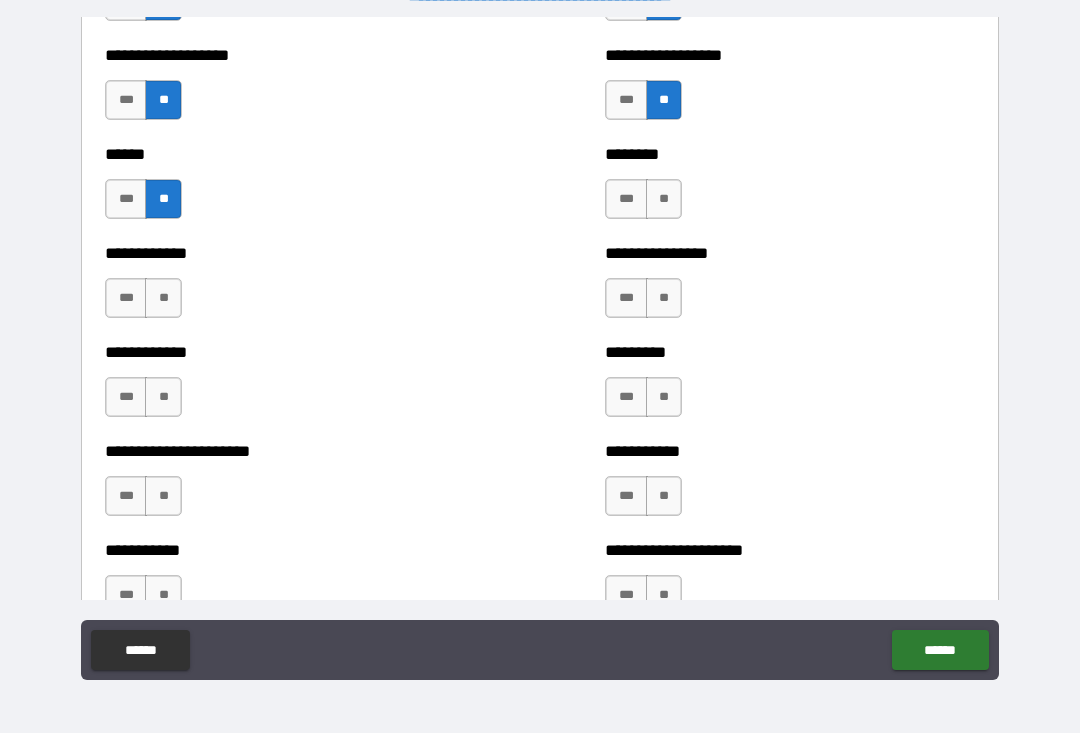 click on "**" at bounding box center (664, 200) 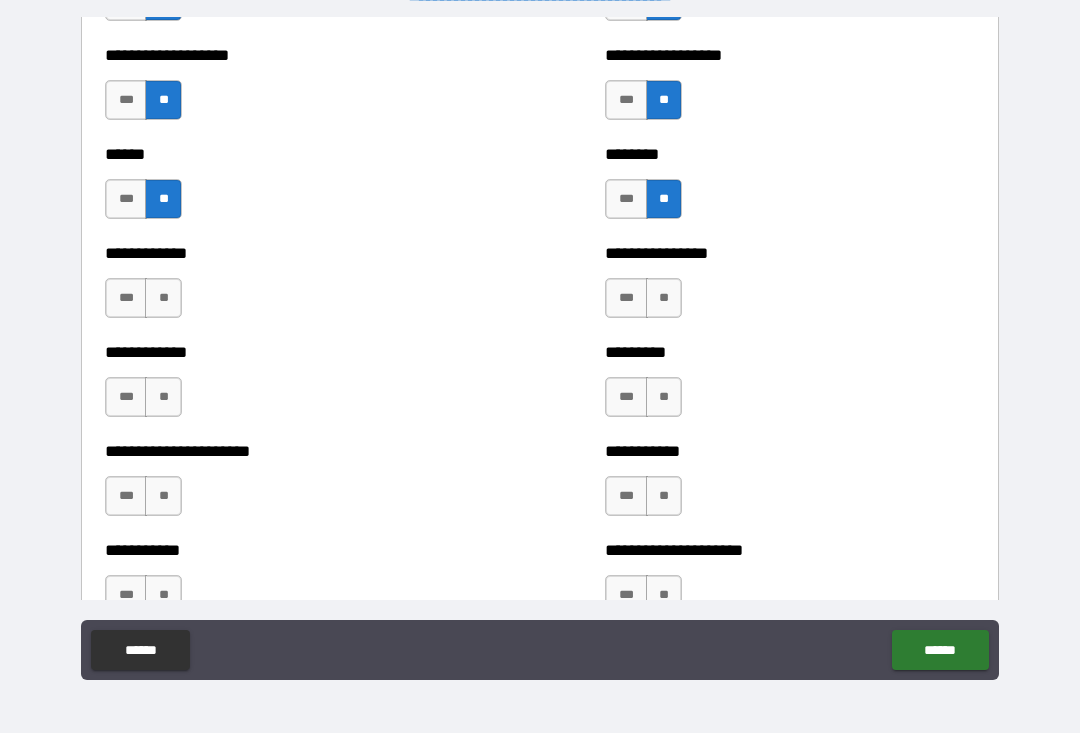 click on "**" at bounding box center (163, 299) 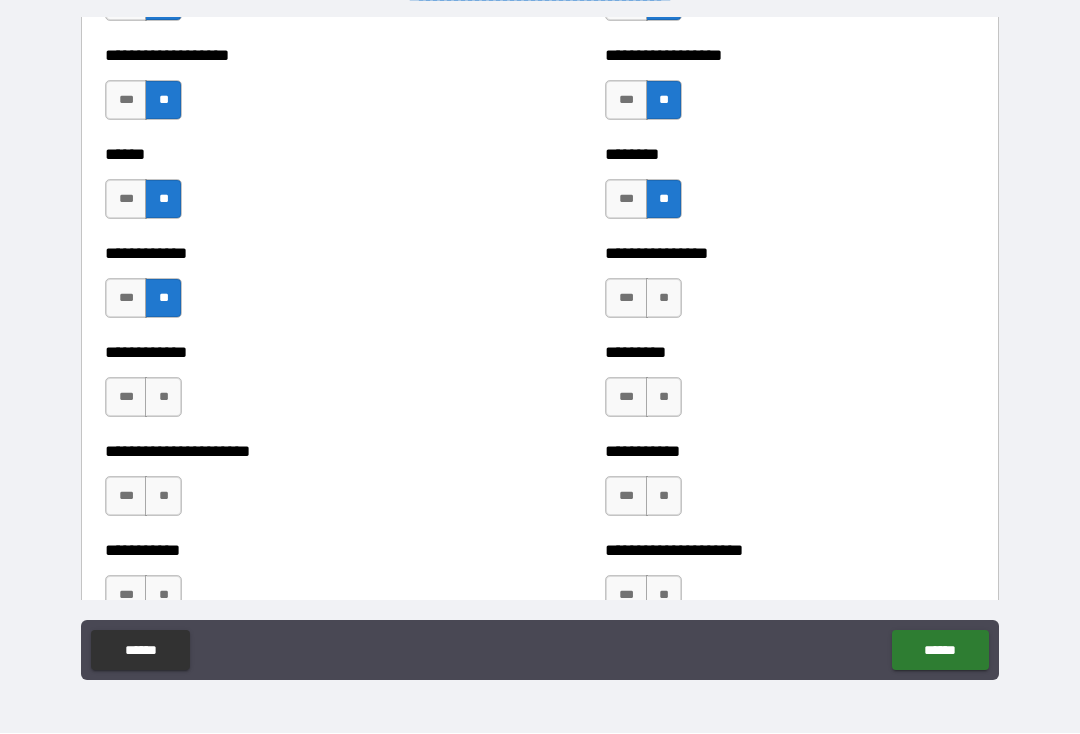click on "**" at bounding box center (664, 299) 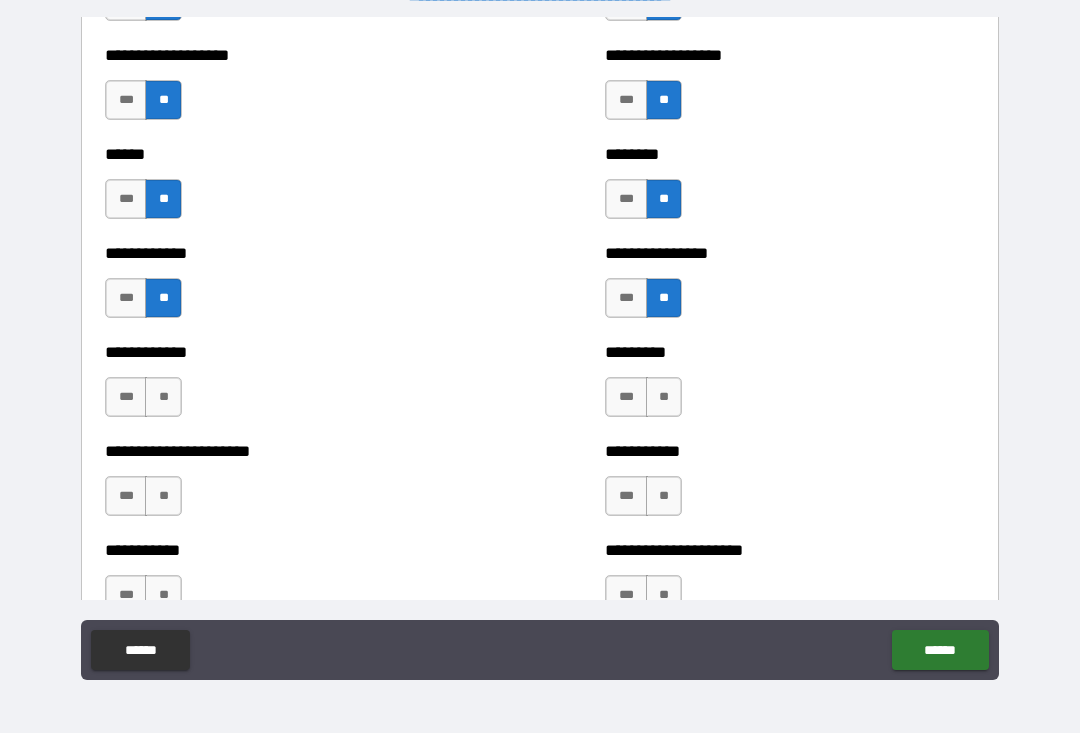 click on "**" at bounding box center (163, 398) 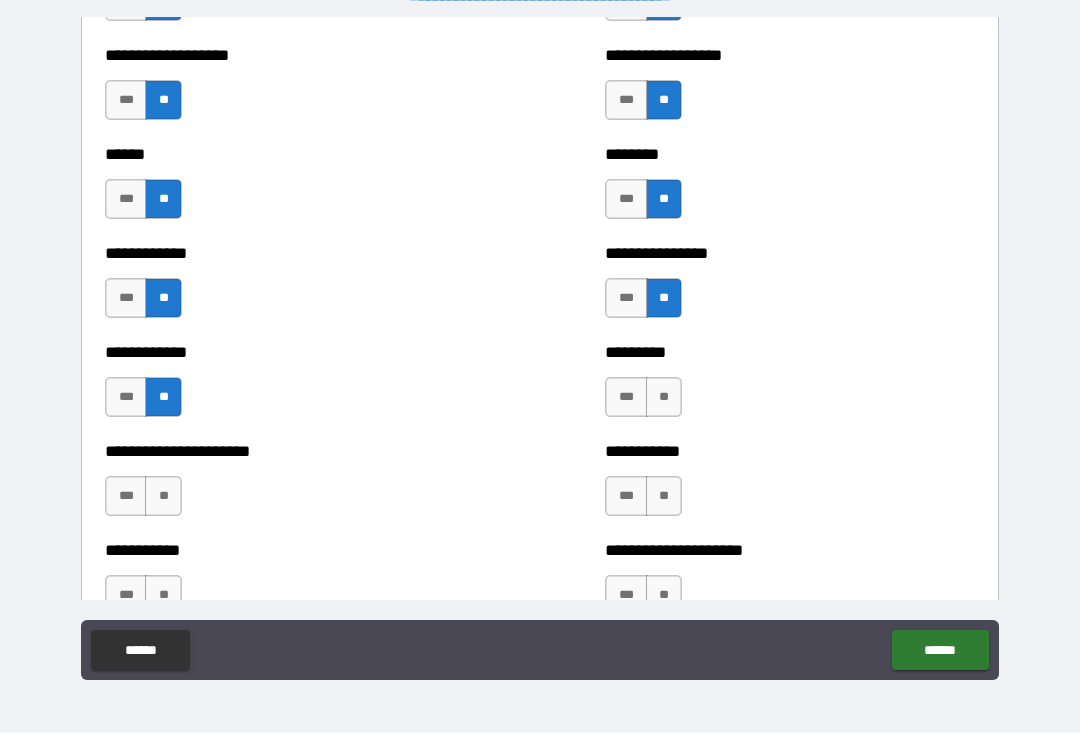 click on "**" at bounding box center (664, 398) 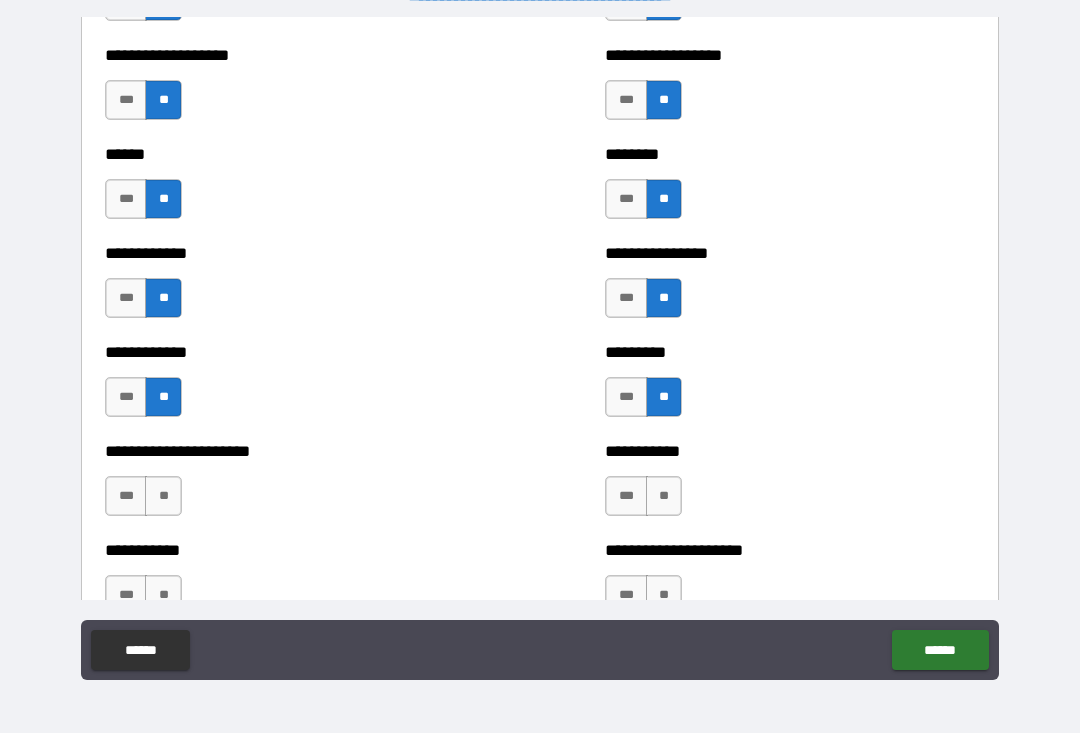 click on "**" at bounding box center [163, 497] 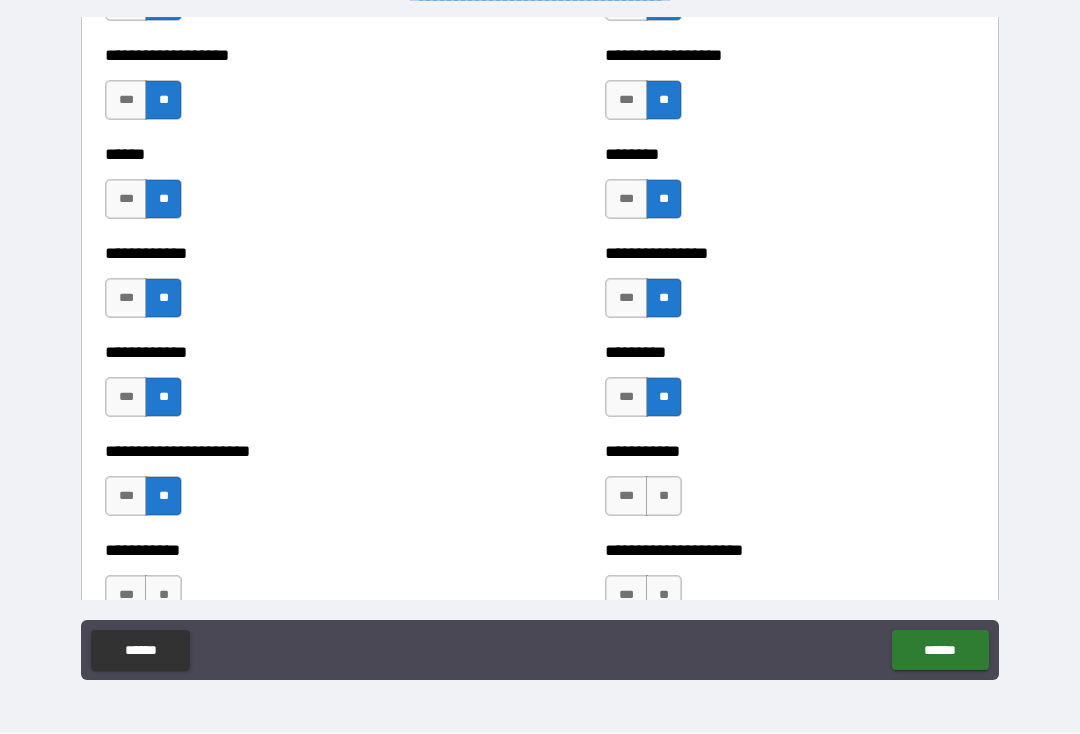 click on "**" at bounding box center (664, 497) 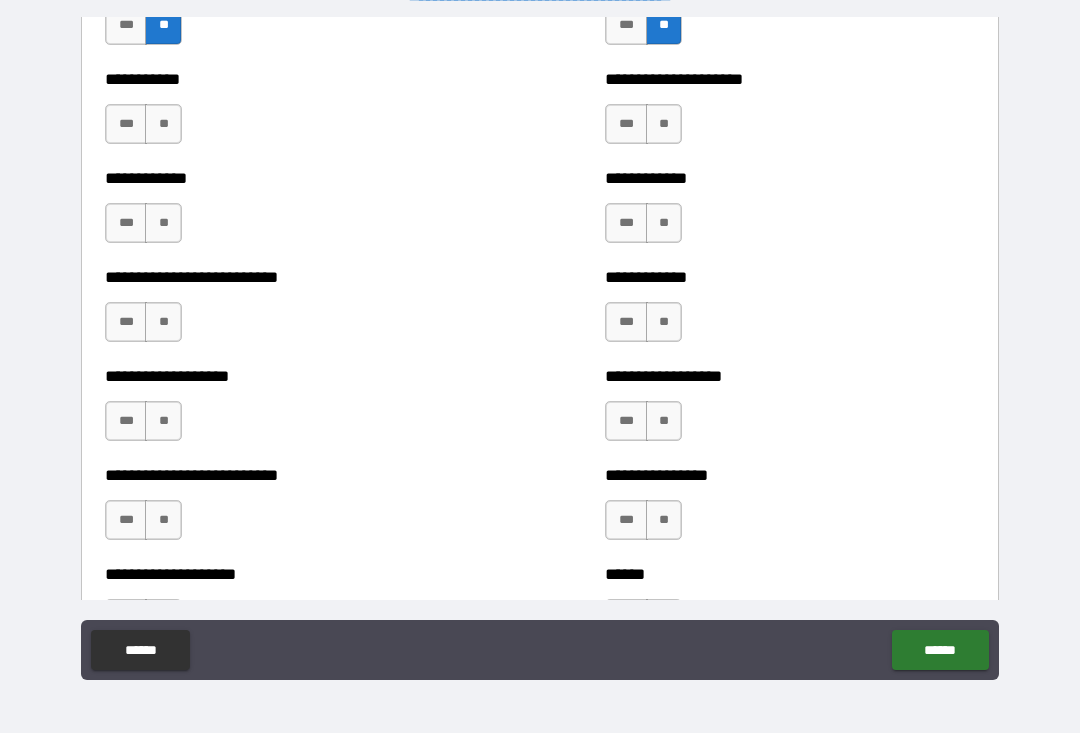 scroll, scrollTop: 5433, scrollLeft: 0, axis: vertical 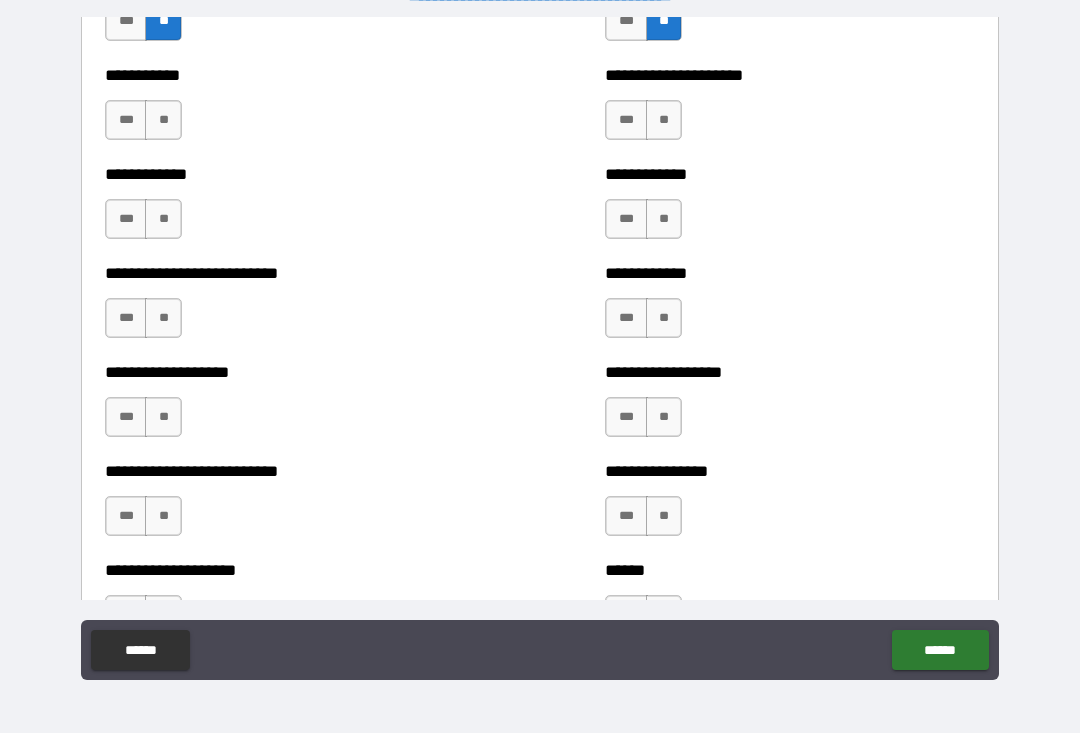 click on "**" at bounding box center (163, 121) 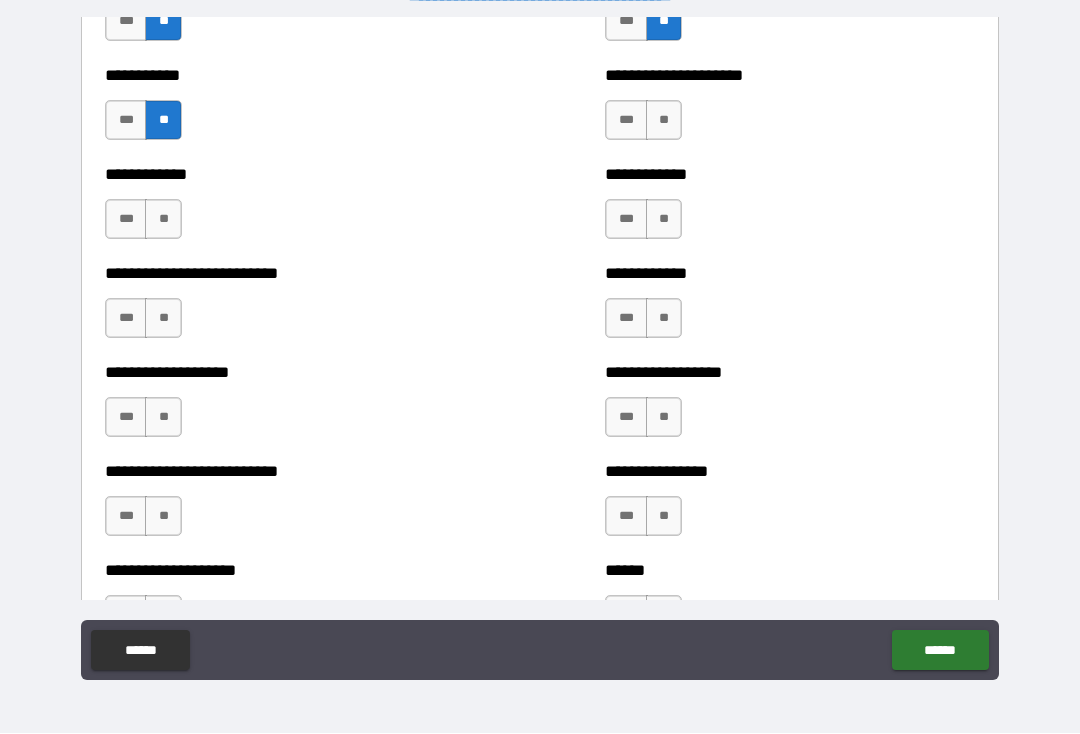 click on "**" at bounding box center (163, 220) 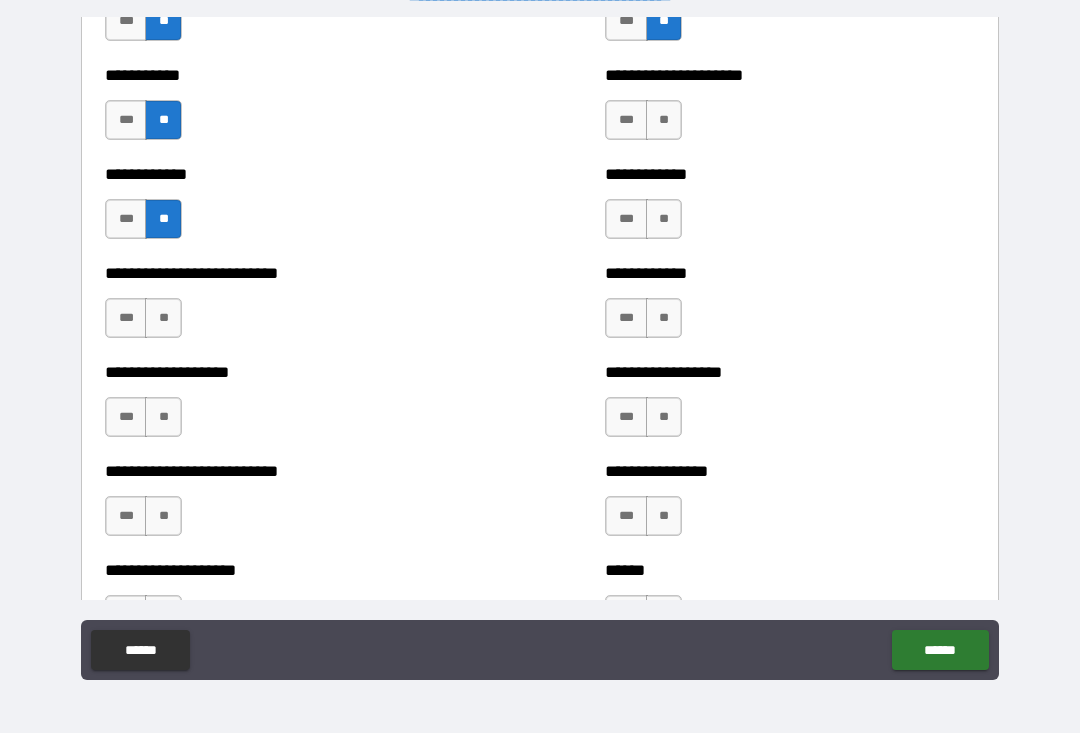 click on "**" at bounding box center [163, 319] 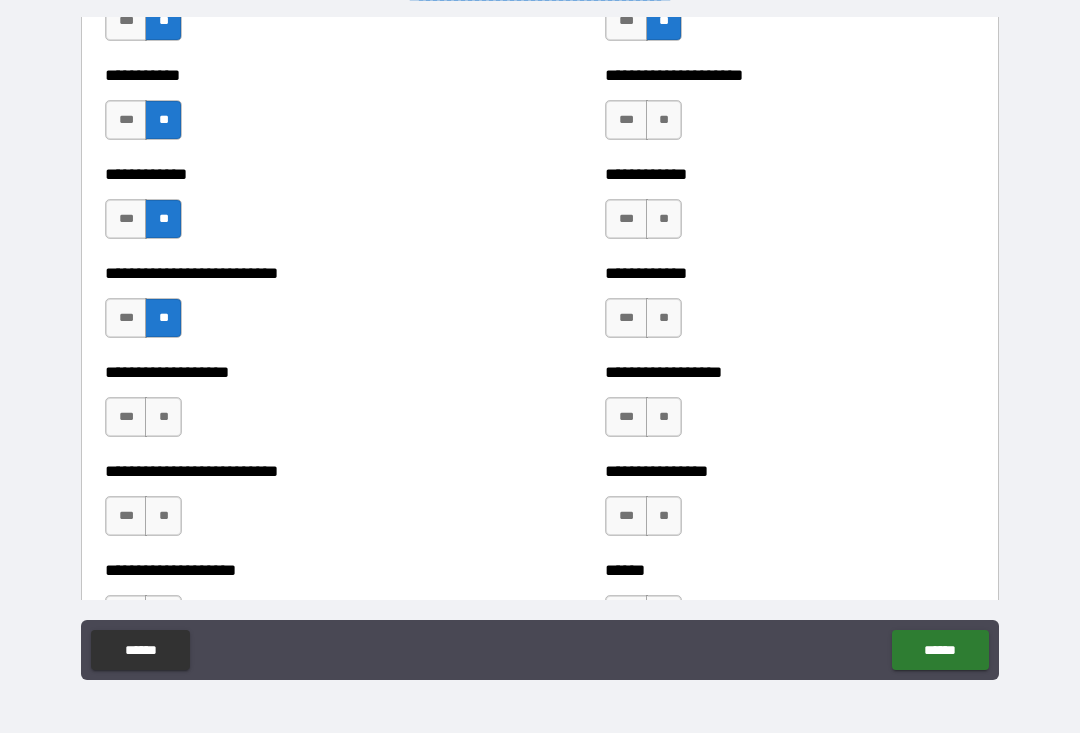 click on "**" at bounding box center (163, 418) 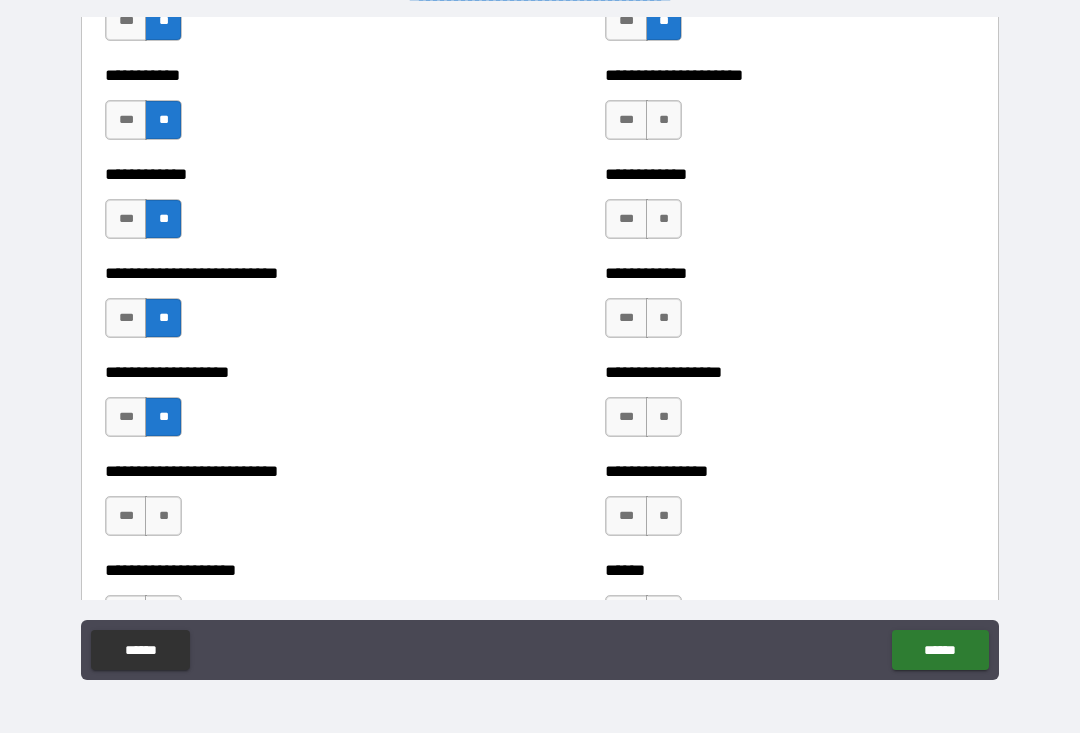 click on "**" at bounding box center (163, 517) 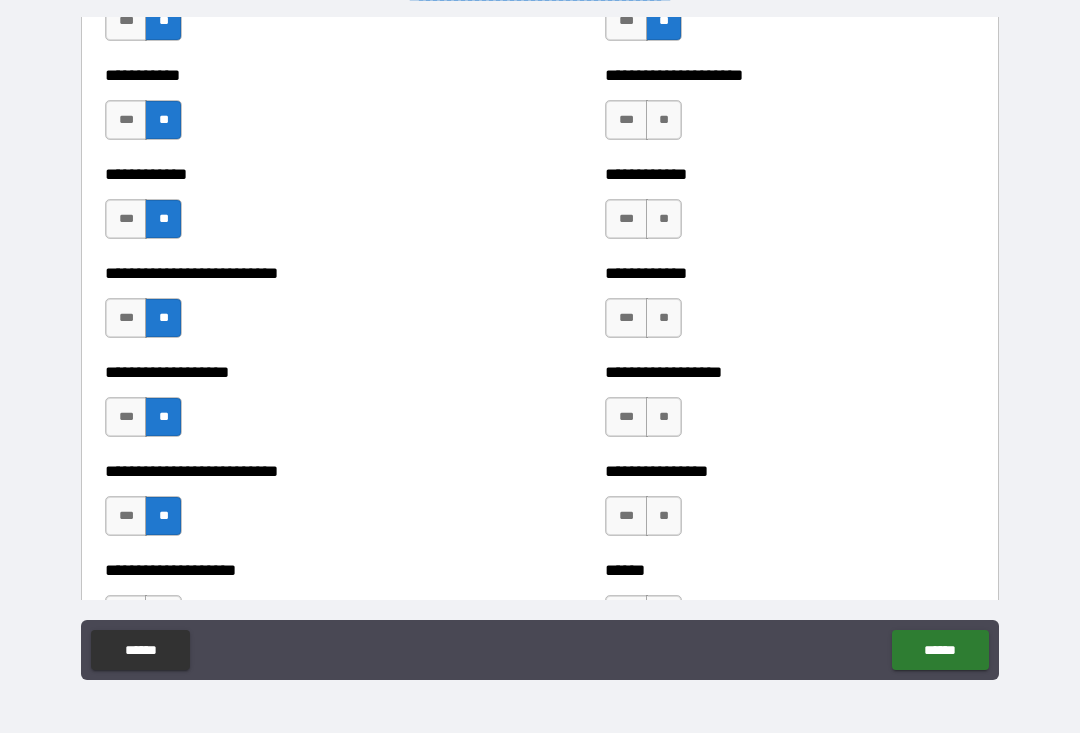 click on "**" at bounding box center (664, 121) 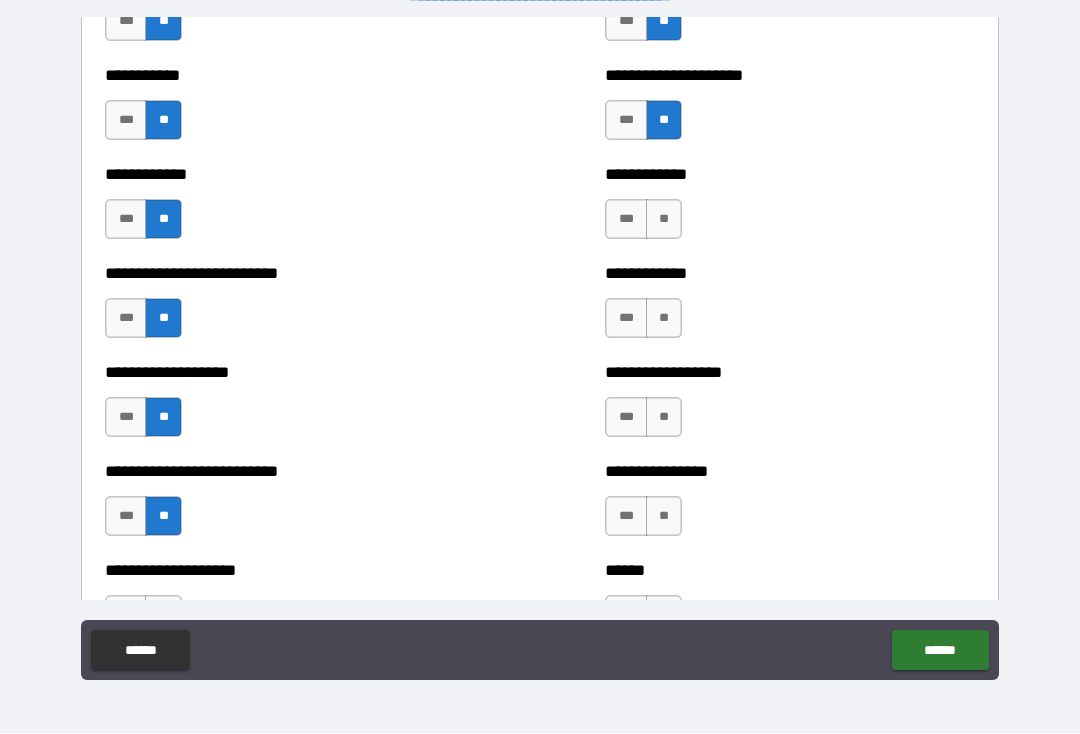 click on "**" at bounding box center (664, 220) 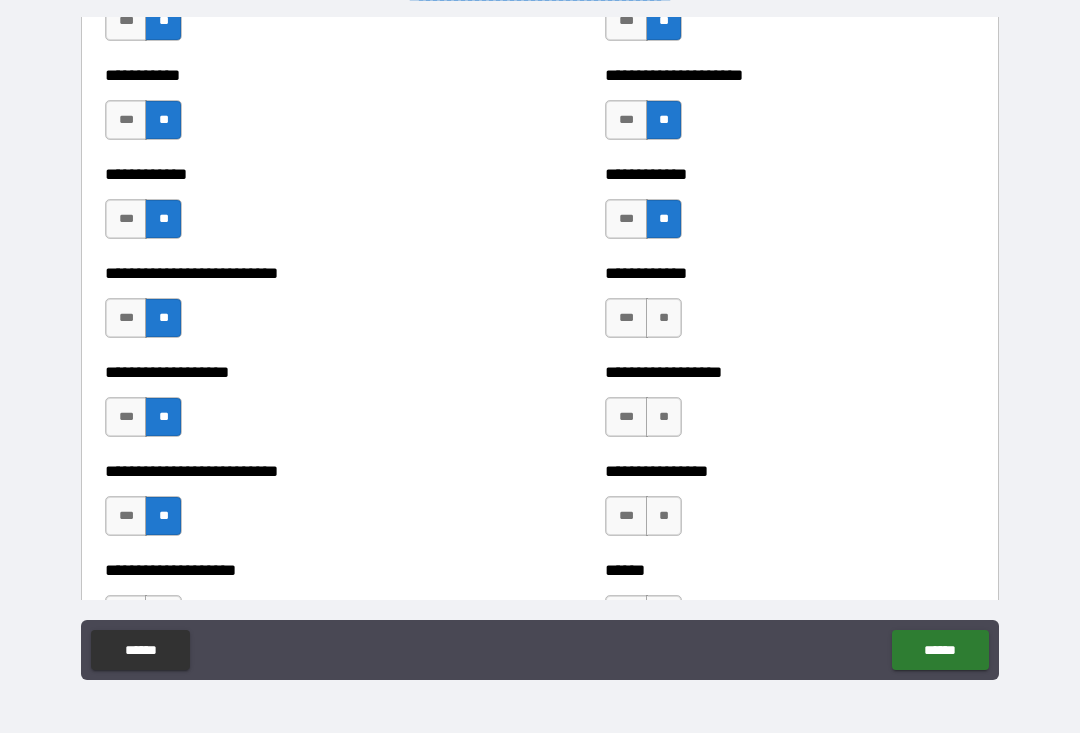 click on "**" at bounding box center [664, 319] 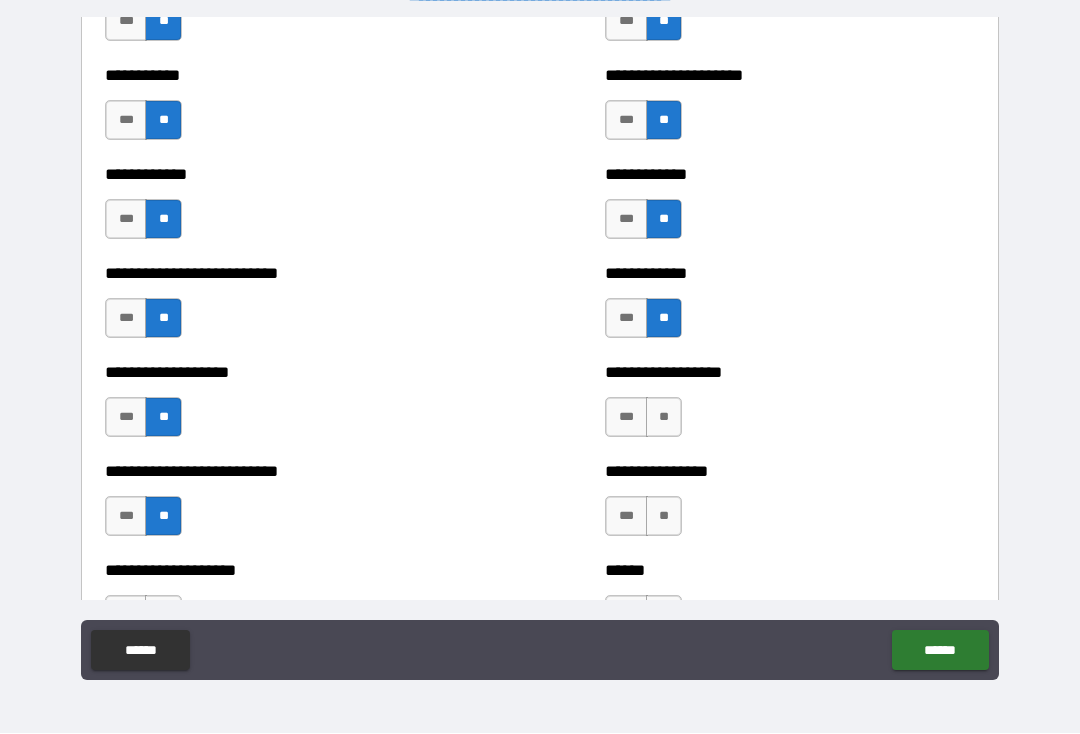click on "**" at bounding box center (664, 418) 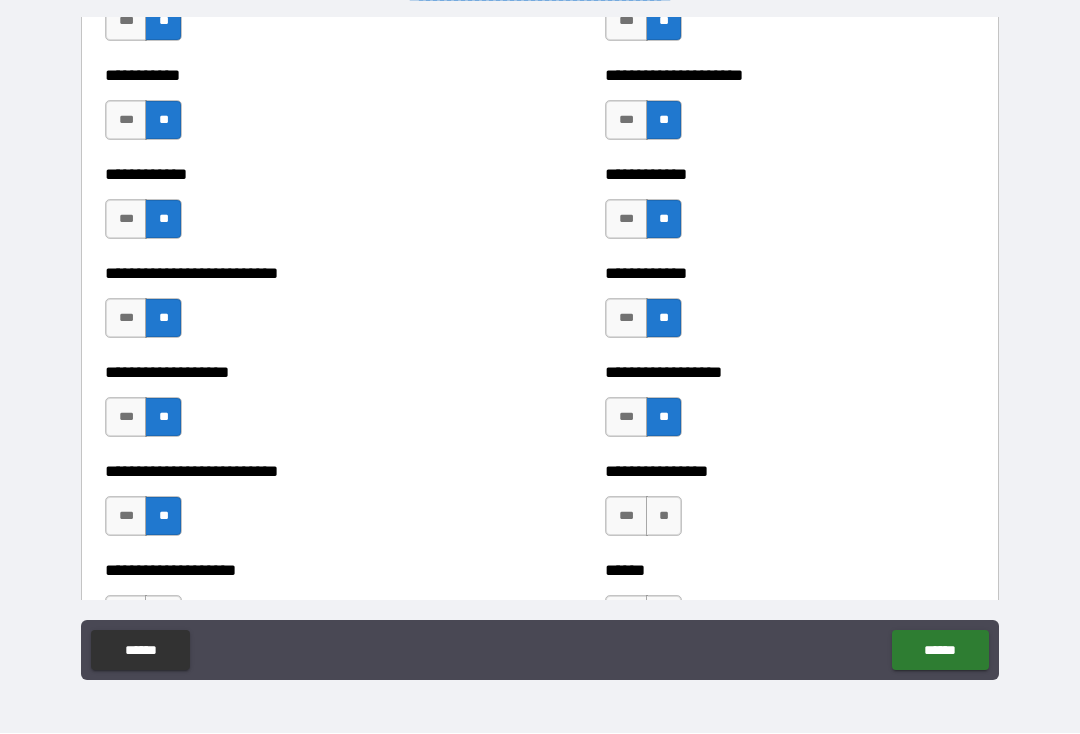 click on "**" at bounding box center [664, 517] 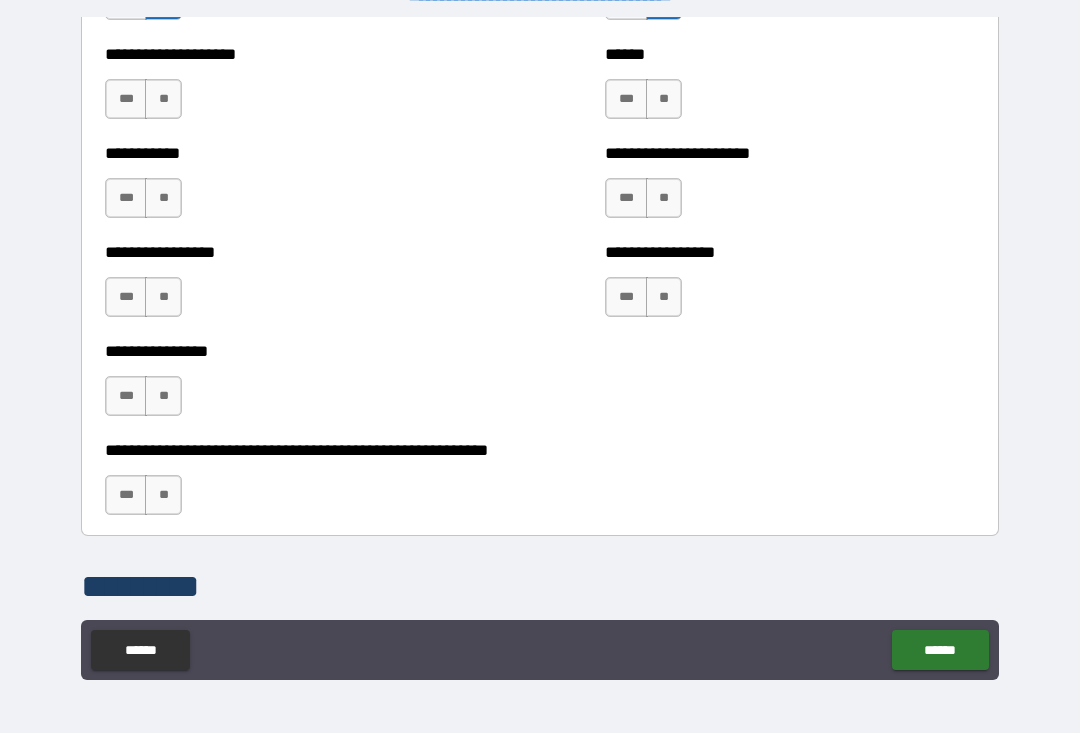 scroll, scrollTop: 5963, scrollLeft: 0, axis: vertical 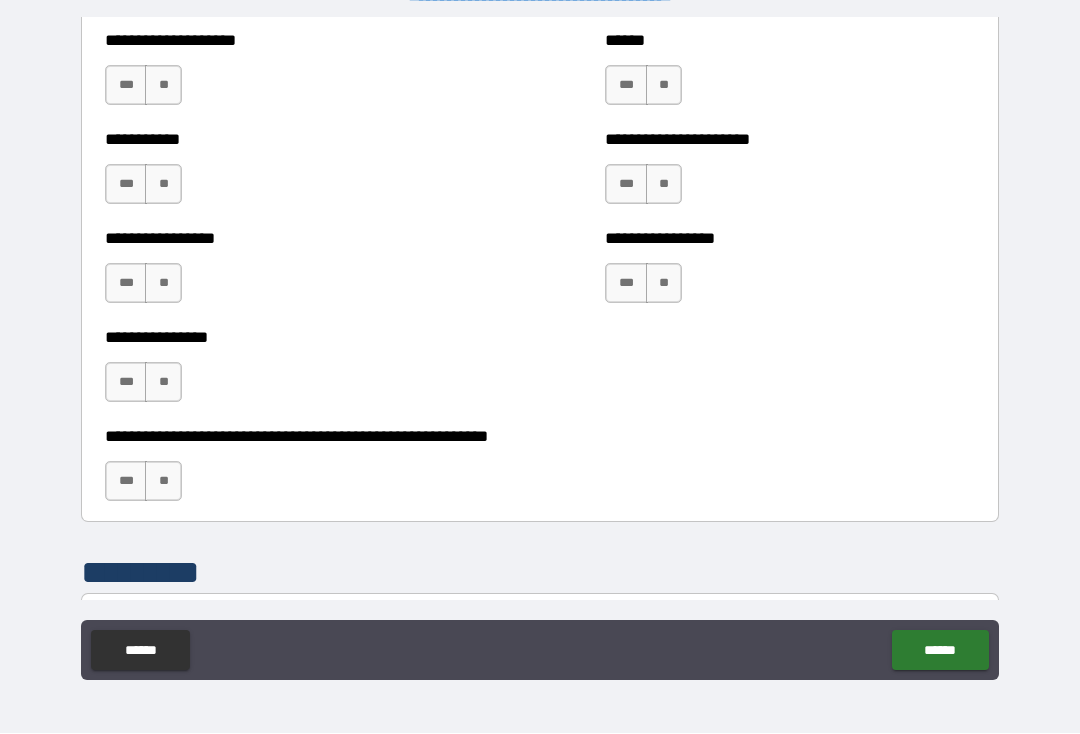click on "**" at bounding box center (163, 86) 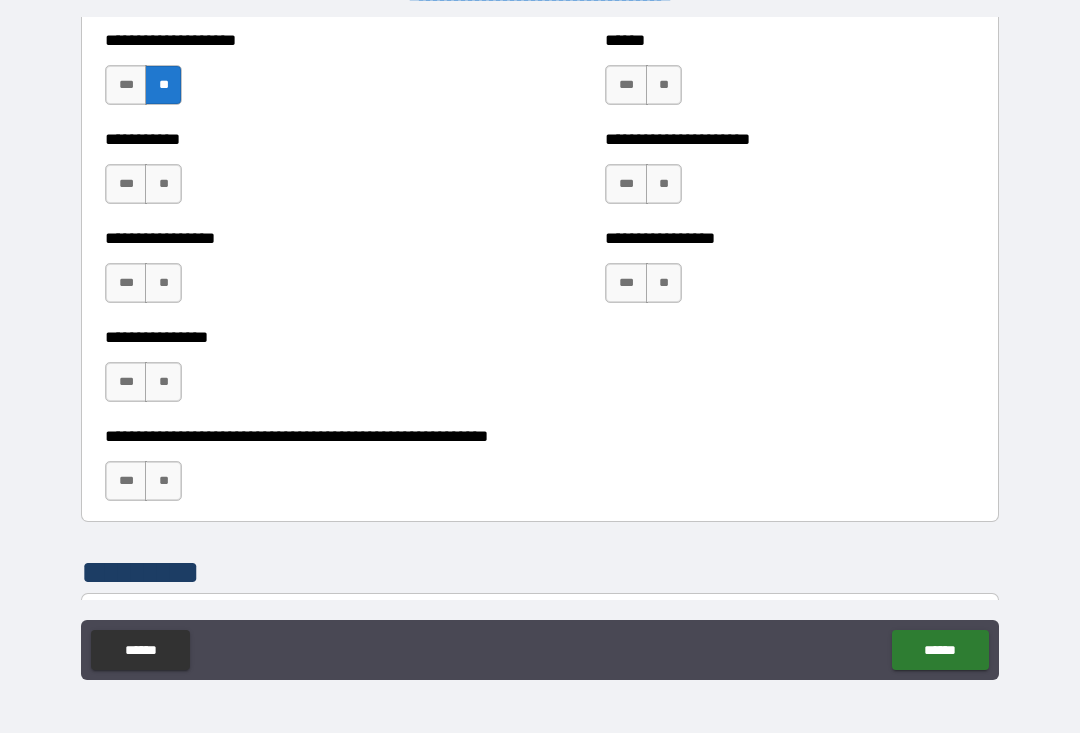 click on "**" at bounding box center (664, 86) 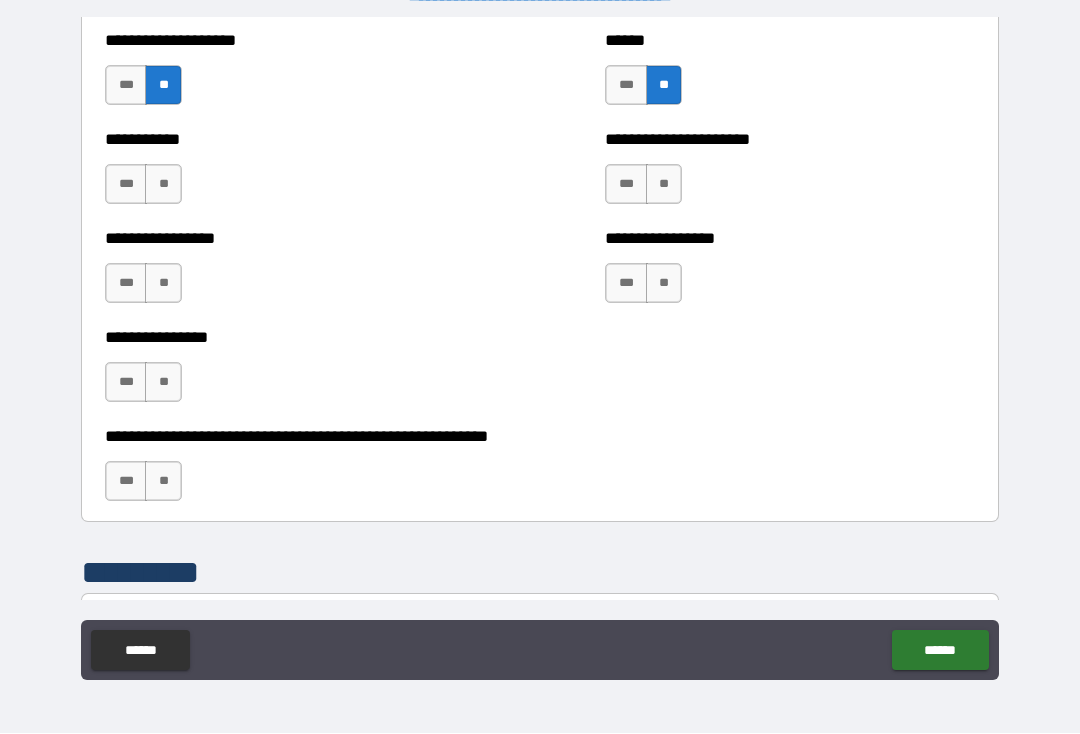 click on "**" at bounding box center [163, 185] 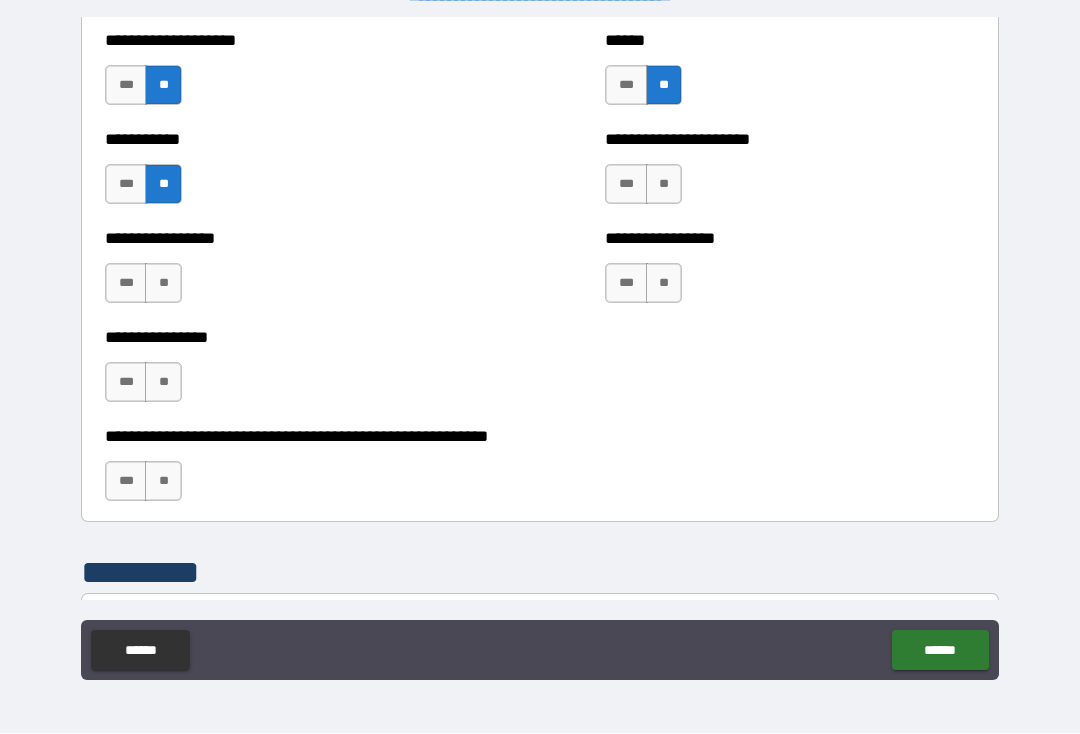click on "**" at bounding box center (664, 185) 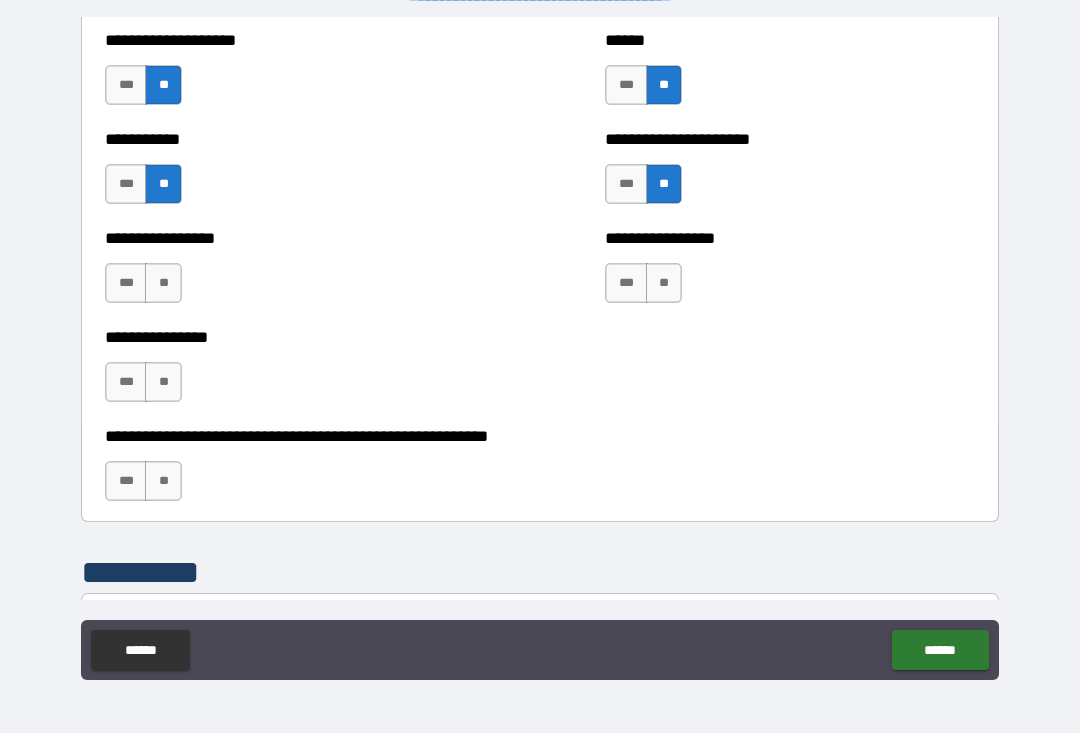 click on "**" at bounding box center [163, 284] 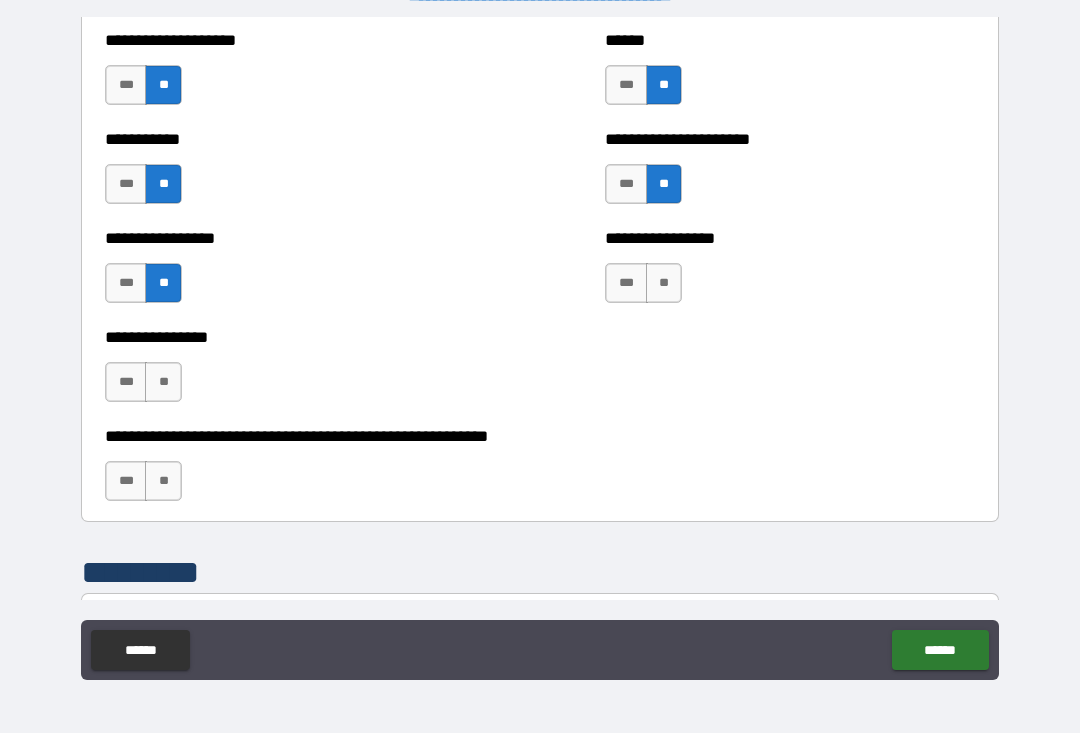 click on "**" at bounding box center [664, 284] 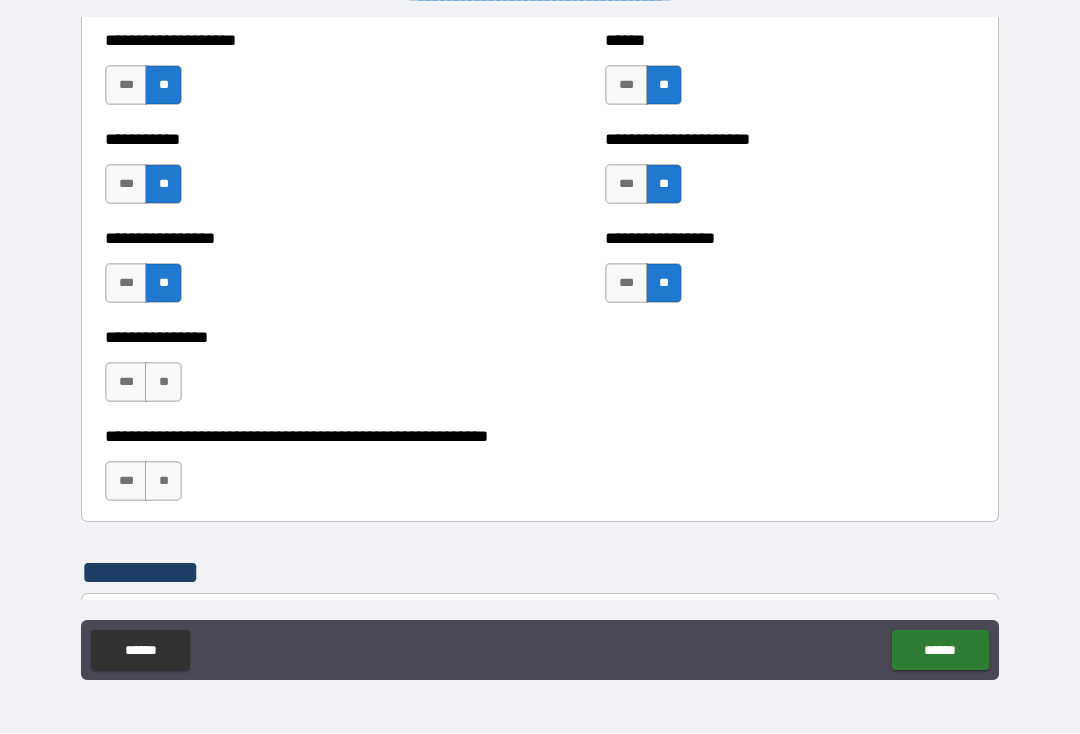click on "**" at bounding box center (163, 383) 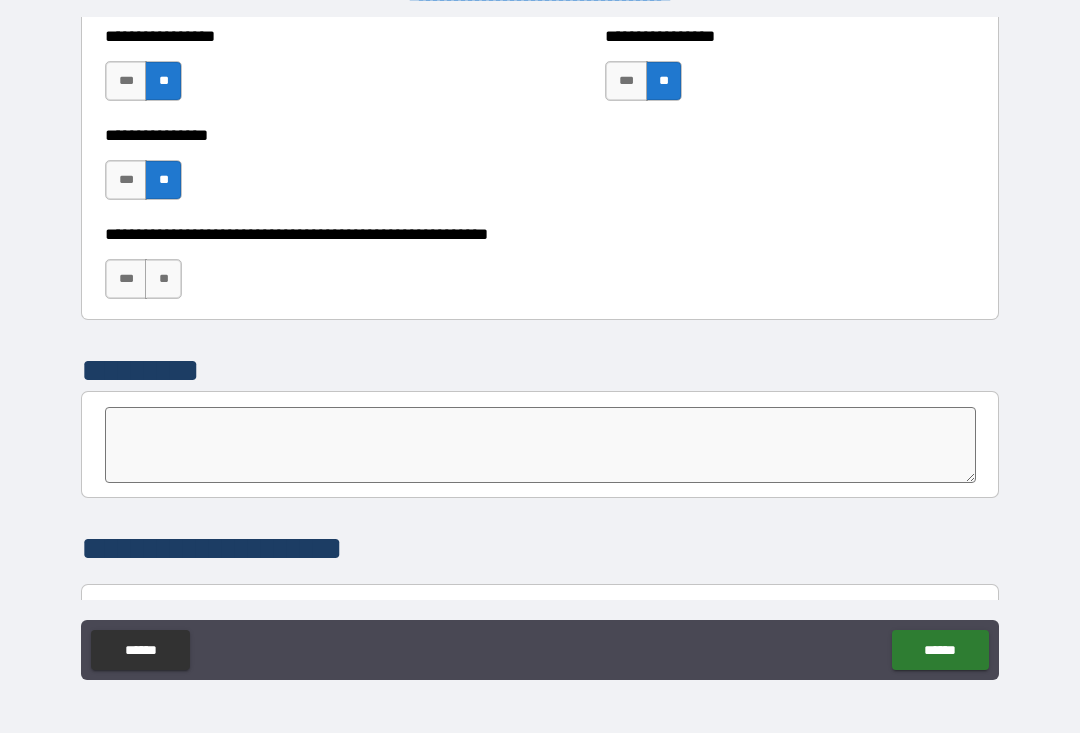 scroll, scrollTop: 6166, scrollLeft: 0, axis: vertical 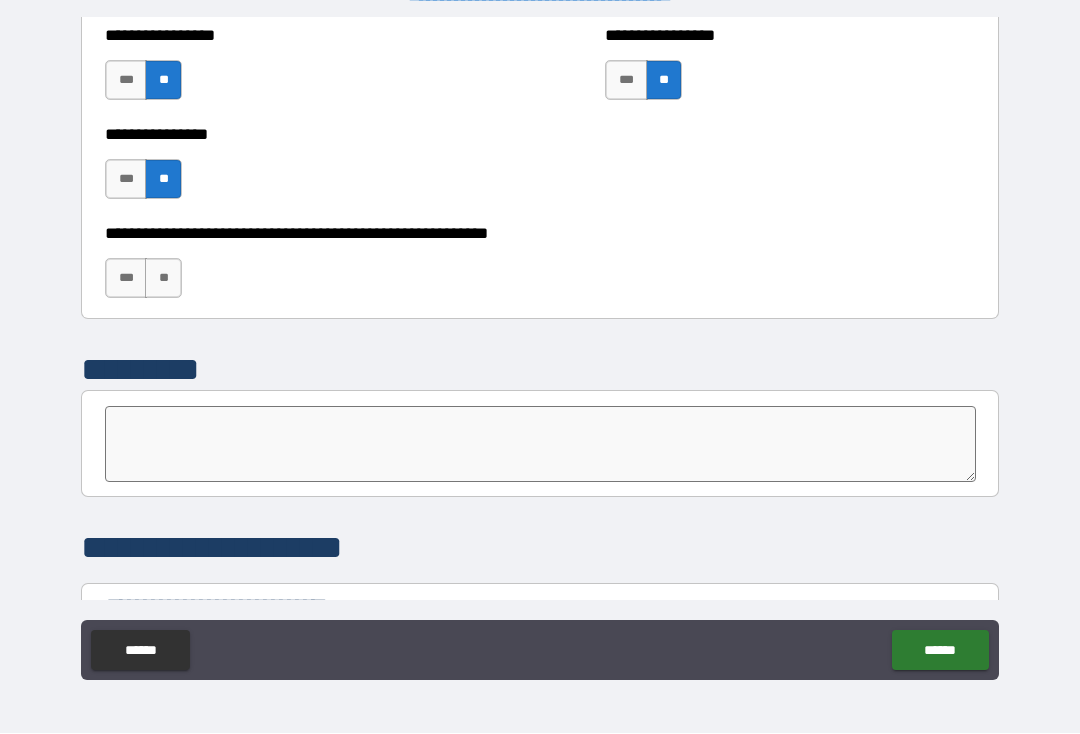 click on "**" at bounding box center [163, 279] 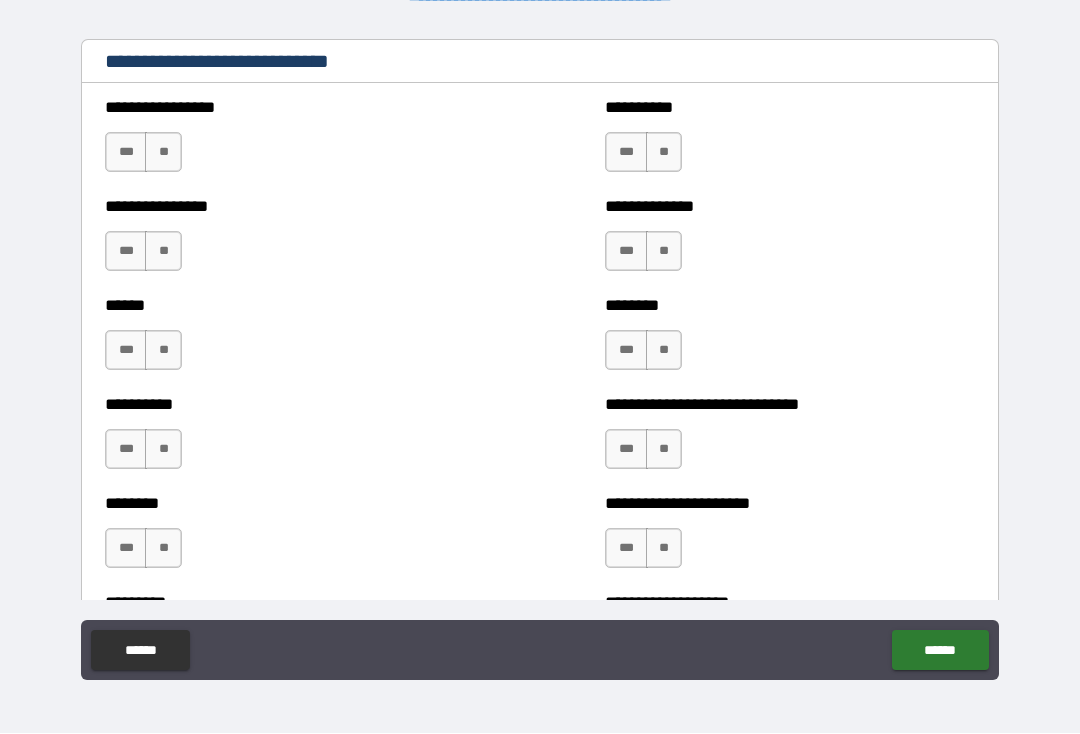 scroll, scrollTop: 6711, scrollLeft: 0, axis: vertical 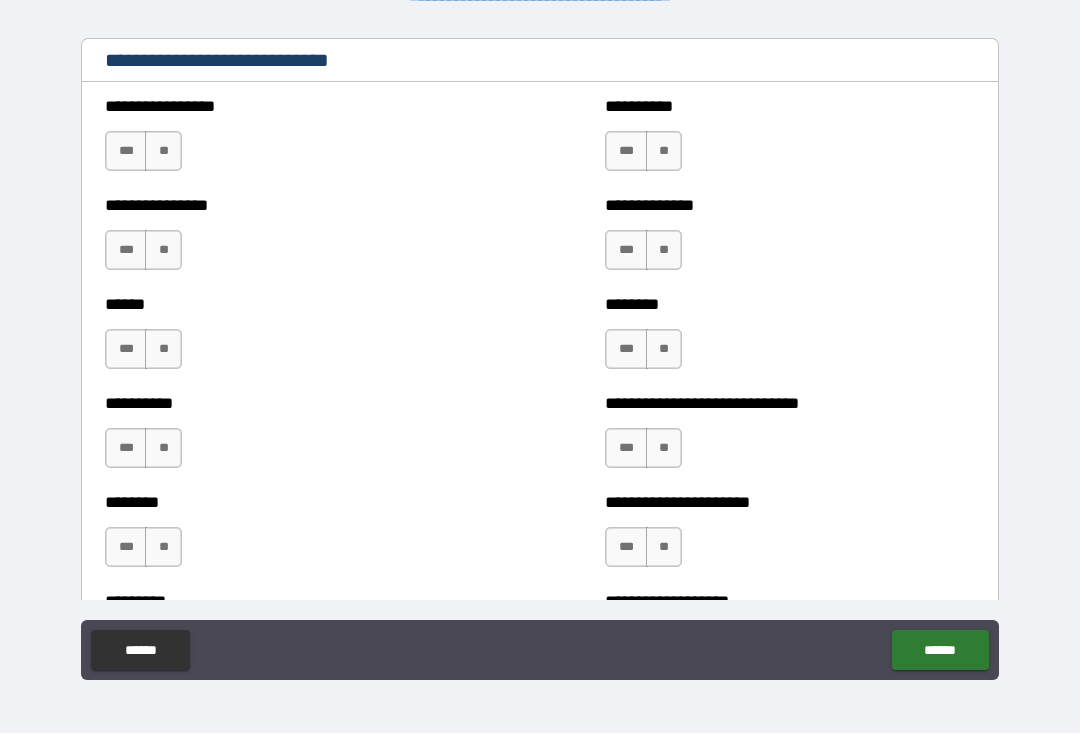 click on "**" at bounding box center [163, 152] 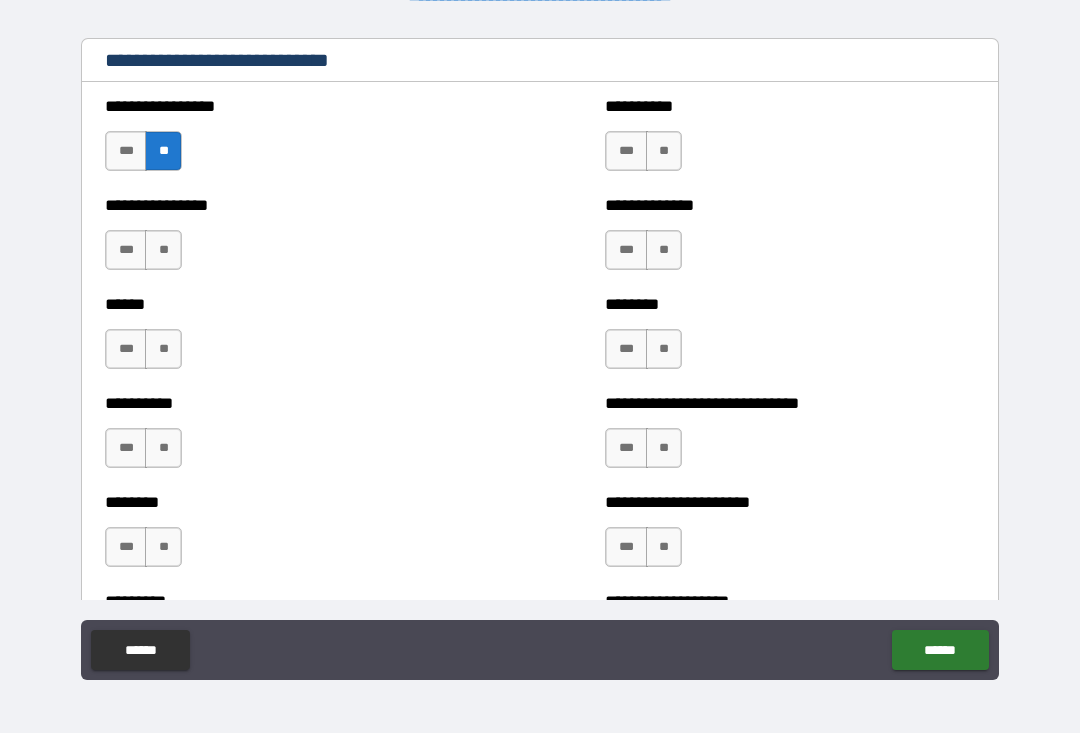 click on "**" at bounding box center [163, 251] 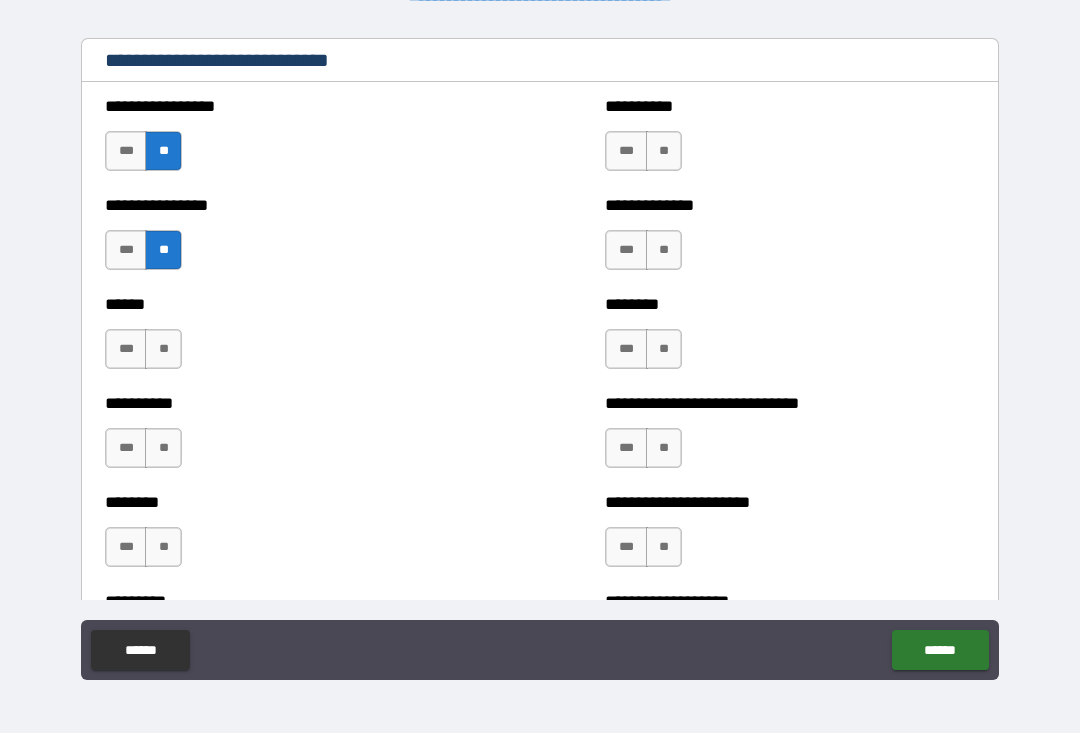 click on "**" at bounding box center [163, 350] 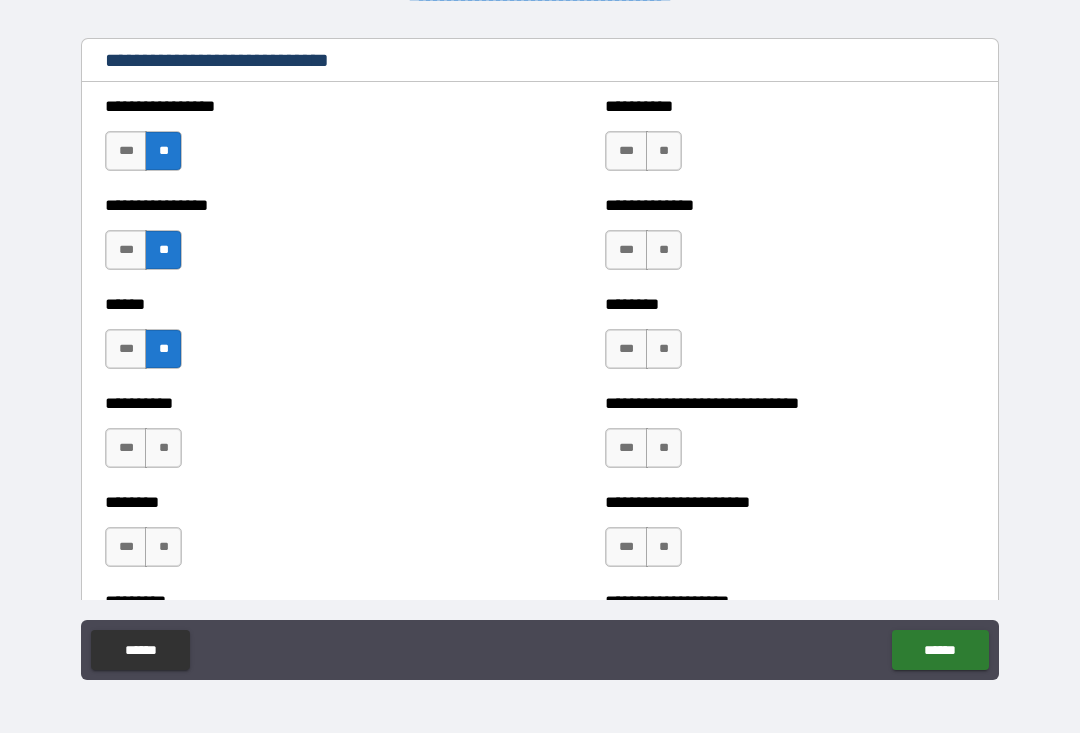 click on "**" at bounding box center [163, 449] 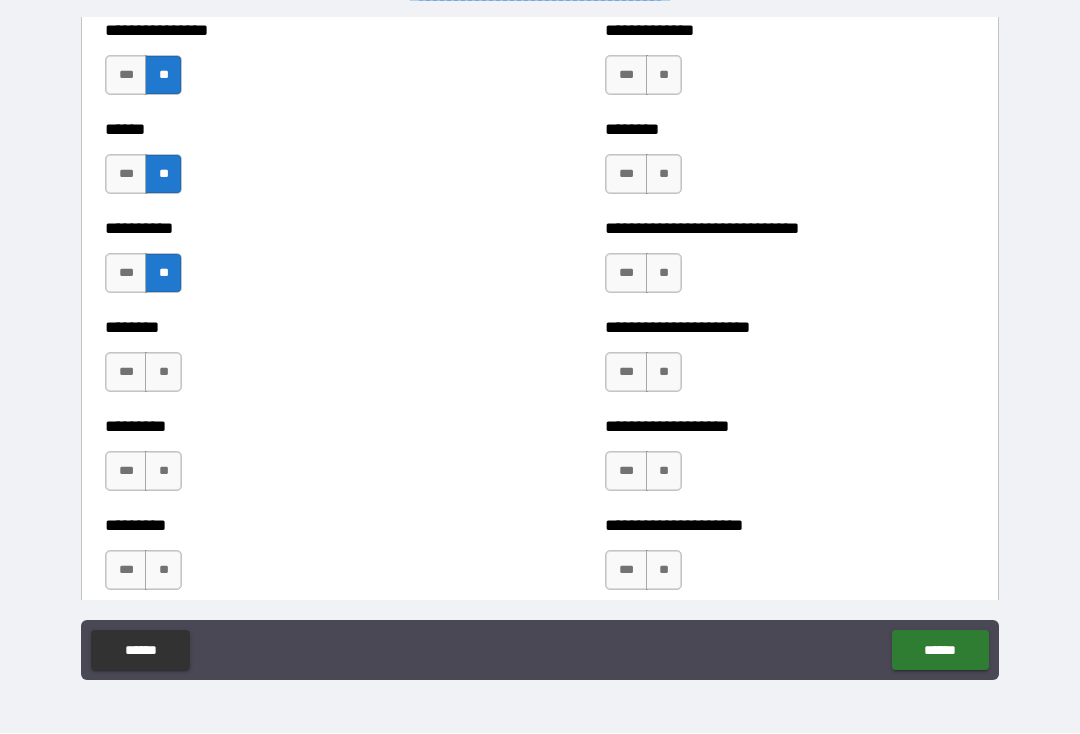 scroll, scrollTop: 6888, scrollLeft: 0, axis: vertical 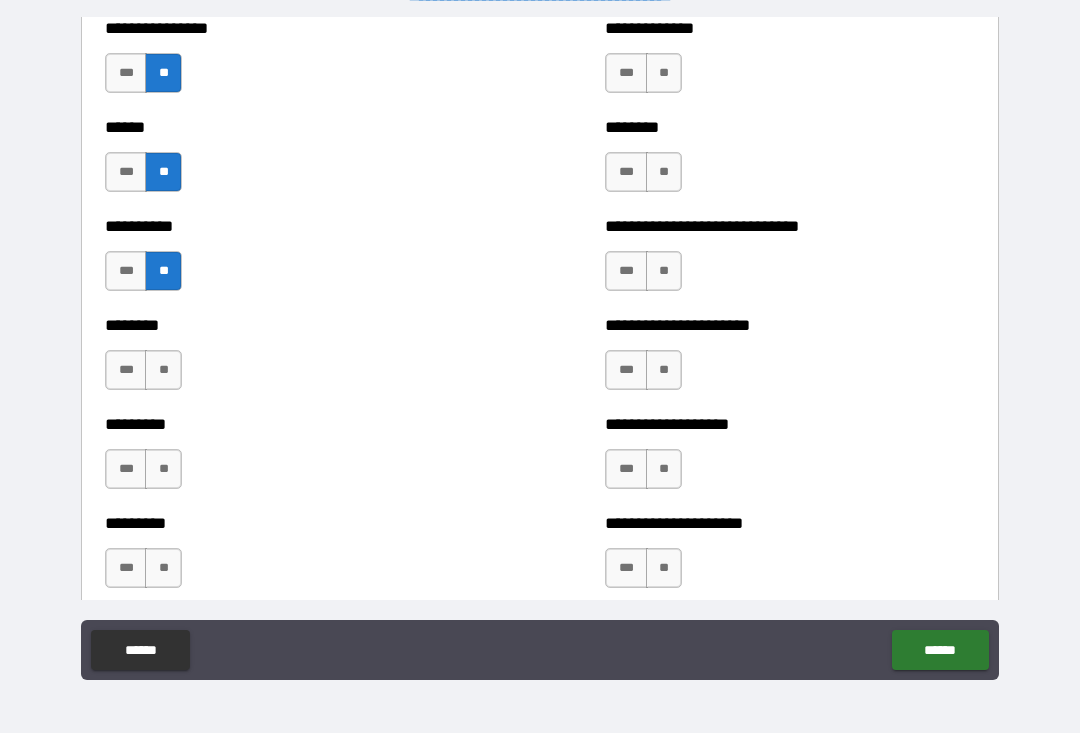 click on "**" at bounding box center [163, 371] 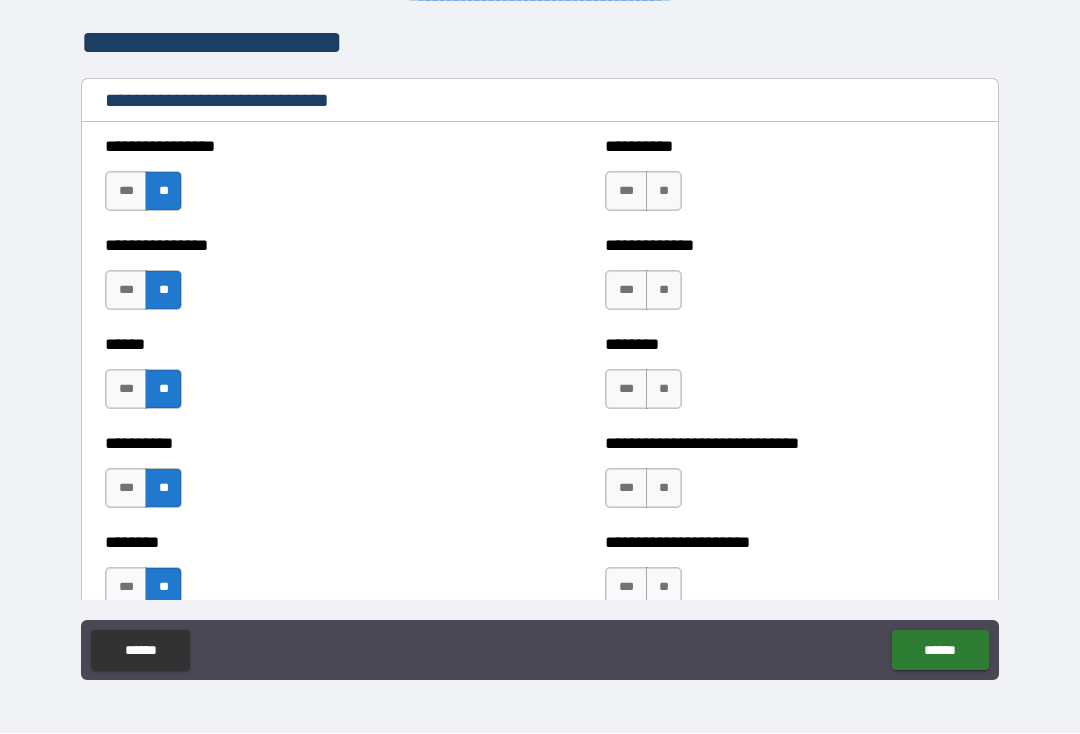 scroll, scrollTop: 6670, scrollLeft: 0, axis: vertical 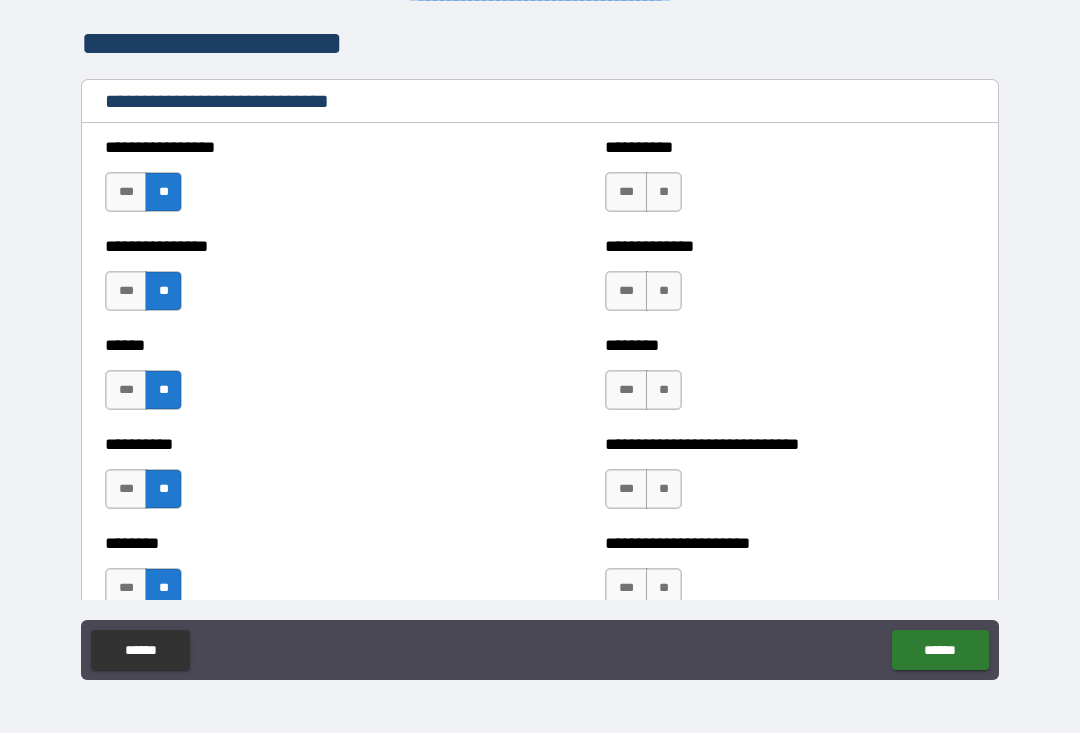 click on "**" at bounding box center [664, 193] 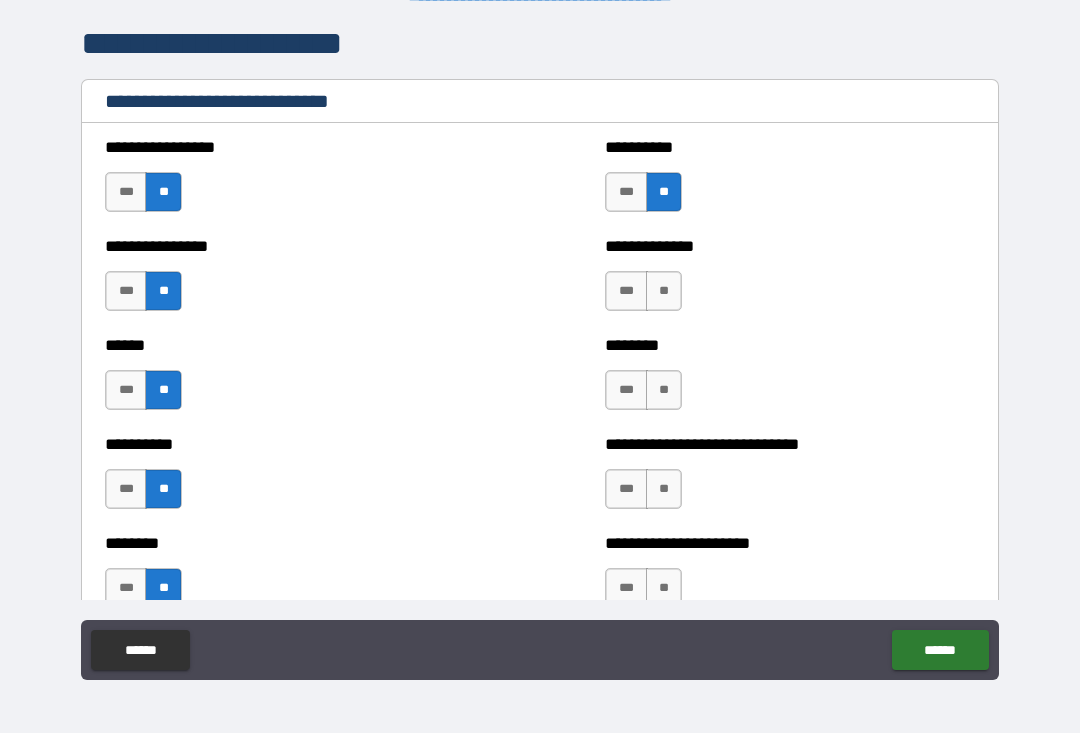 click on "**" at bounding box center [664, 292] 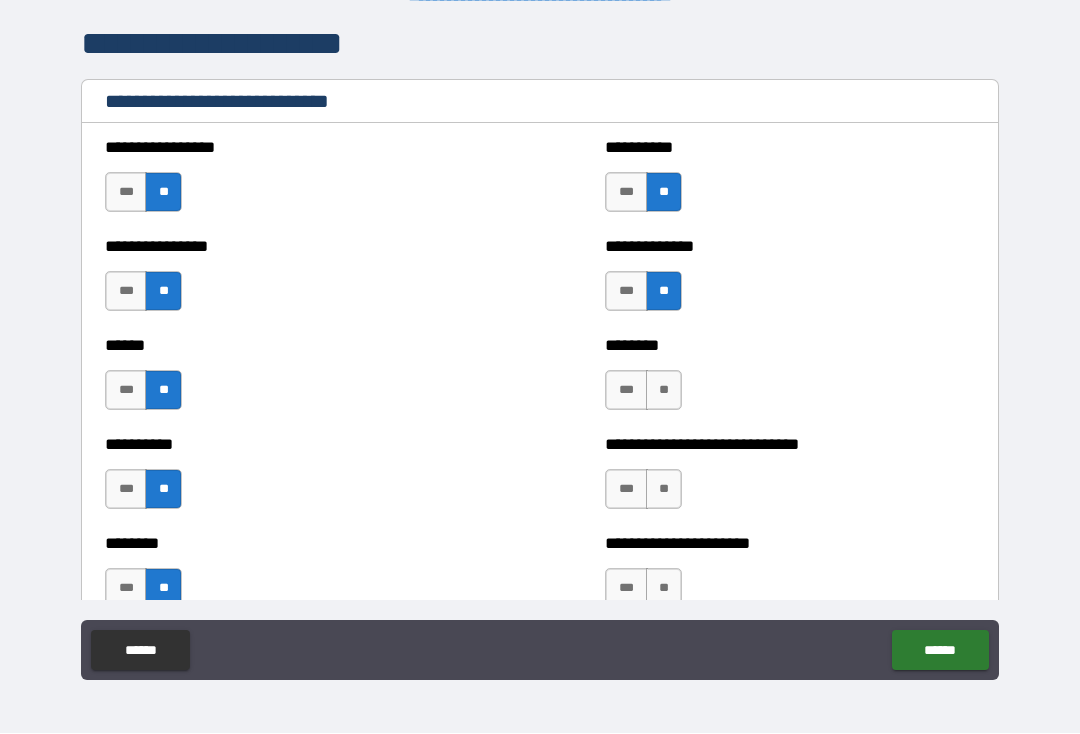 click on "**" at bounding box center (664, 391) 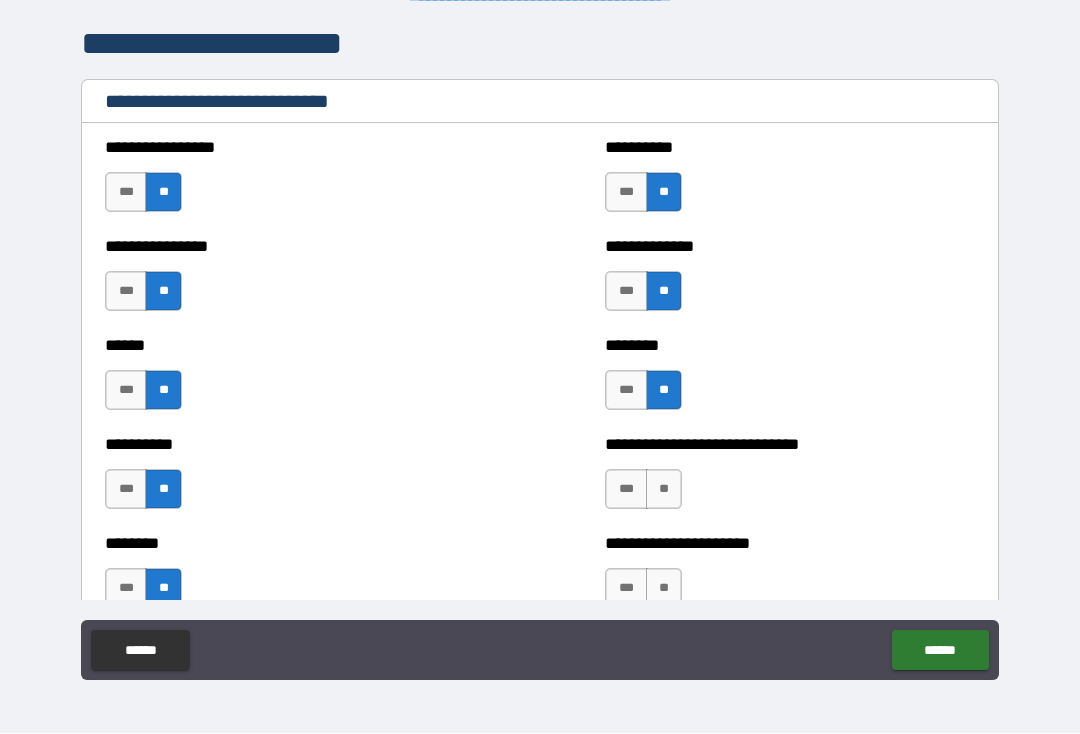 click on "**" at bounding box center (664, 490) 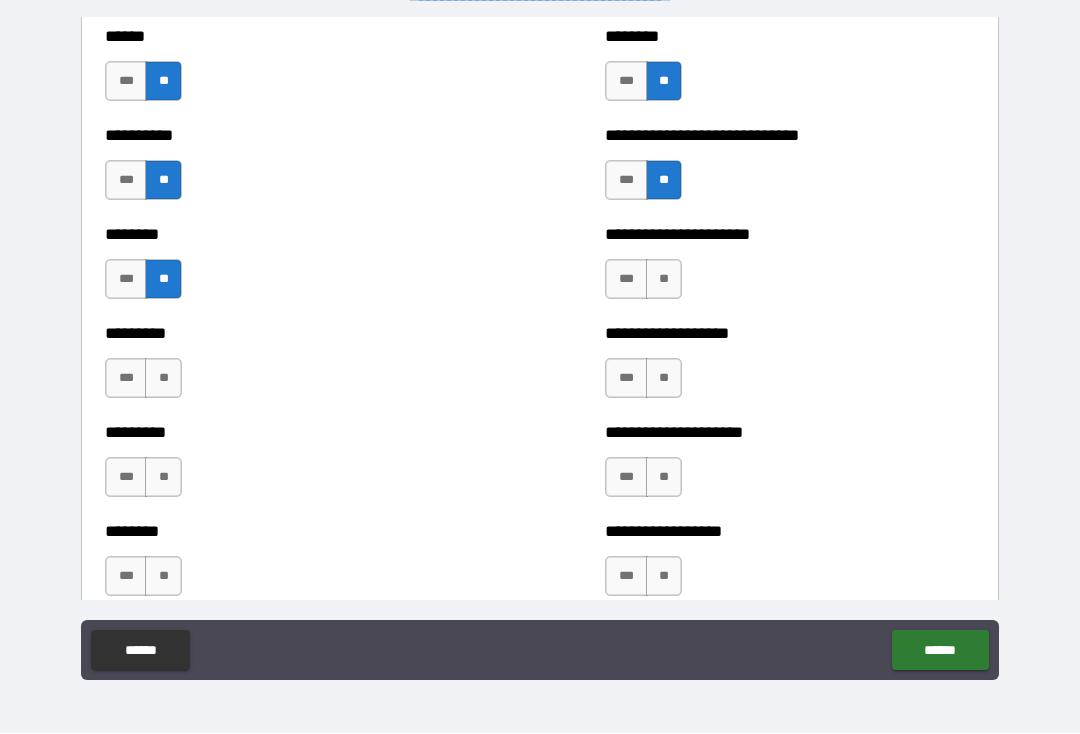 scroll, scrollTop: 6993, scrollLeft: 0, axis: vertical 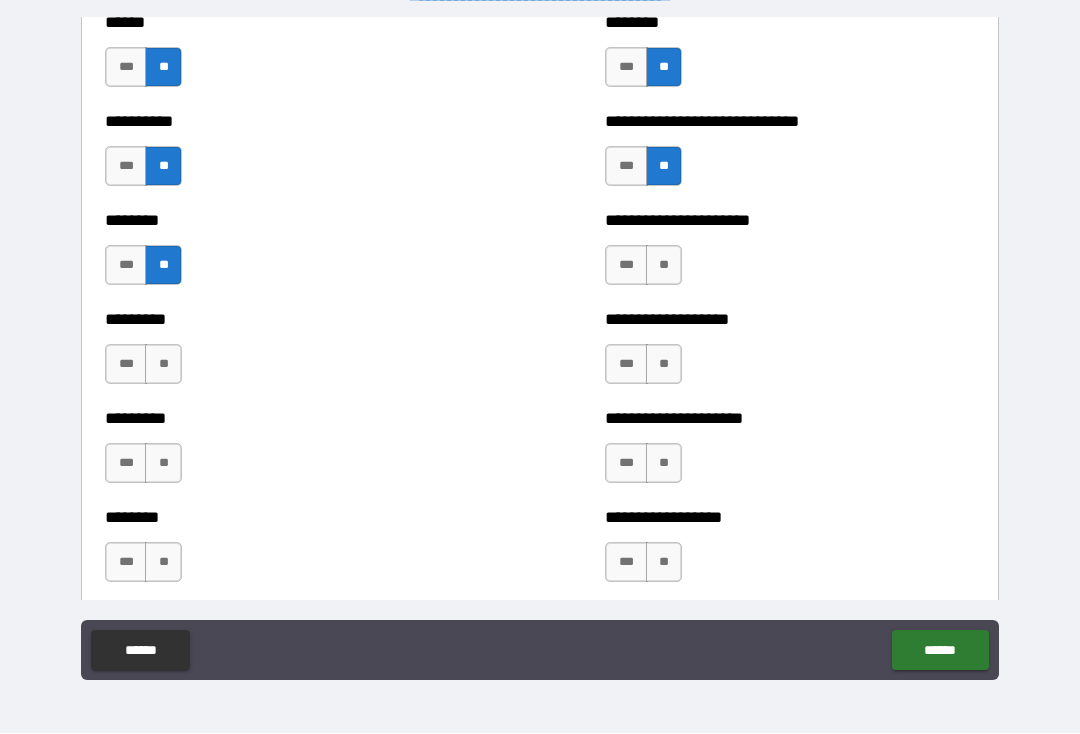 click on "***" at bounding box center (626, 266) 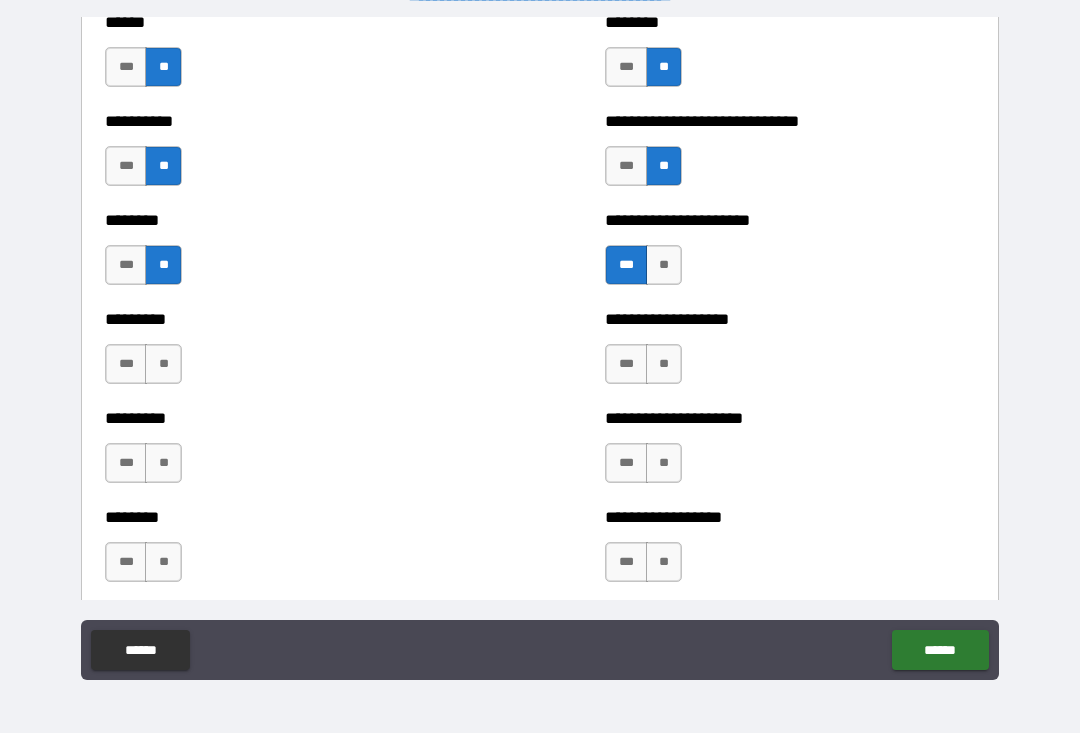 click on "**" at bounding box center (664, 365) 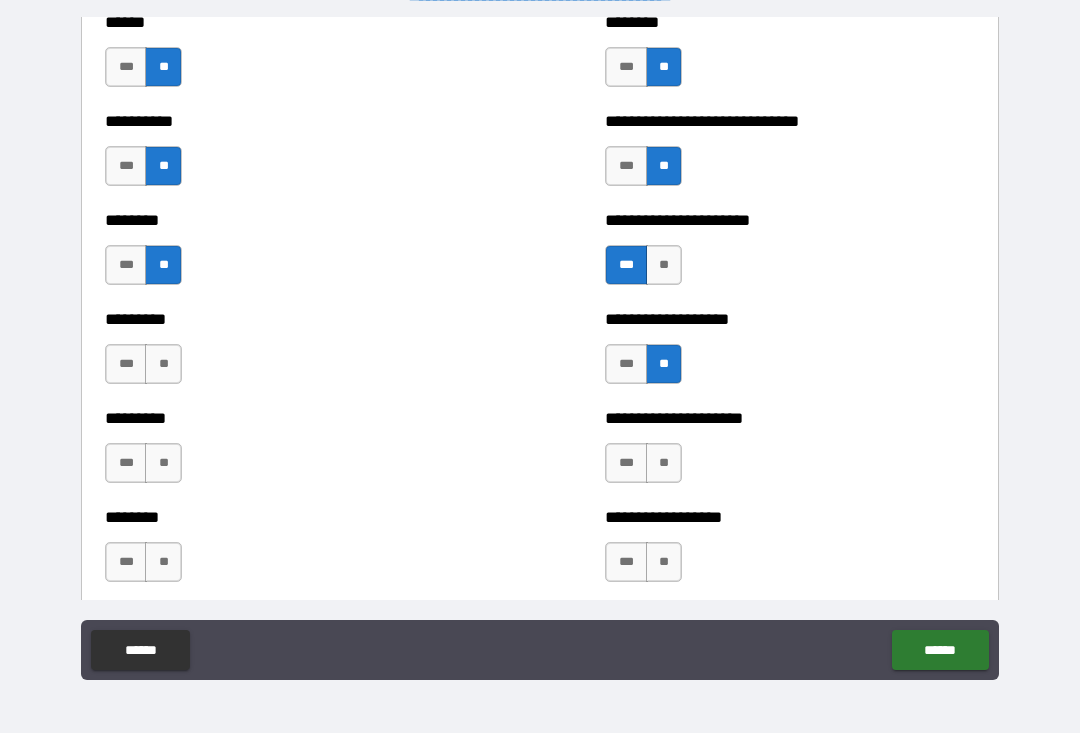 click on "**" at bounding box center [163, 365] 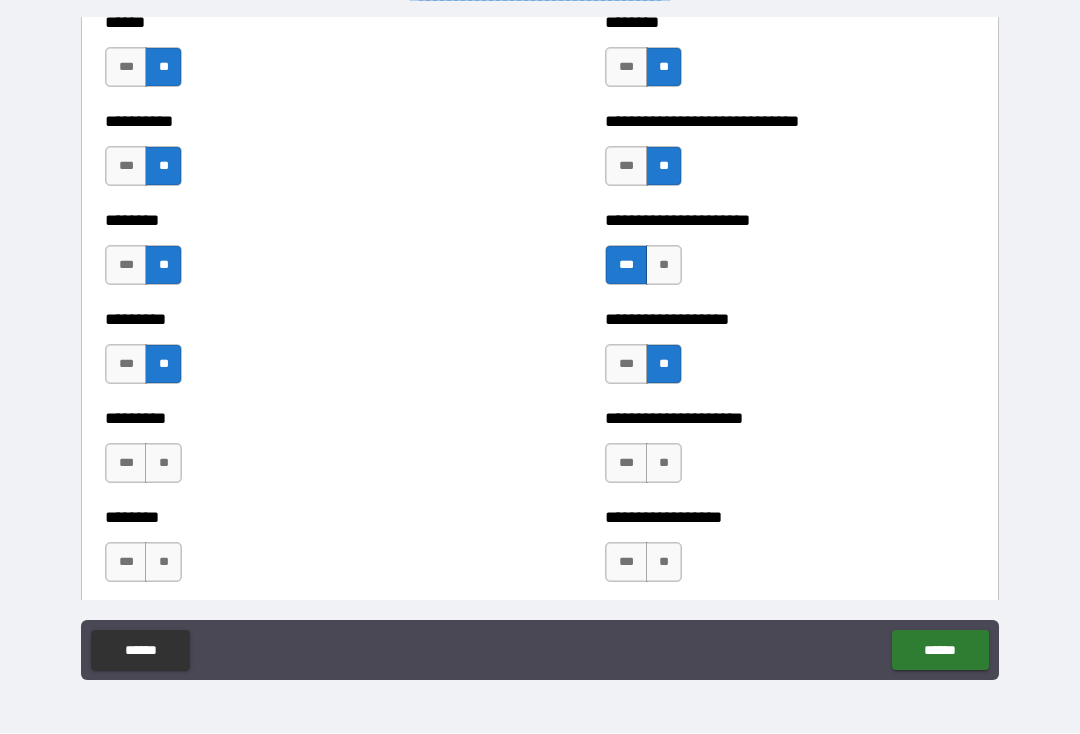 click on "**" at bounding box center [163, 464] 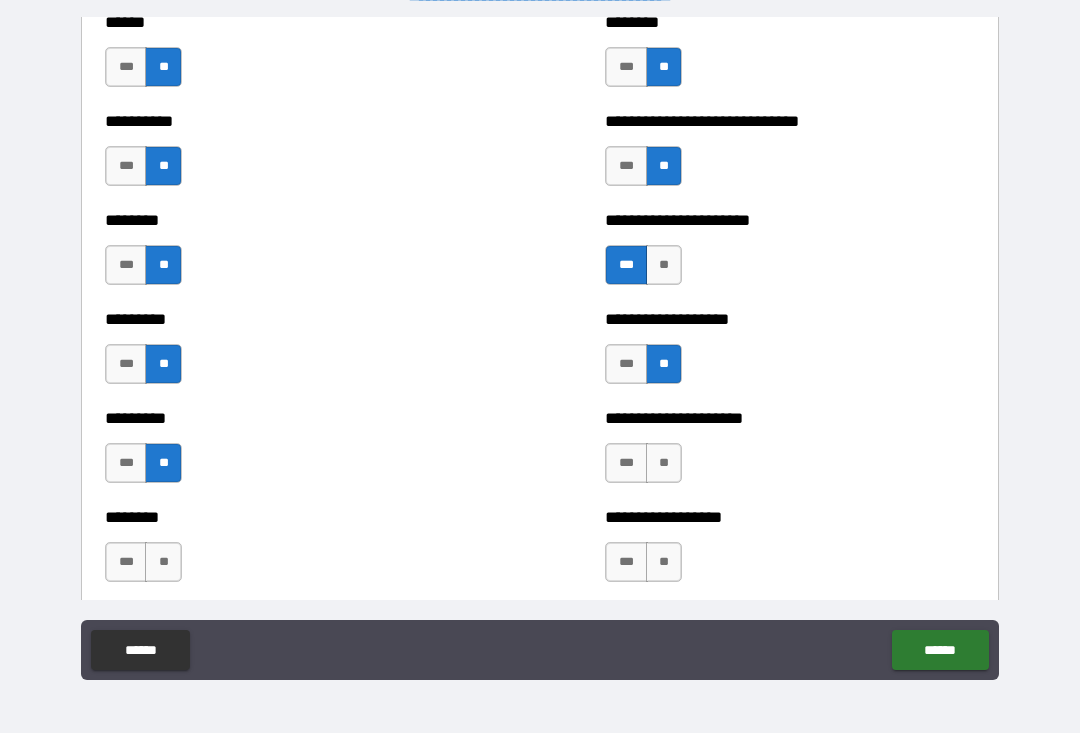 click on "**" at bounding box center [163, 563] 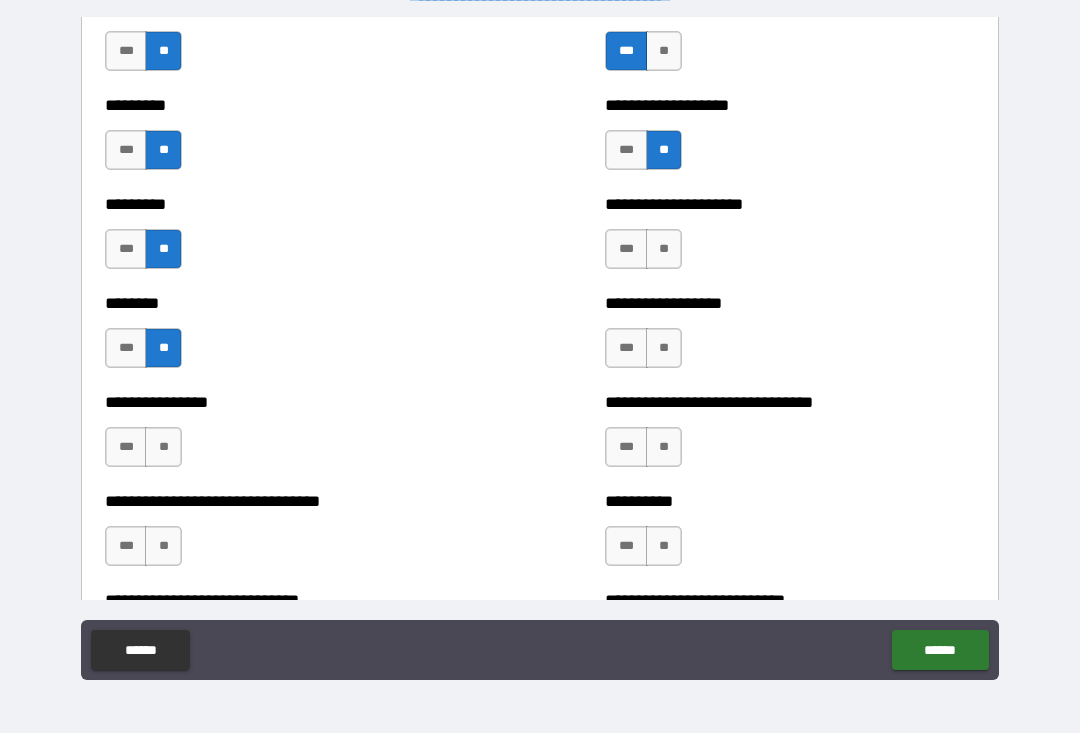 scroll, scrollTop: 7212, scrollLeft: 0, axis: vertical 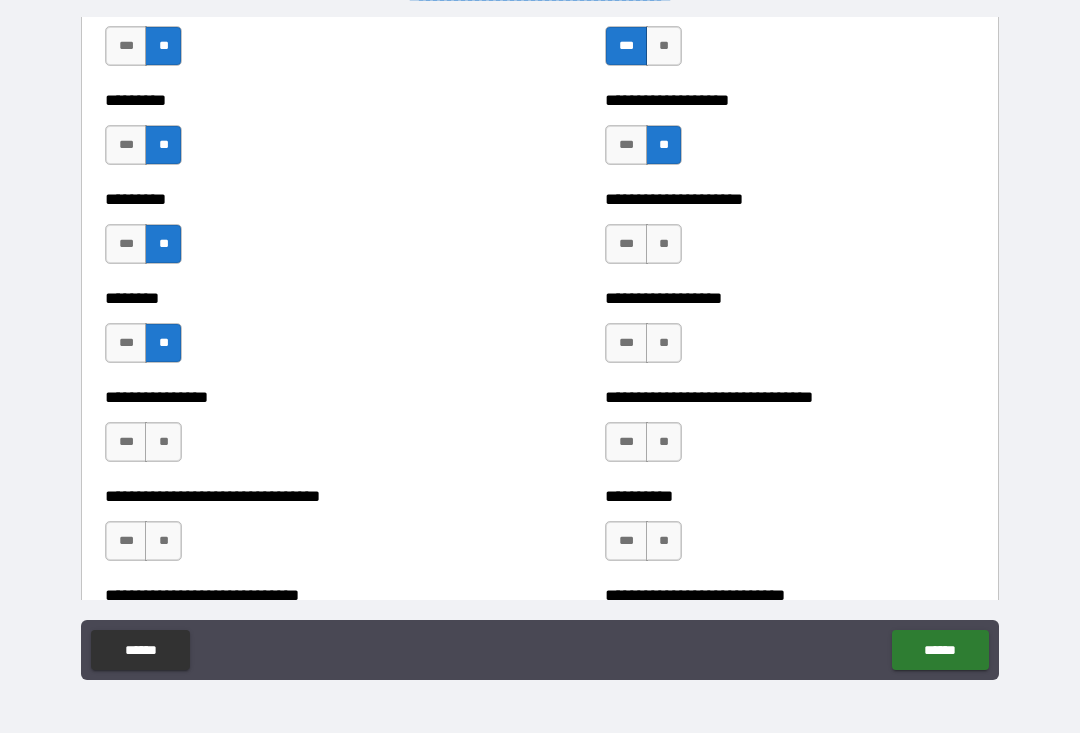 click on "**" at bounding box center (664, 245) 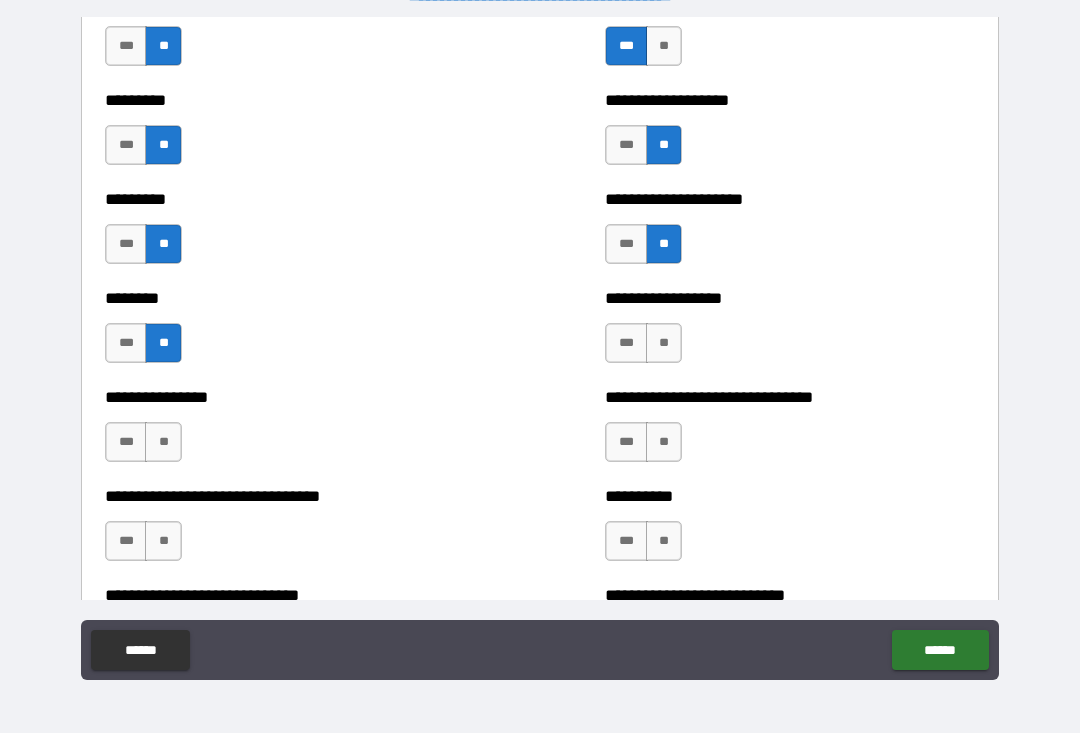 click on "***" at bounding box center [626, 344] 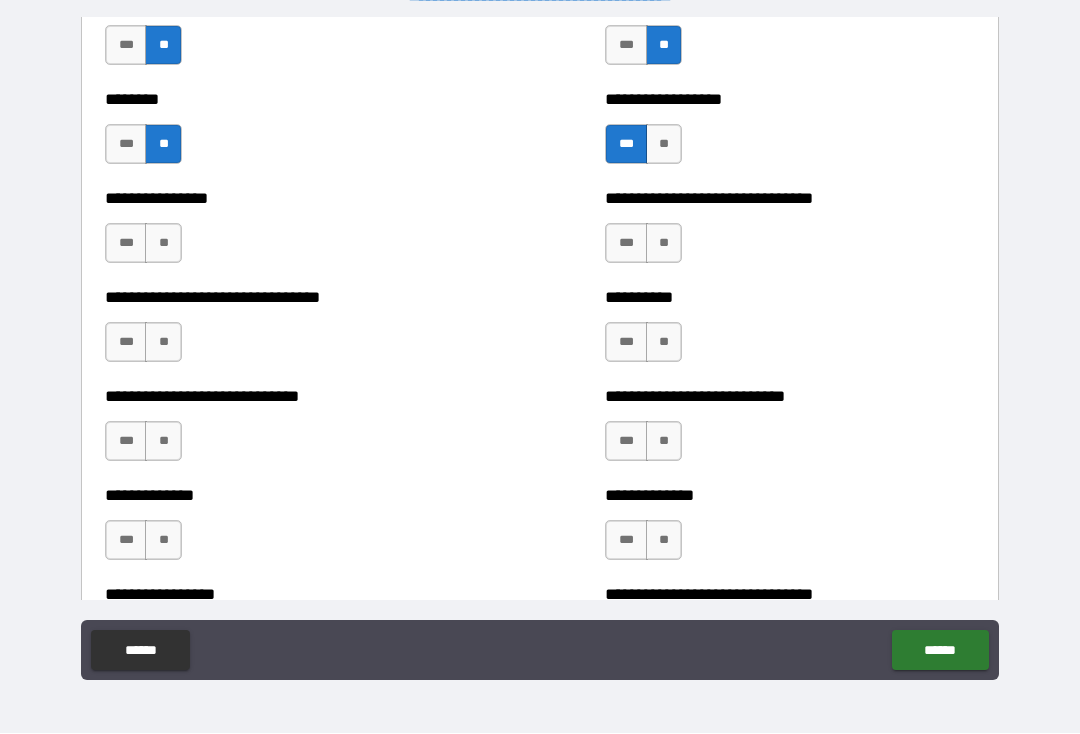 scroll, scrollTop: 7410, scrollLeft: 0, axis: vertical 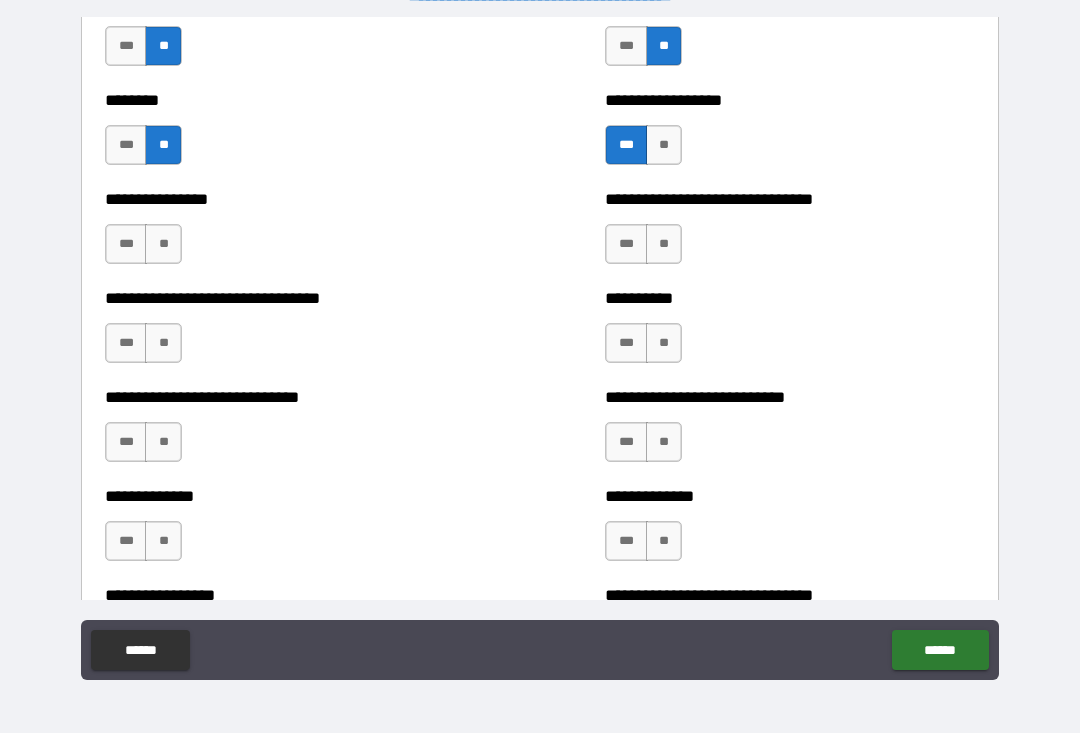 click on "**" at bounding box center (163, 245) 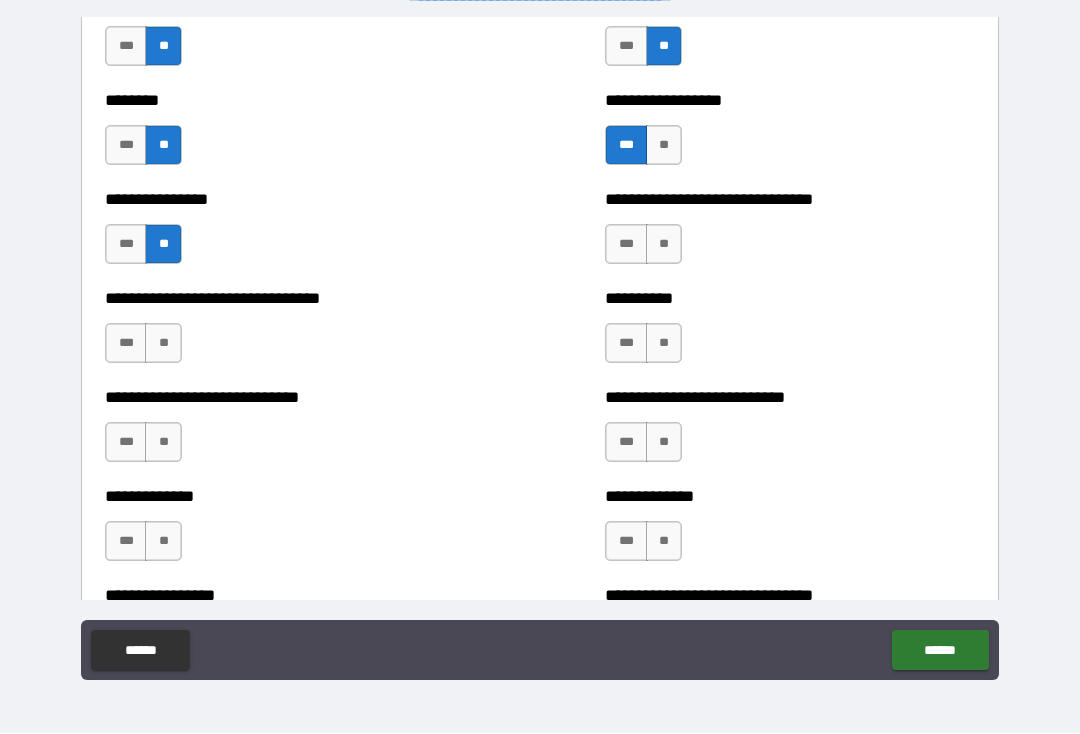 click on "**" at bounding box center [163, 344] 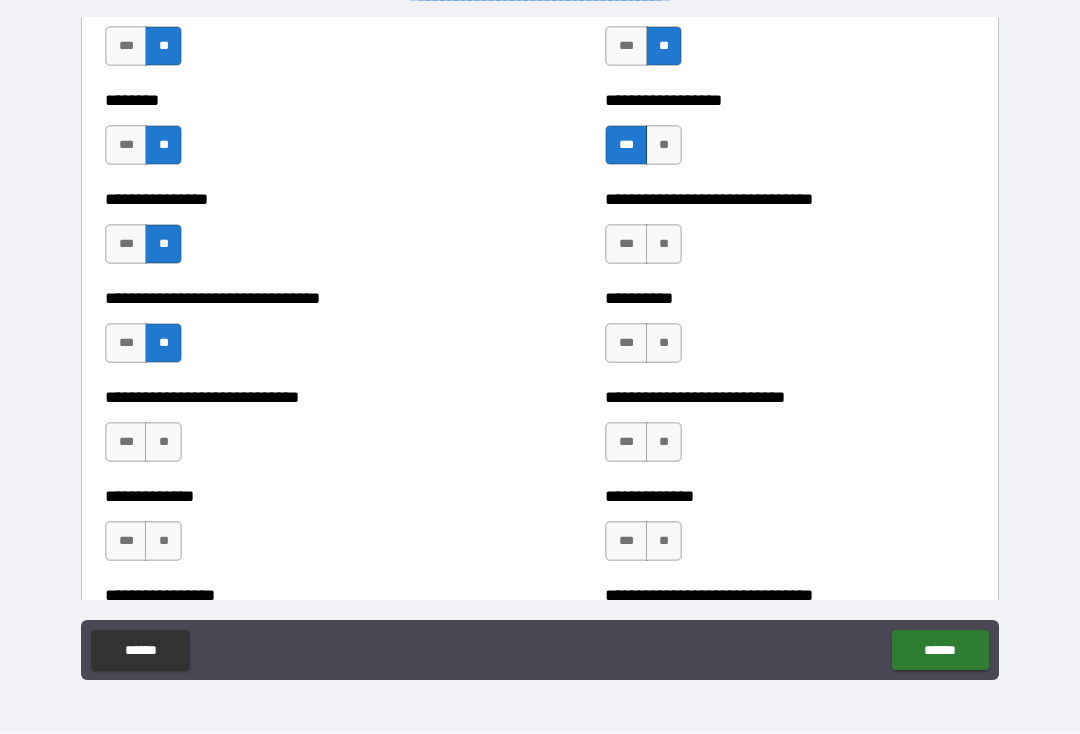 click on "**" at bounding box center (664, 245) 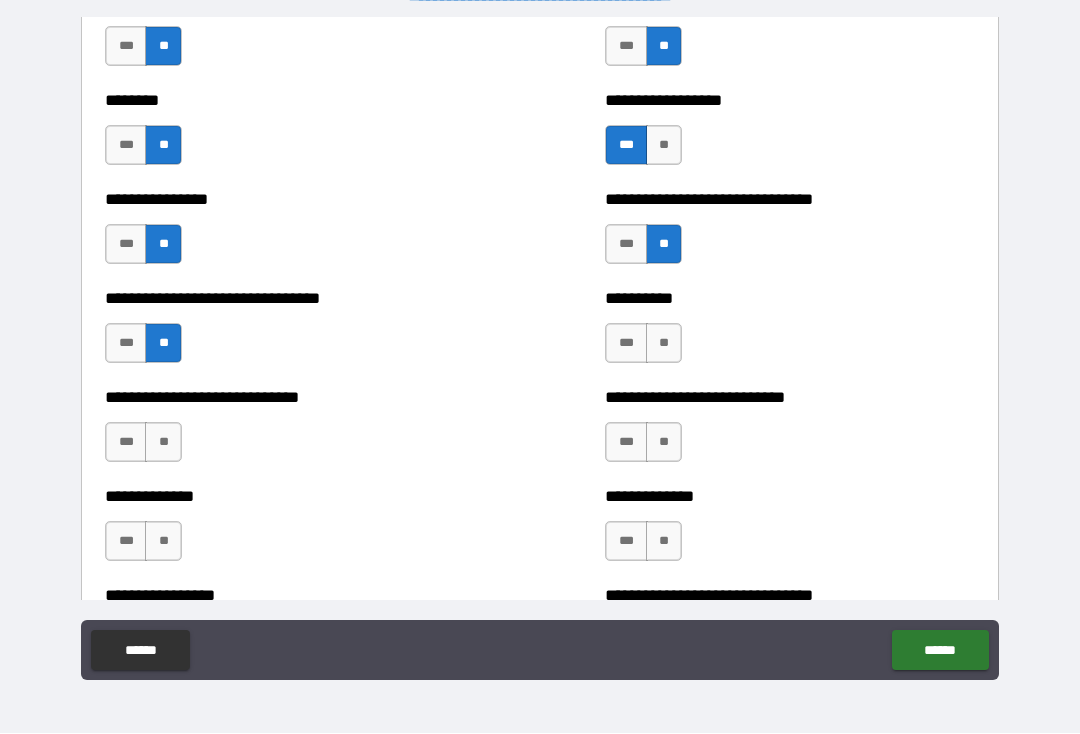 click on "**" at bounding box center [664, 344] 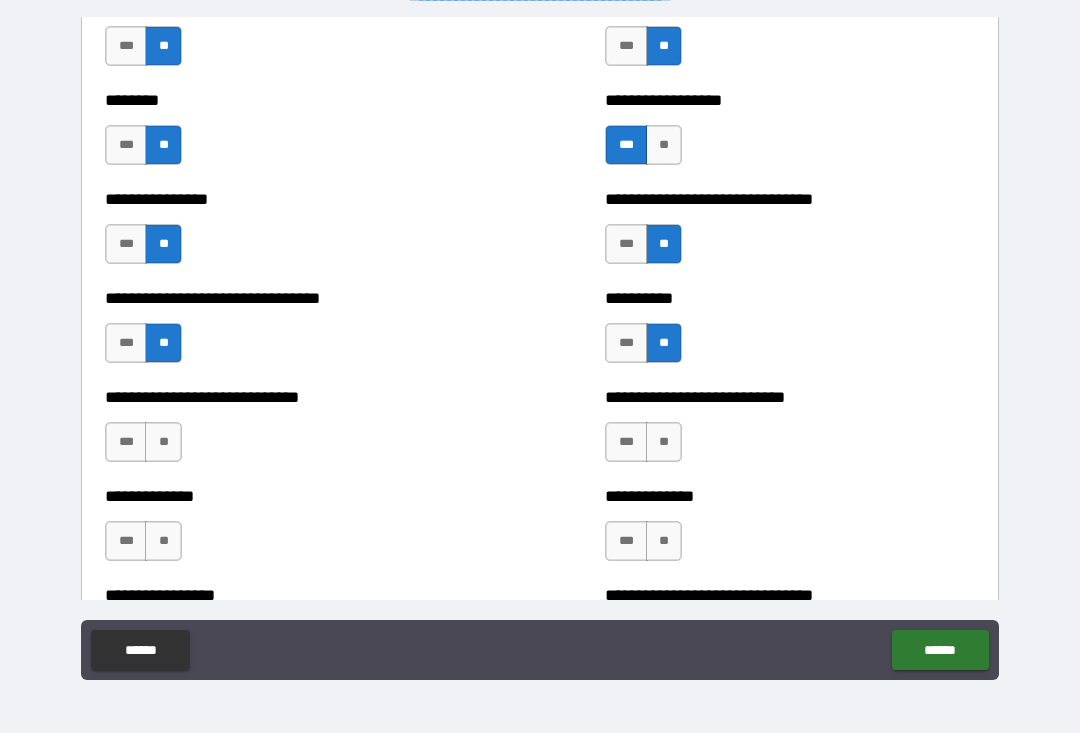 click on "**" at bounding box center (664, 443) 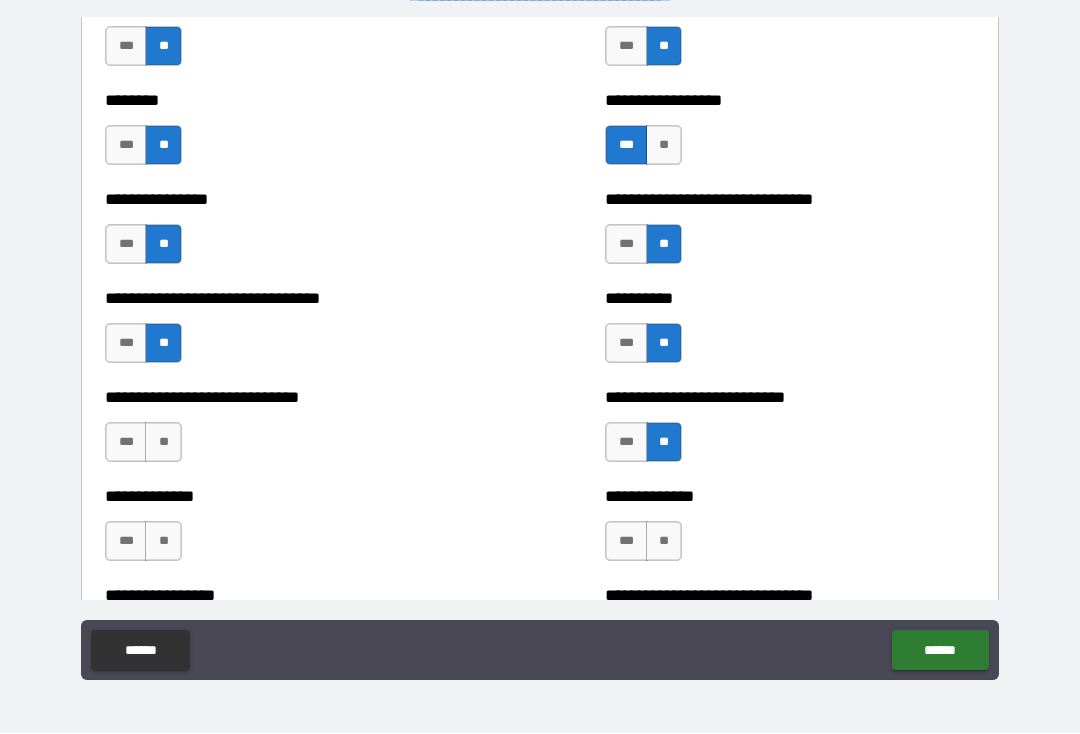 click on "**" at bounding box center [163, 443] 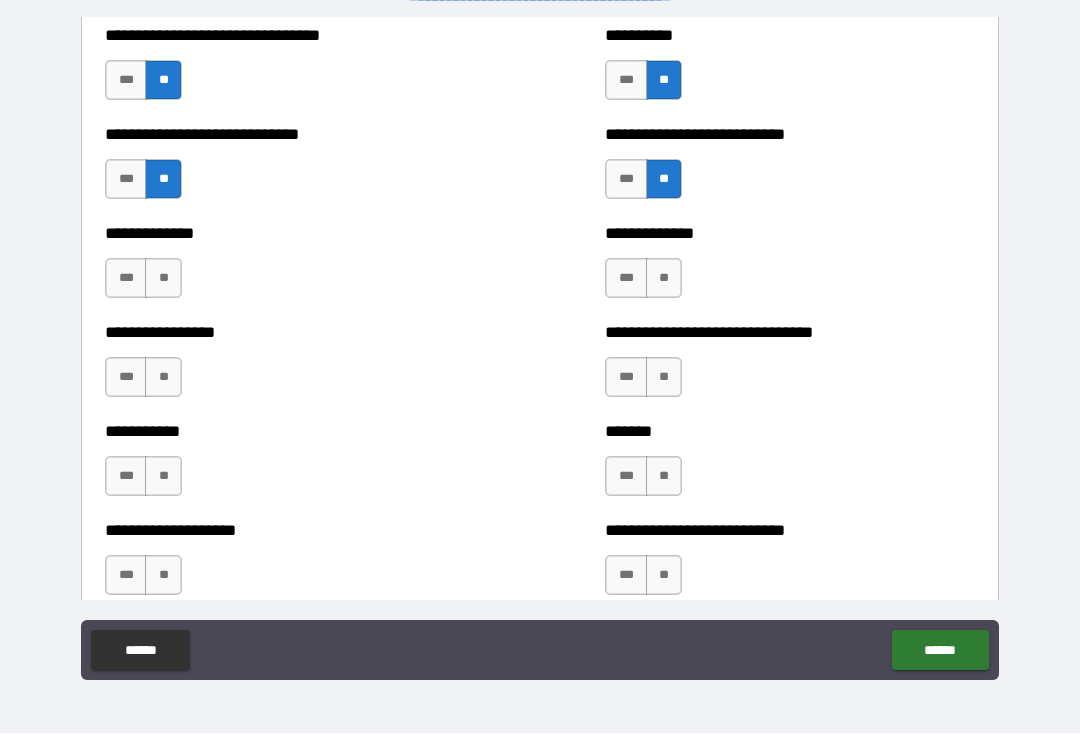 scroll, scrollTop: 7729, scrollLeft: 0, axis: vertical 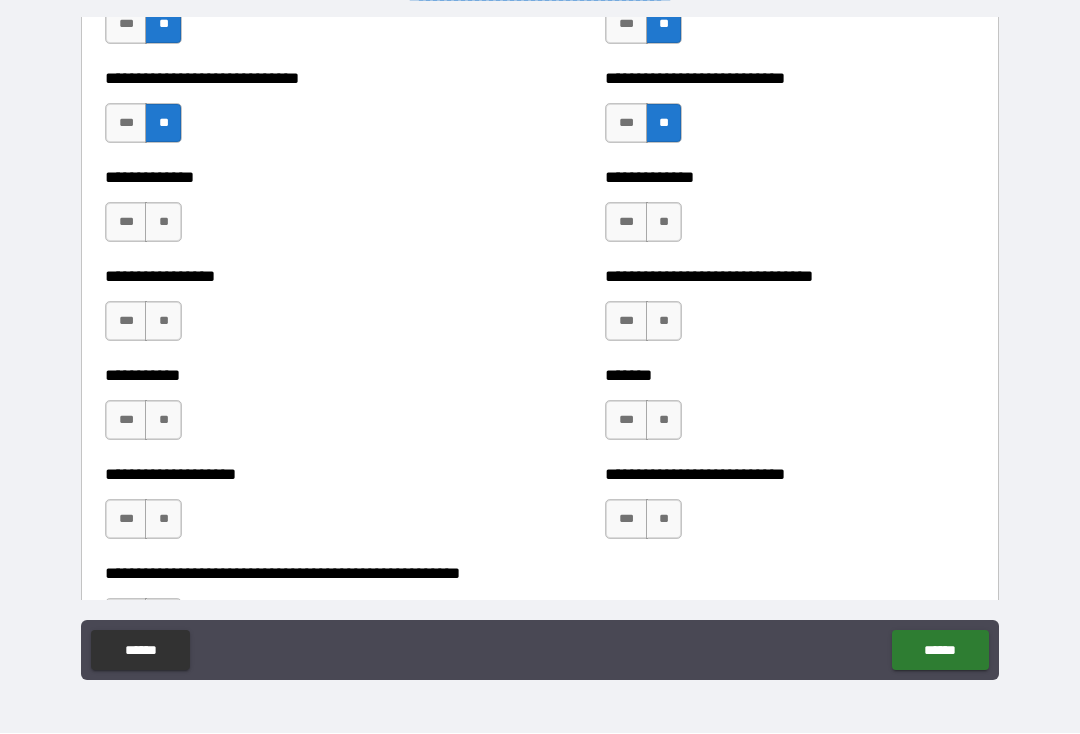 click on "**" at bounding box center (163, 223) 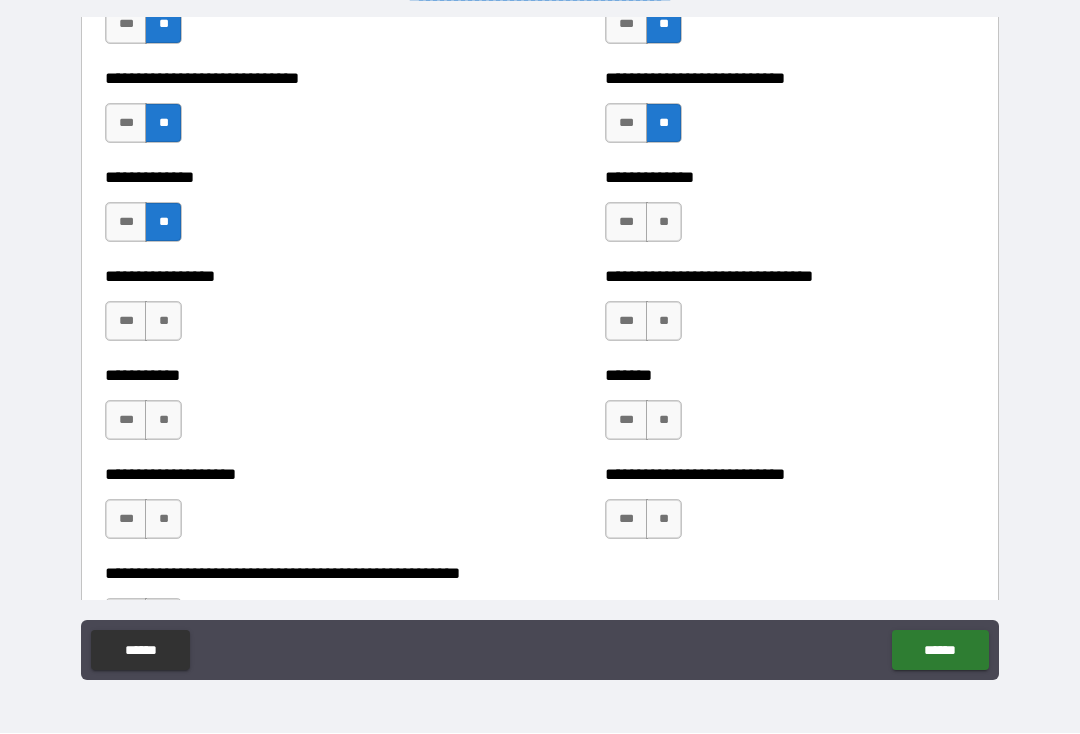 click on "**" at bounding box center [664, 223] 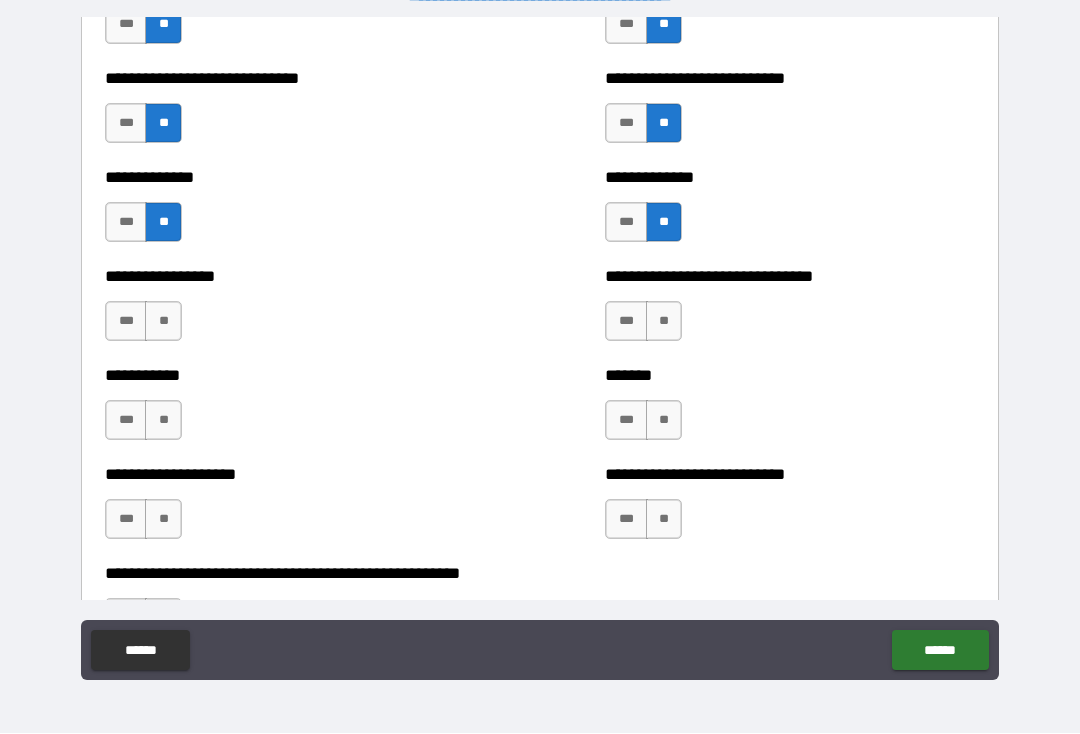 click on "**" at bounding box center [163, 322] 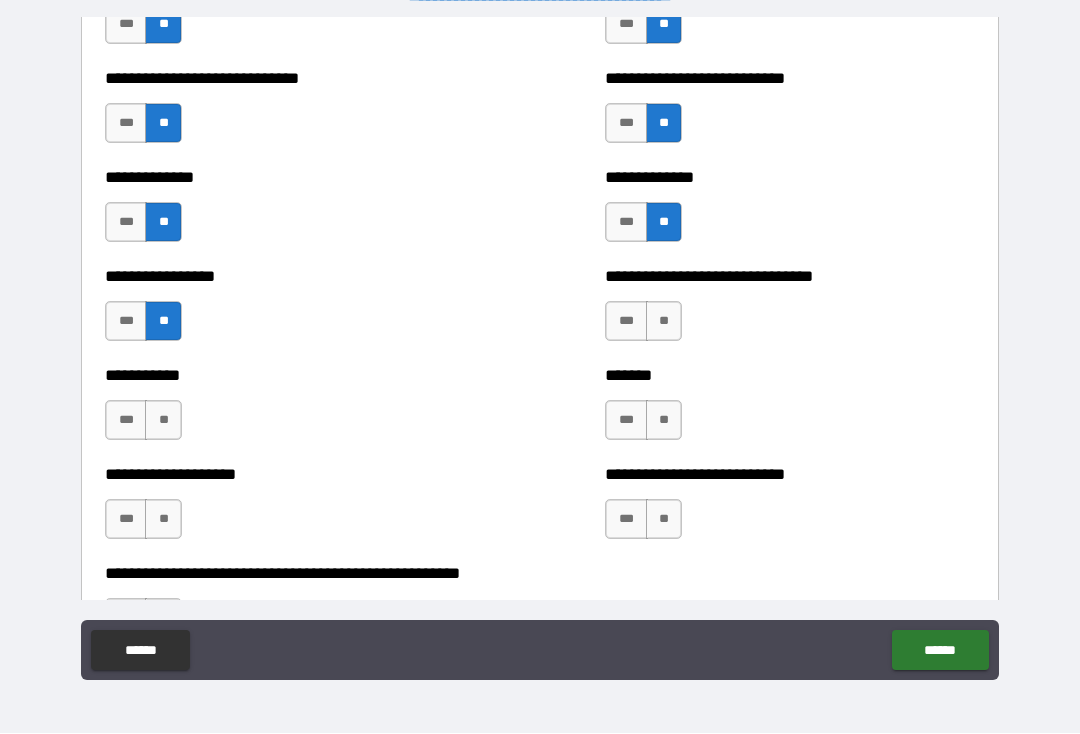 click on "**" at bounding box center [664, 322] 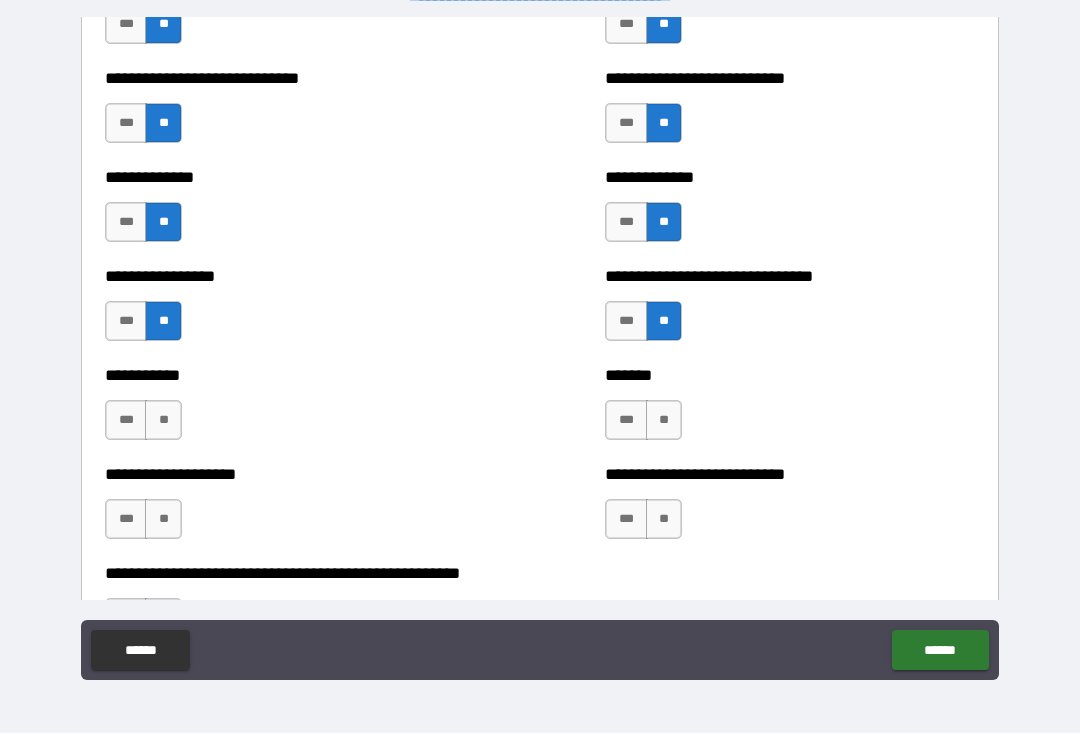 click on "**" at bounding box center [163, 421] 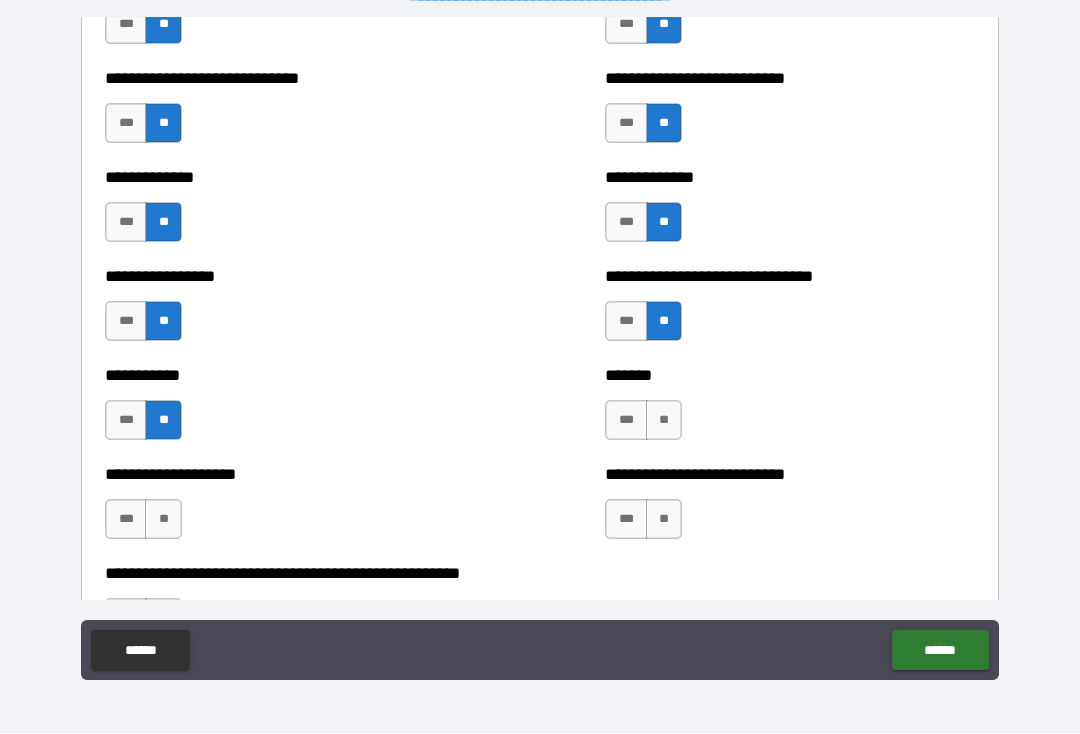 click on "**" at bounding box center [664, 421] 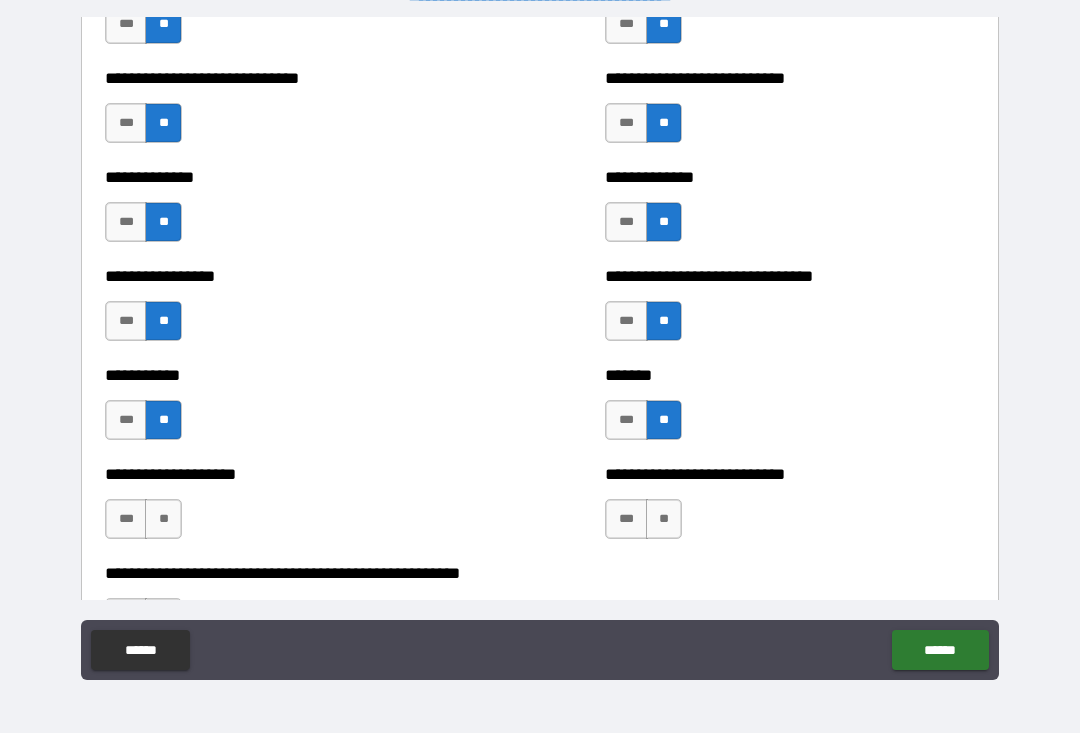 click on "**" at bounding box center (163, 520) 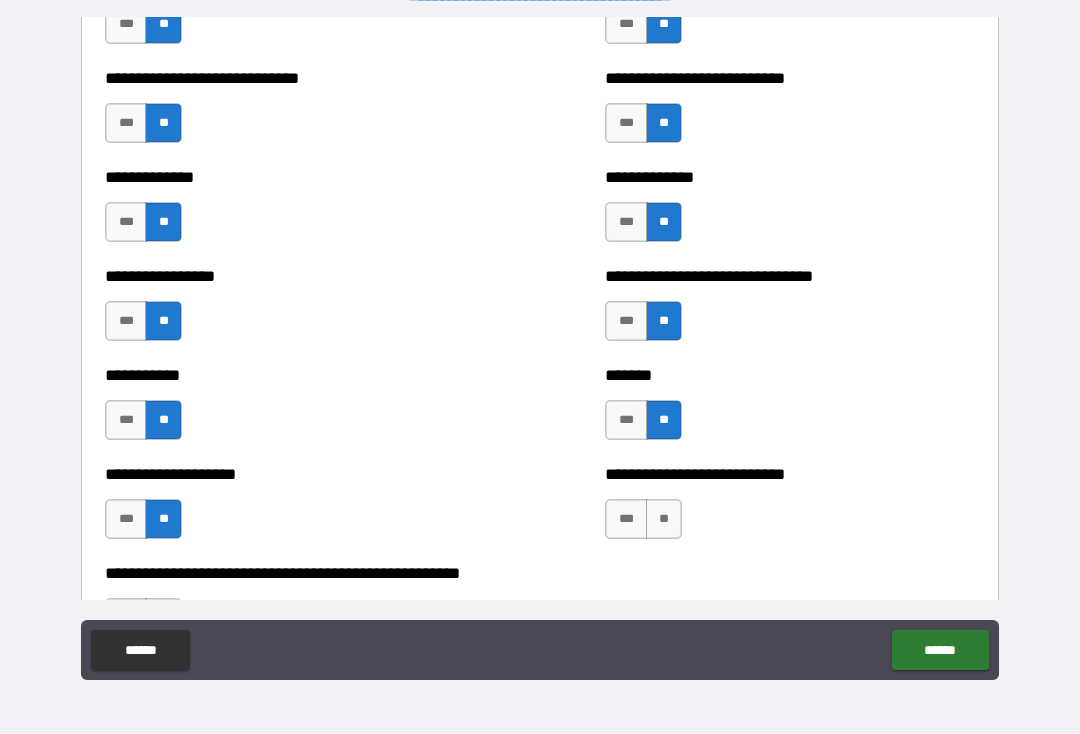 click on "**" at bounding box center (664, 520) 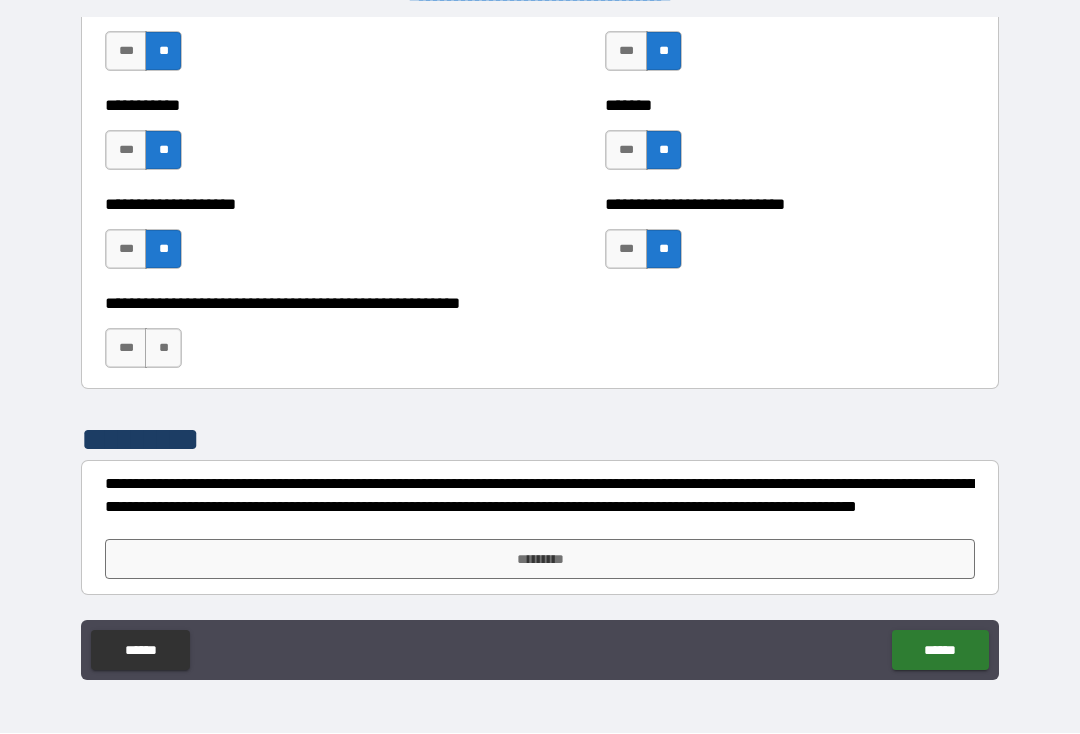 scroll, scrollTop: 7999, scrollLeft: 0, axis: vertical 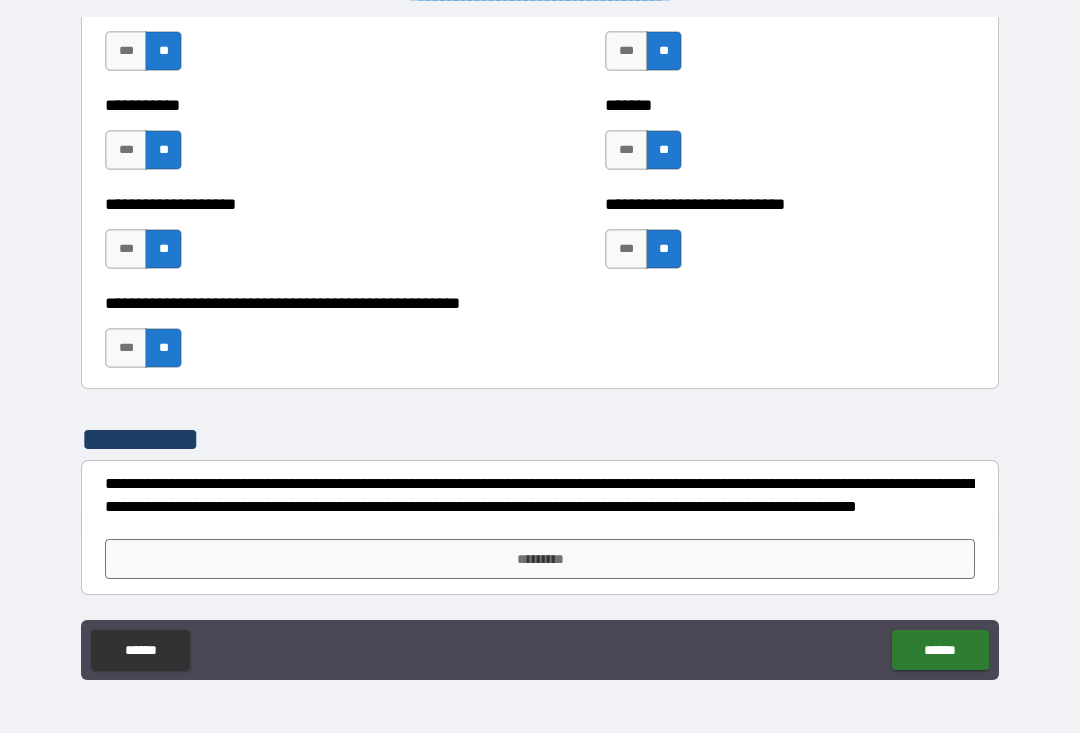 click on "*********" at bounding box center [540, 560] 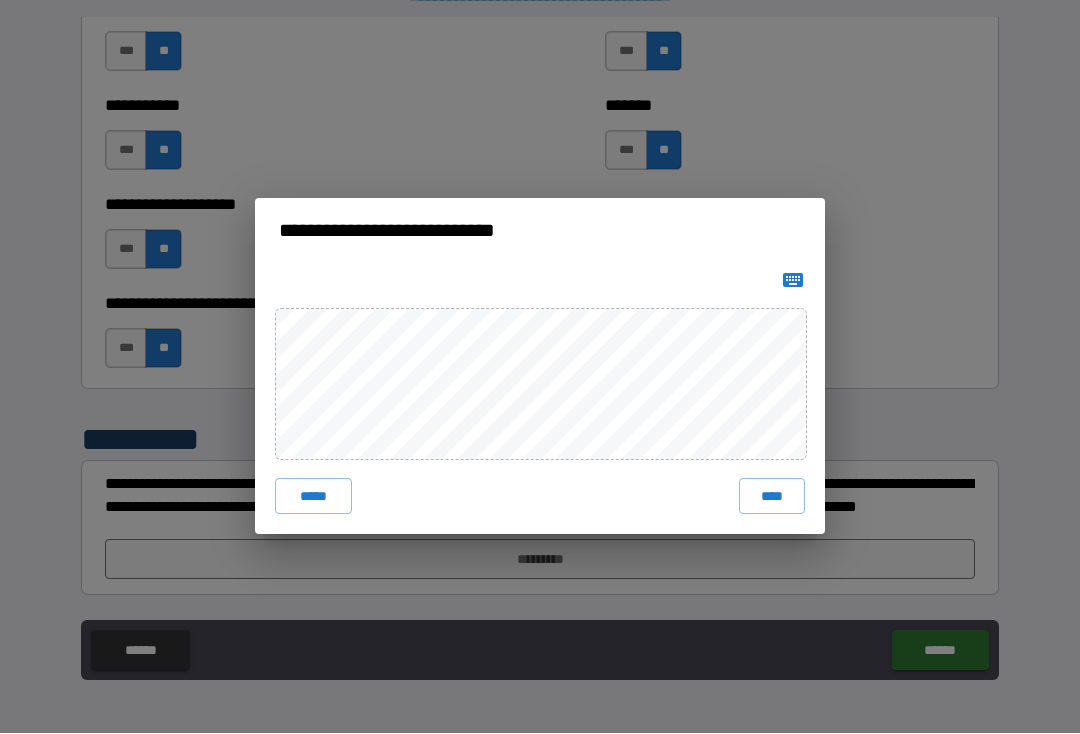 click on "****" at bounding box center [772, 497] 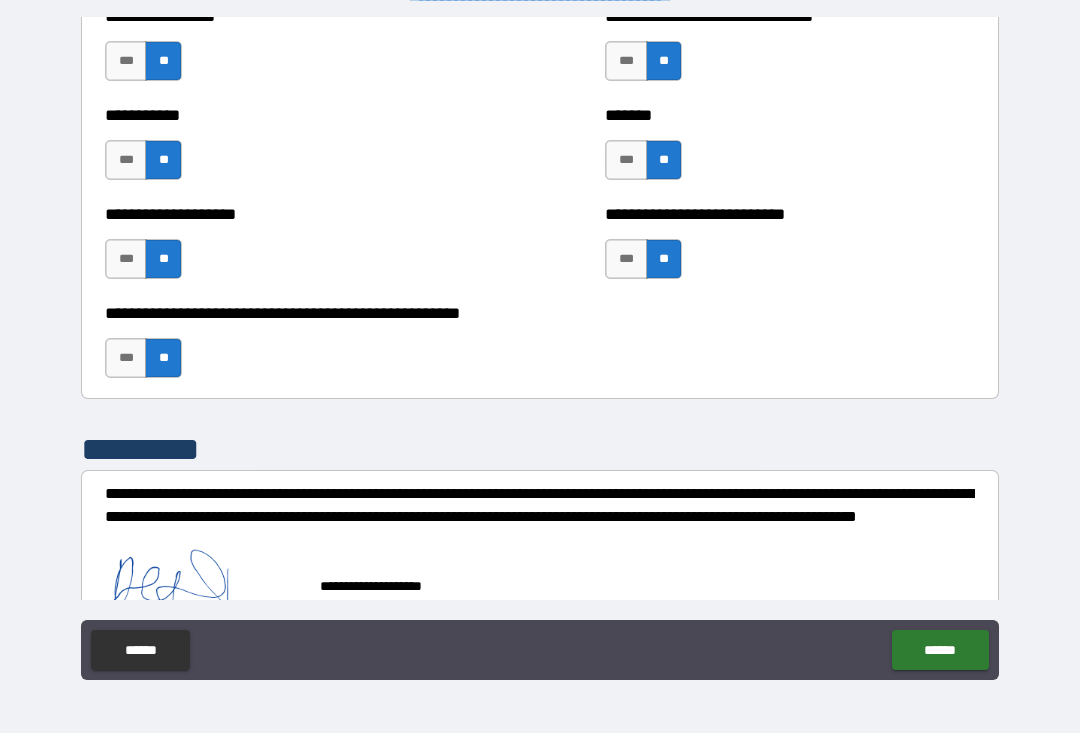 click on "******" at bounding box center (940, 651) 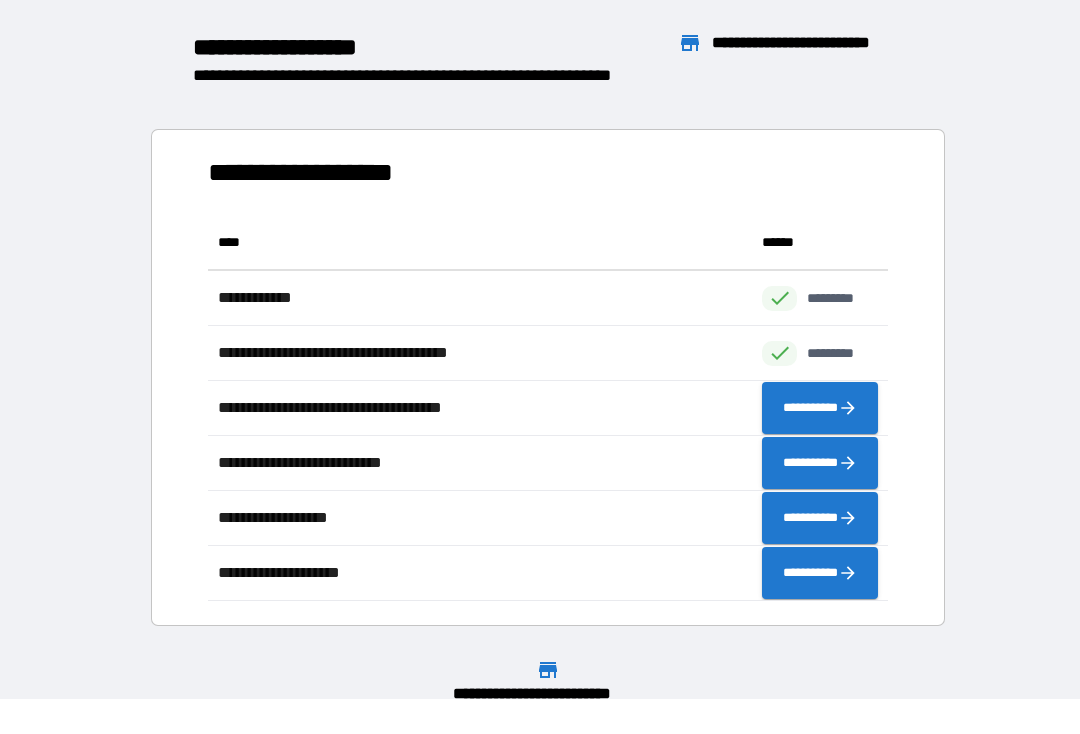 scroll, scrollTop: 1, scrollLeft: 1, axis: both 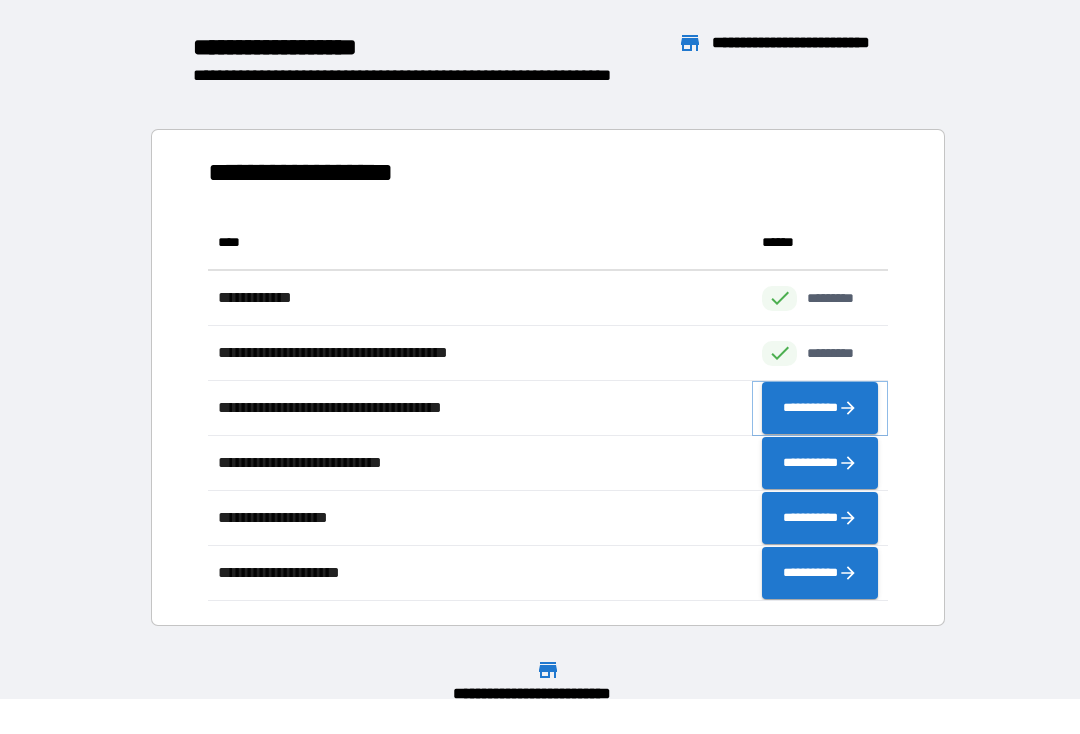 click 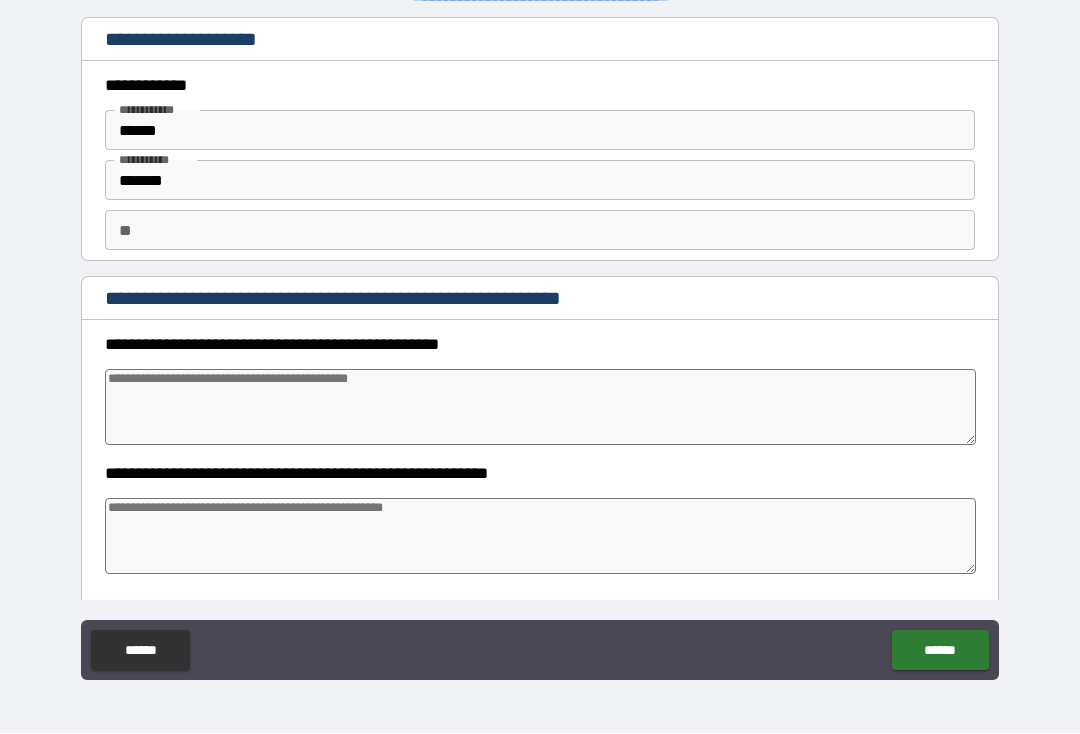 type on "*" 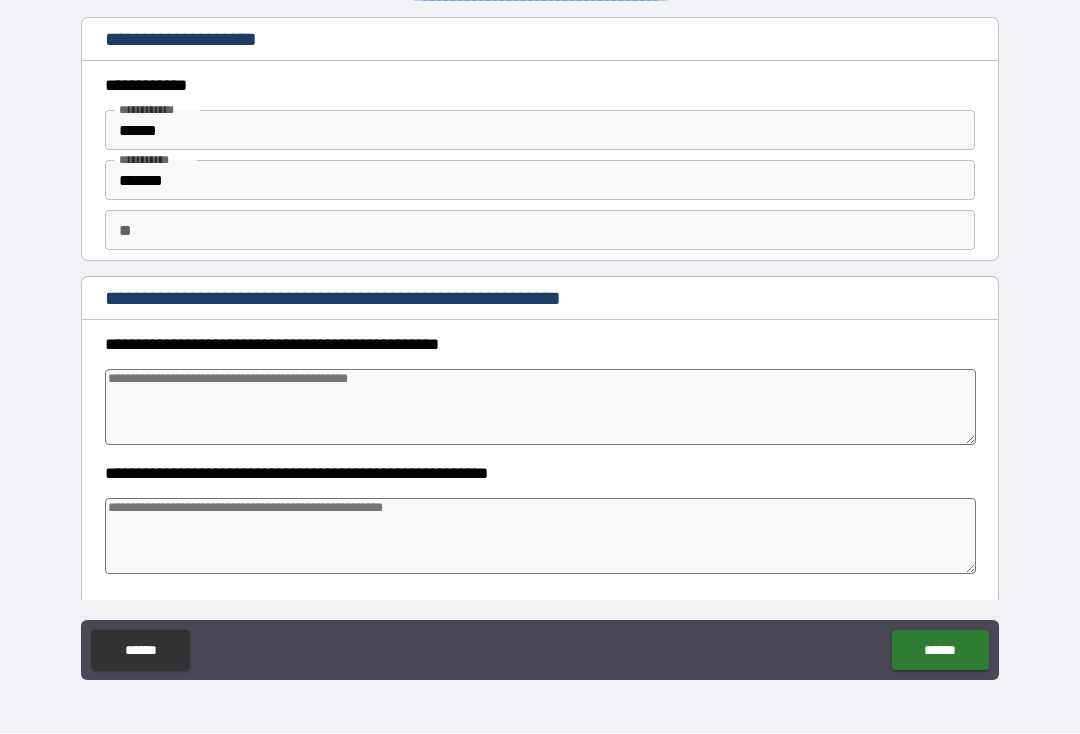 type on "*" 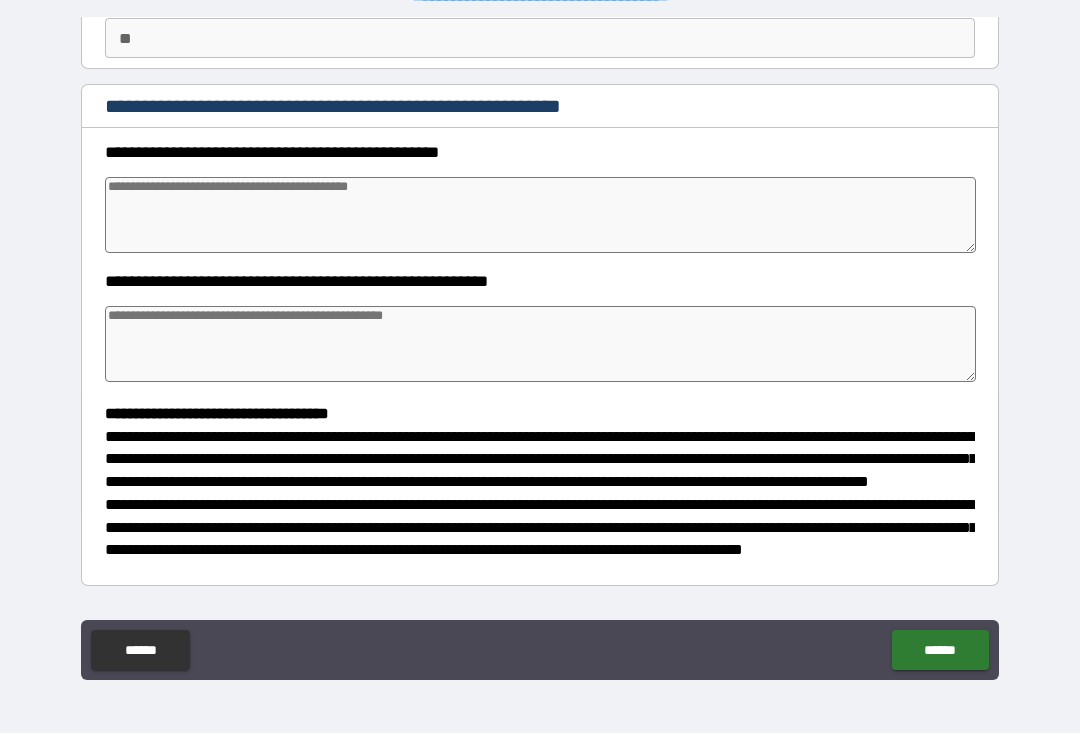 scroll, scrollTop: 193, scrollLeft: 0, axis: vertical 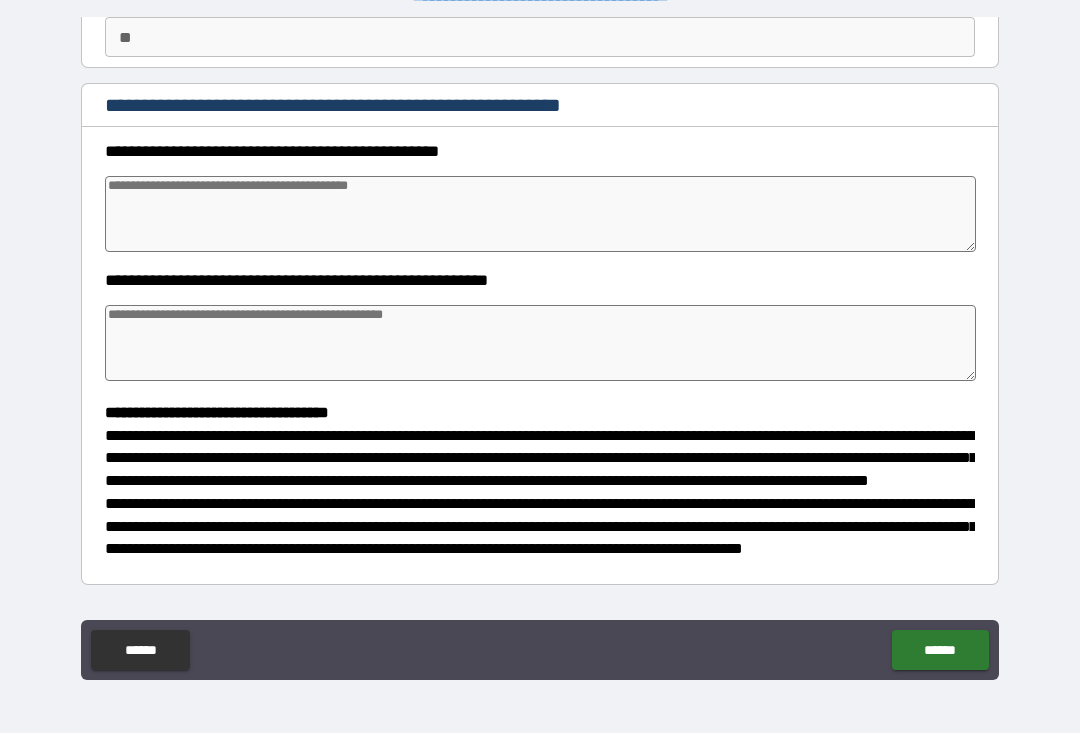 click at bounding box center [540, 215] 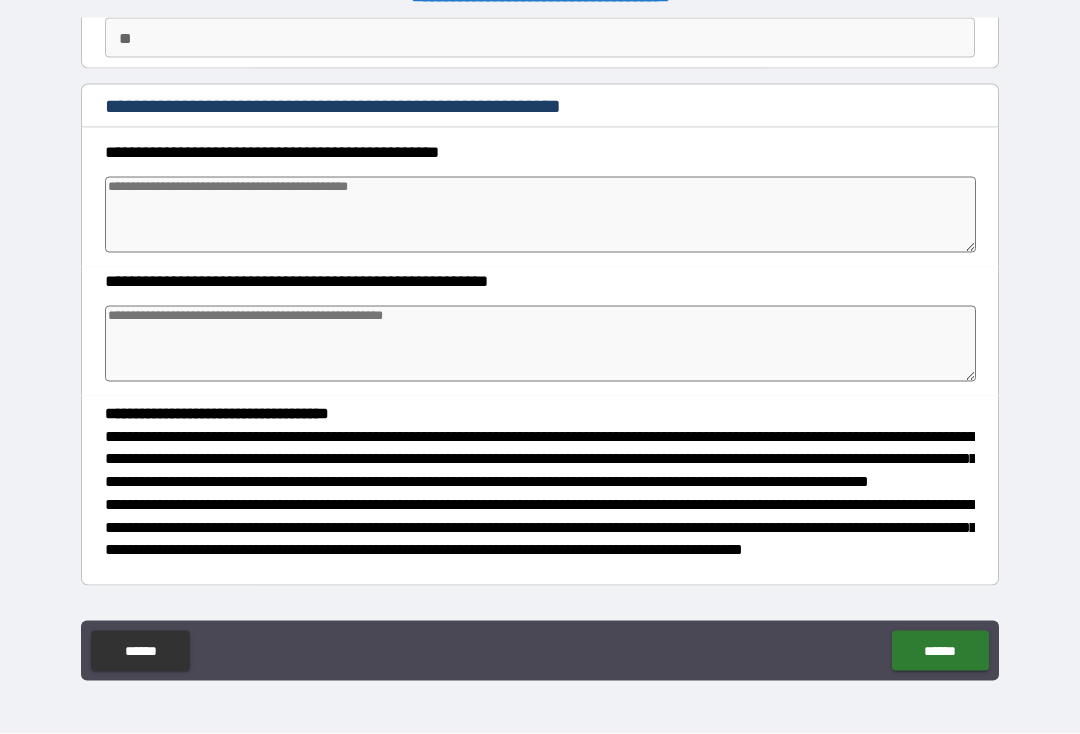 type on "*" 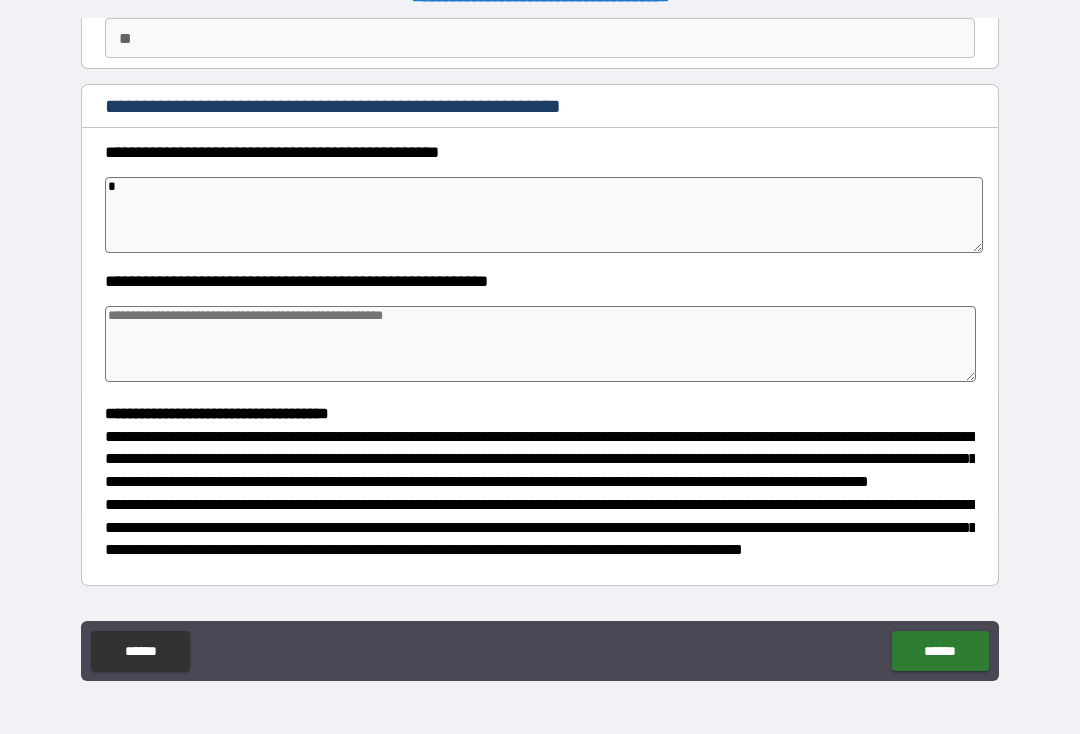 type on "**" 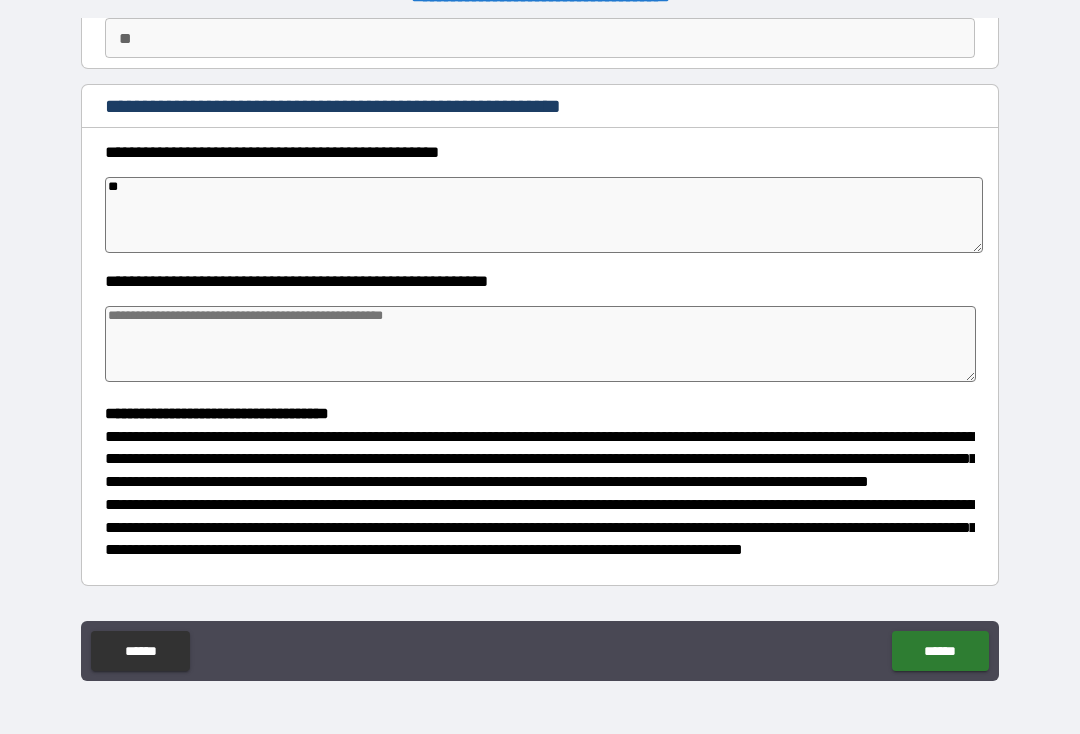 type on "*" 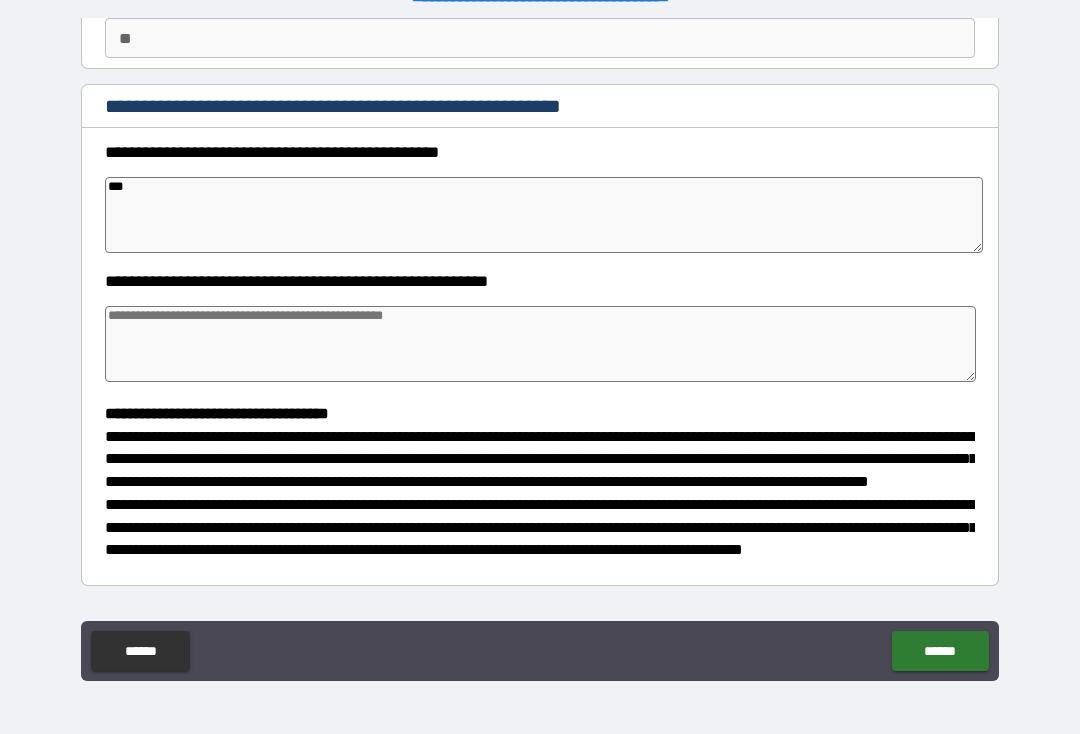type on "*" 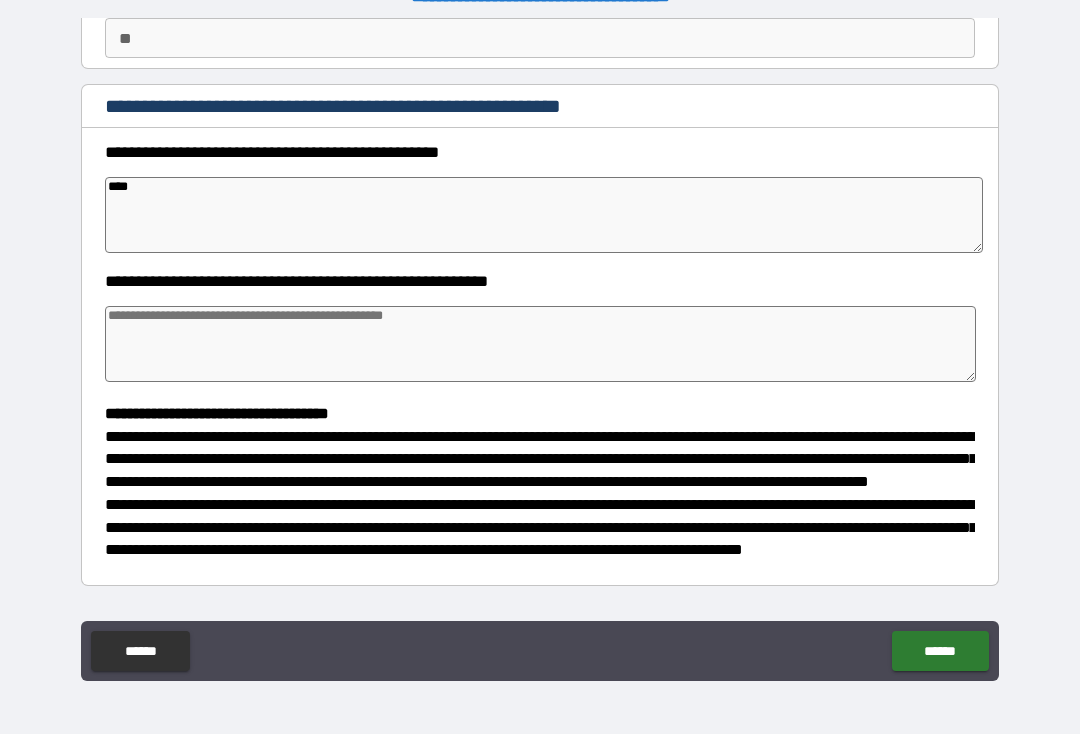 type on "*" 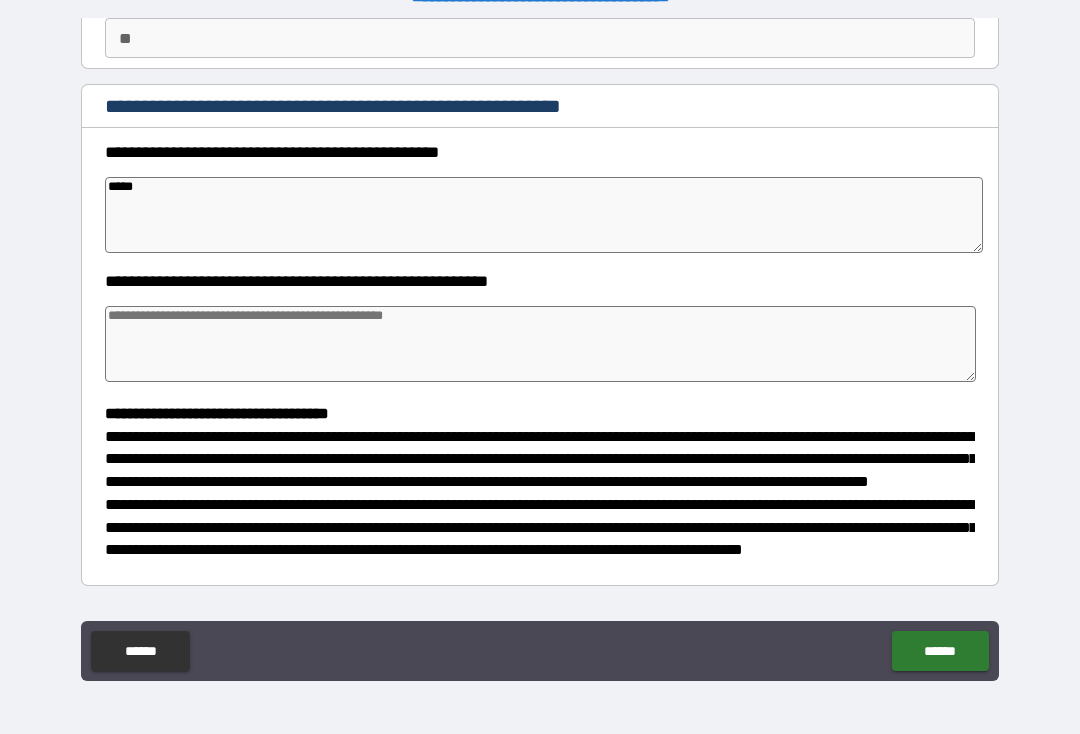 type on "*" 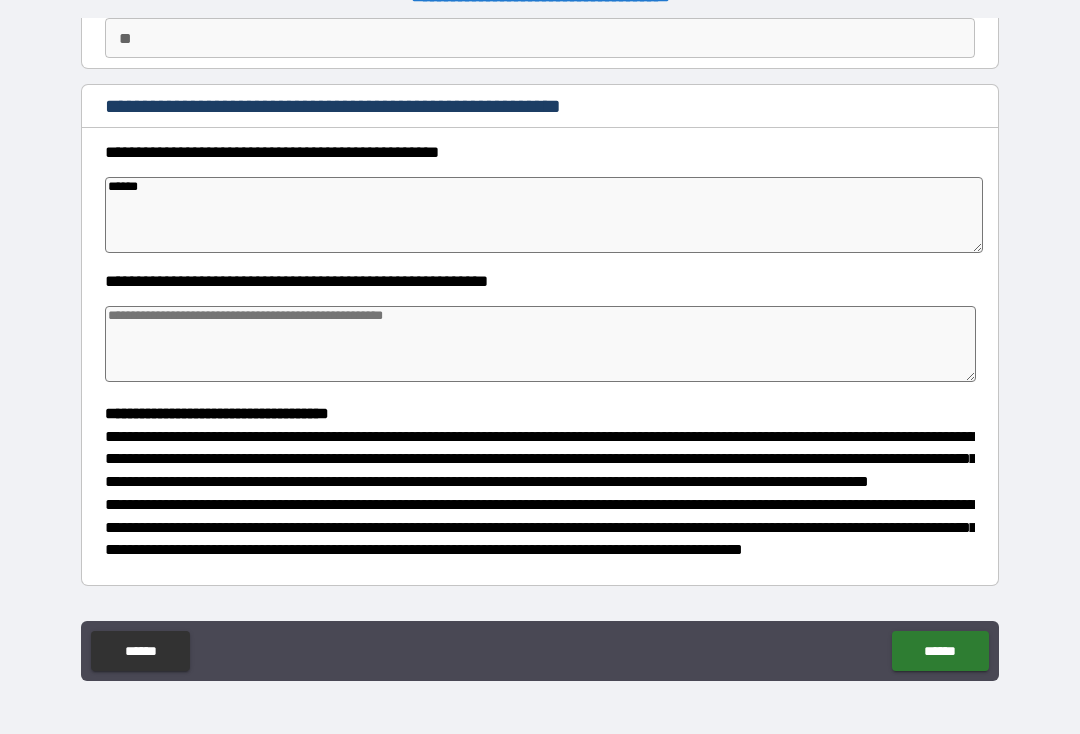 type on "*" 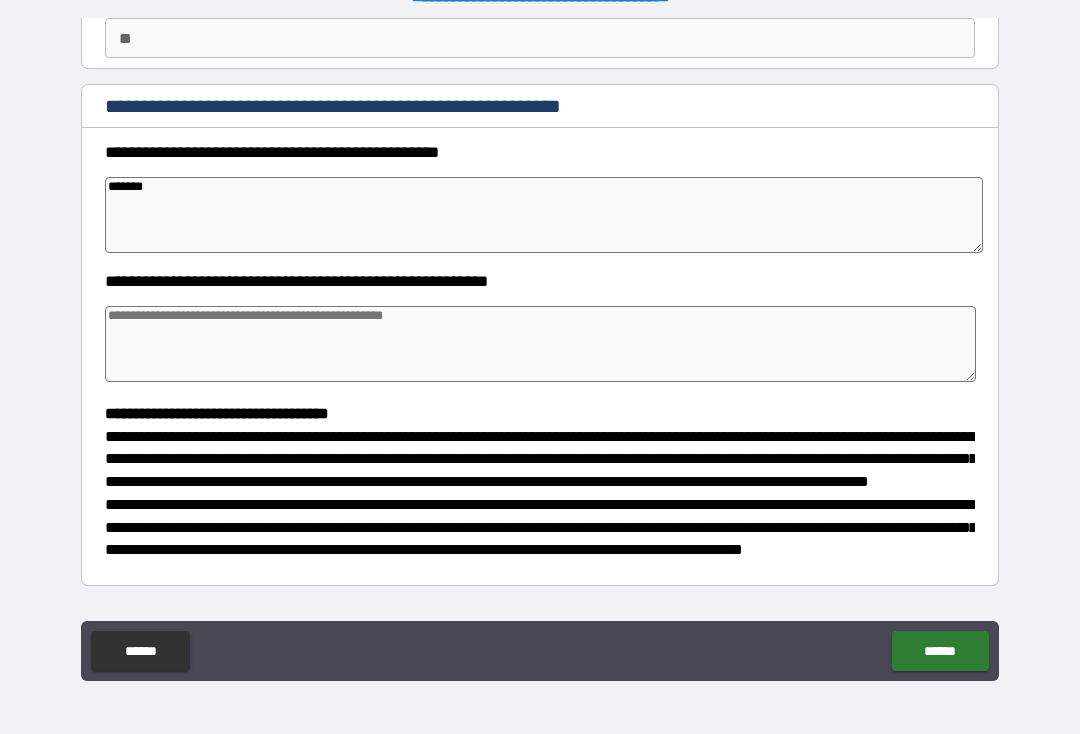 type on "*" 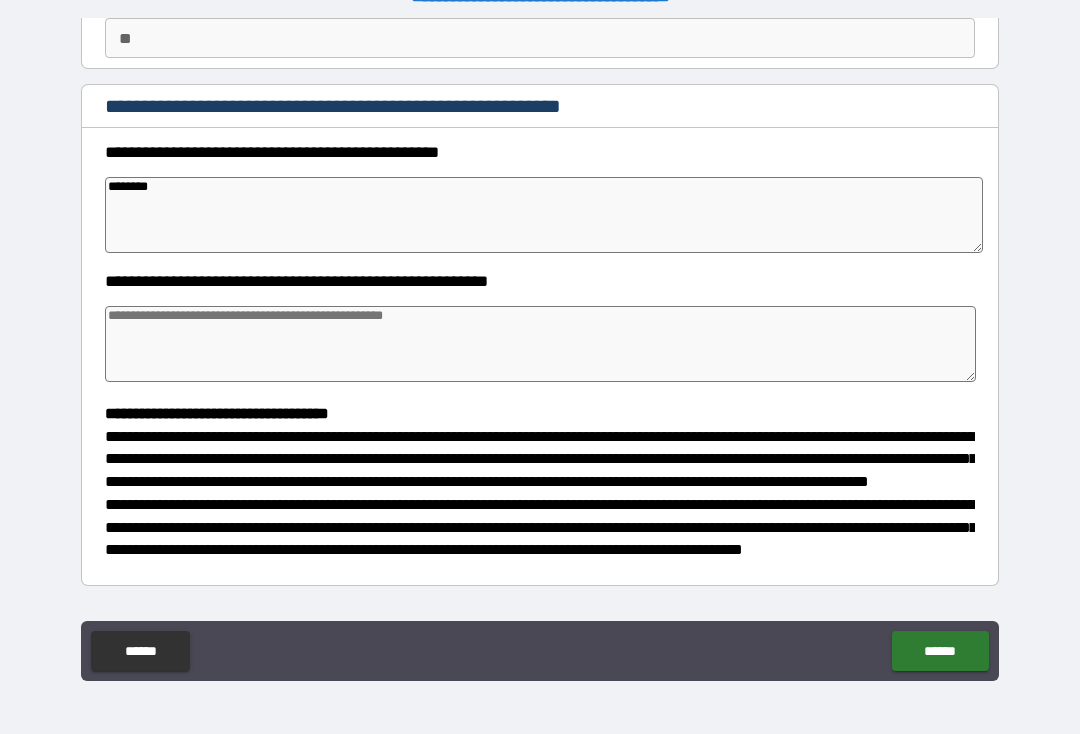 type on "*********" 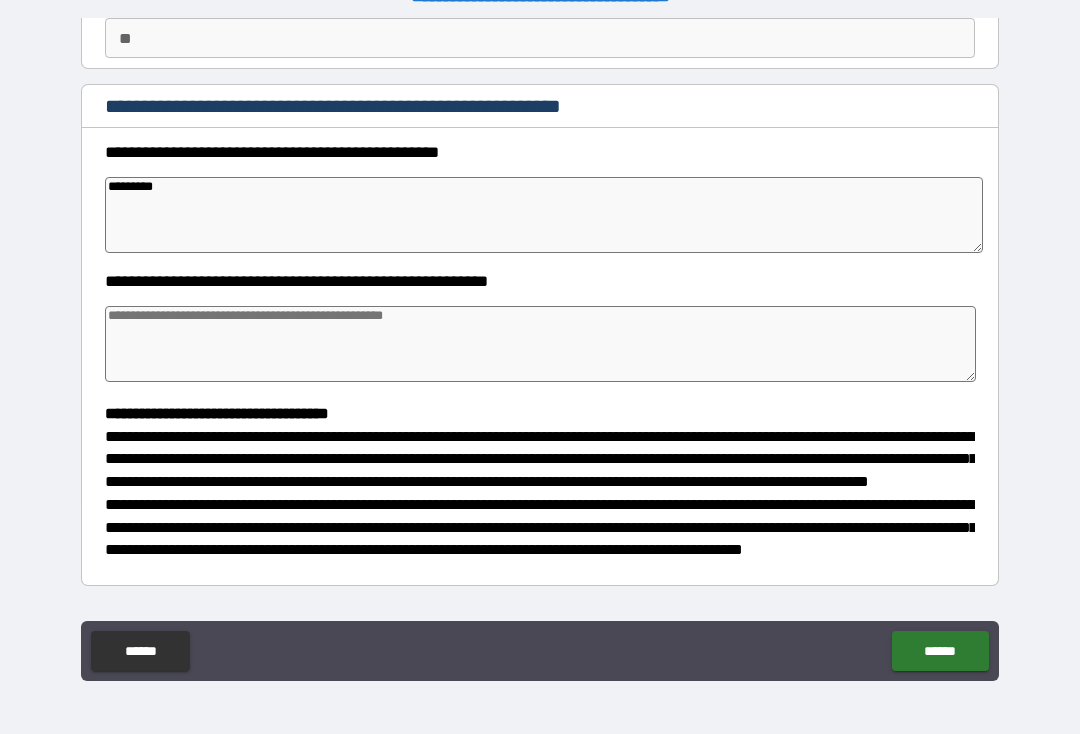 type on "*" 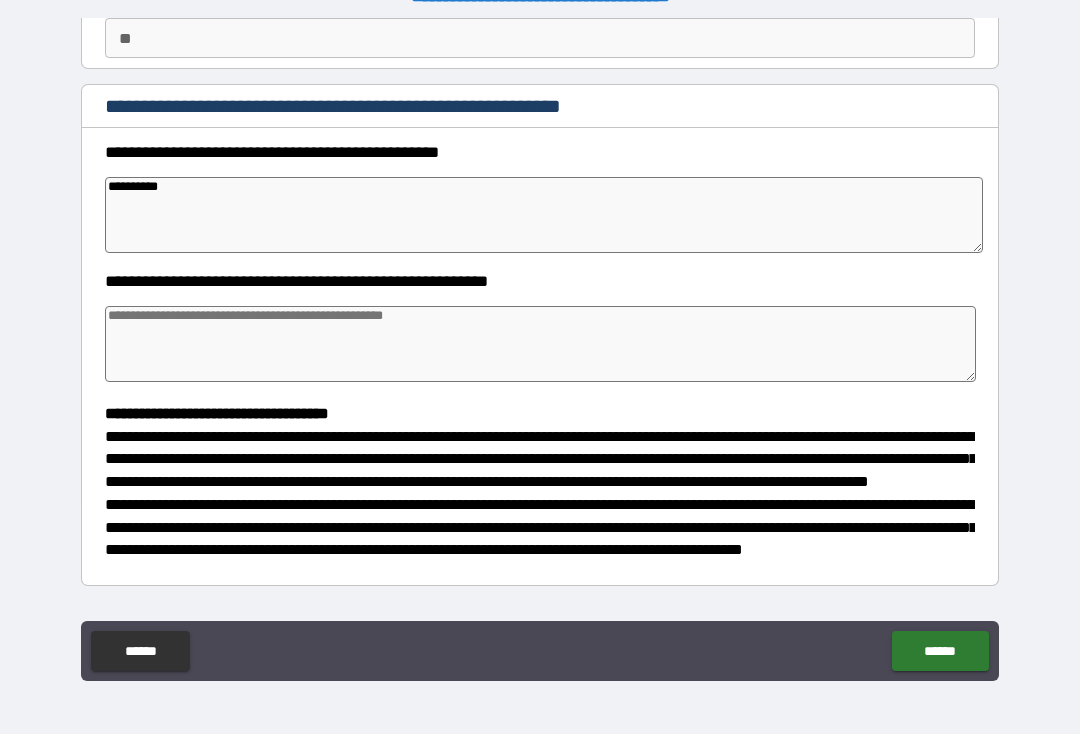type on "*" 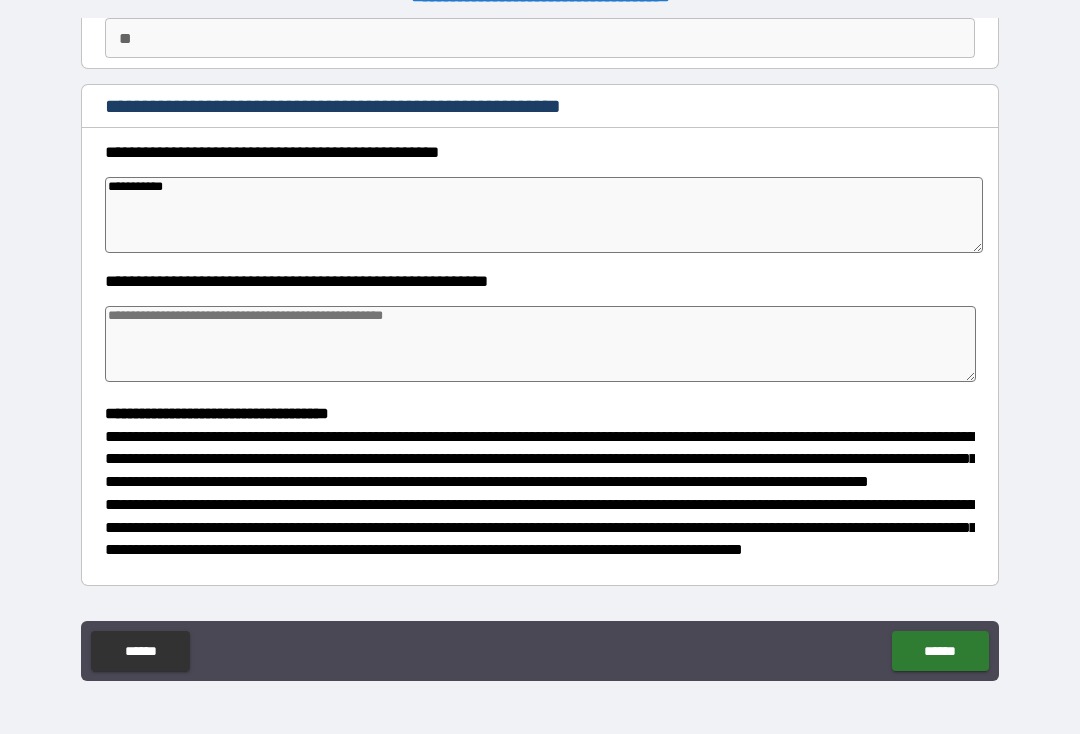 type on "*" 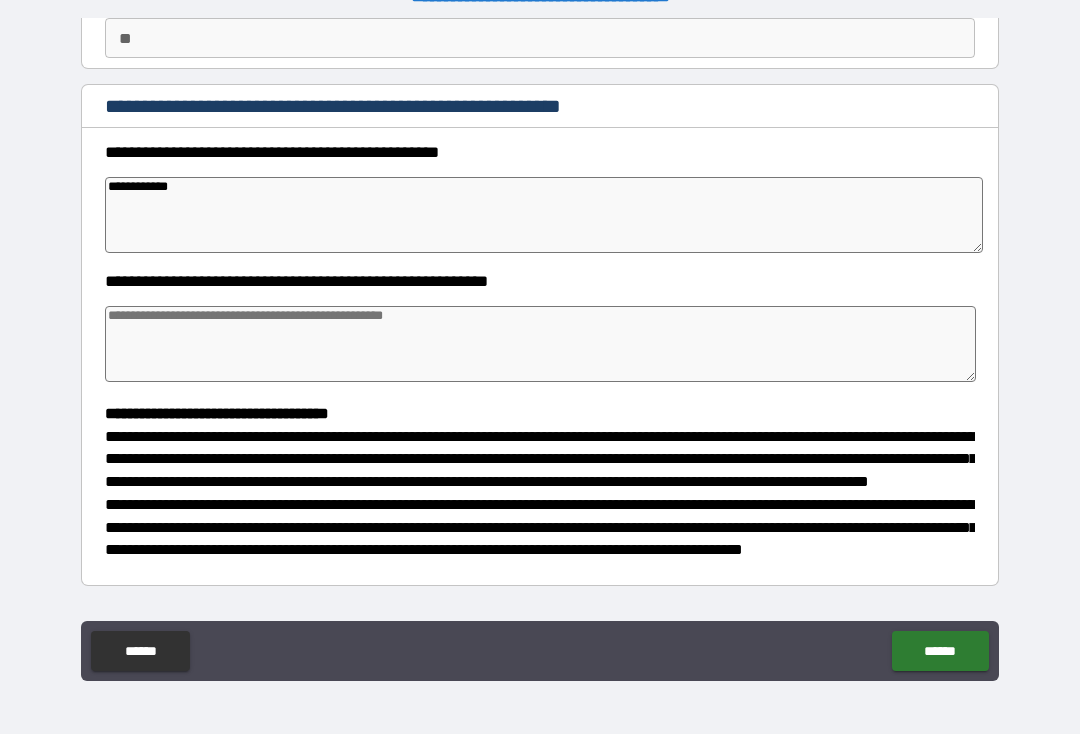 type on "*" 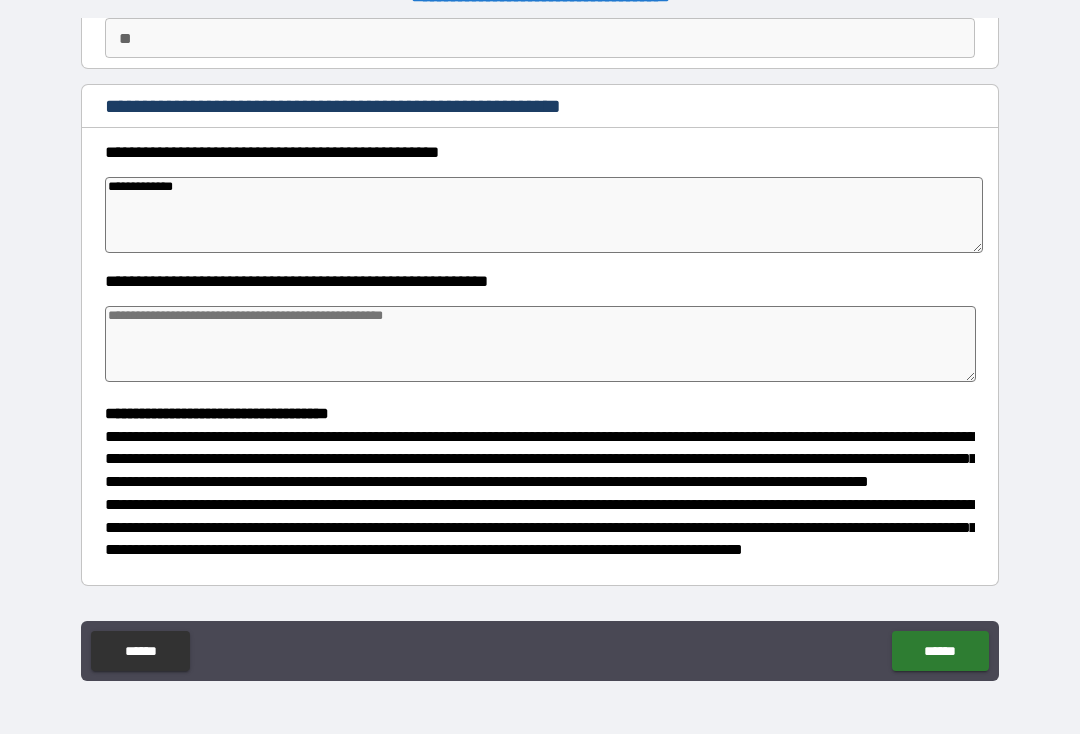 type on "*" 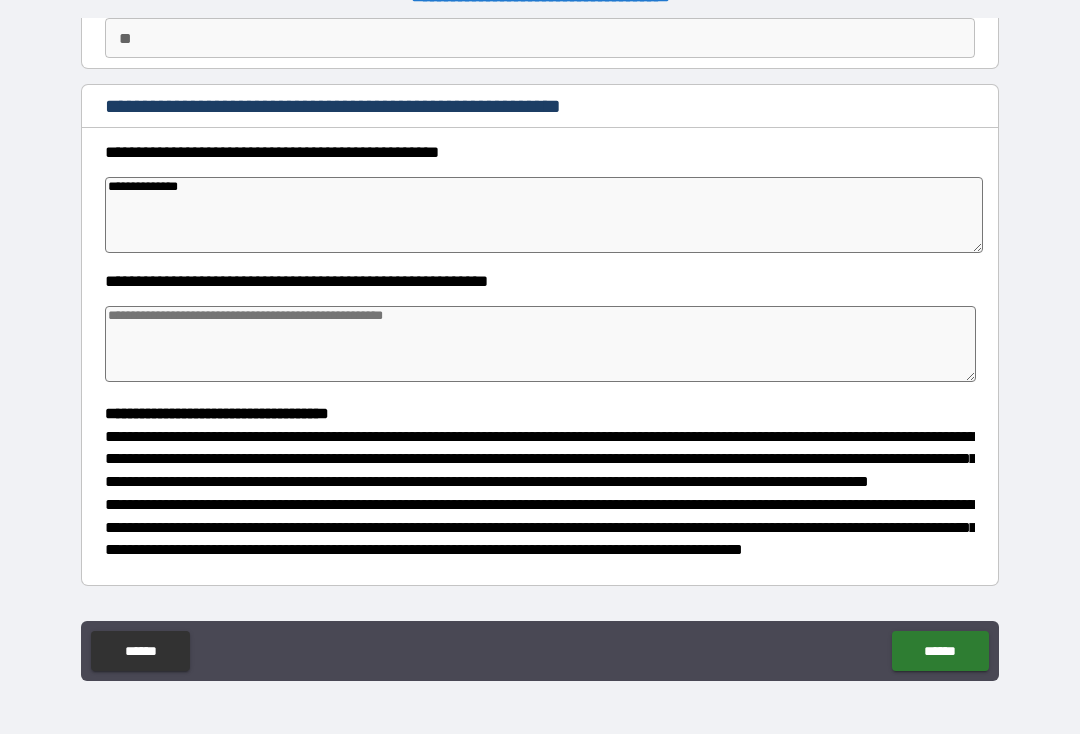 type on "*" 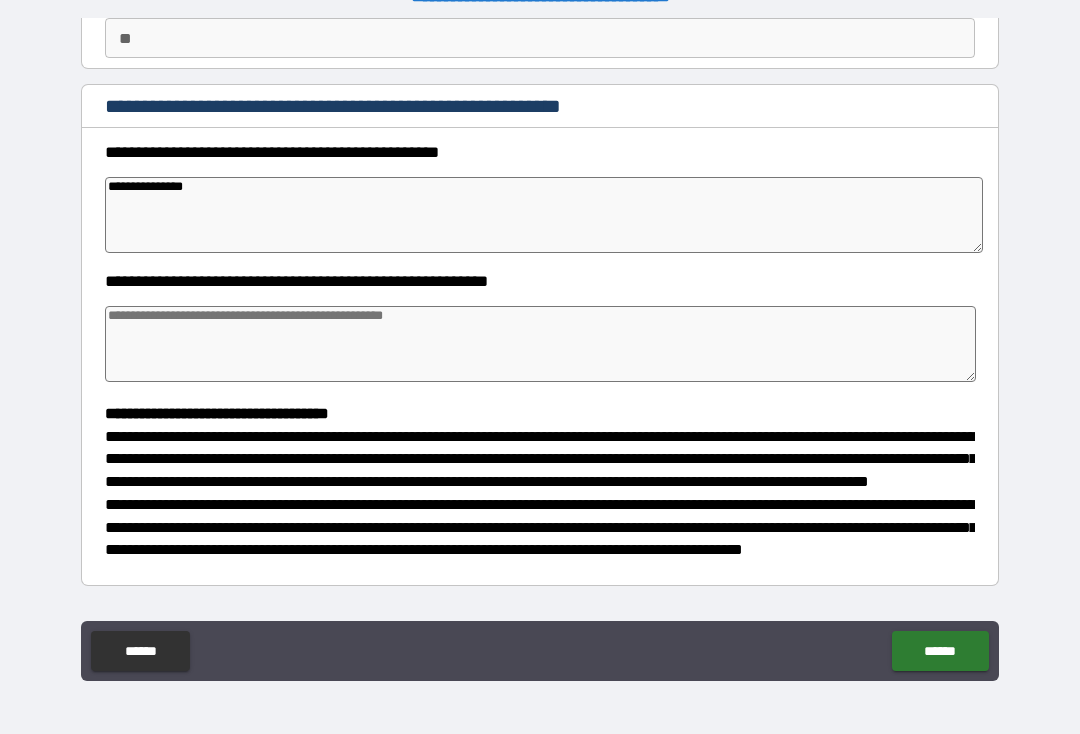 type on "*" 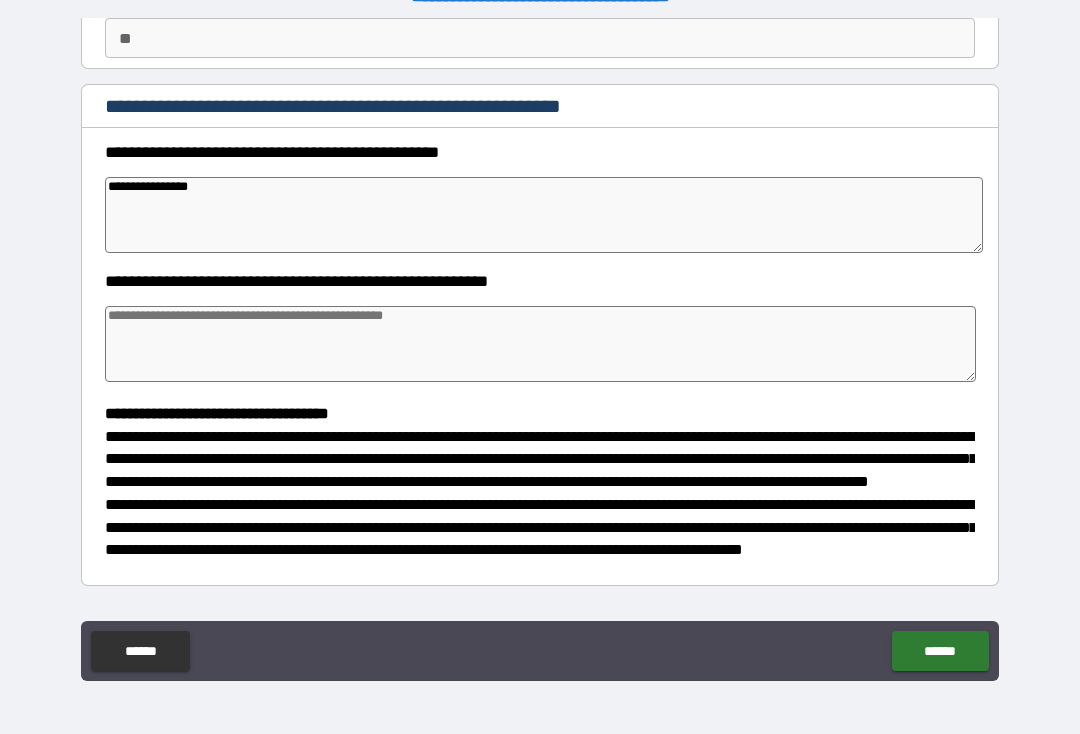 type on "*" 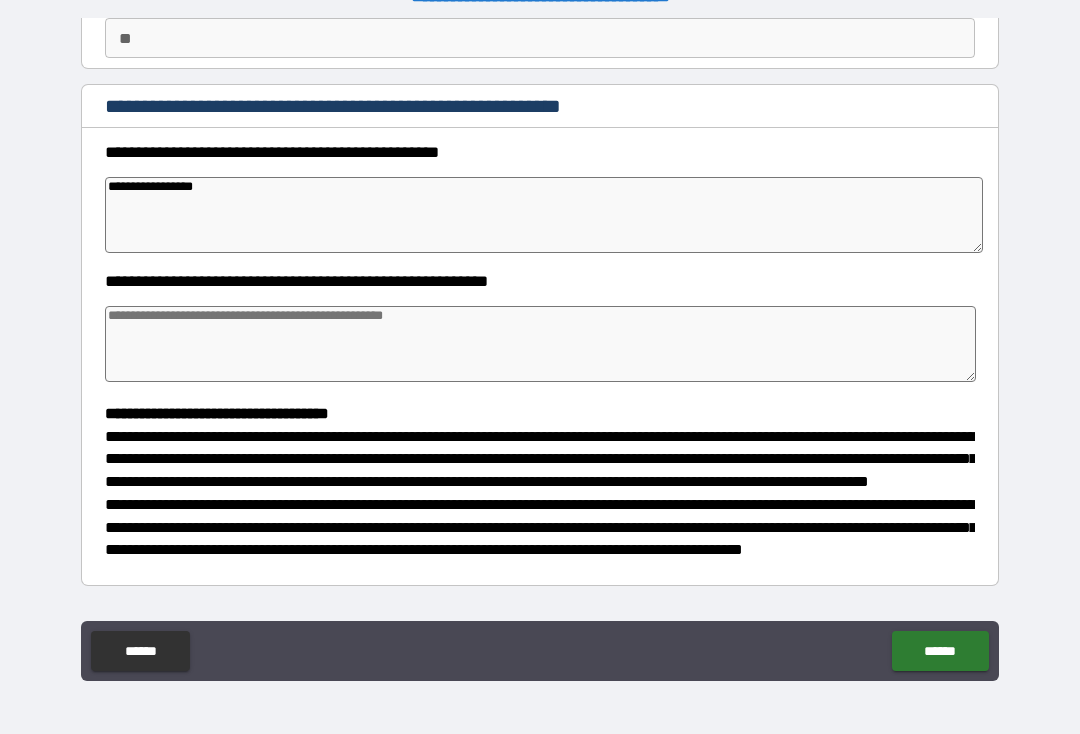 type on "*" 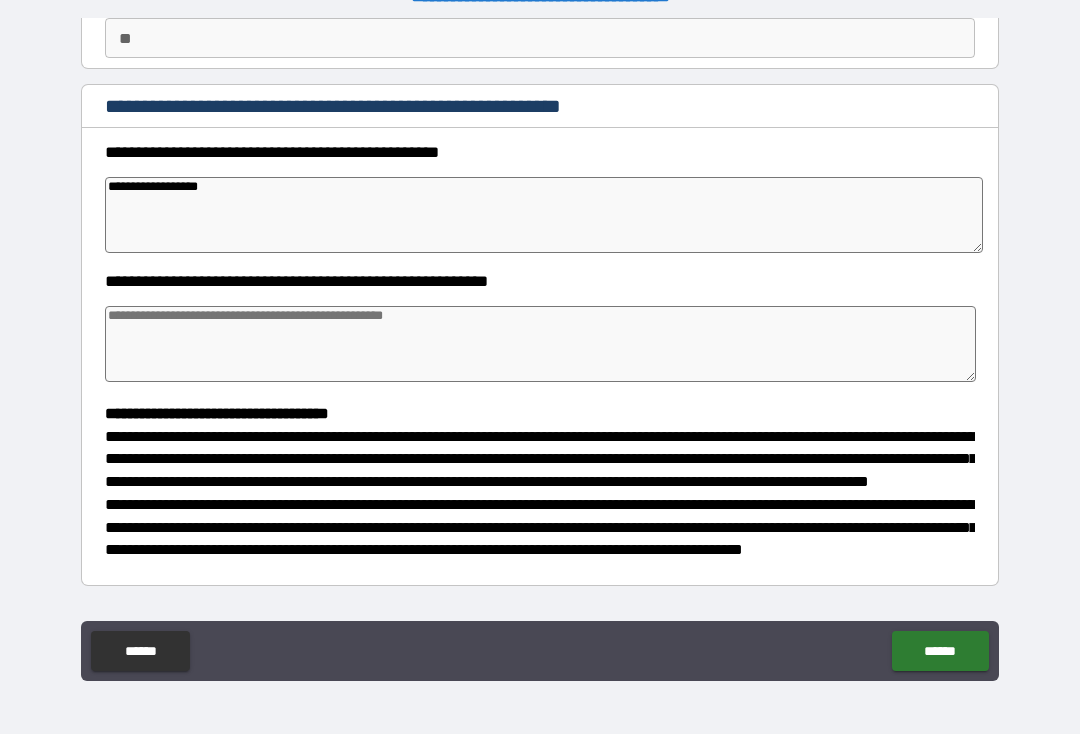 type on "*" 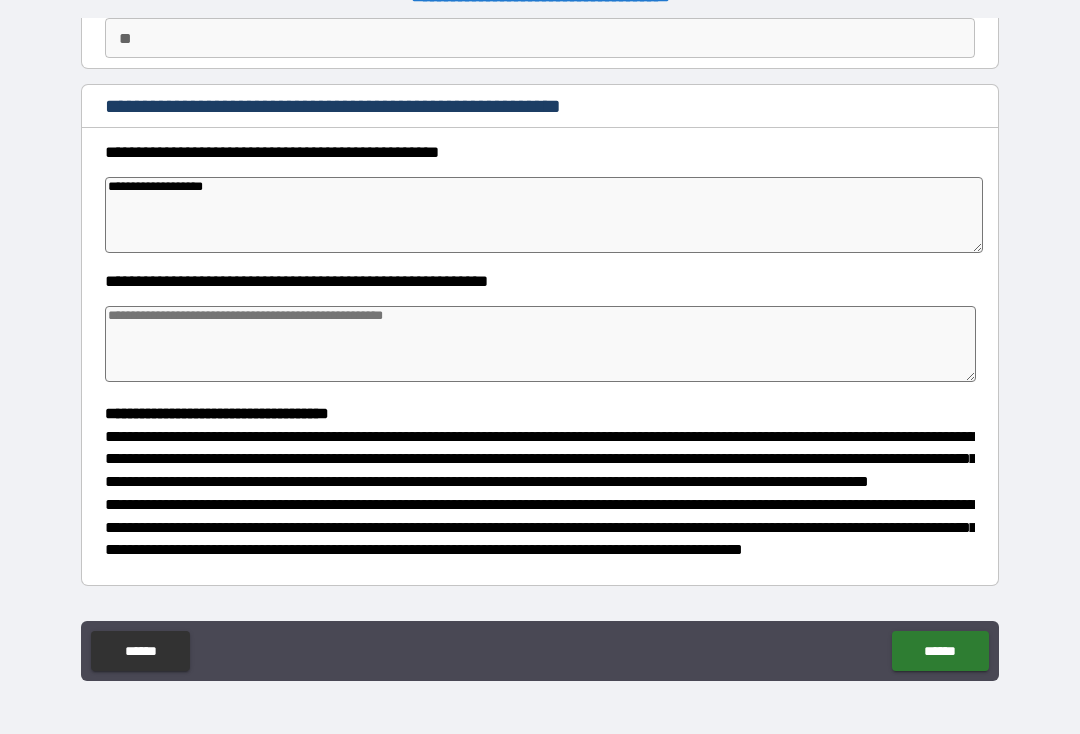 type on "*" 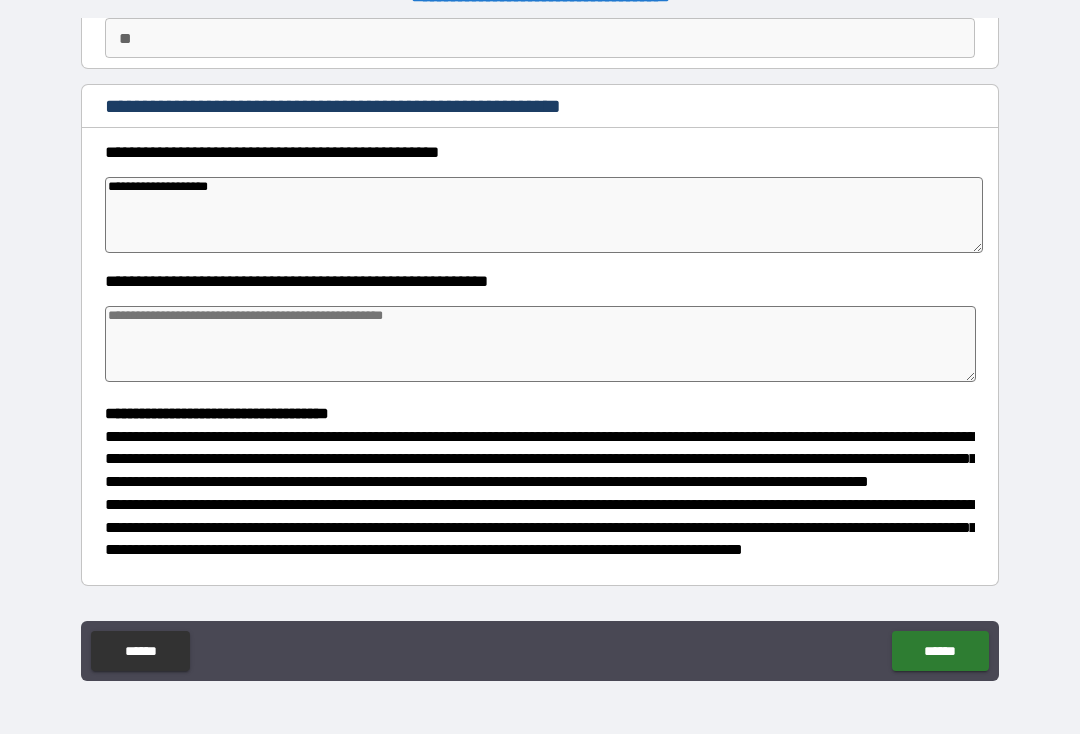 type on "*" 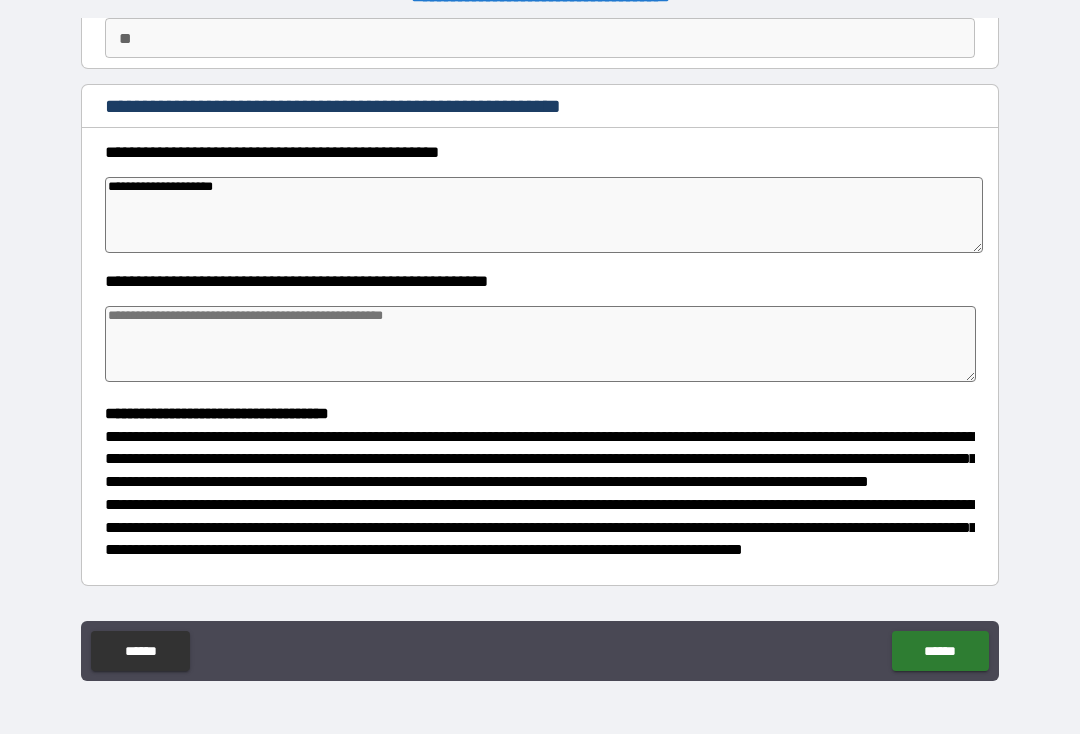 type on "*" 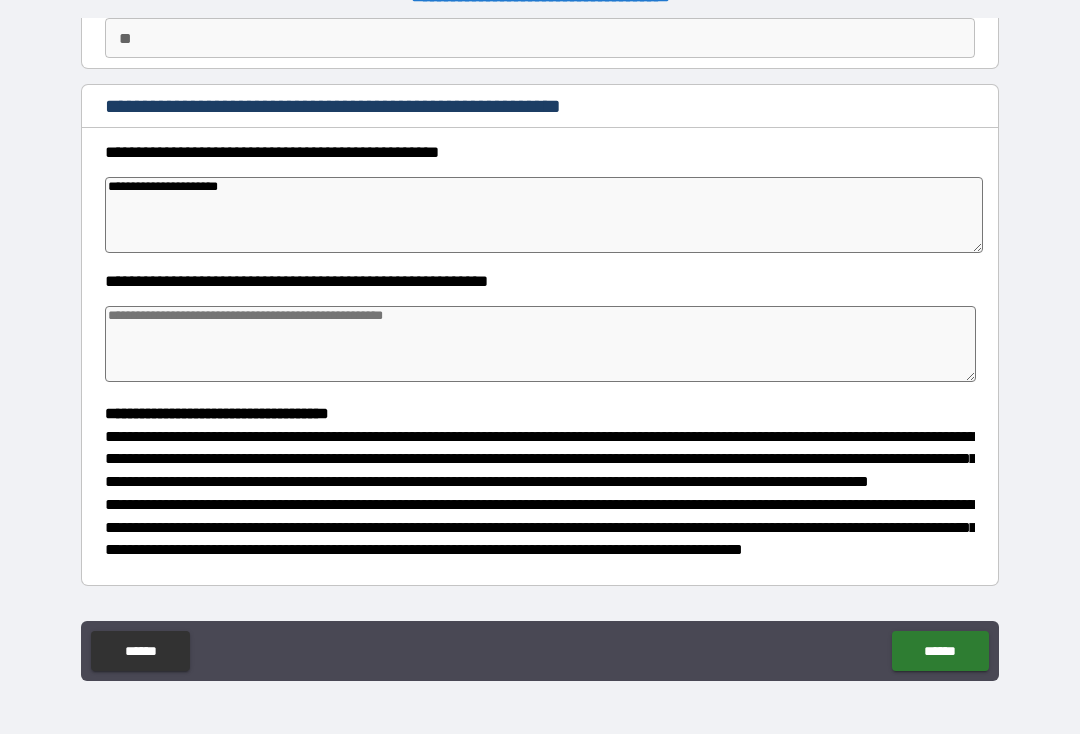 type on "*" 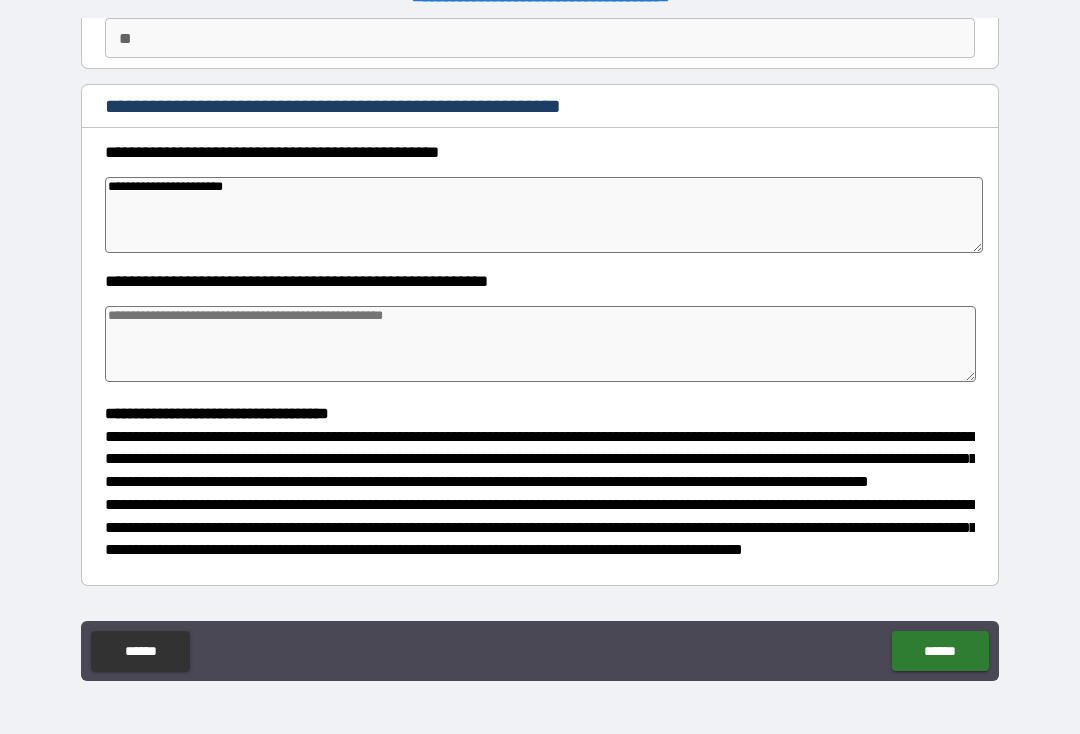 type on "*" 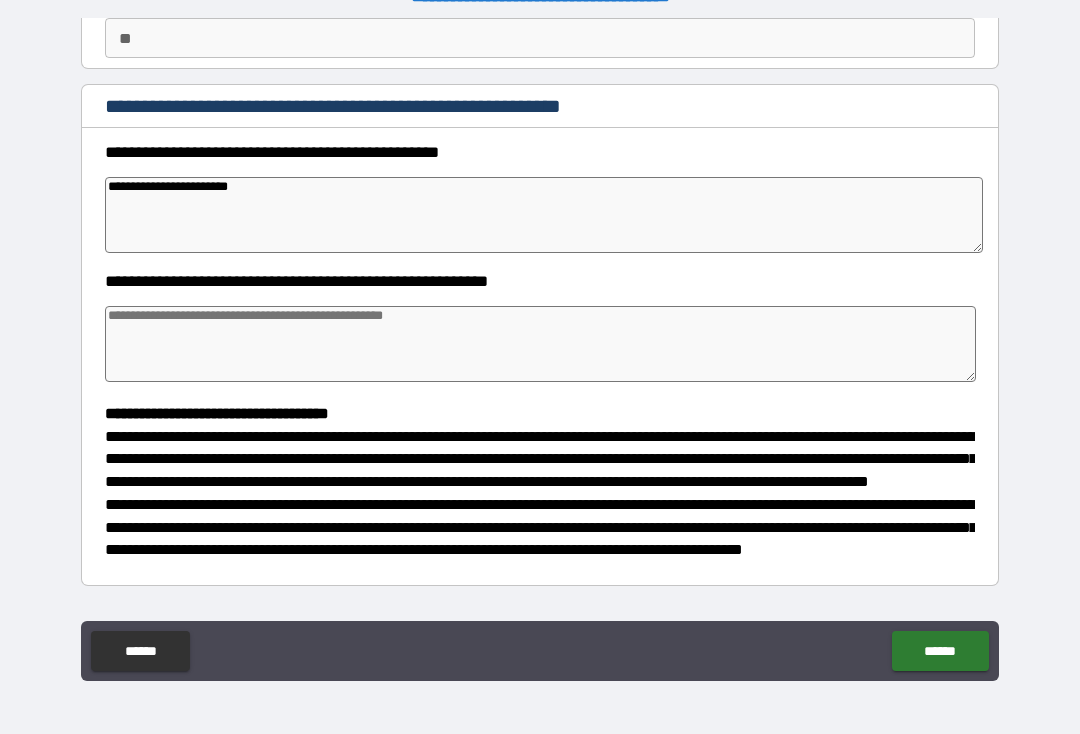 type on "*" 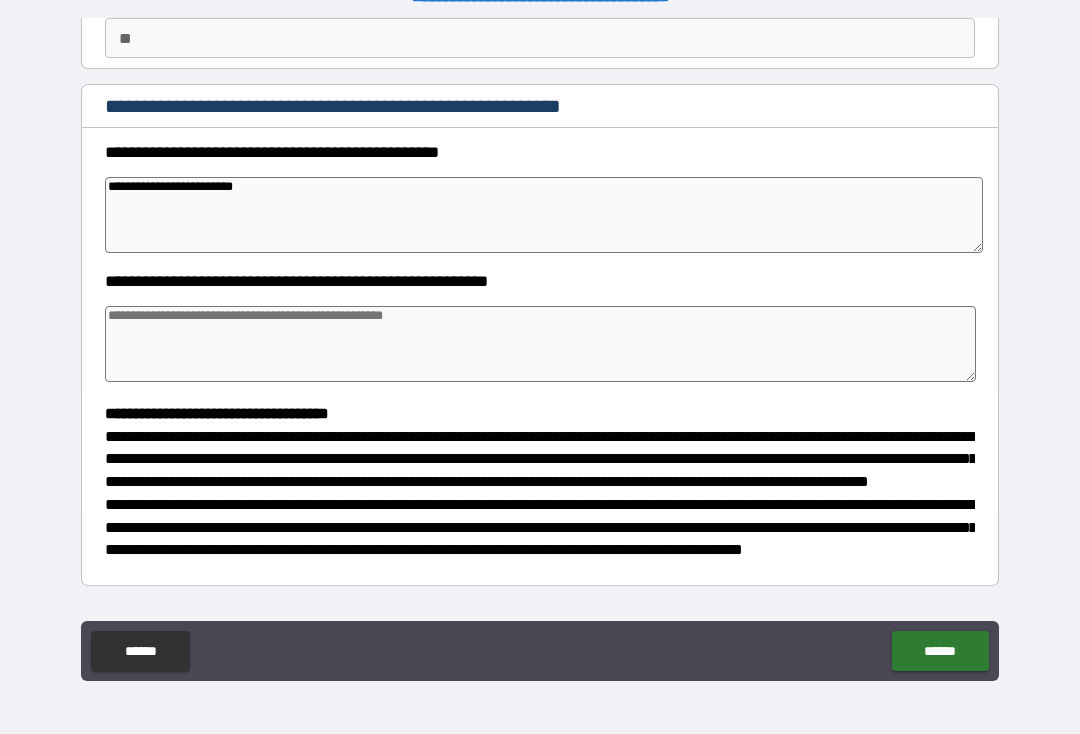 type on "*" 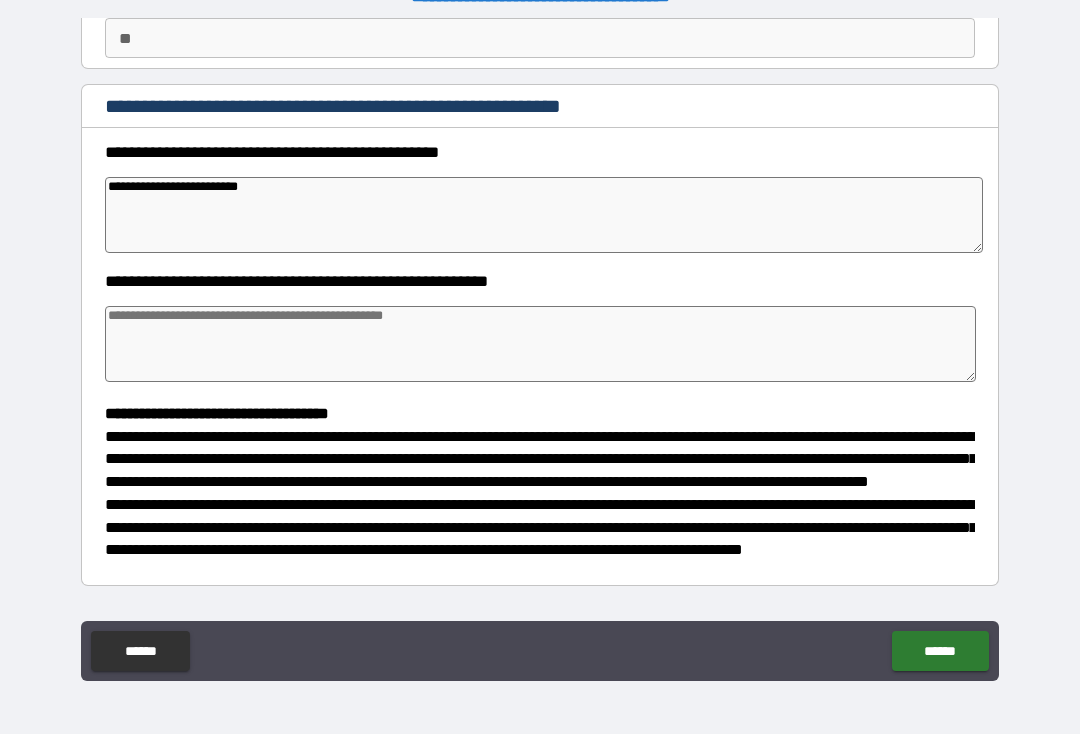 type on "*" 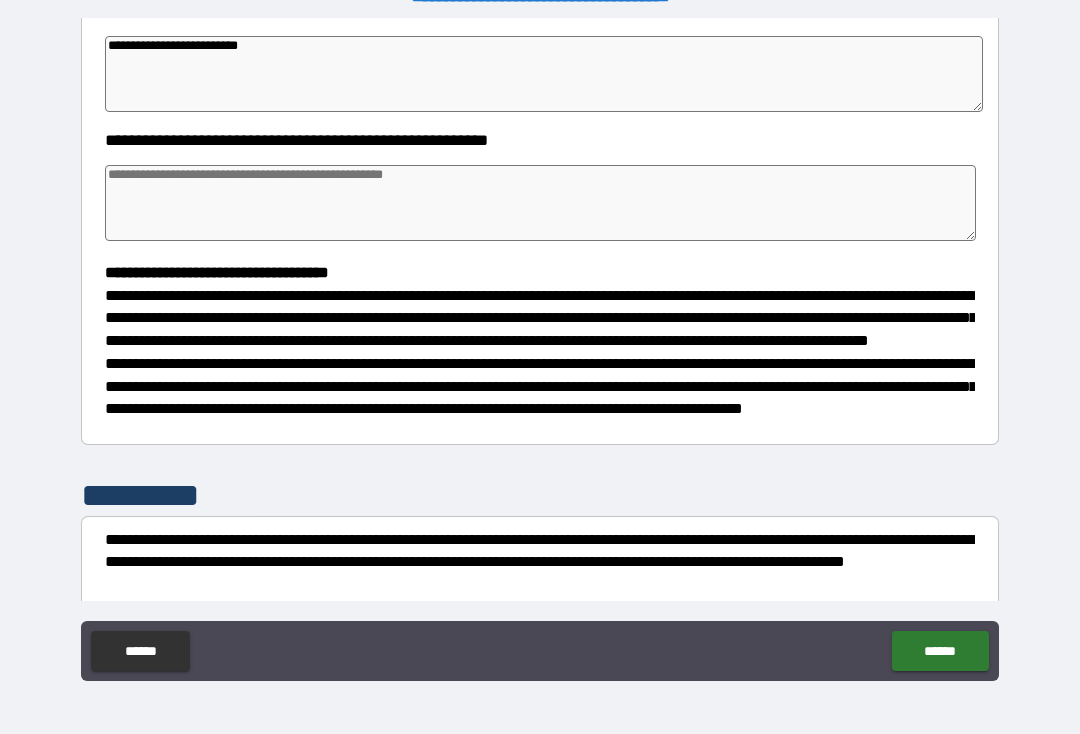 scroll, scrollTop: 340, scrollLeft: 0, axis: vertical 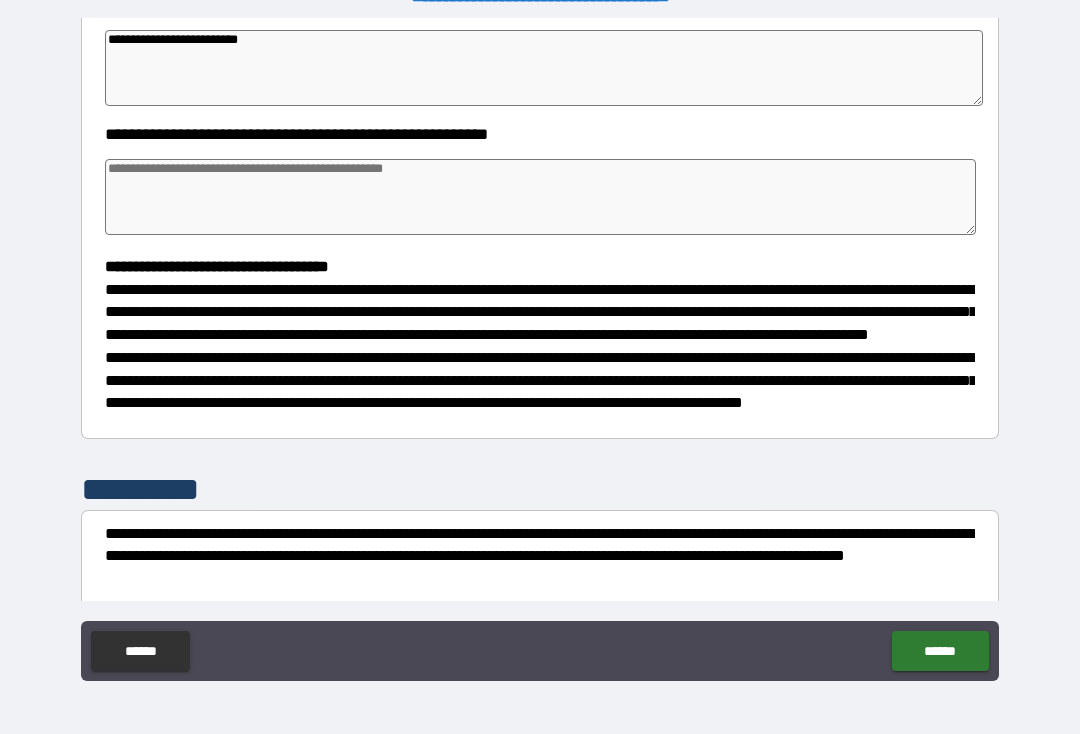 type on "**********" 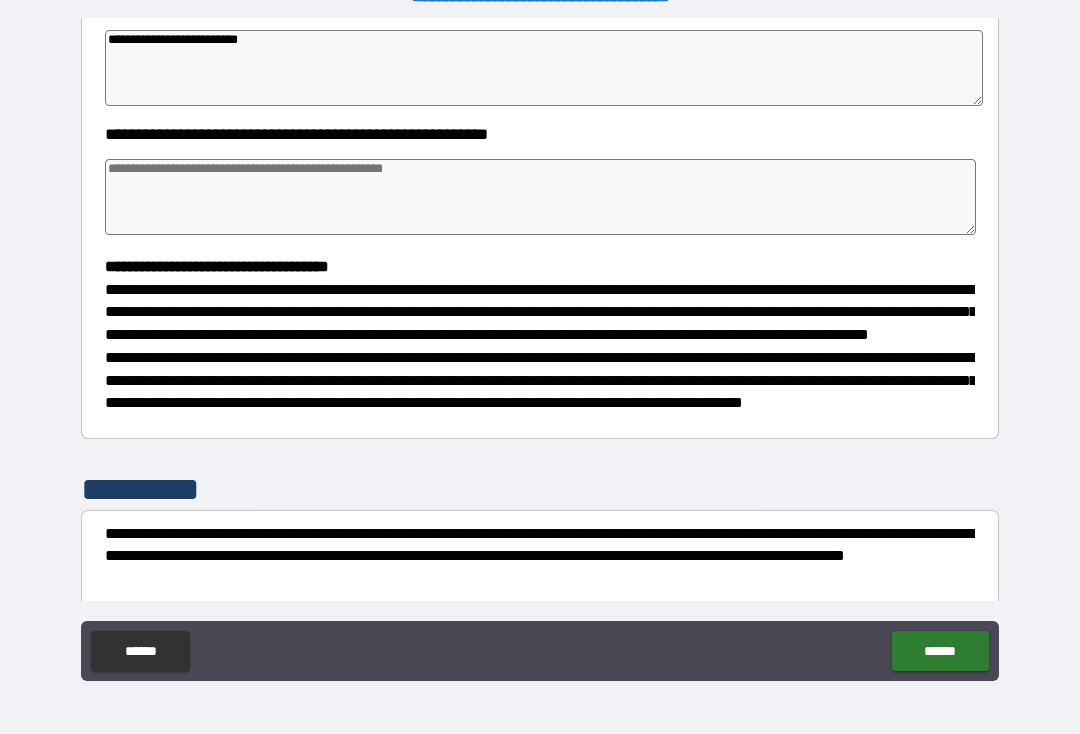 click at bounding box center [540, 197] 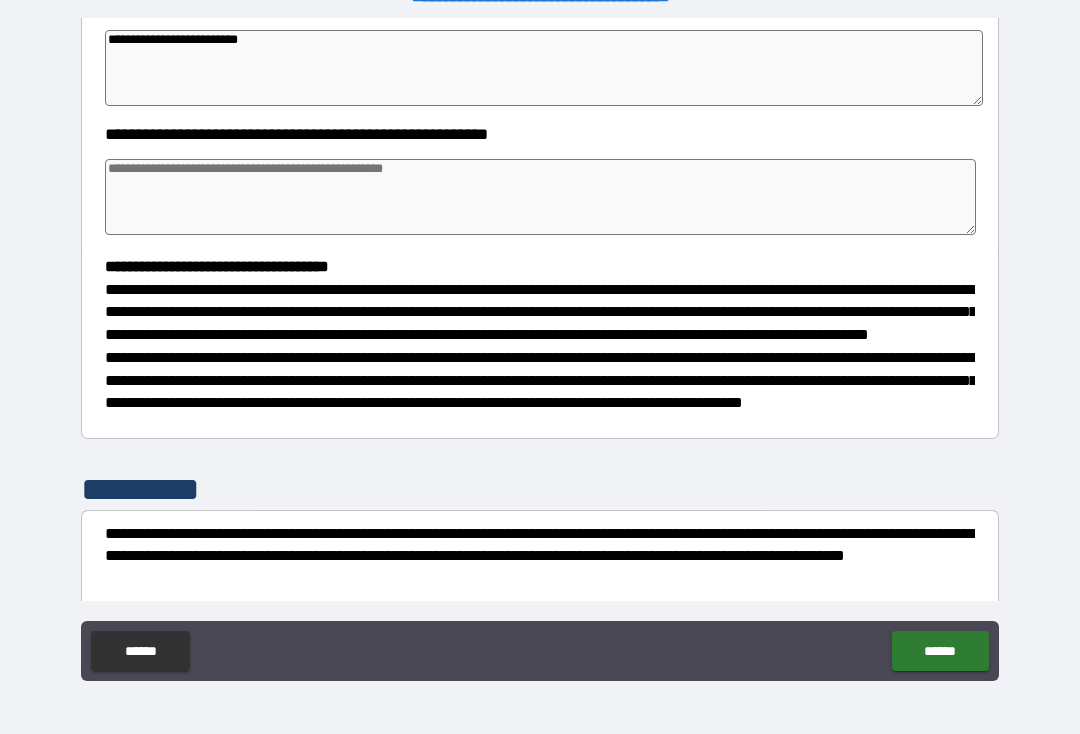 type on "*" 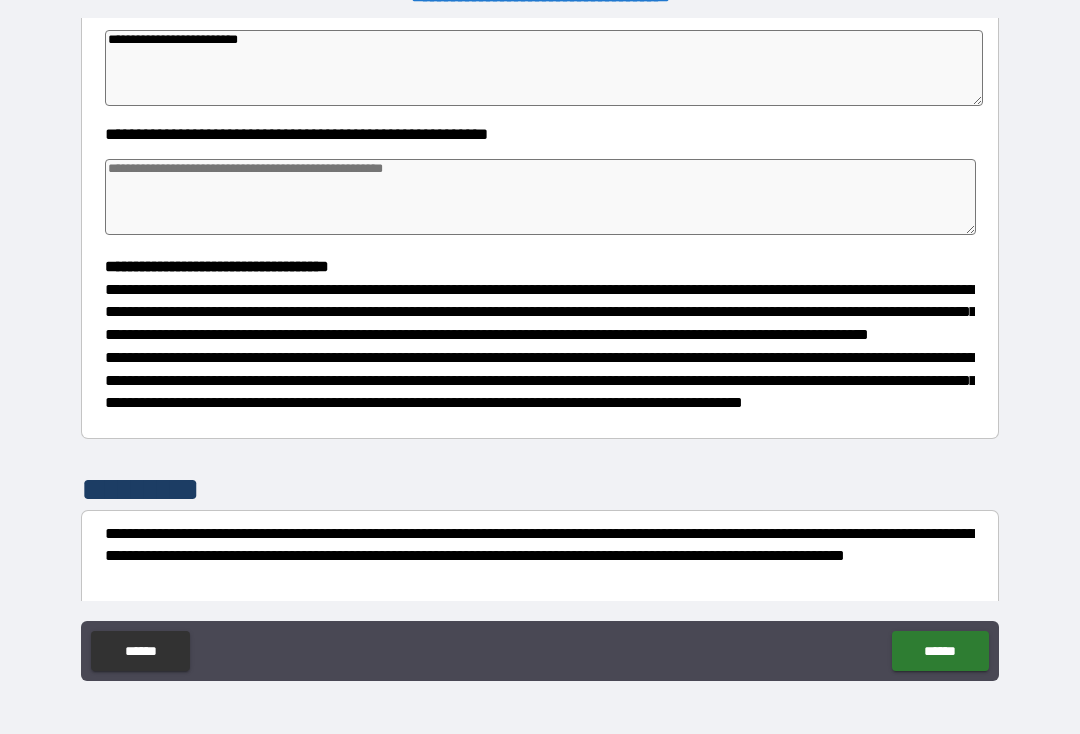 type on "*" 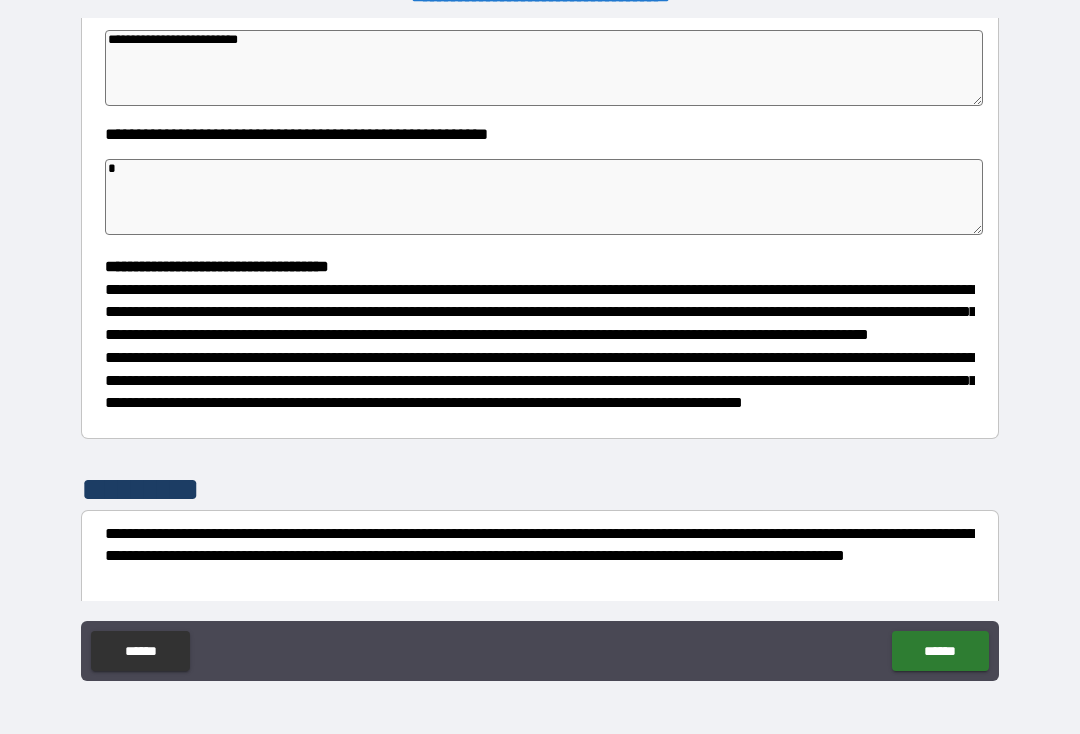 type on "**" 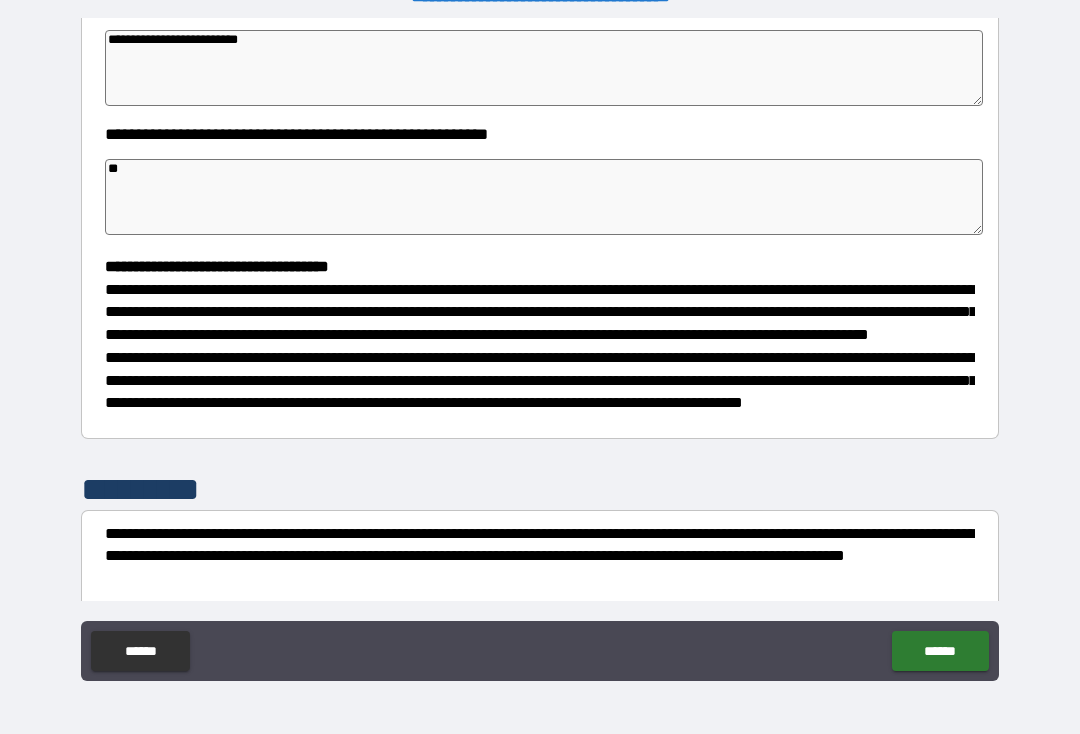 type on "*" 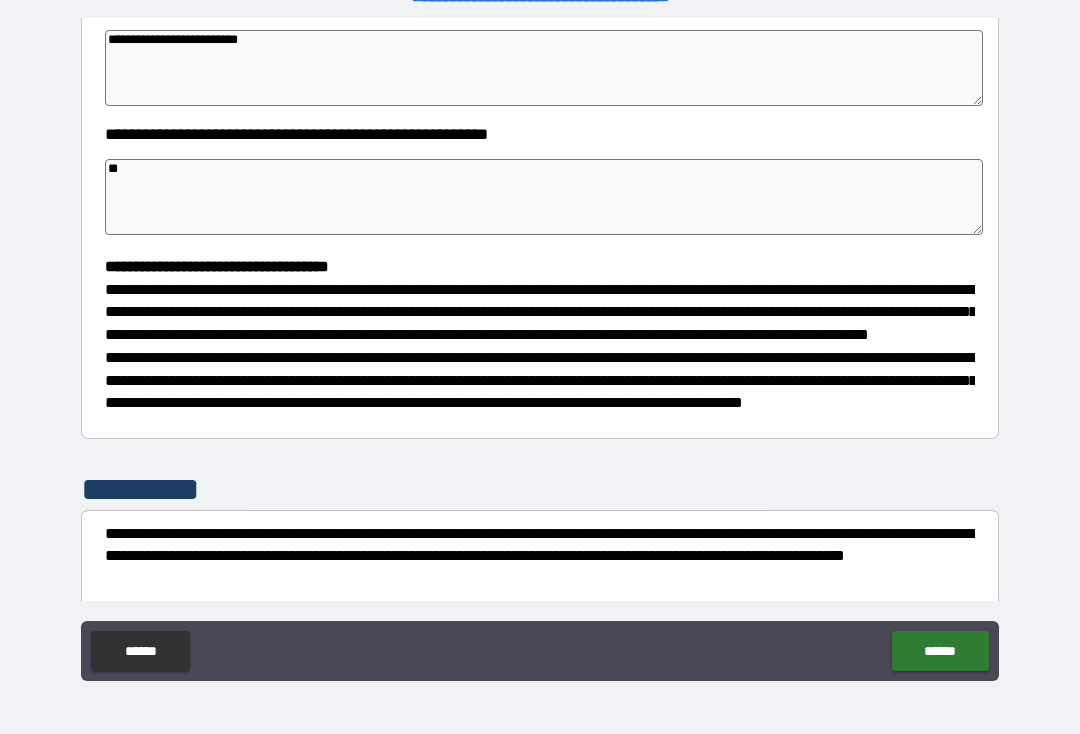 type on "*" 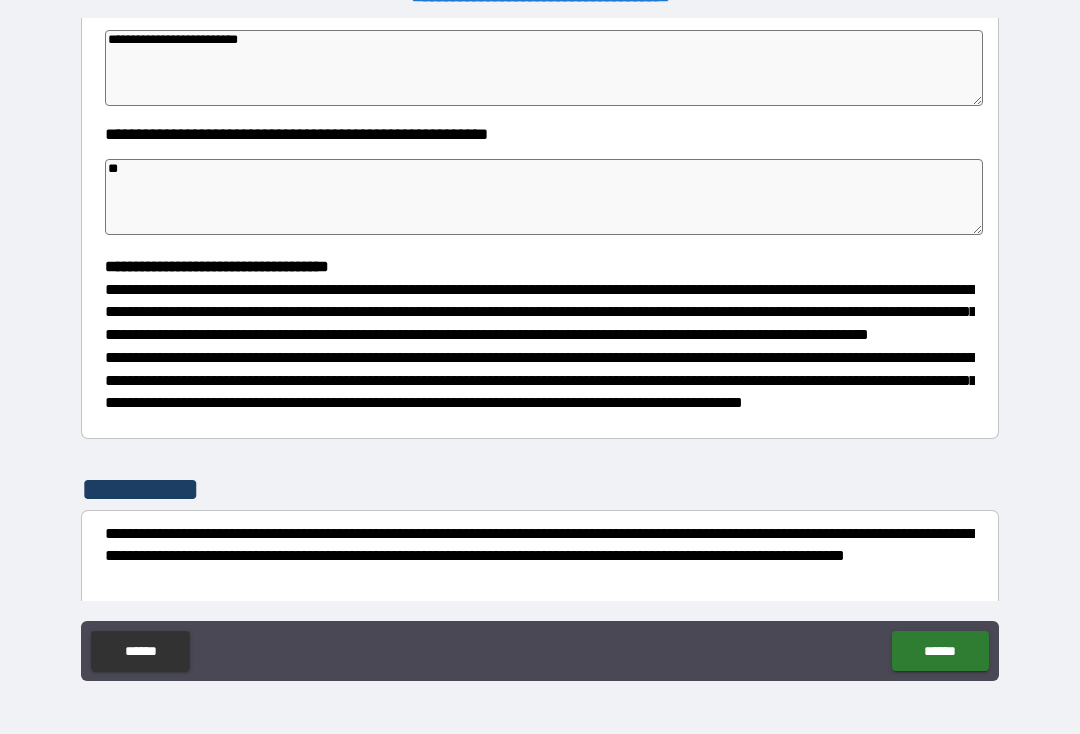 type on "*" 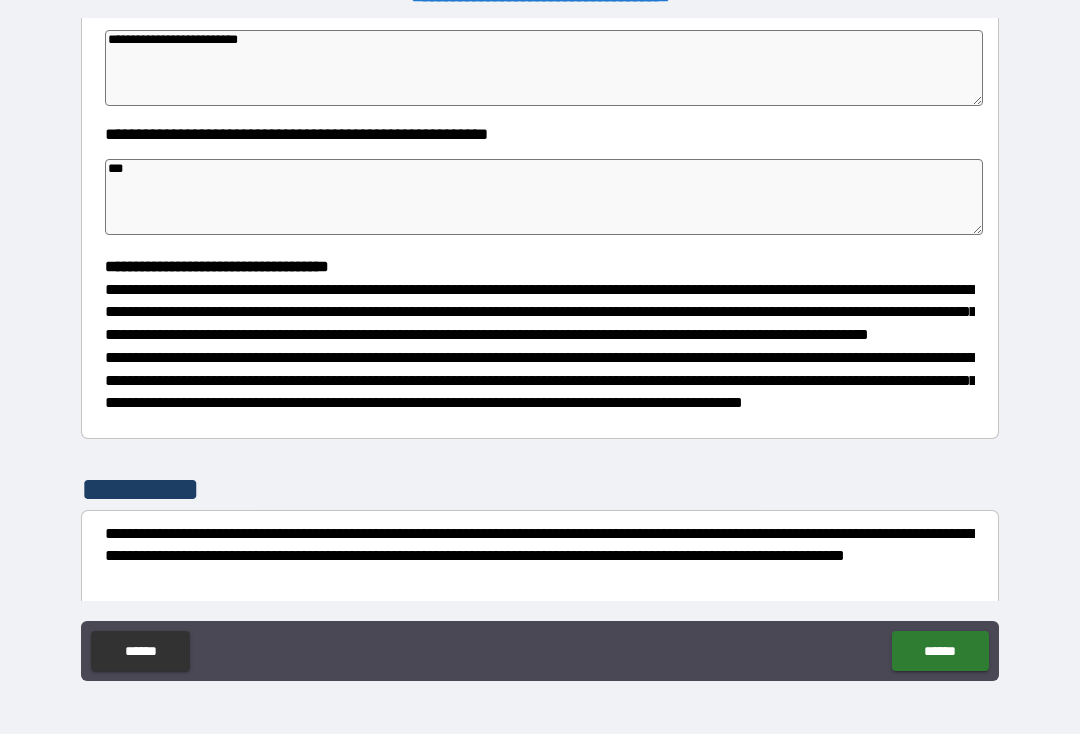 type on "*" 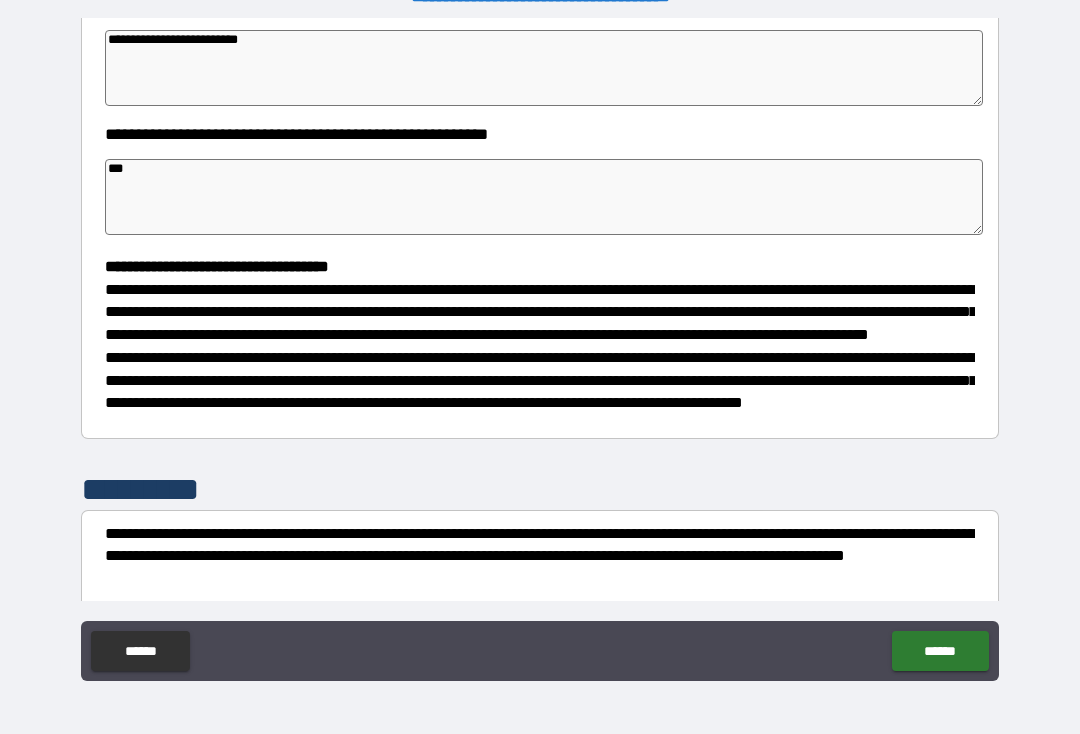 type on "****" 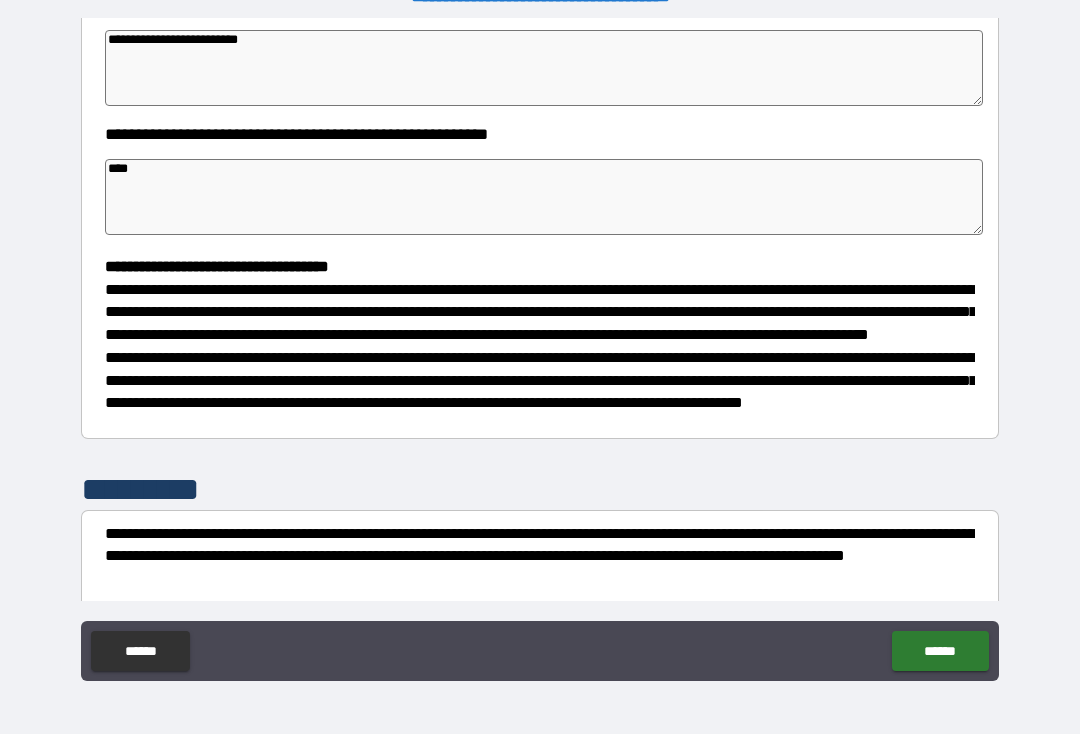 type on "*" 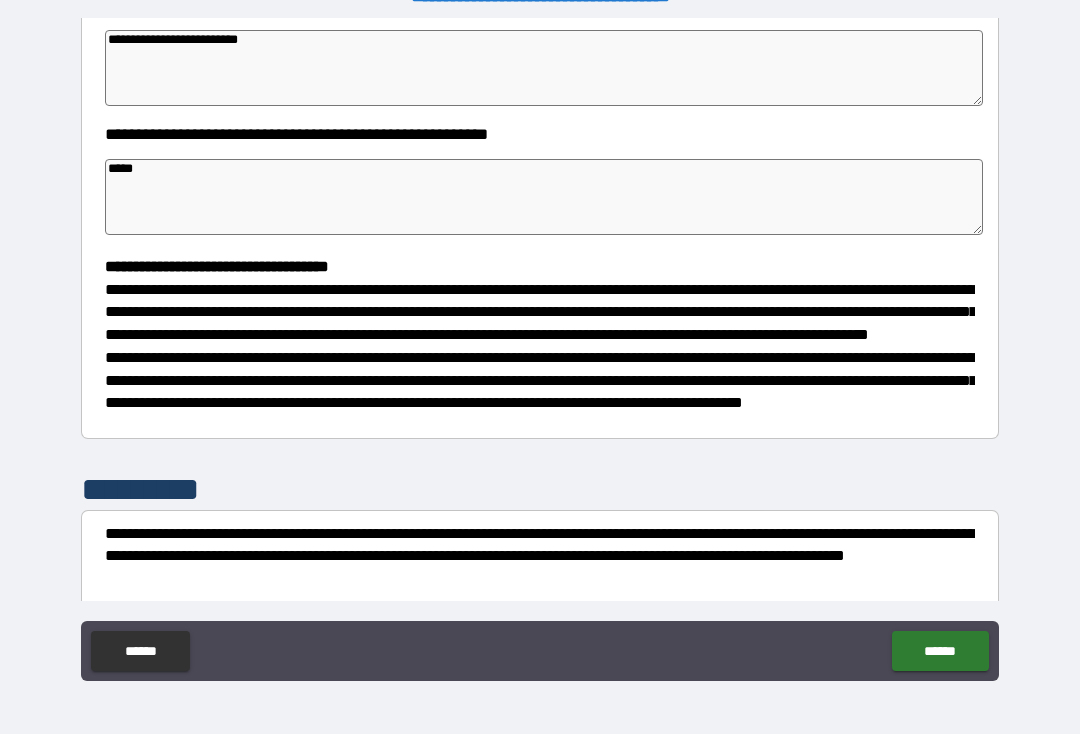 type on "*" 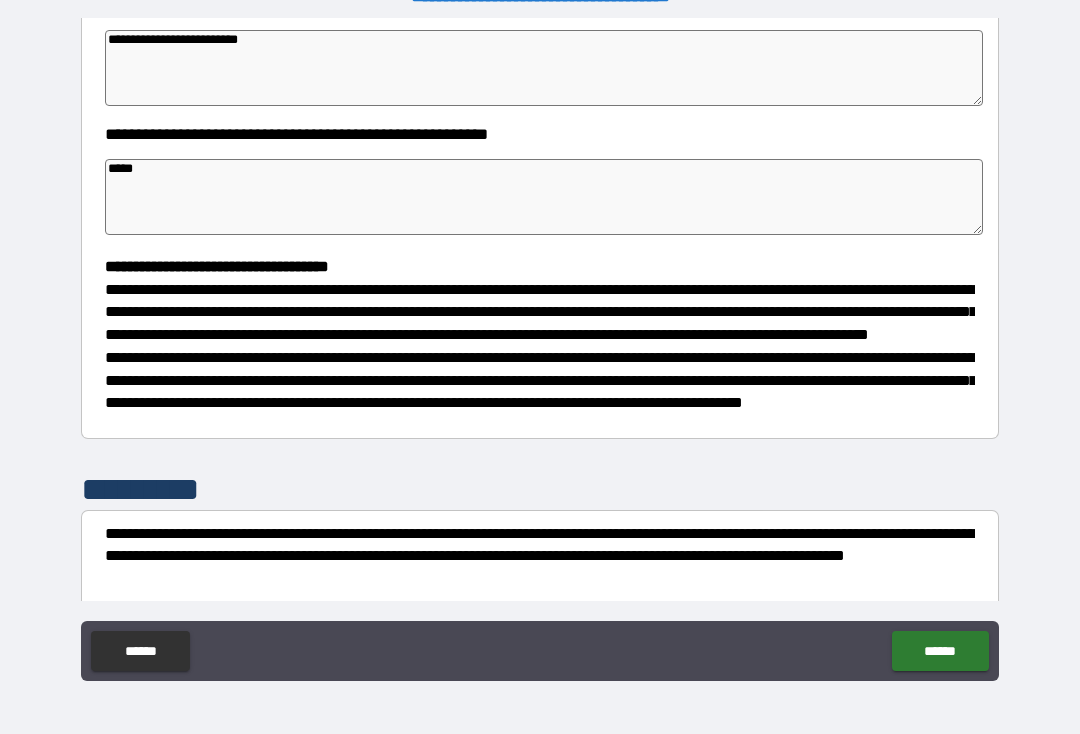 type on "*" 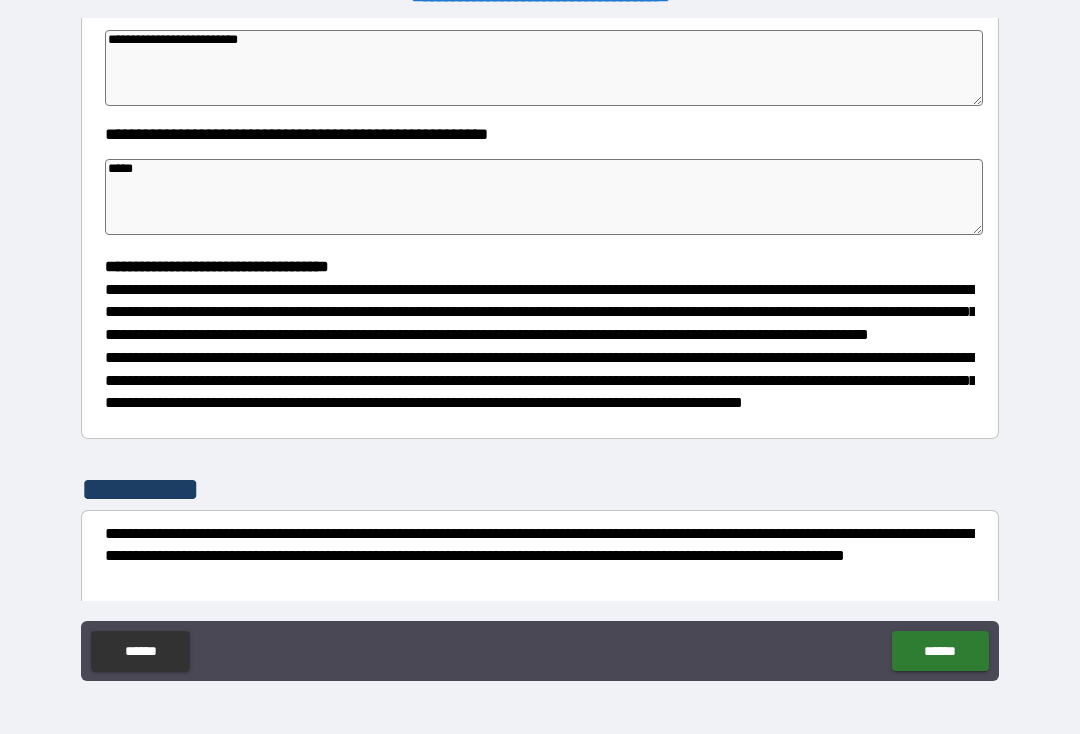 type on "*" 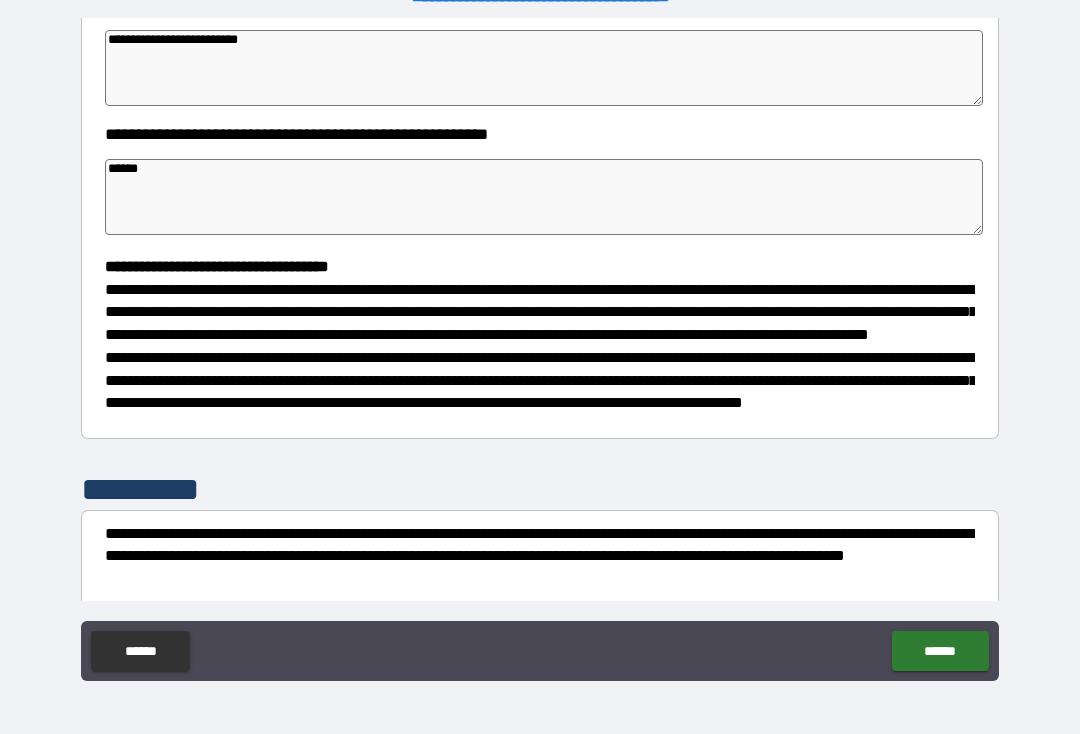 type on "******" 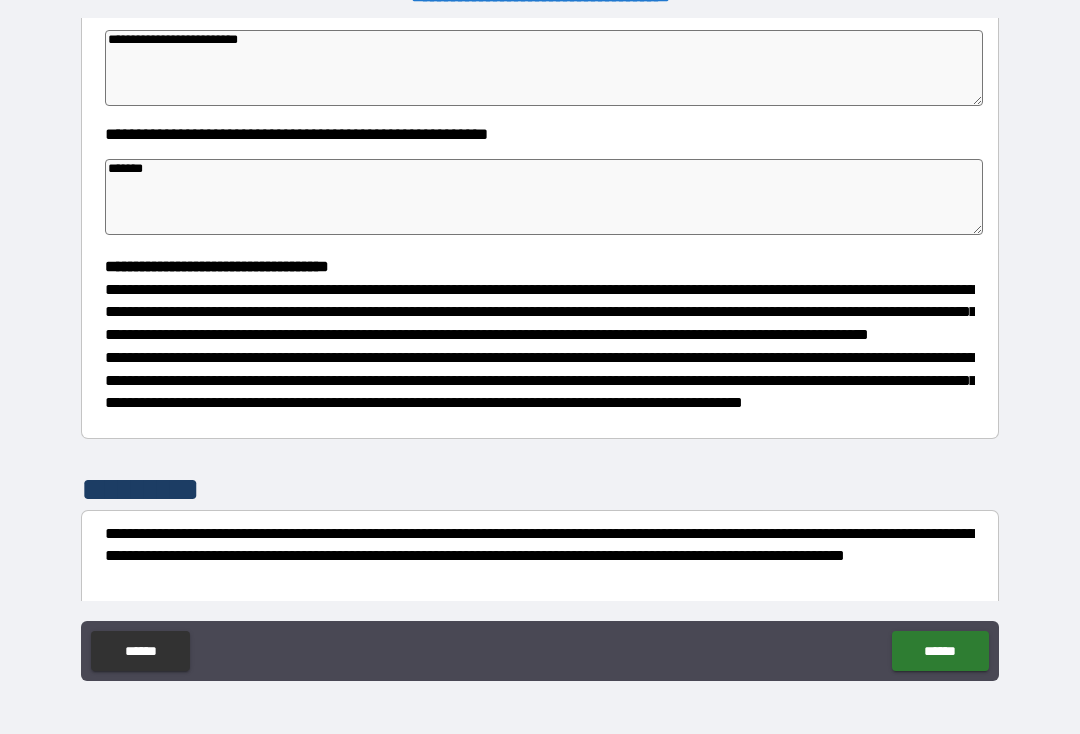 type on "*" 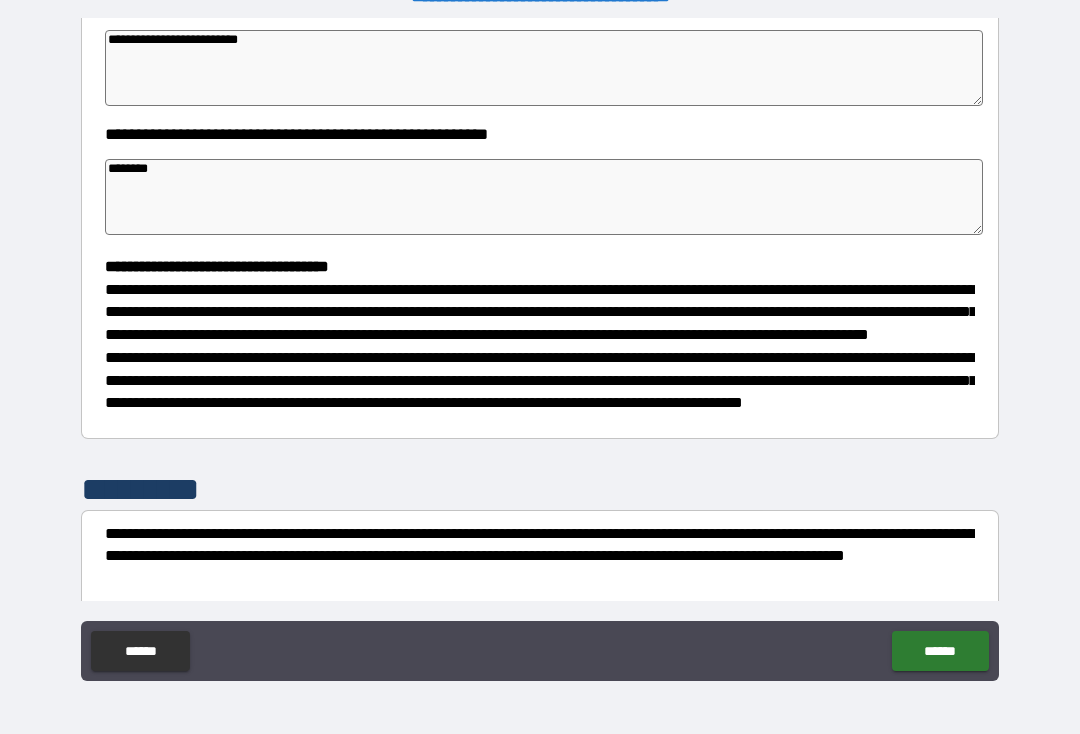 type on "*" 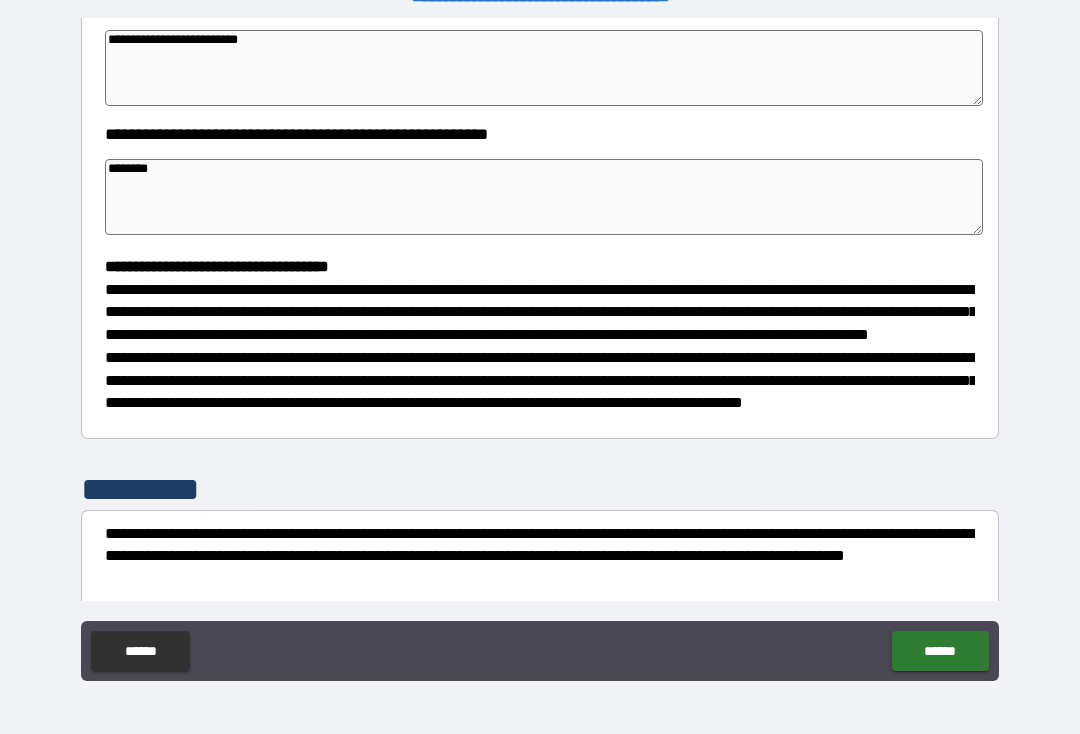 type on "*" 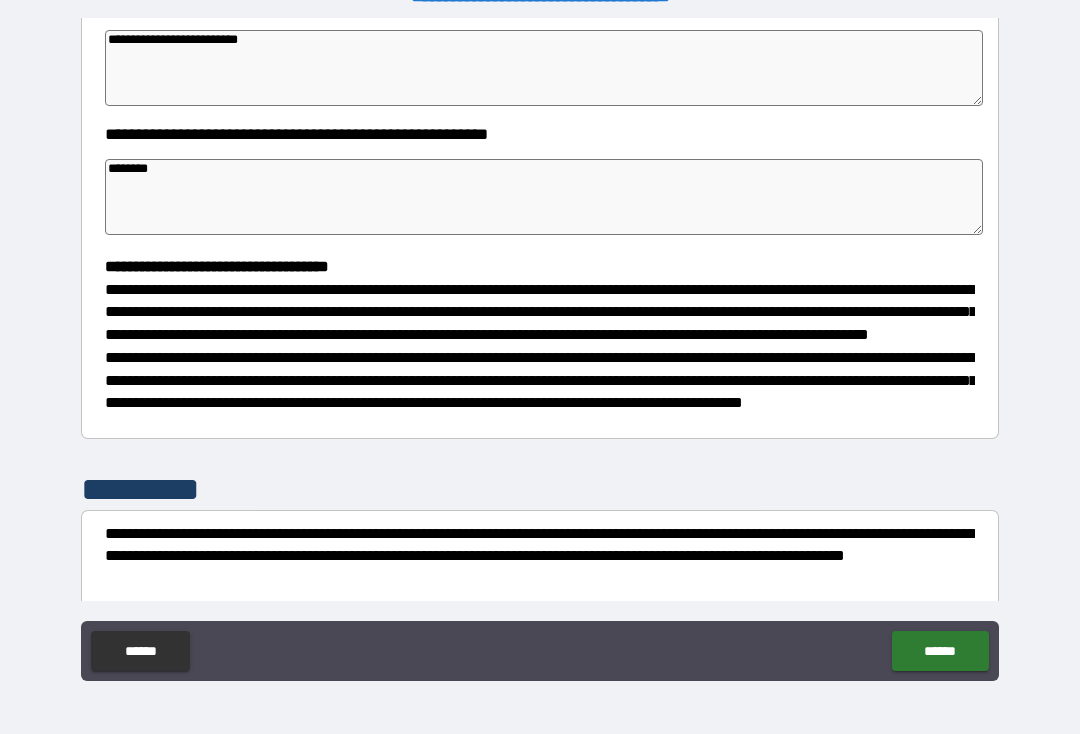 type on "*" 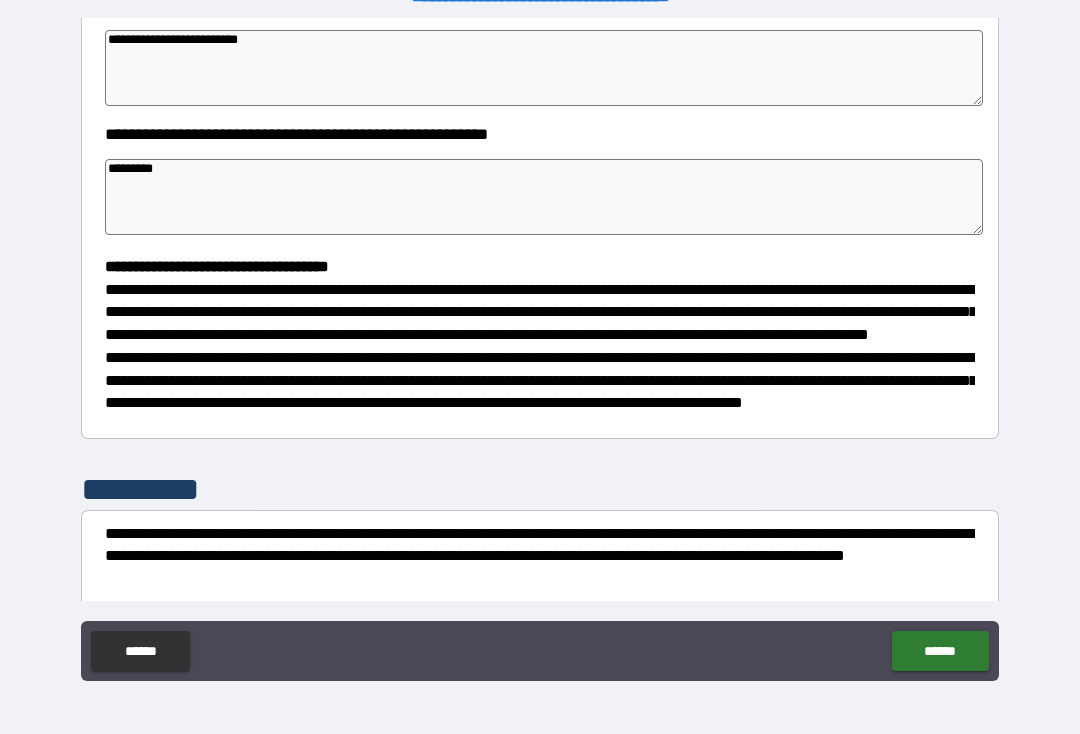 type on "*" 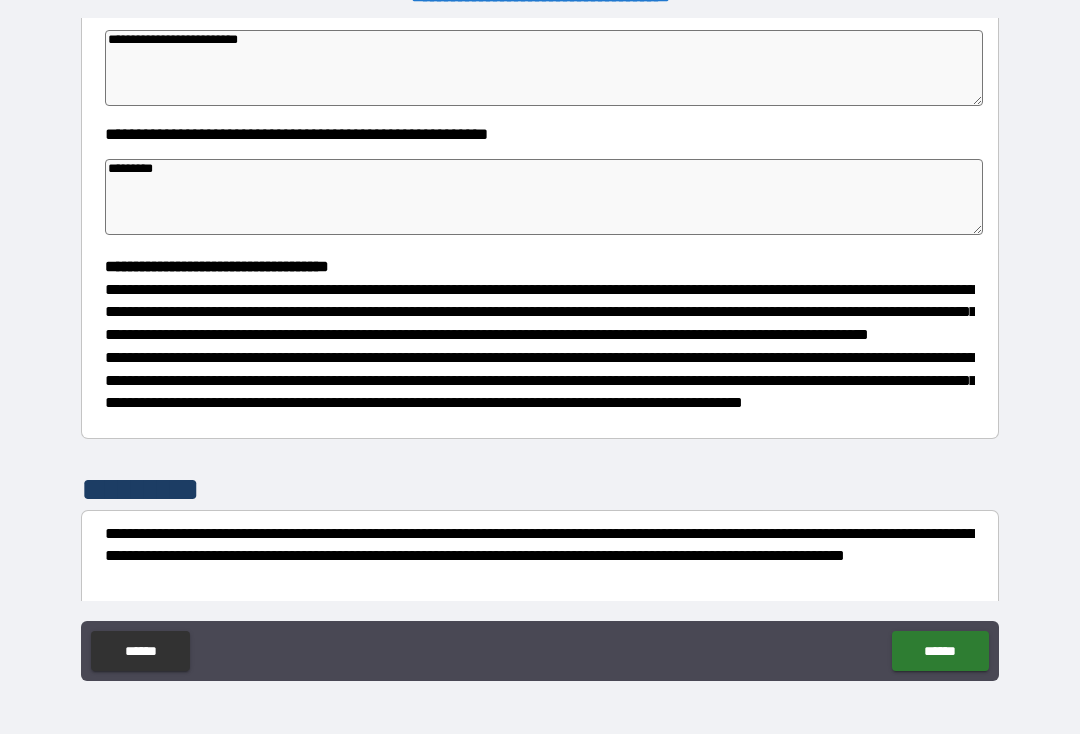 type on "*" 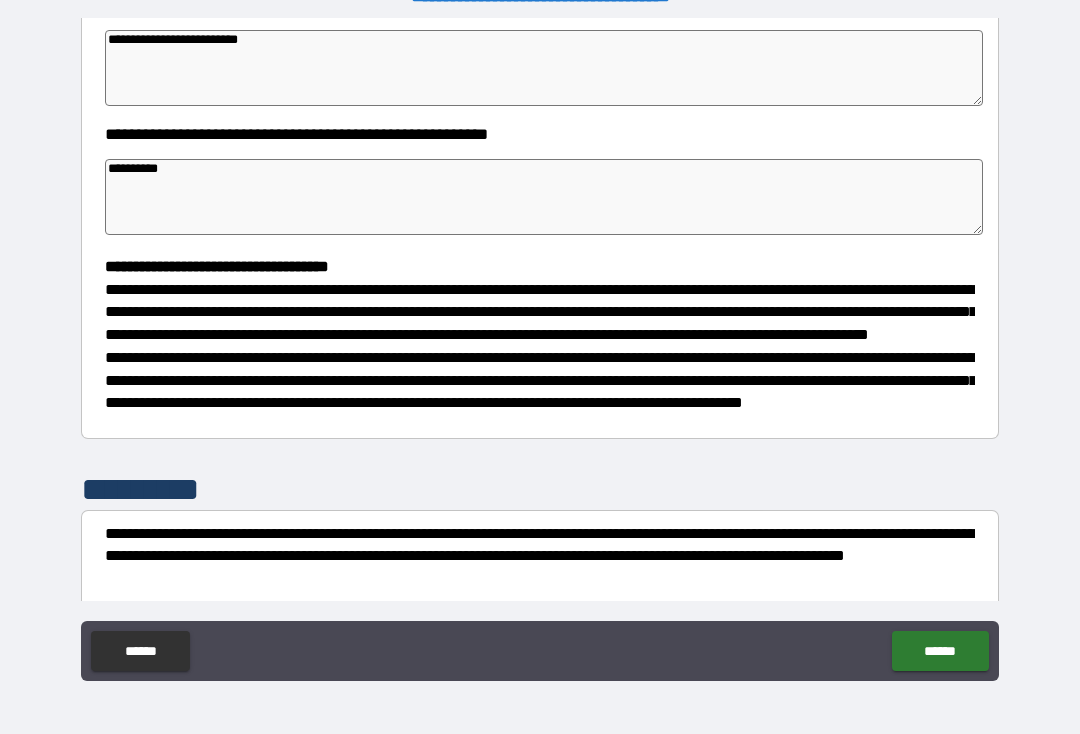 type on "*" 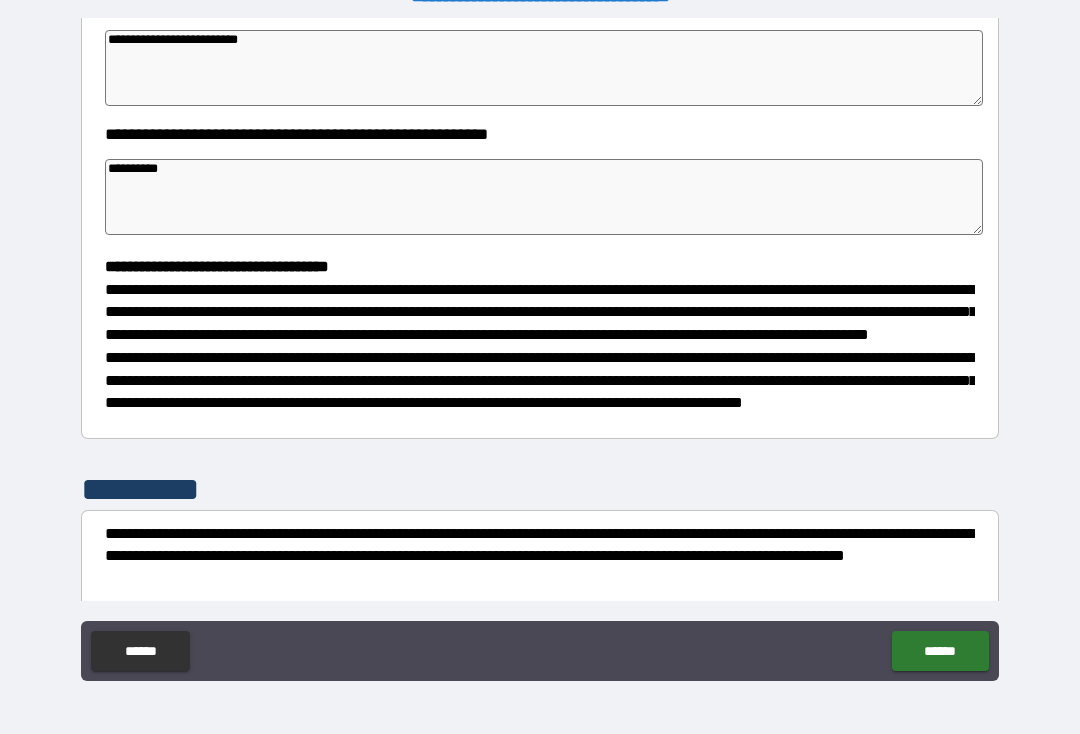 type on "*" 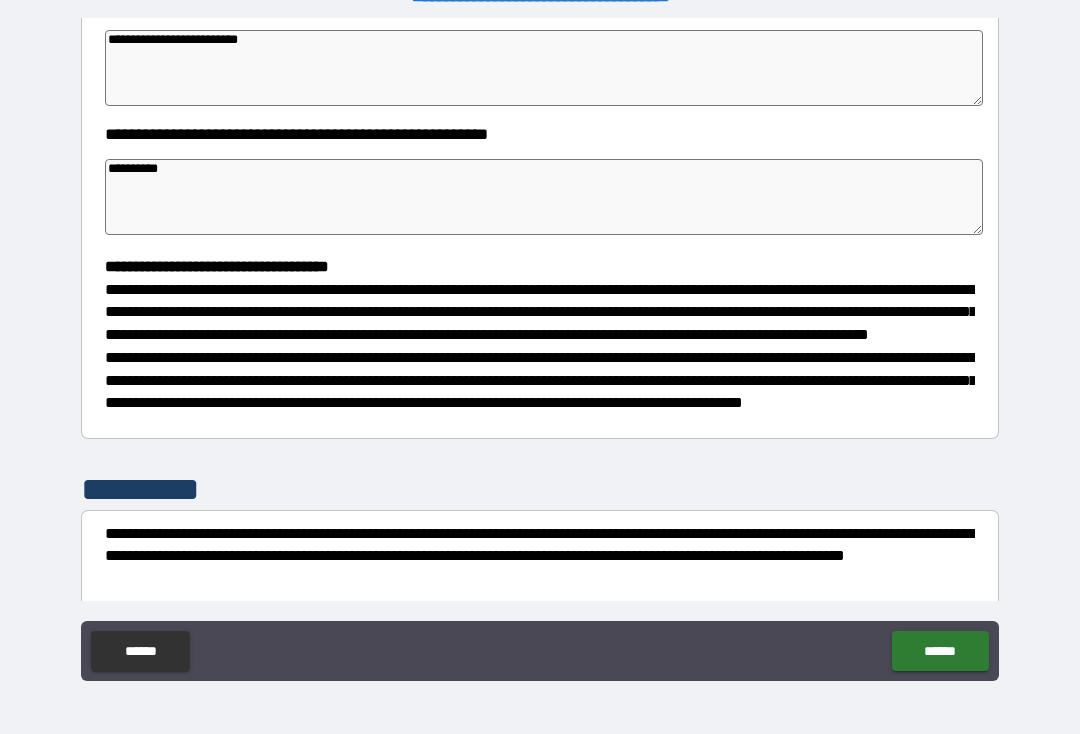 type on "*" 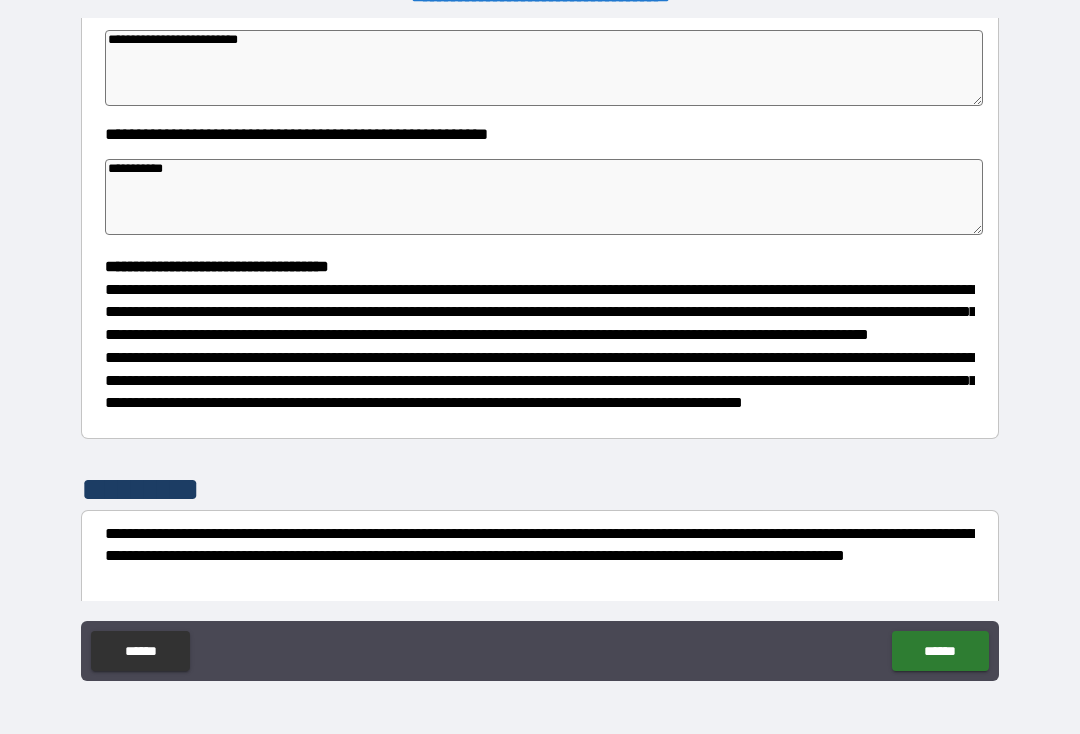type on "*" 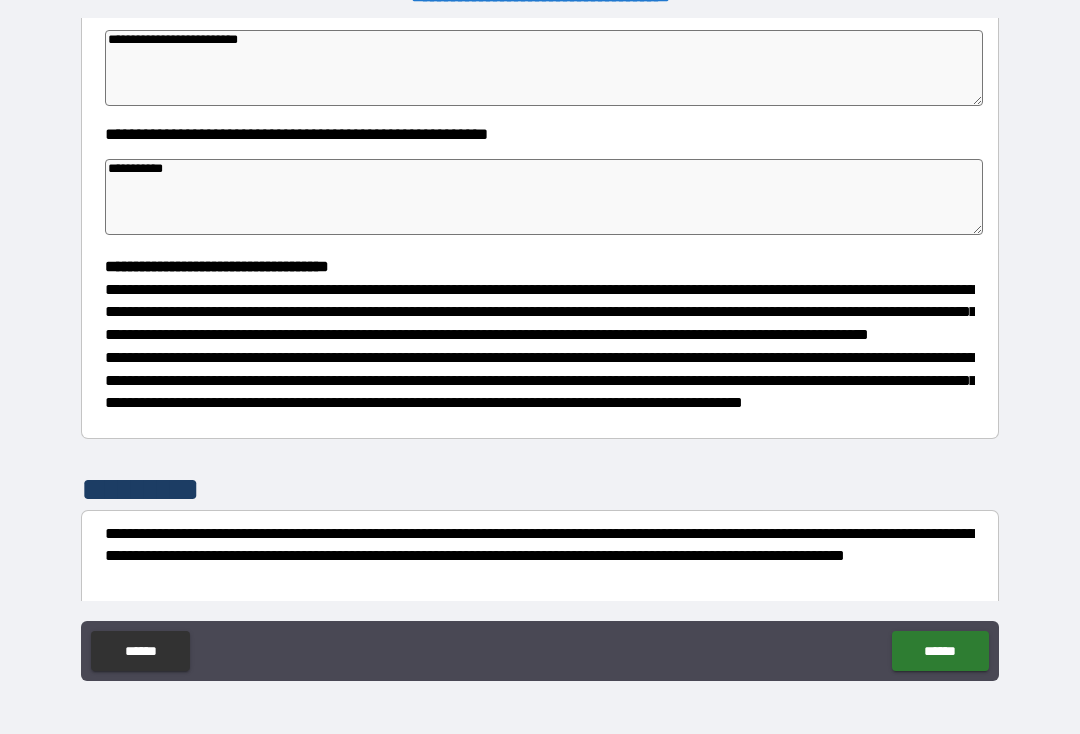 type on "*" 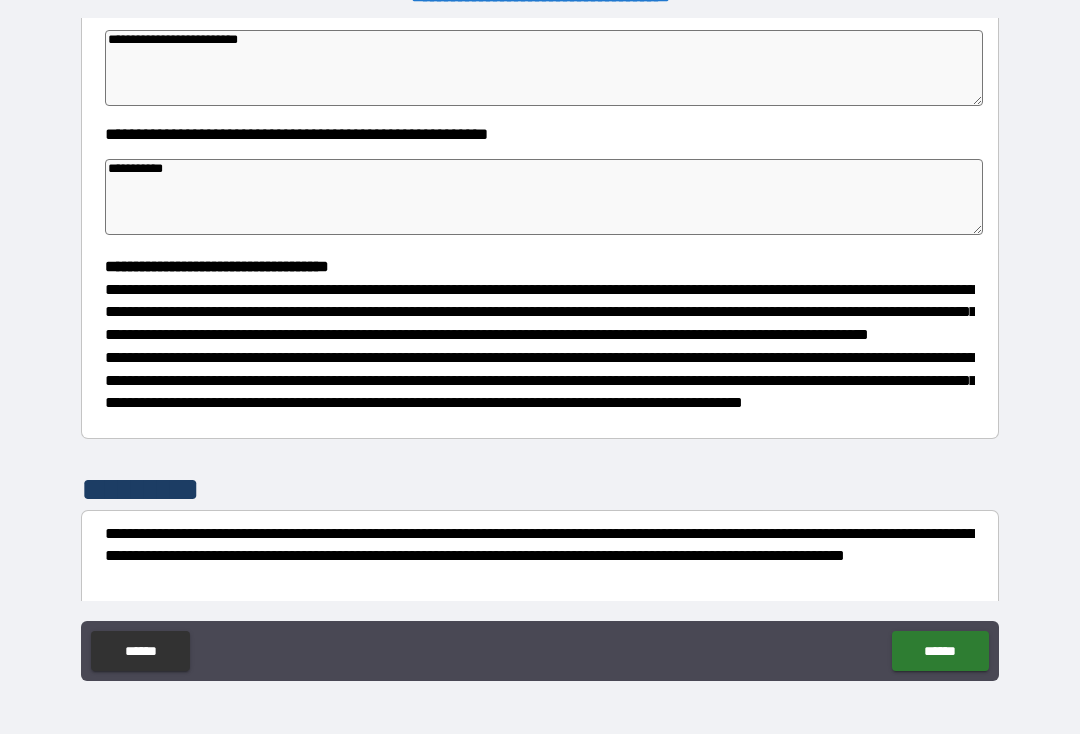type on "*" 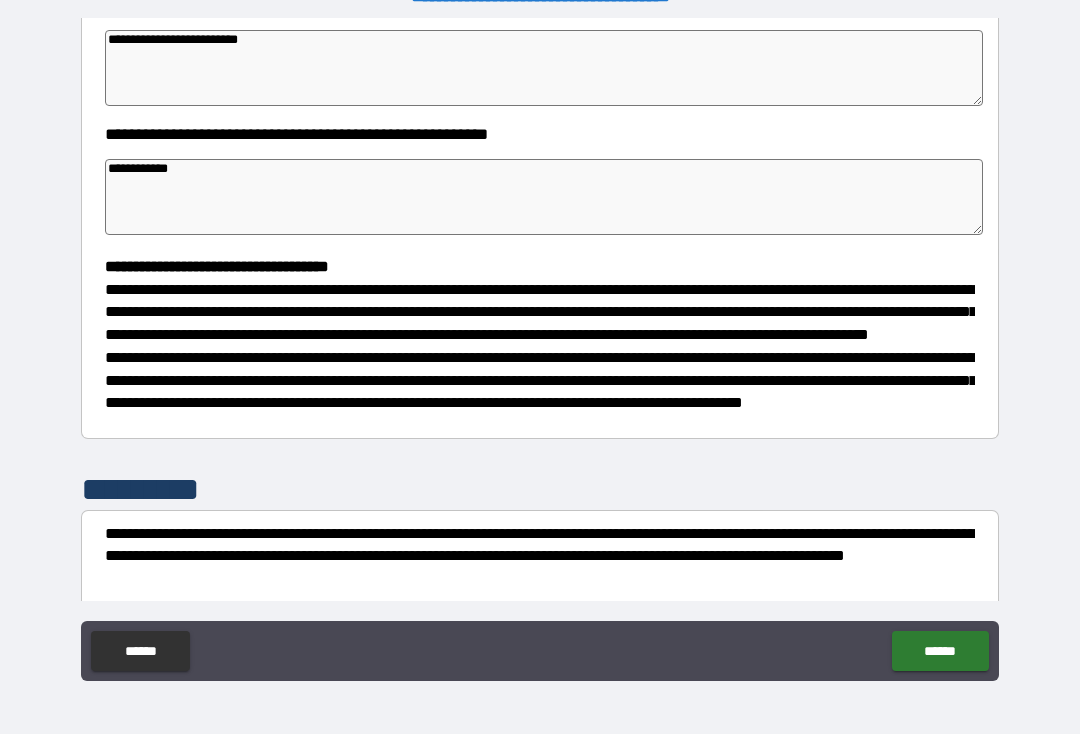 type on "*" 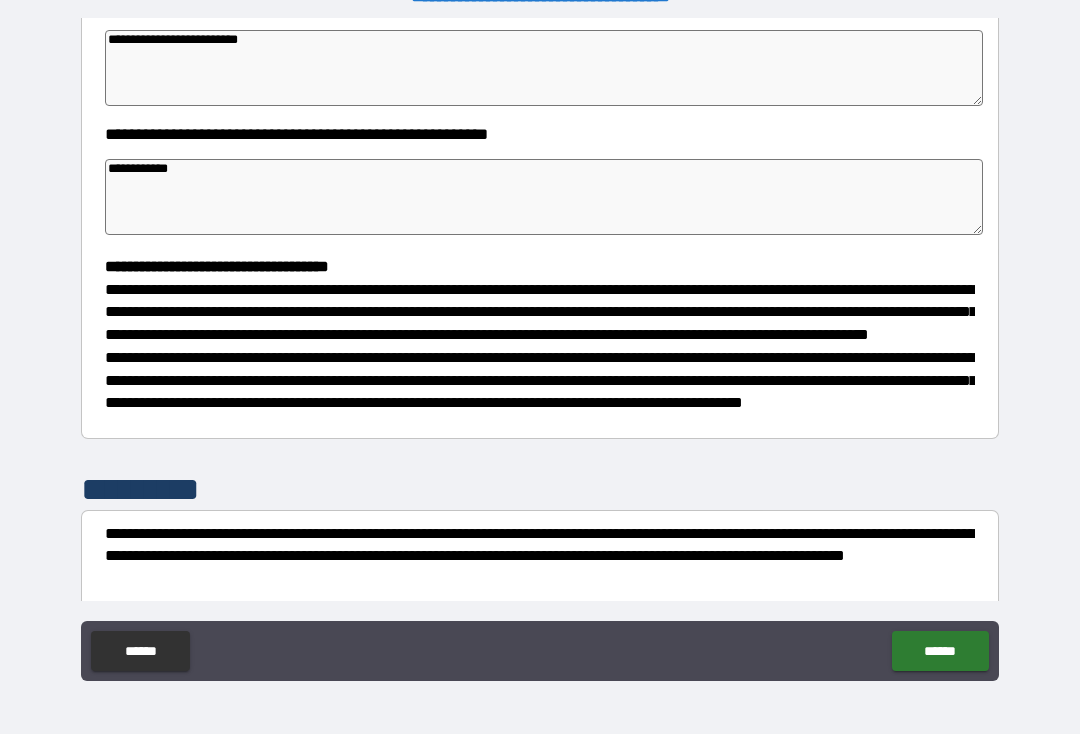 type on "*" 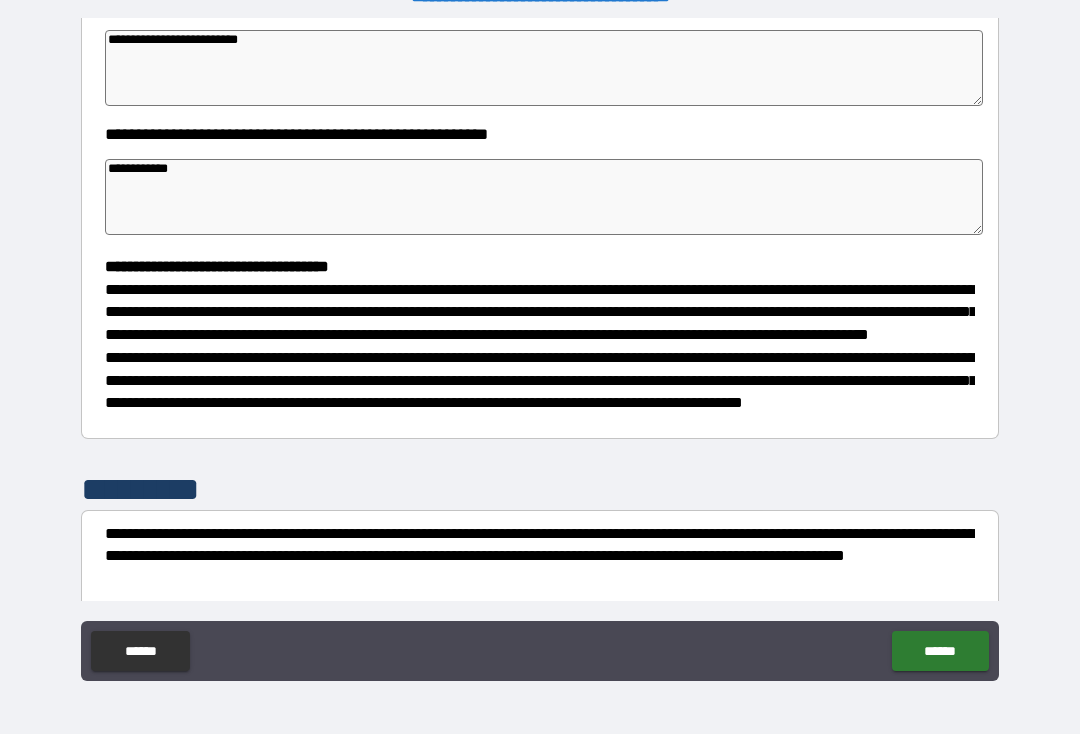 type on "*" 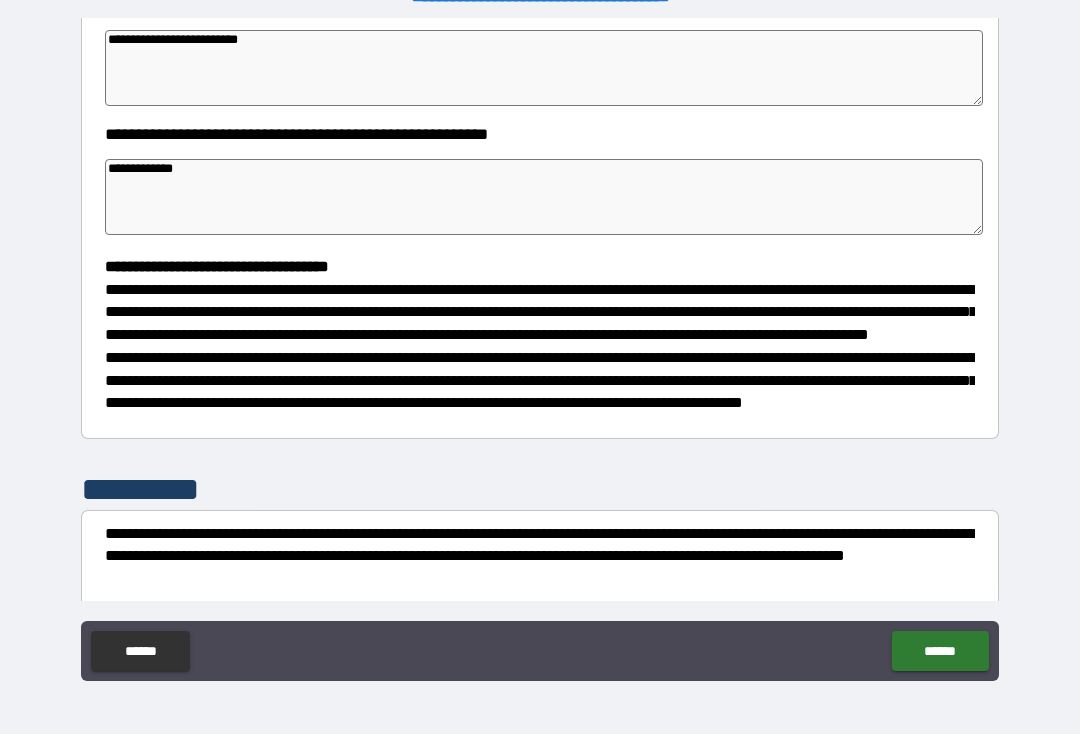 type on "*" 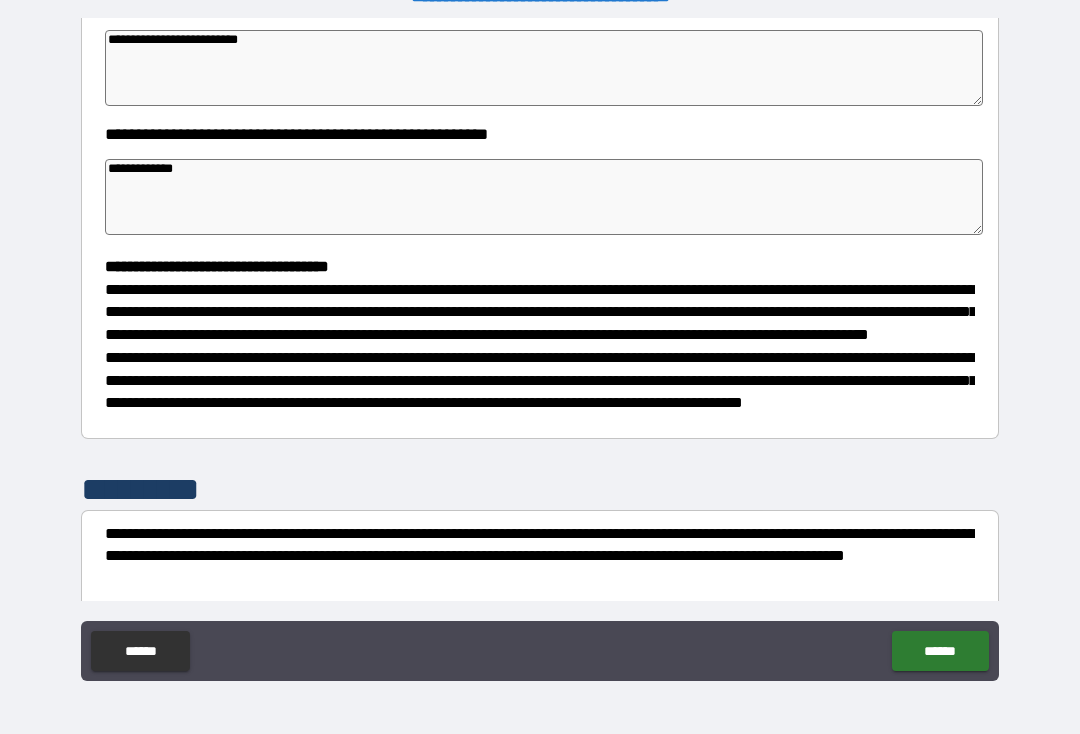 type on "*" 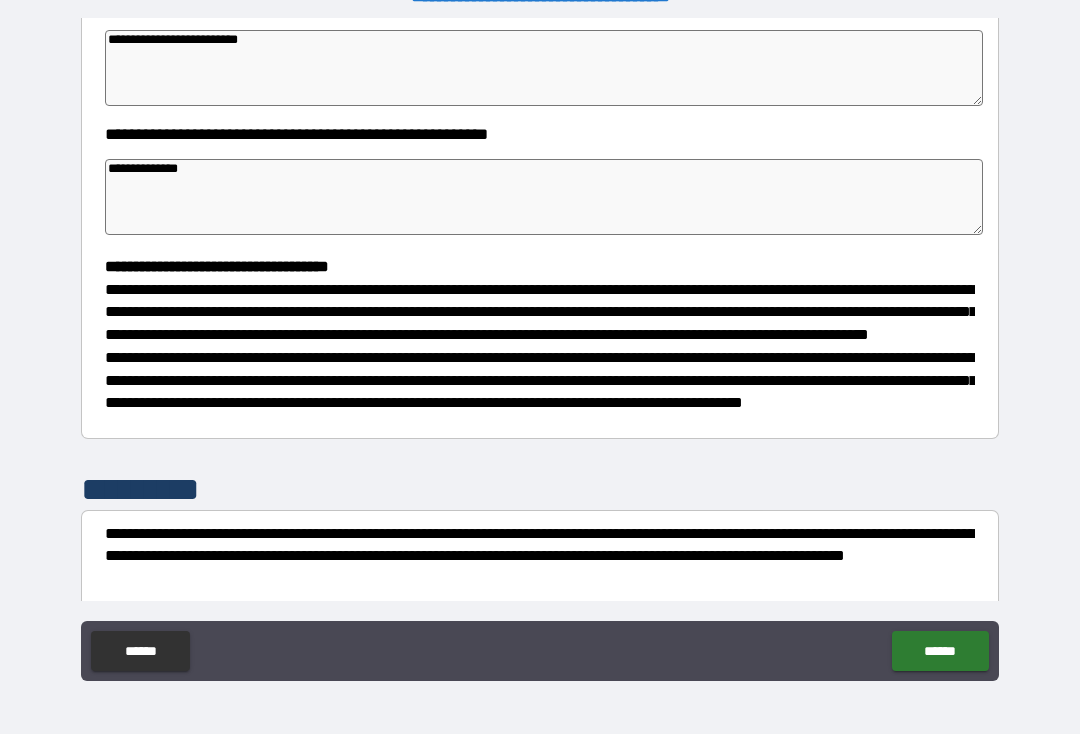 type on "*" 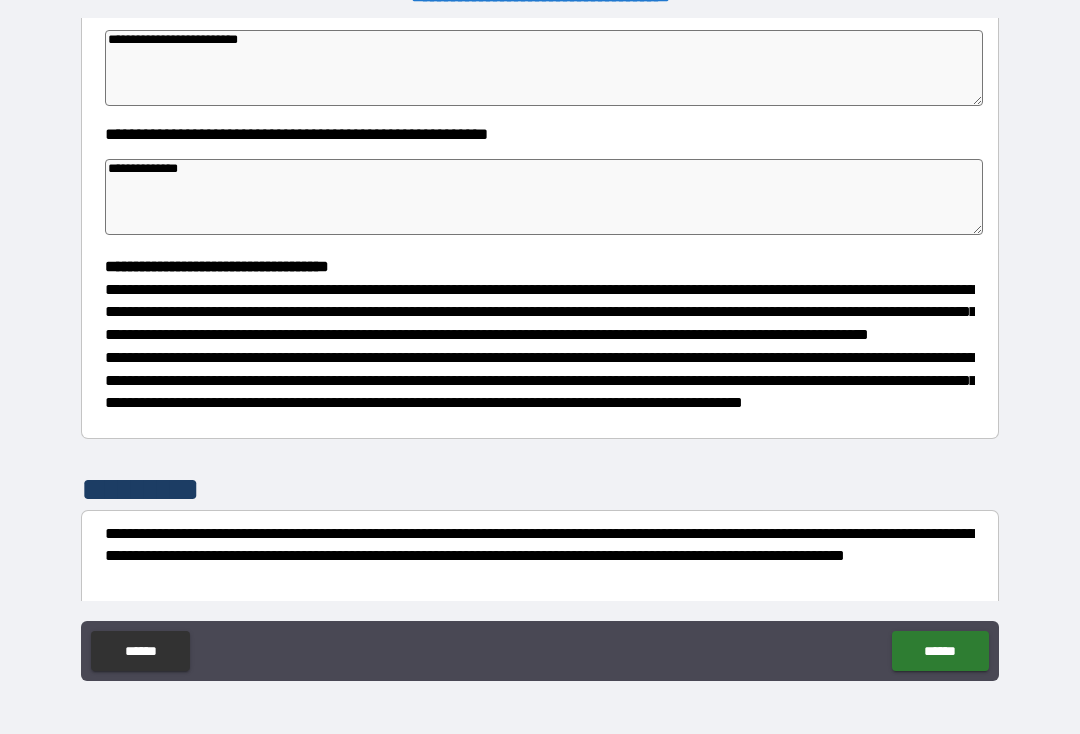 type 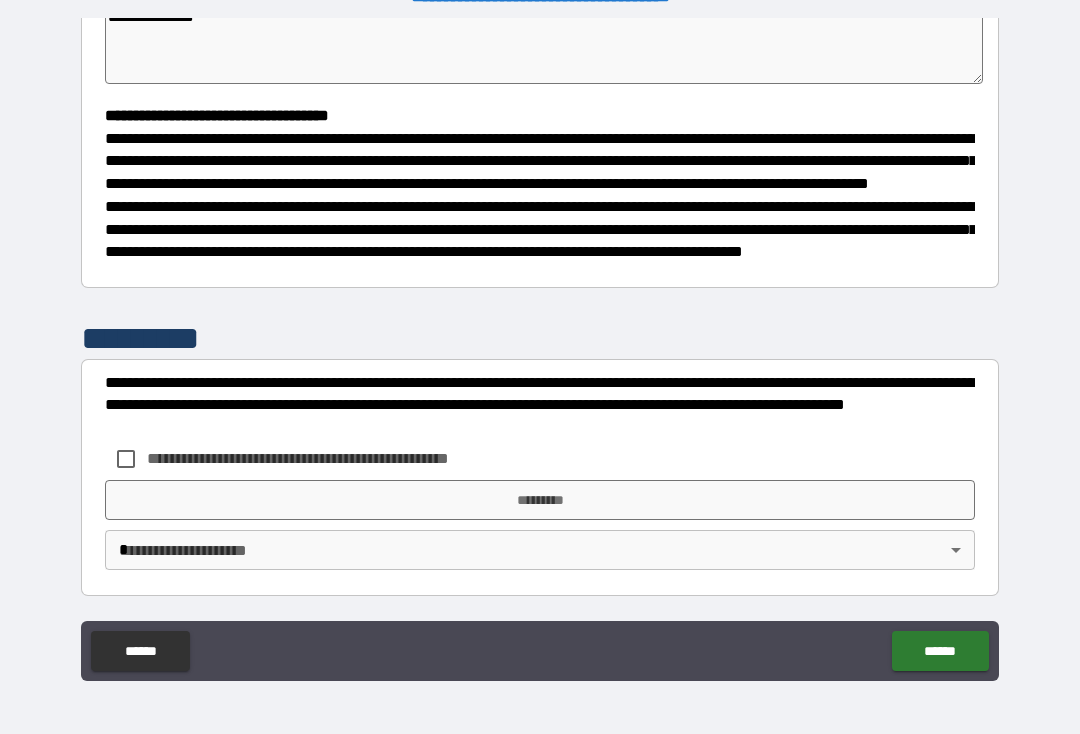 scroll, scrollTop: 529, scrollLeft: 0, axis: vertical 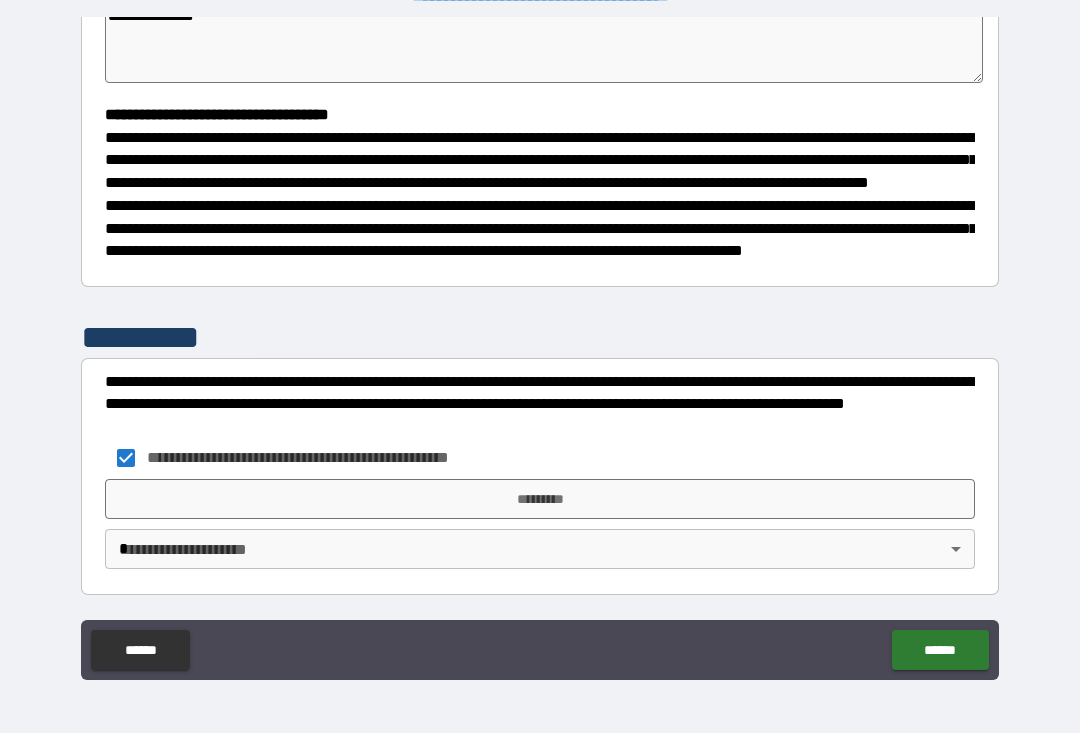 click on "*********" at bounding box center (540, 500) 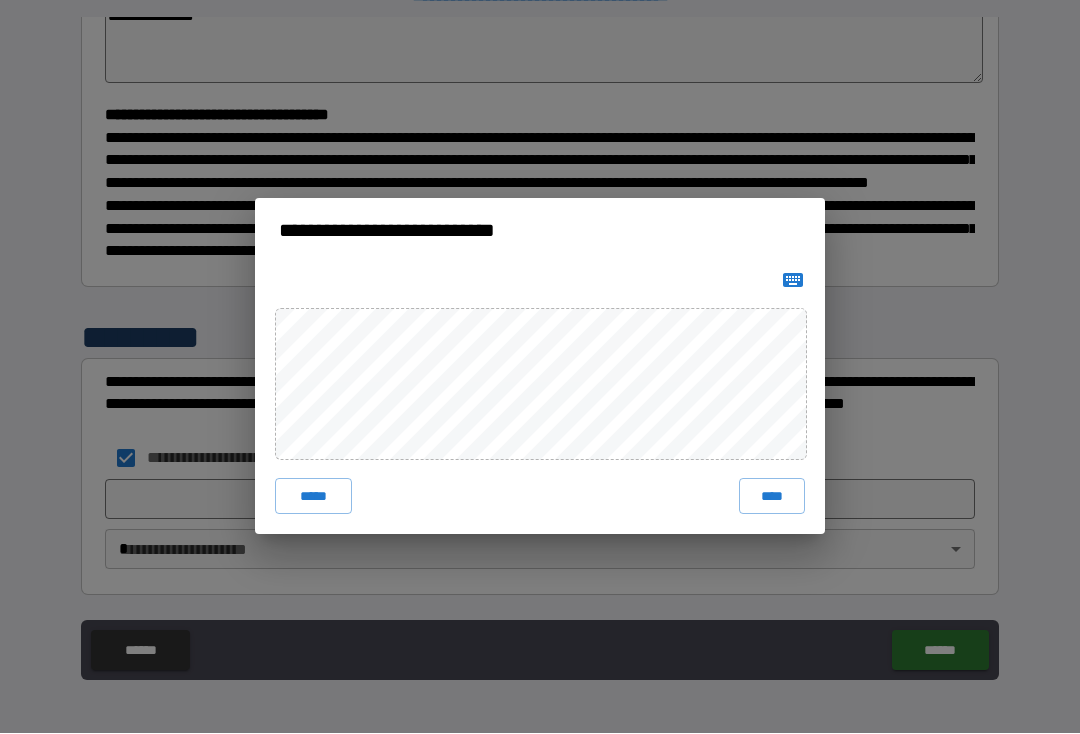 click on "****" at bounding box center (772, 497) 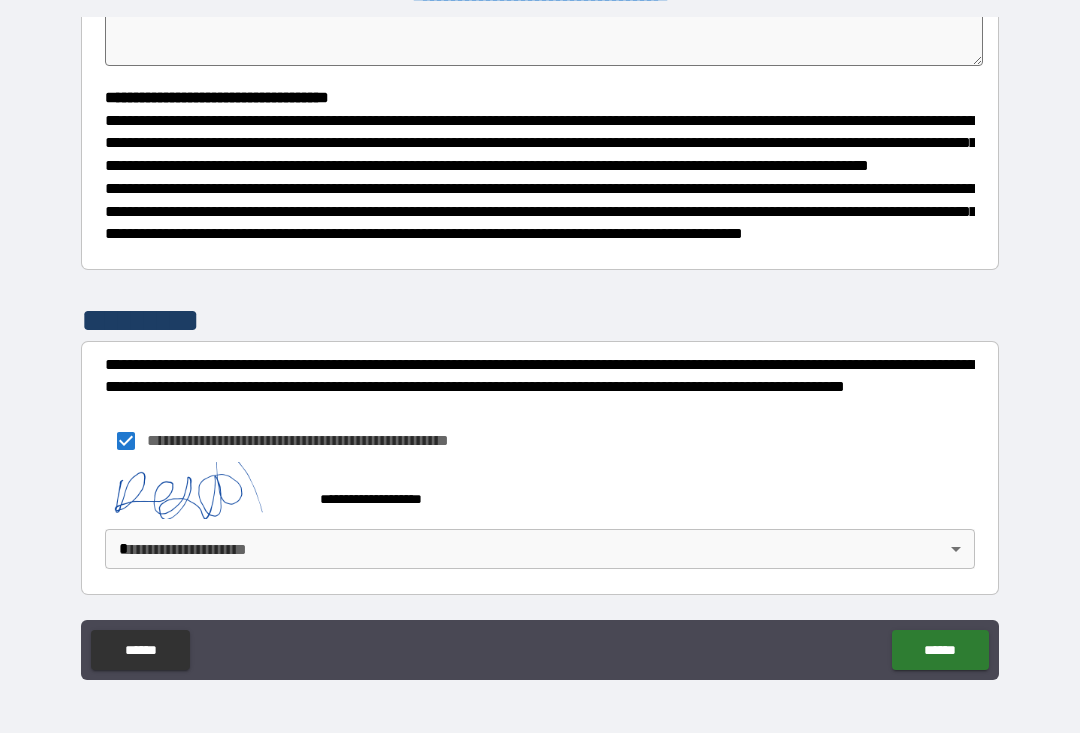 scroll, scrollTop: 546, scrollLeft: 0, axis: vertical 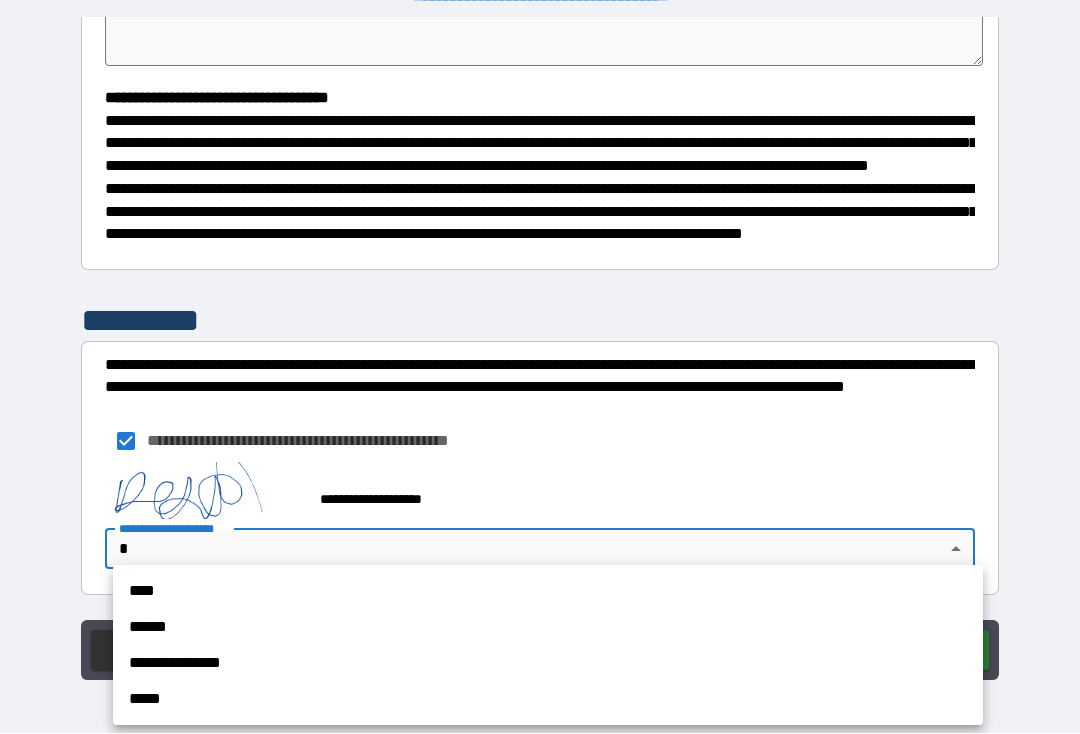 click on "**********" at bounding box center [548, 664] 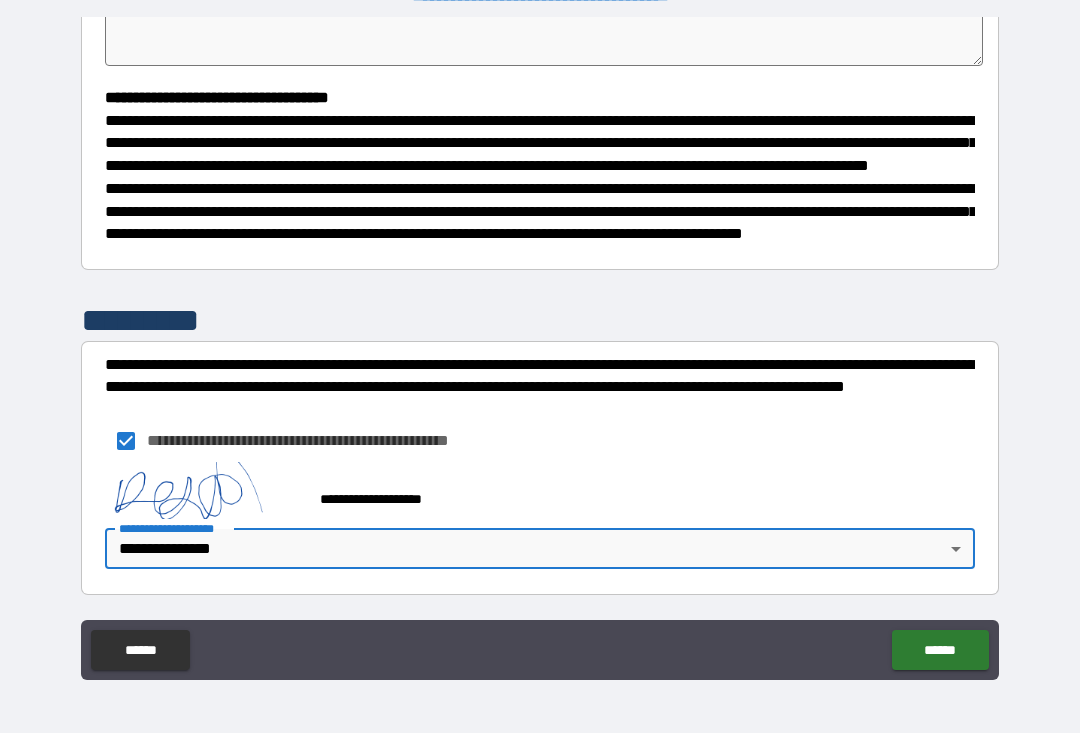 click on "******" at bounding box center [940, 651] 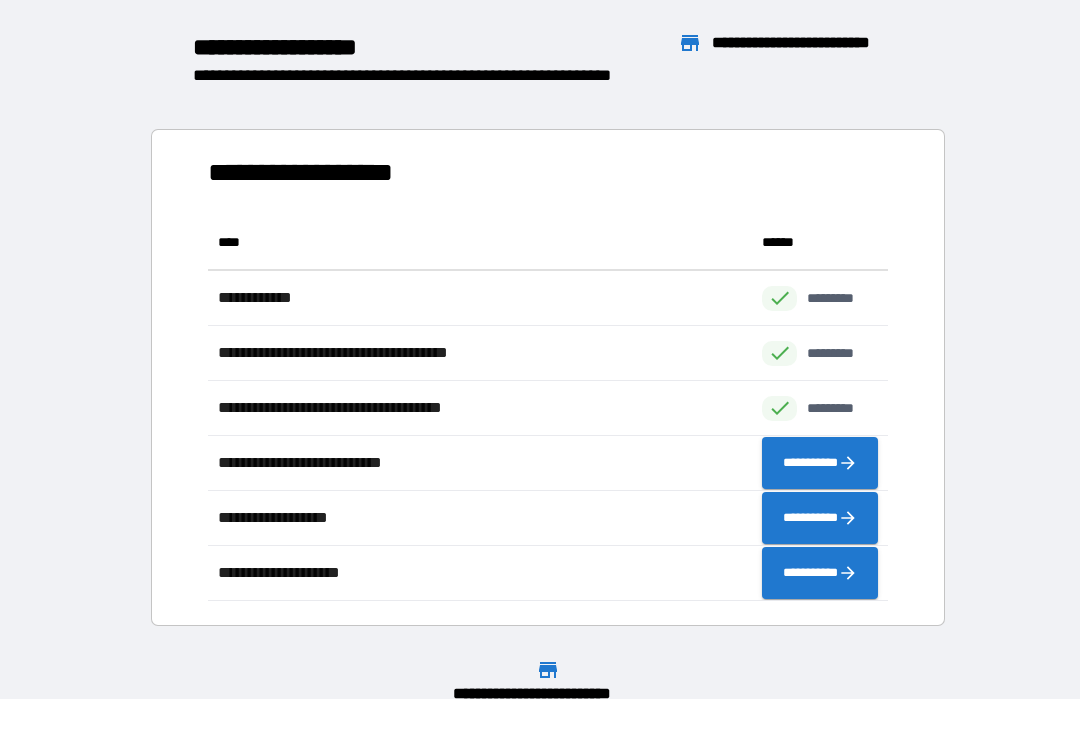scroll, scrollTop: 1, scrollLeft: 1, axis: both 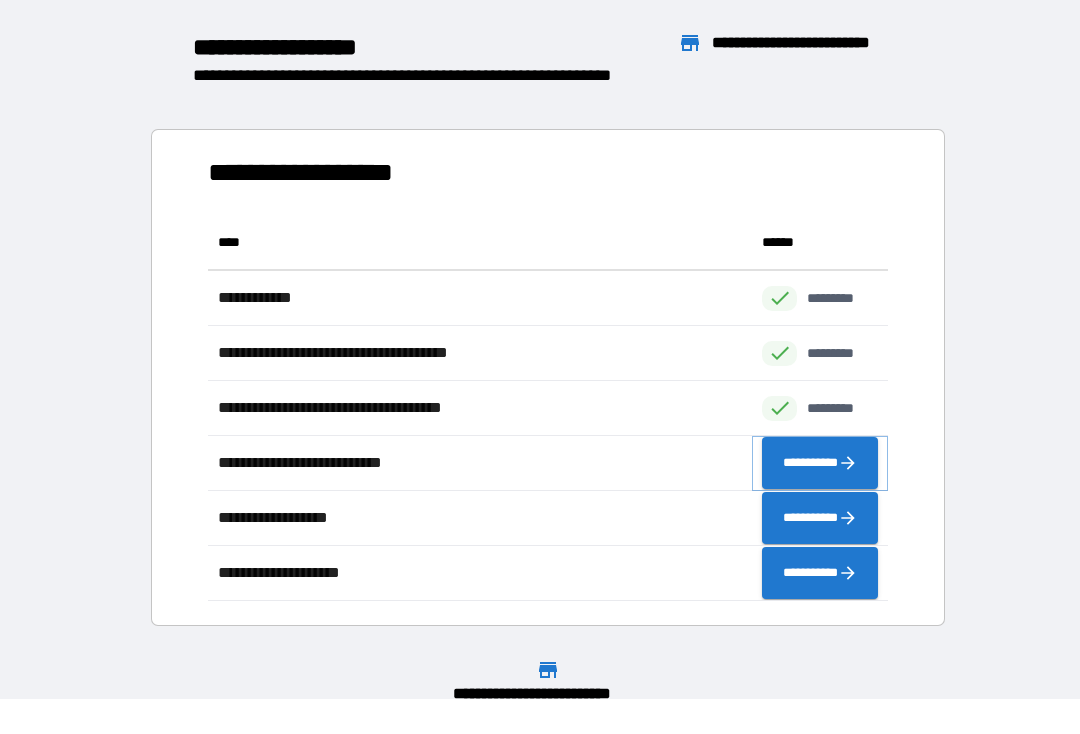 click 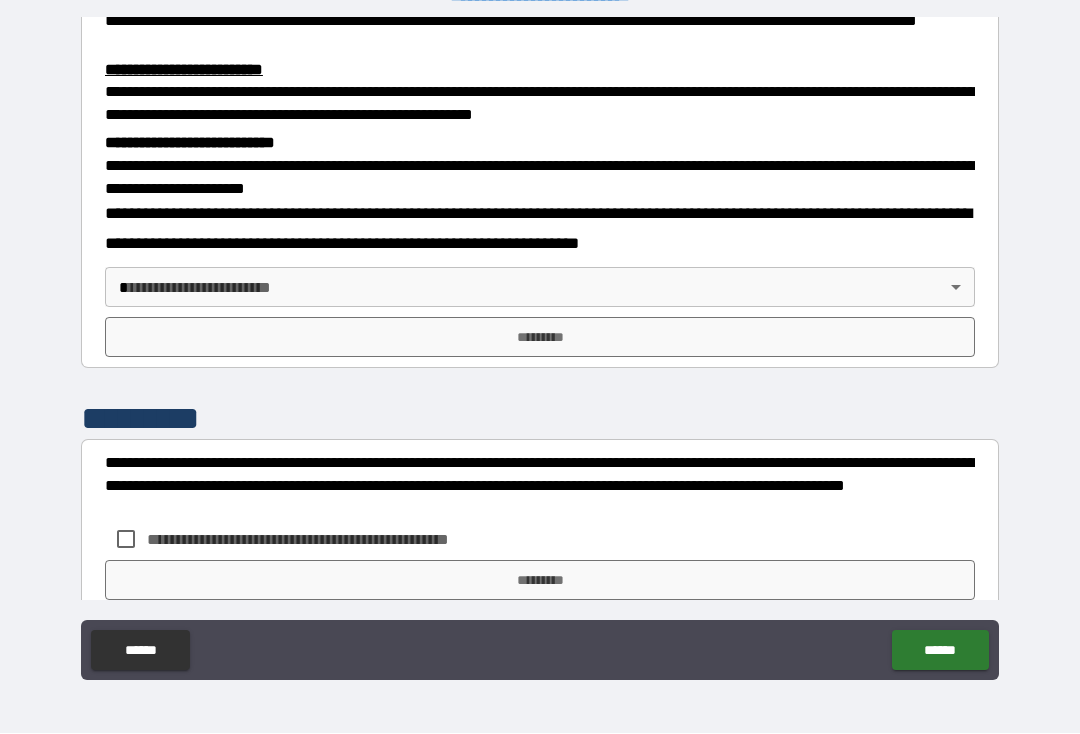 scroll, scrollTop: 556, scrollLeft: 0, axis: vertical 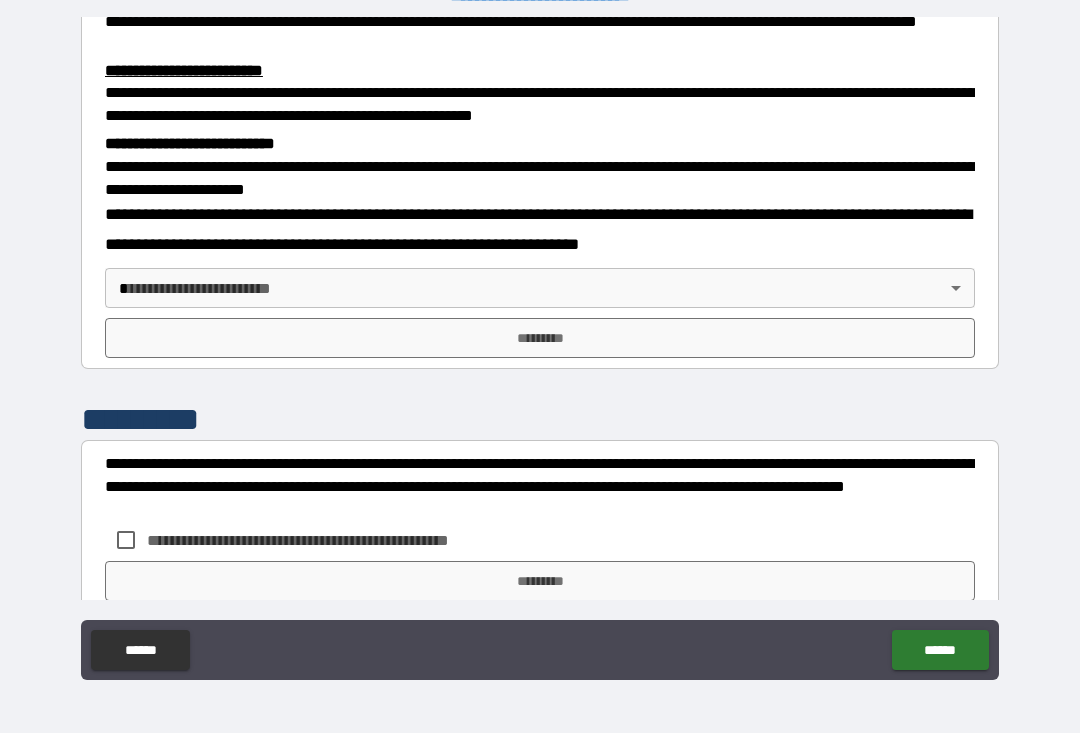 click on "**********" at bounding box center [540, 350] 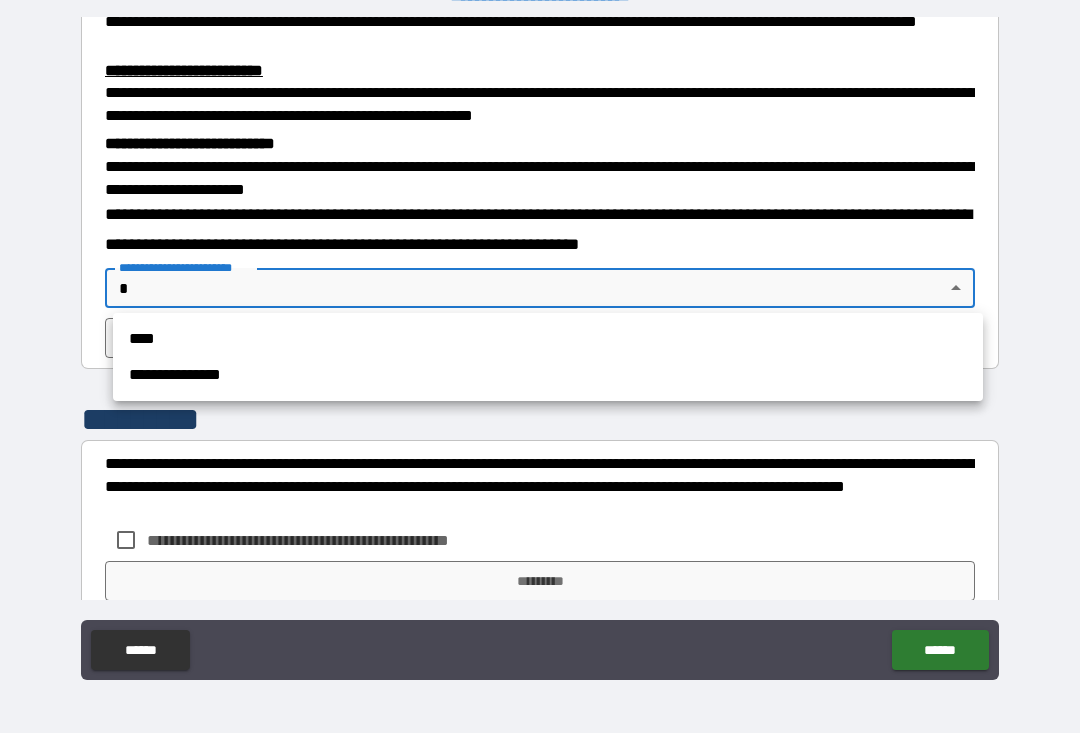 click on "**********" at bounding box center (548, 376) 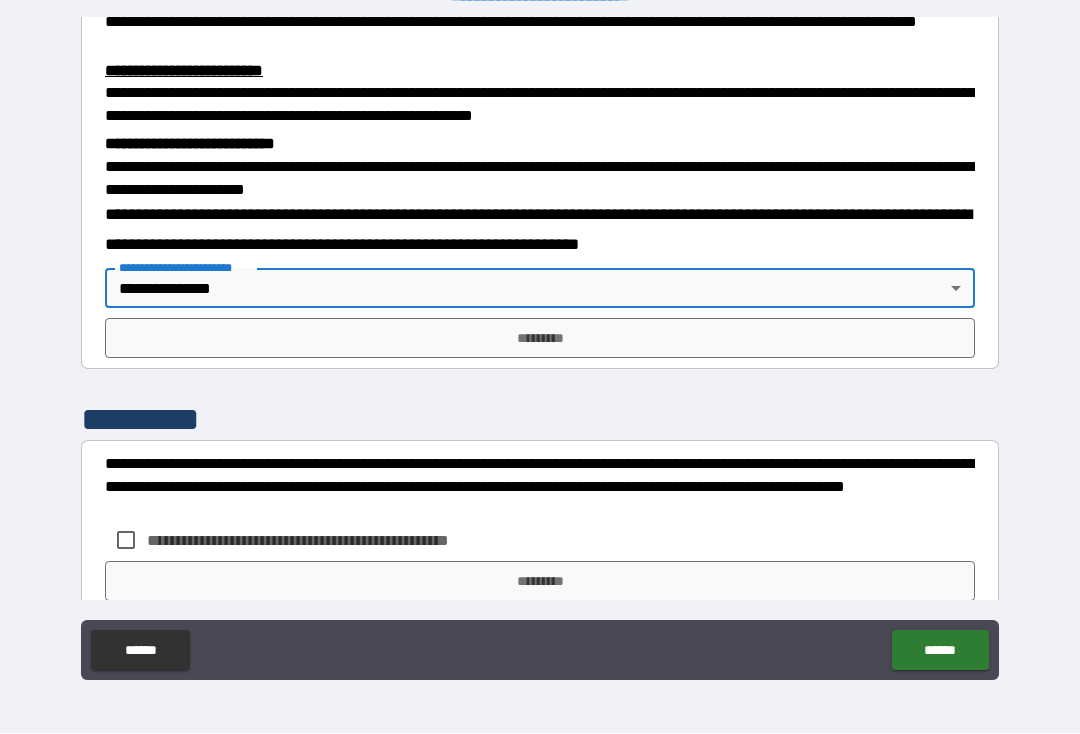click on "*********" at bounding box center [540, 339] 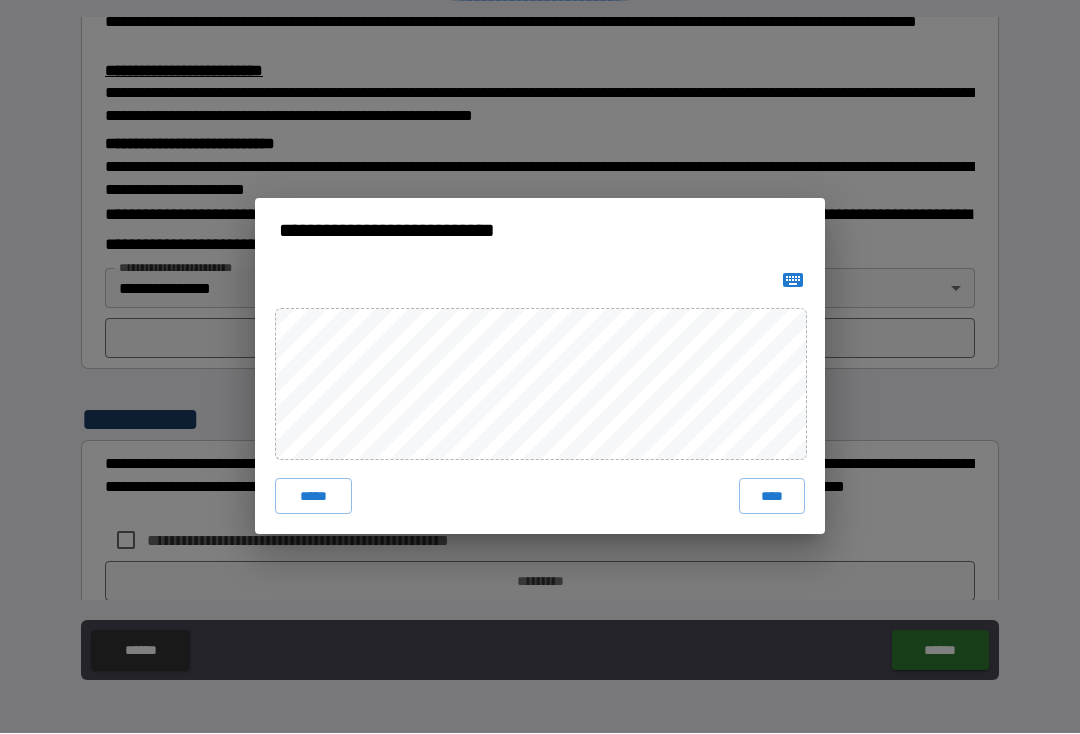 click on "****" at bounding box center [772, 497] 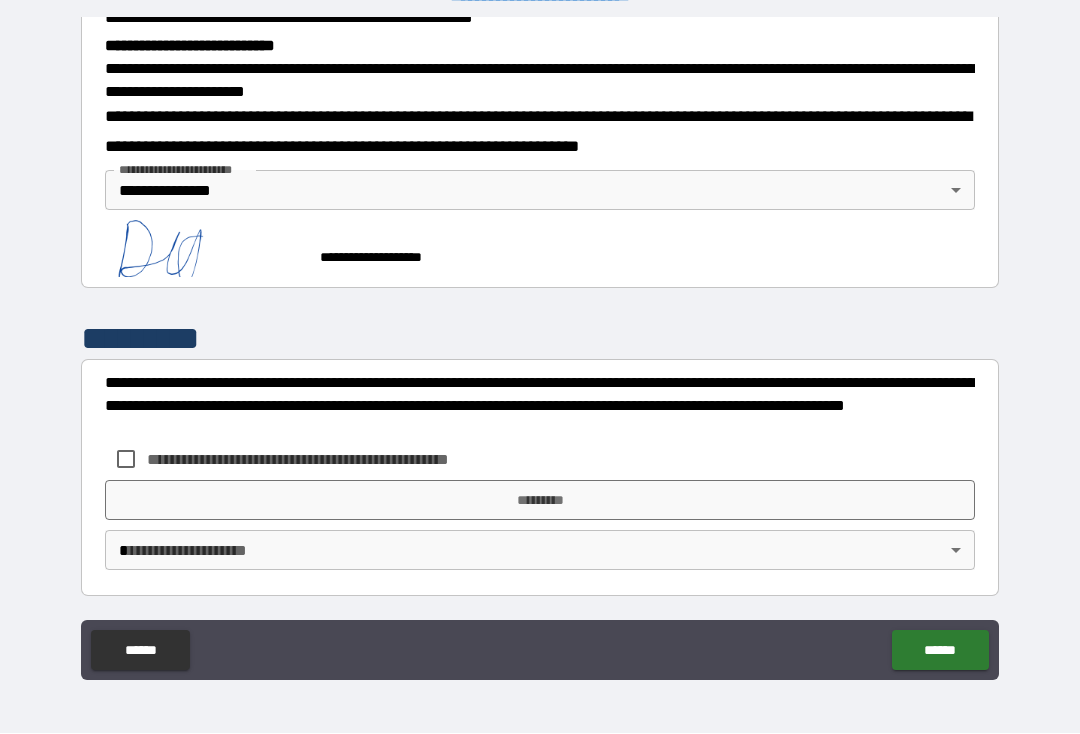 scroll, scrollTop: 653, scrollLeft: 0, axis: vertical 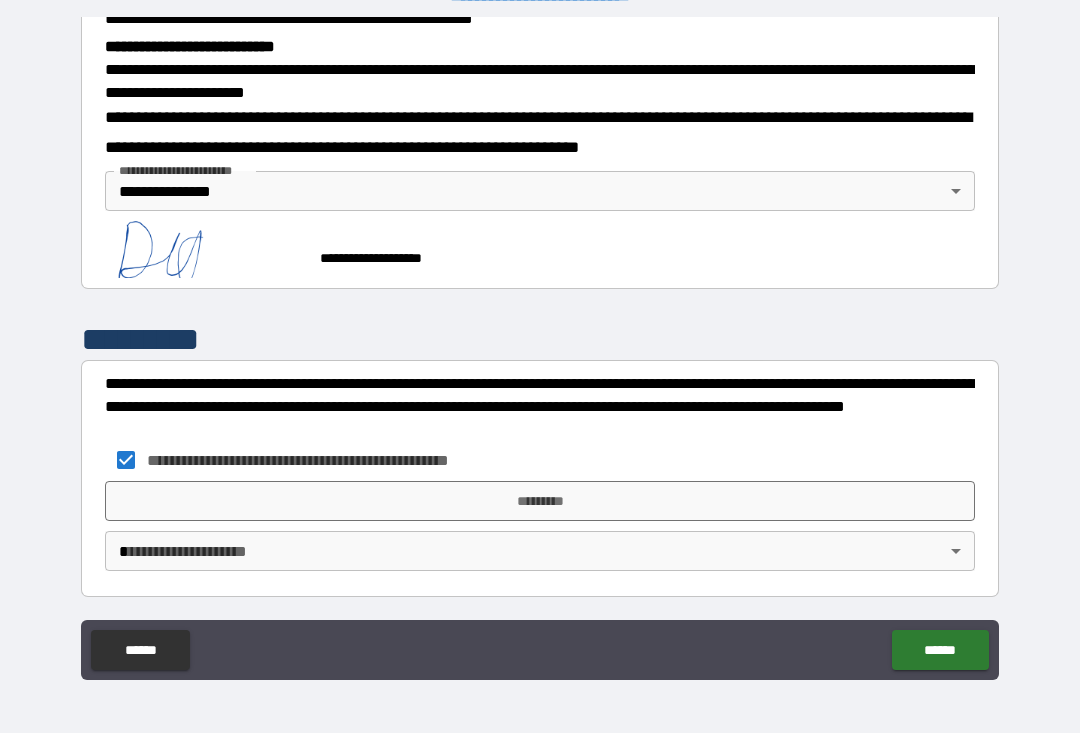 click on "*********" at bounding box center (540, 502) 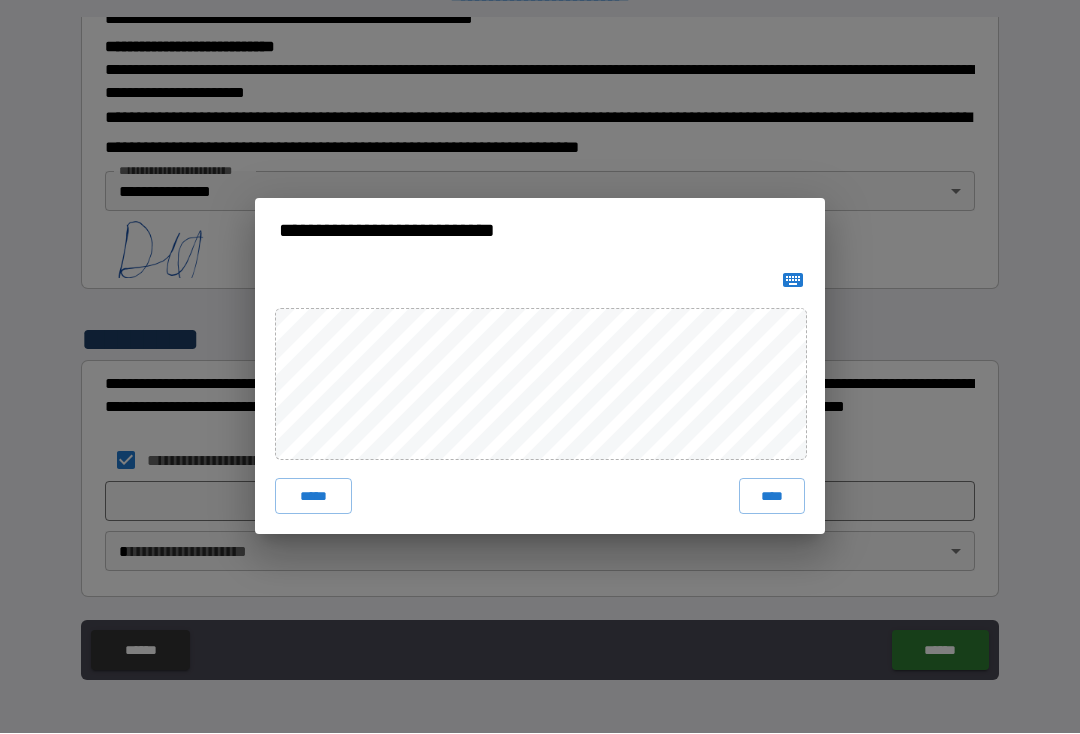 click on "****" at bounding box center (772, 497) 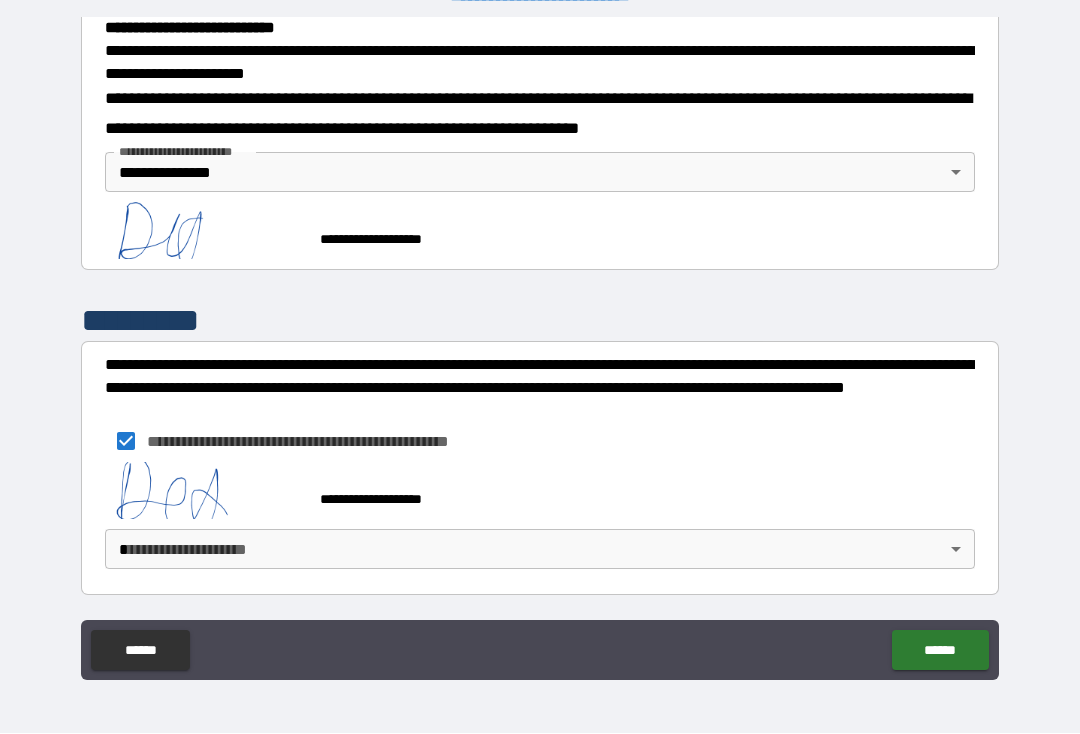 scroll, scrollTop: 670, scrollLeft: 0, axis: vertical 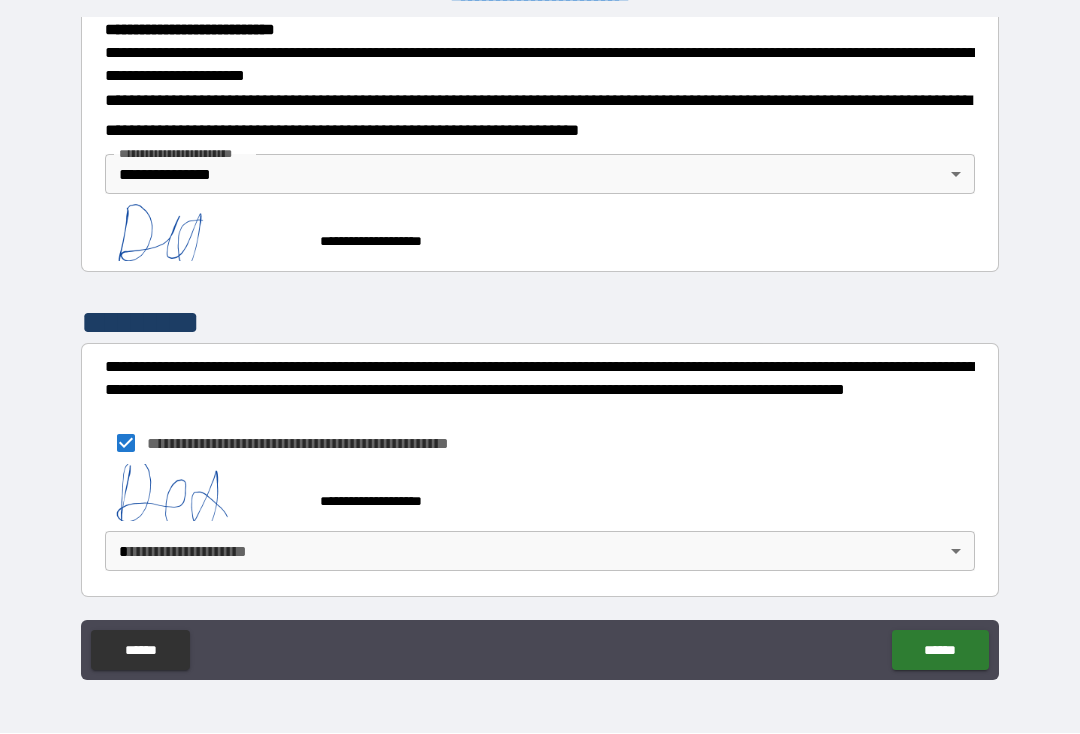 click on "******" at bounding box center [940, 651] 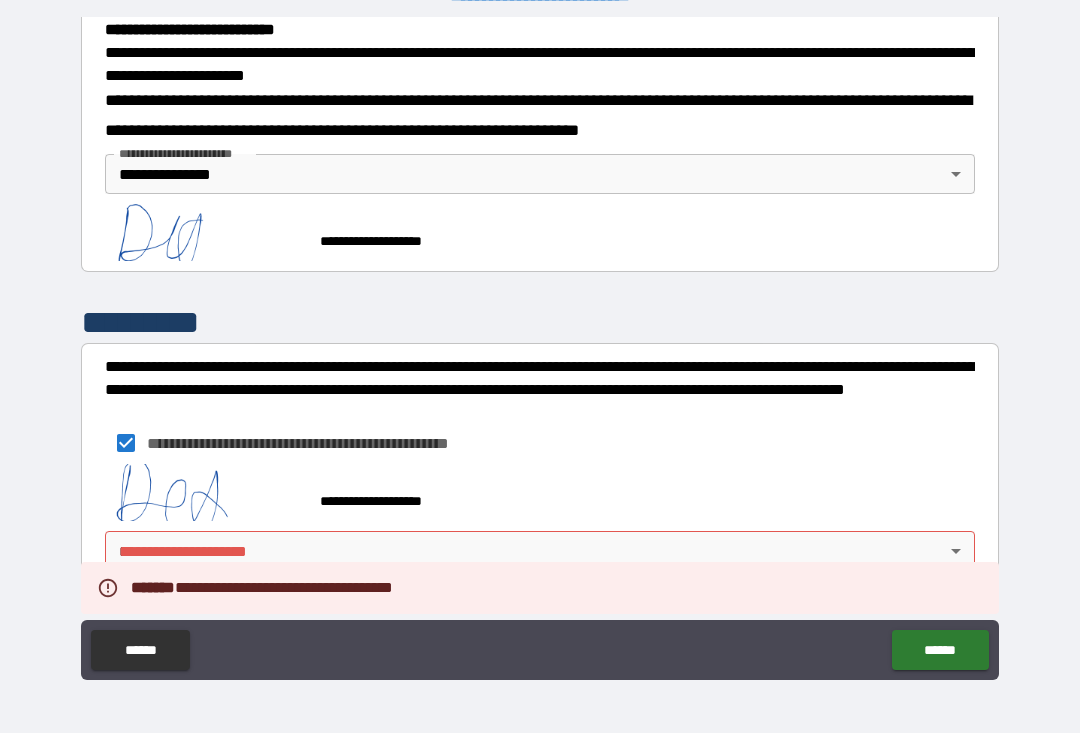 click on "**********" at bounding box center (540, 350) 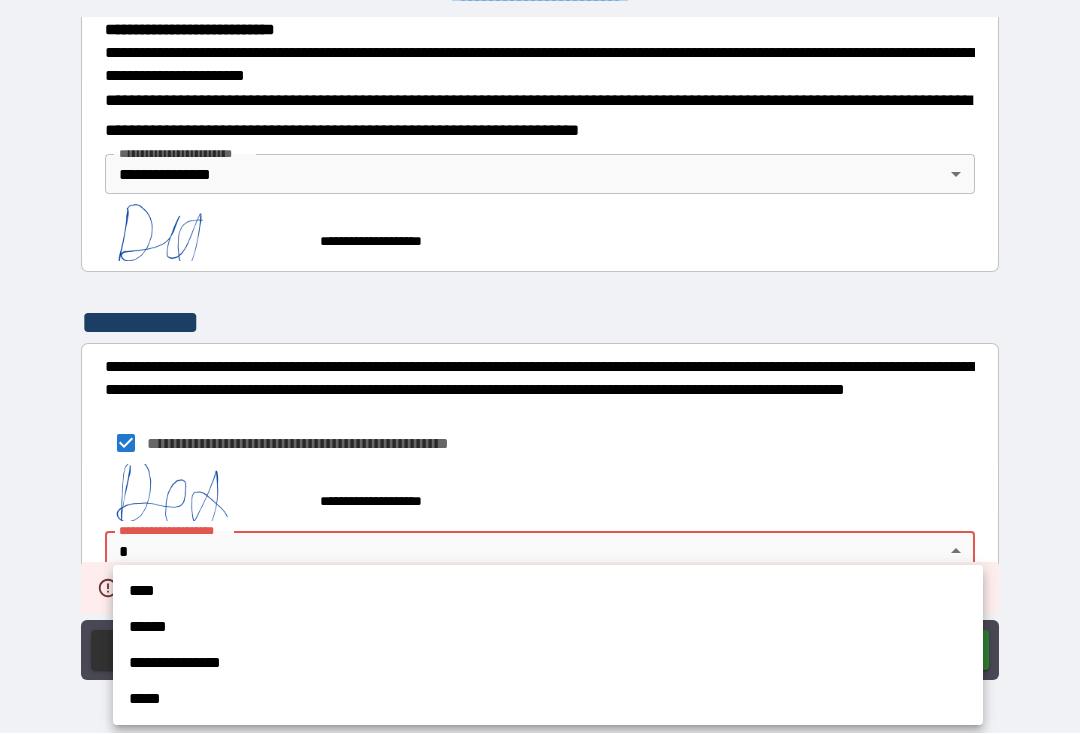 click on "**********" at bounding box center [548, 664] 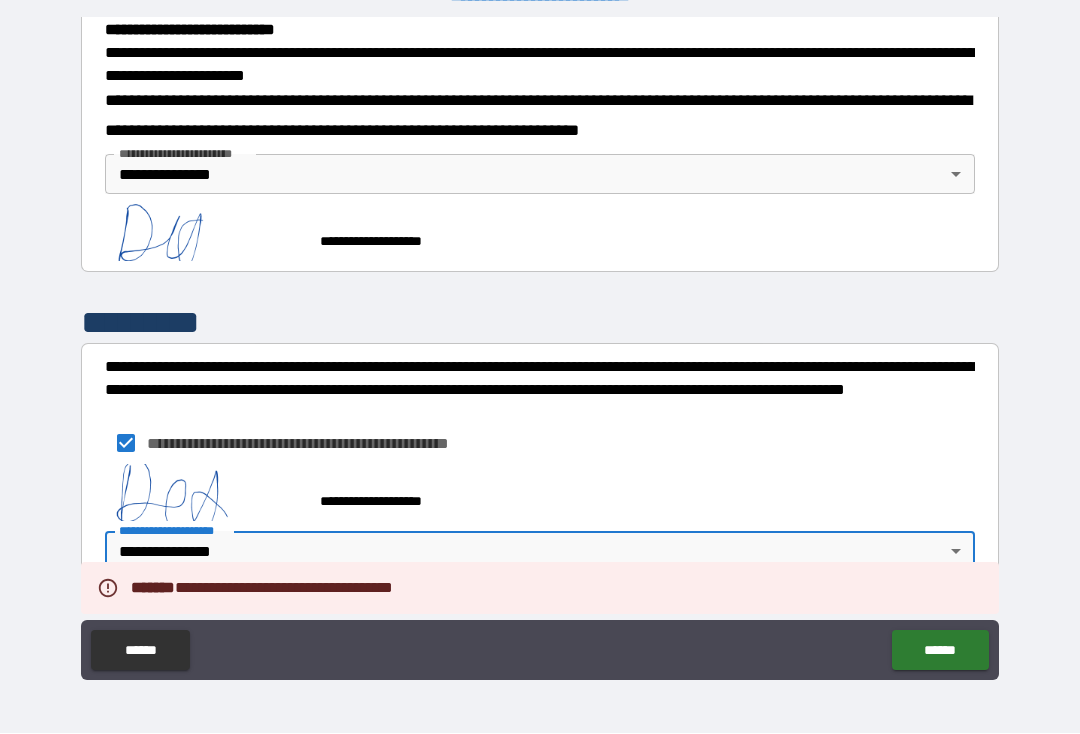 click on "******" at bounding box center [940, 651] 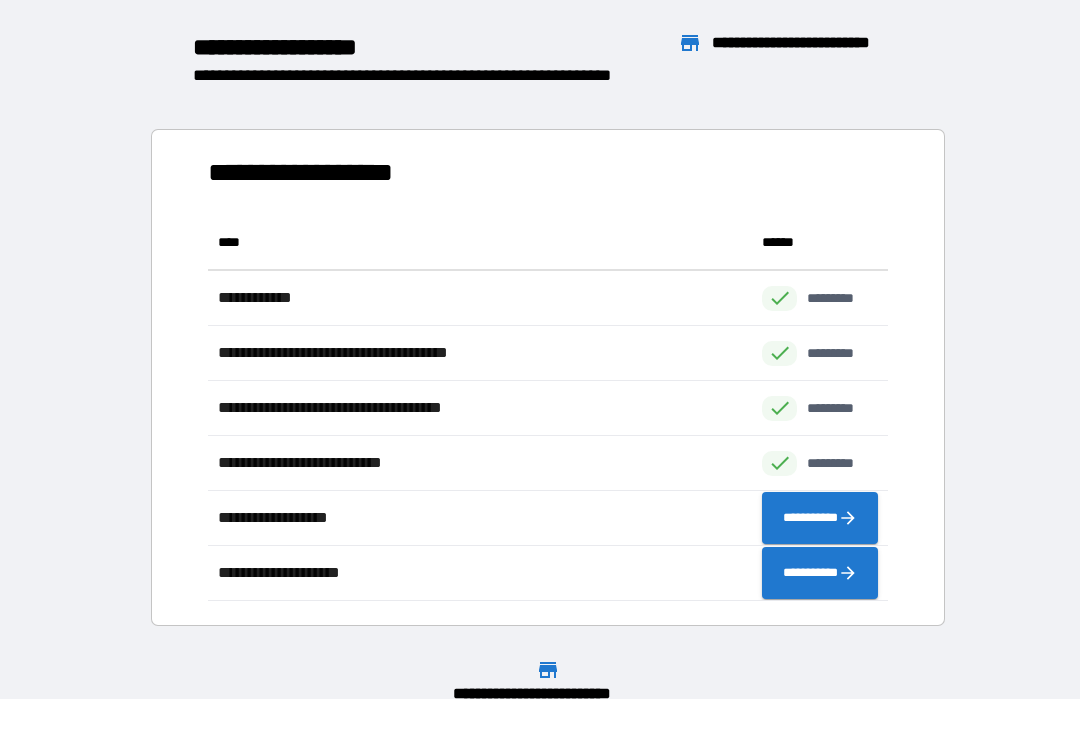 scroll, scrollTop: 1, scrollLeft: 1, axis: both 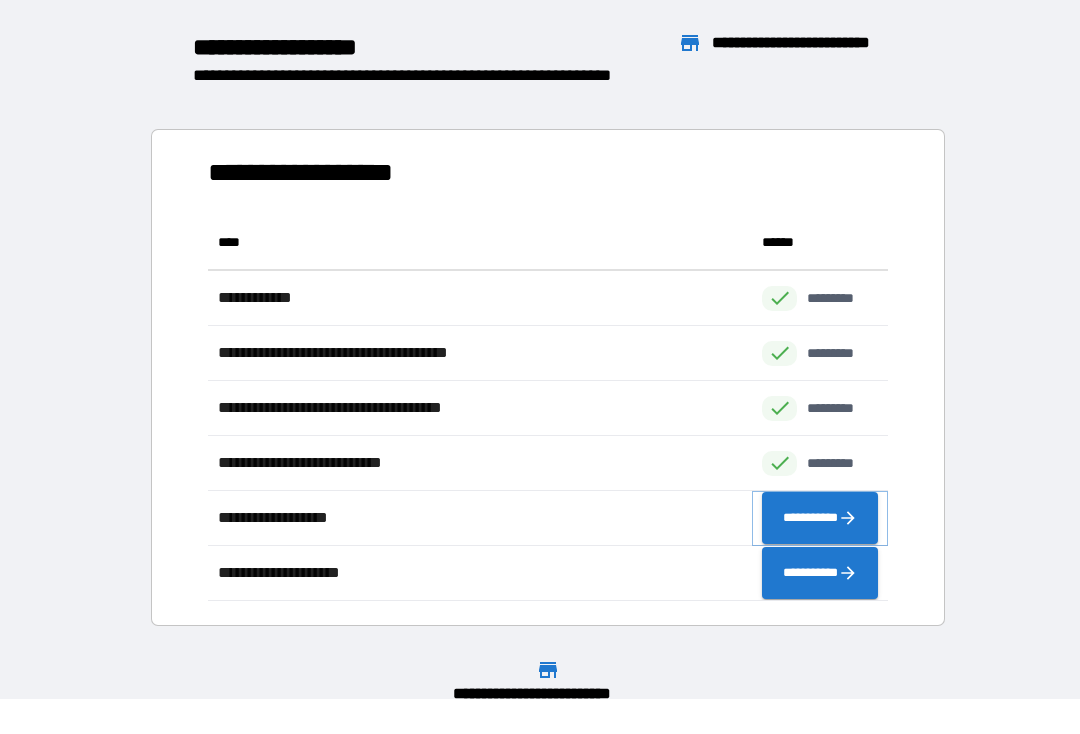 click on "**********" at bounding box center (820, 519) 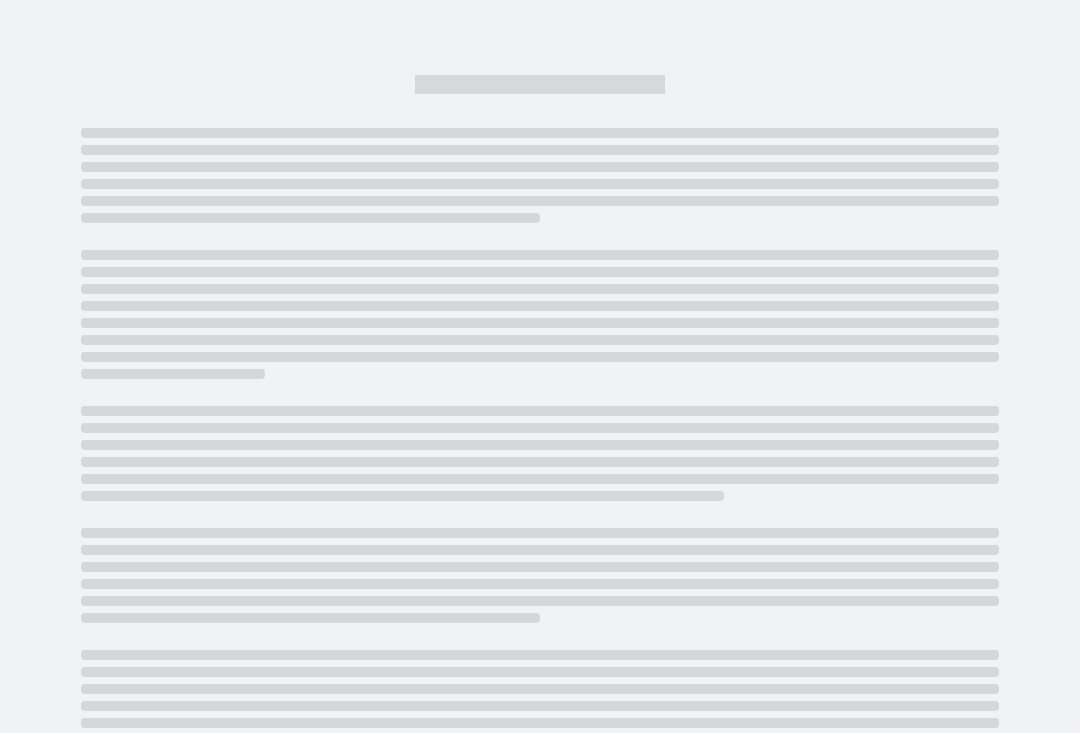 scroll, scrollTop: 0, scrollLeft: 0, axis: both 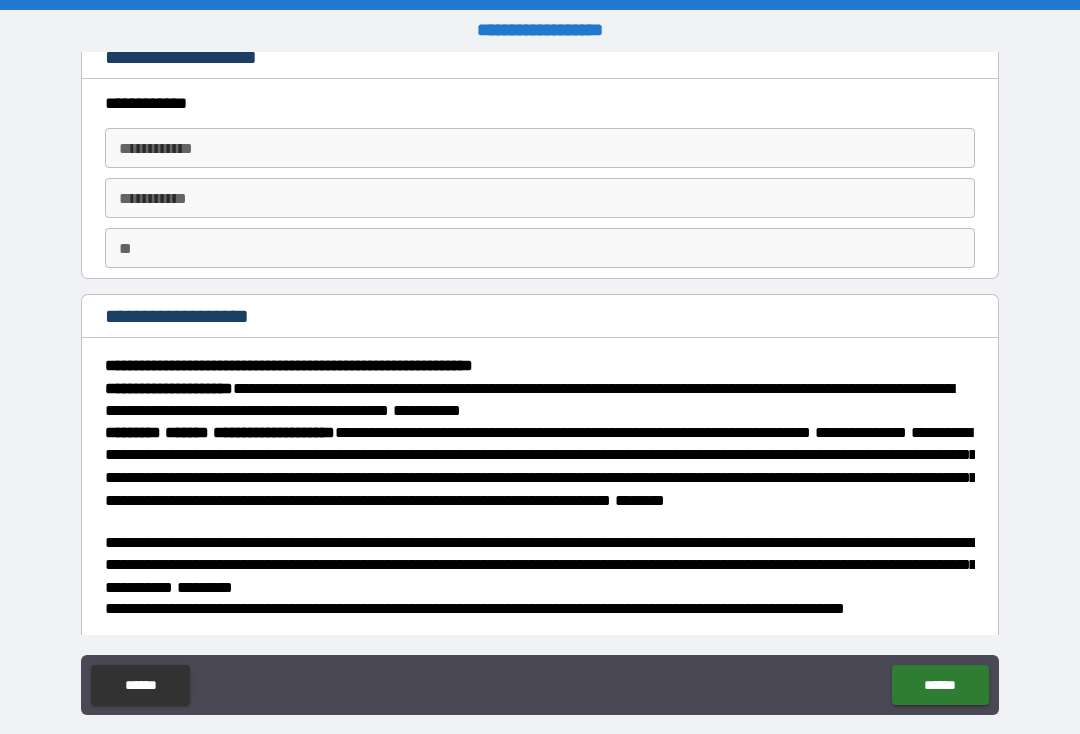 click on "**********" at bounding box center (540, 148) 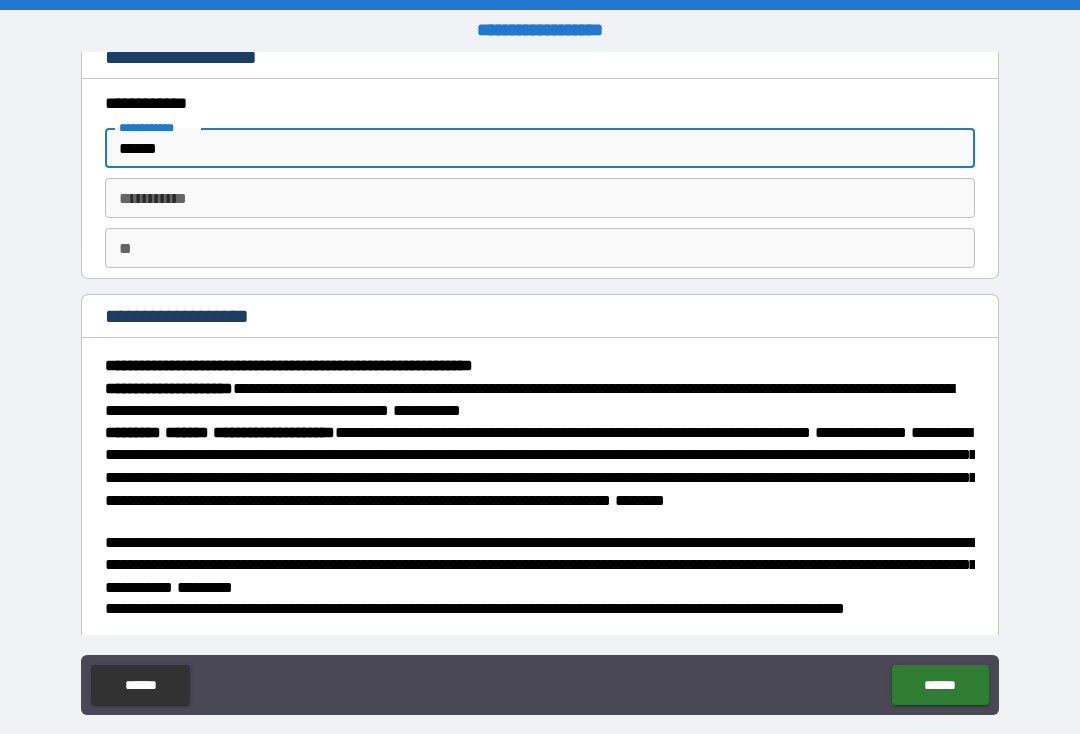 type on "******" 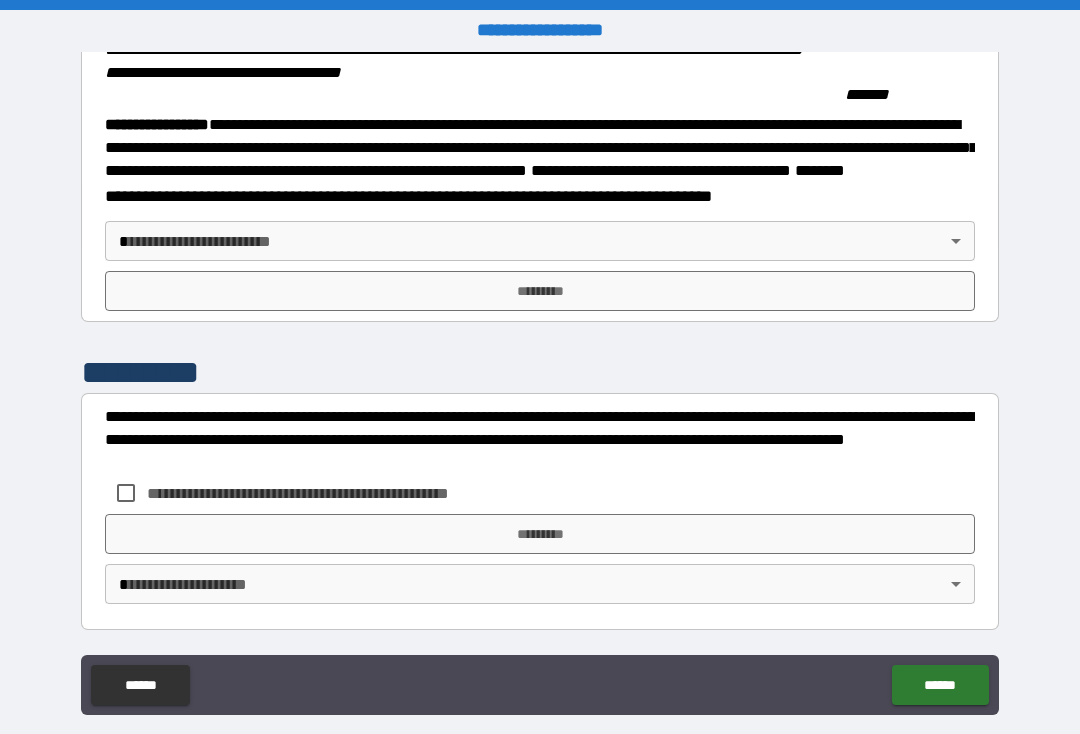 scroll, scrollTop: 2240, scrollLeft: 0, axis: vertical 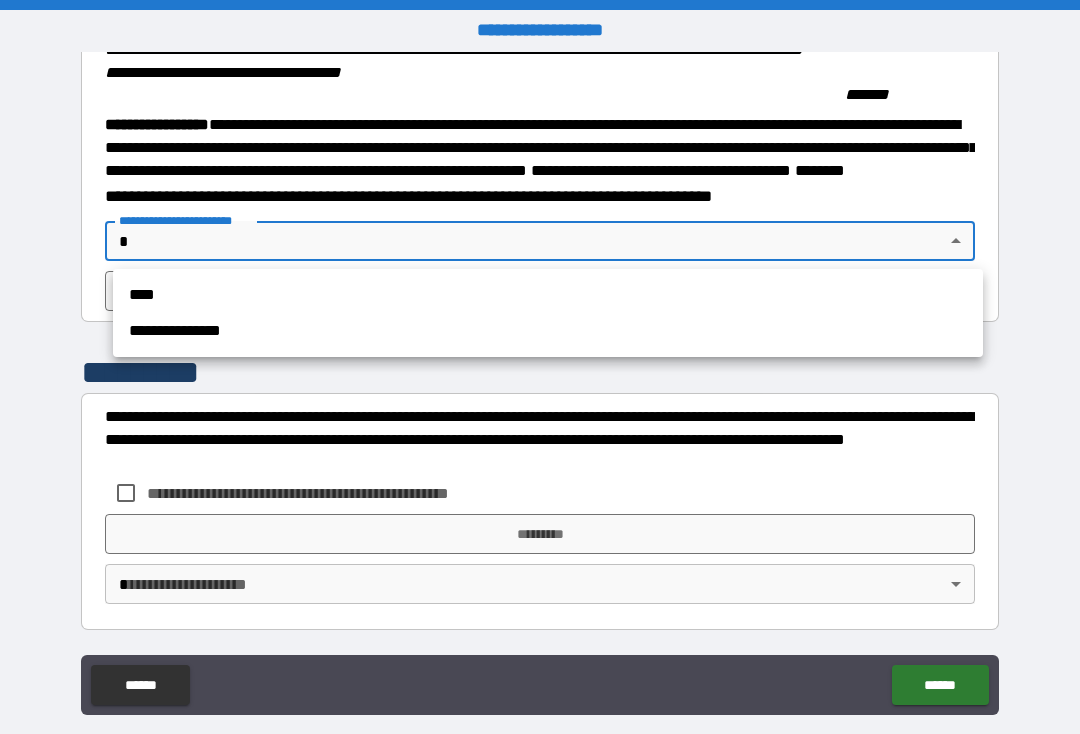 click on "**********" at bounding box center (548, 331) 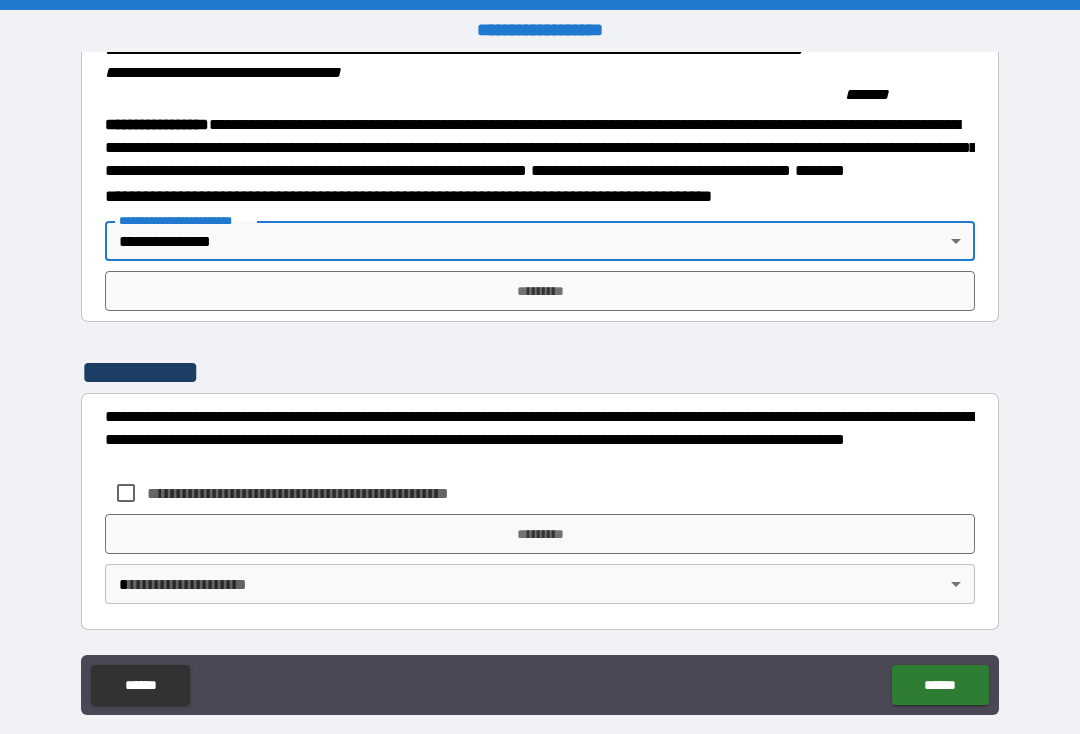click on "*********" at bounding box center [540, 291] 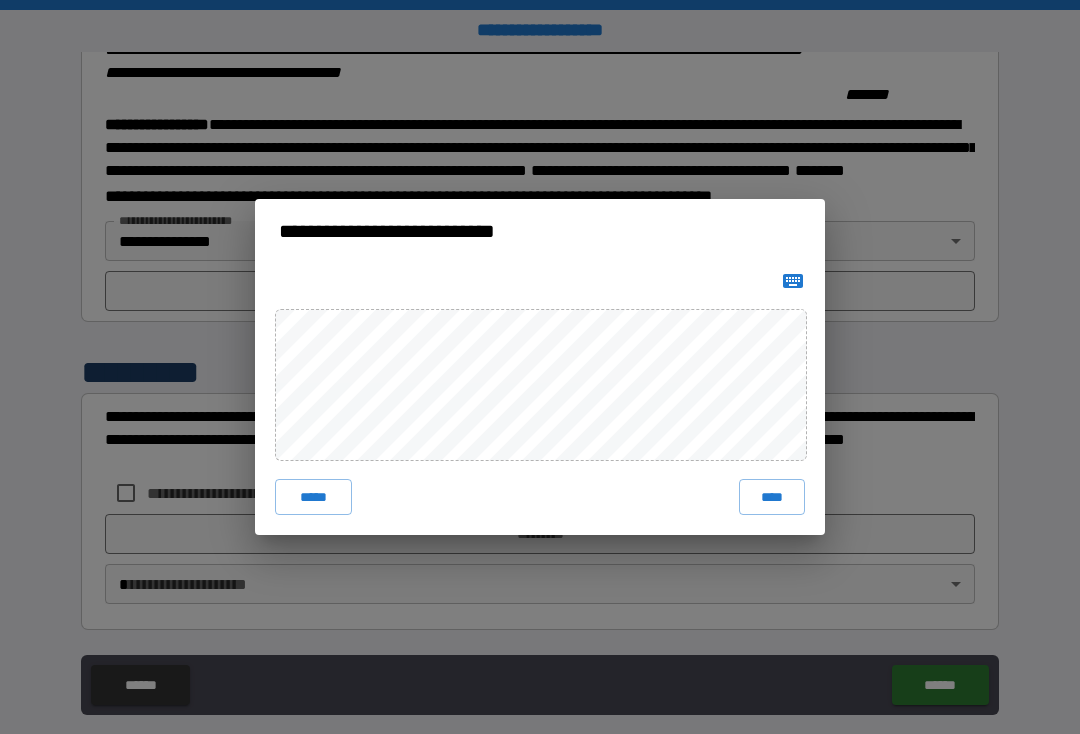 click on "****" at bounding box center [772, 497] 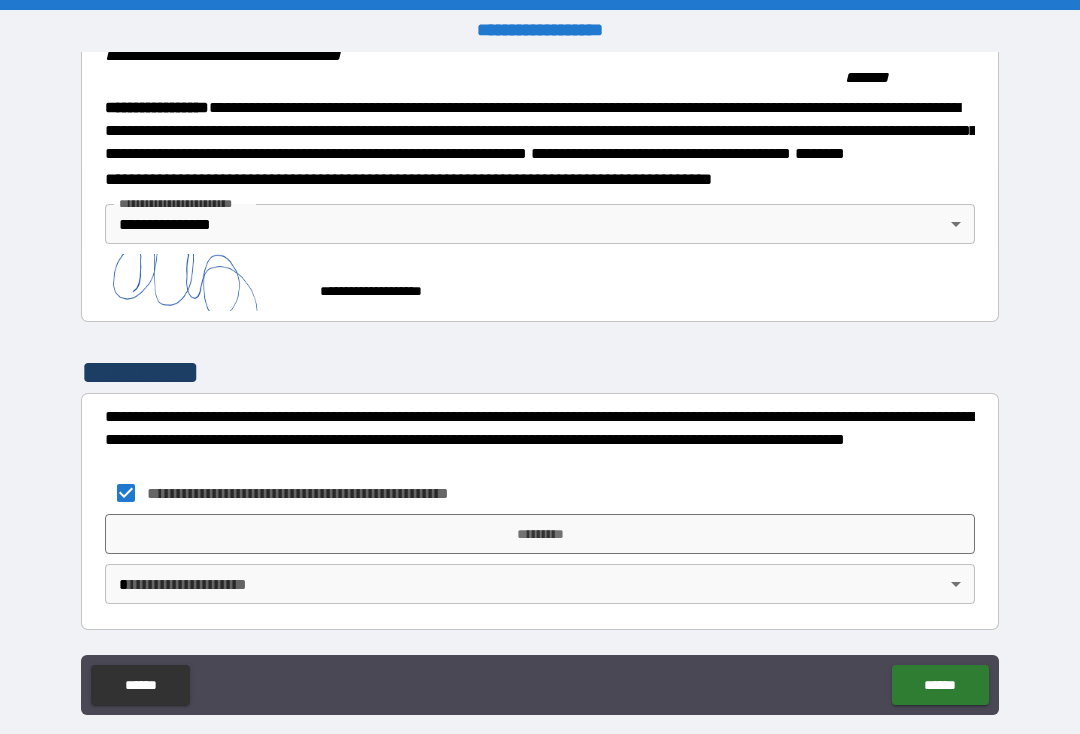 click on "*********" at bounding box center [540, 534] 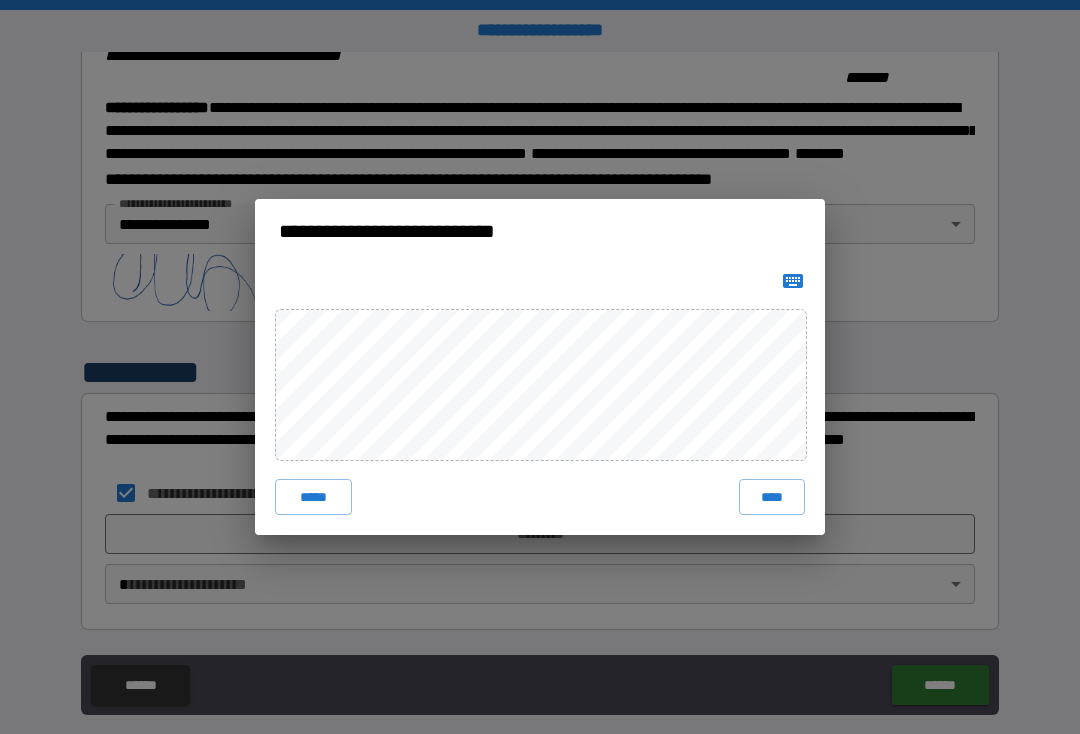 click on "****" at bounding box center (772, 497) 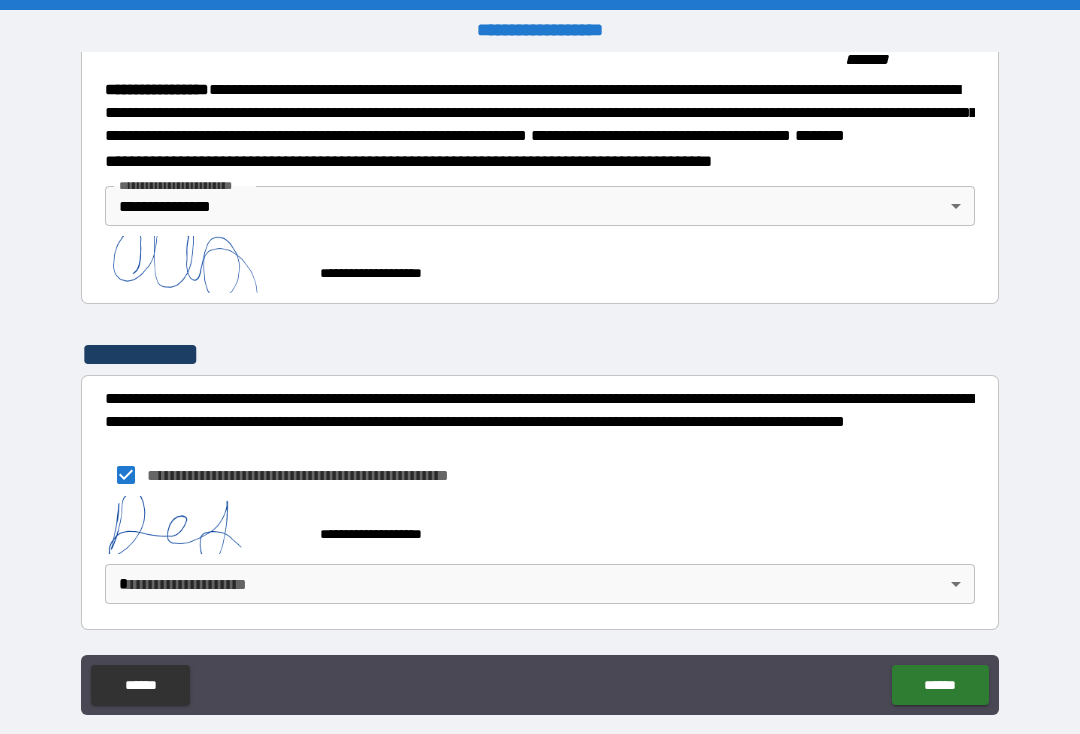 click on "**********" at bounding box center [540, 384] 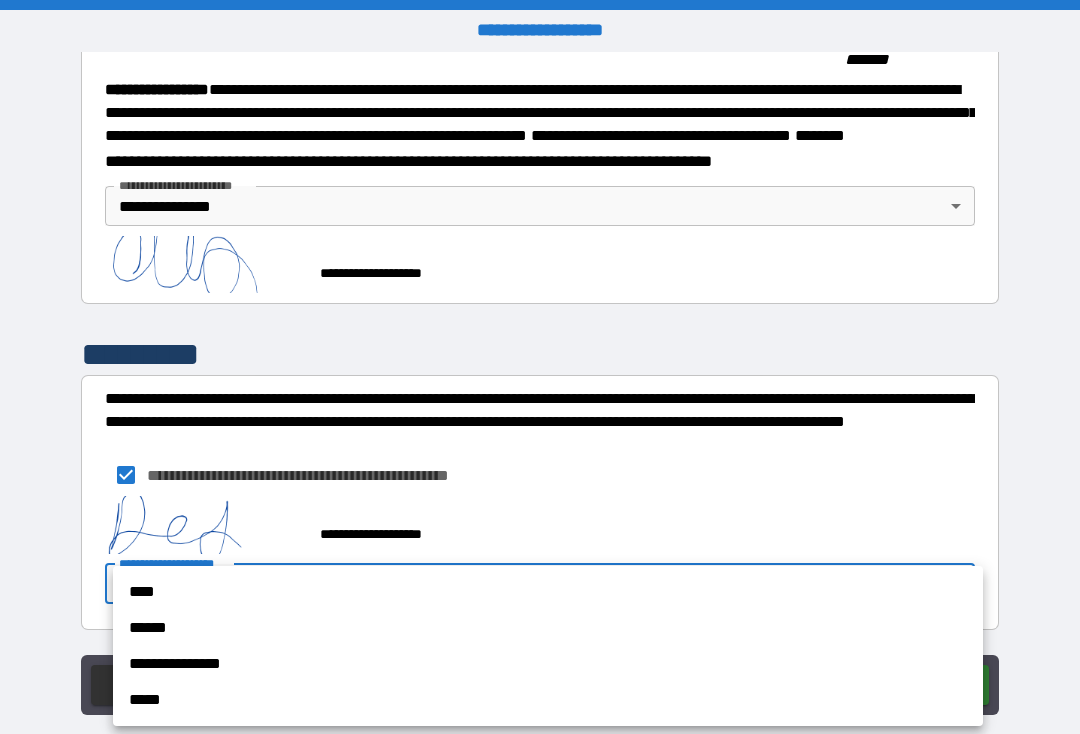 click on "**********" at bounding box center [548, 664] 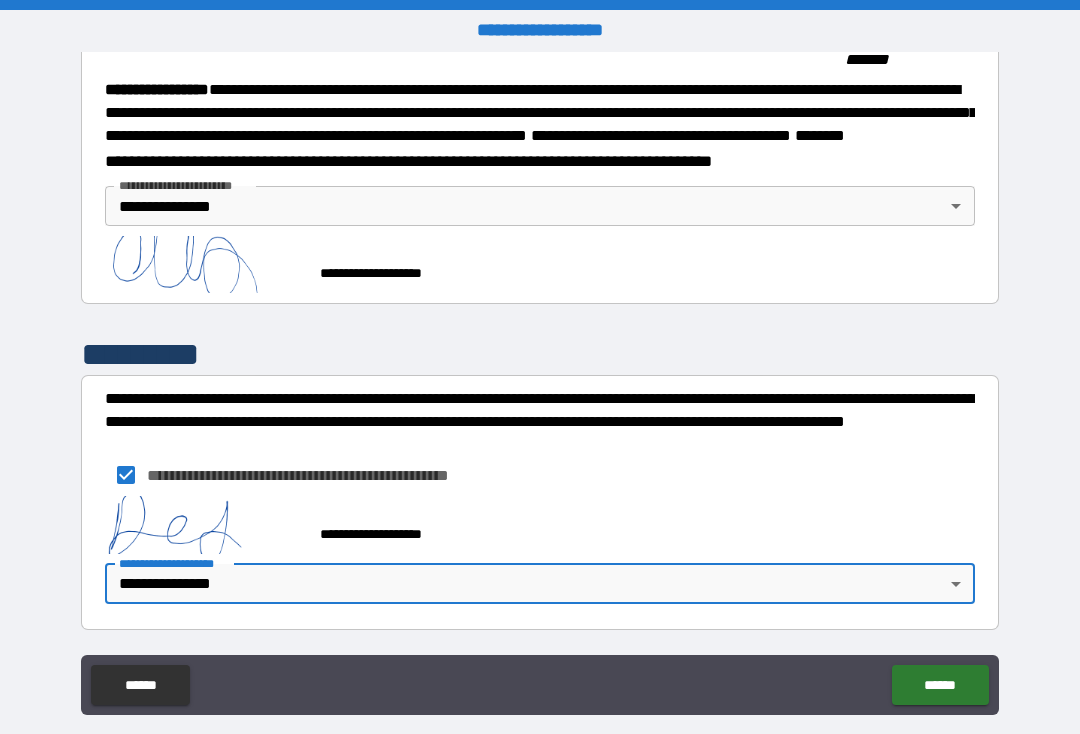 scroll, scrollTop: 2274, scrollLeft: 0, axis: vertical 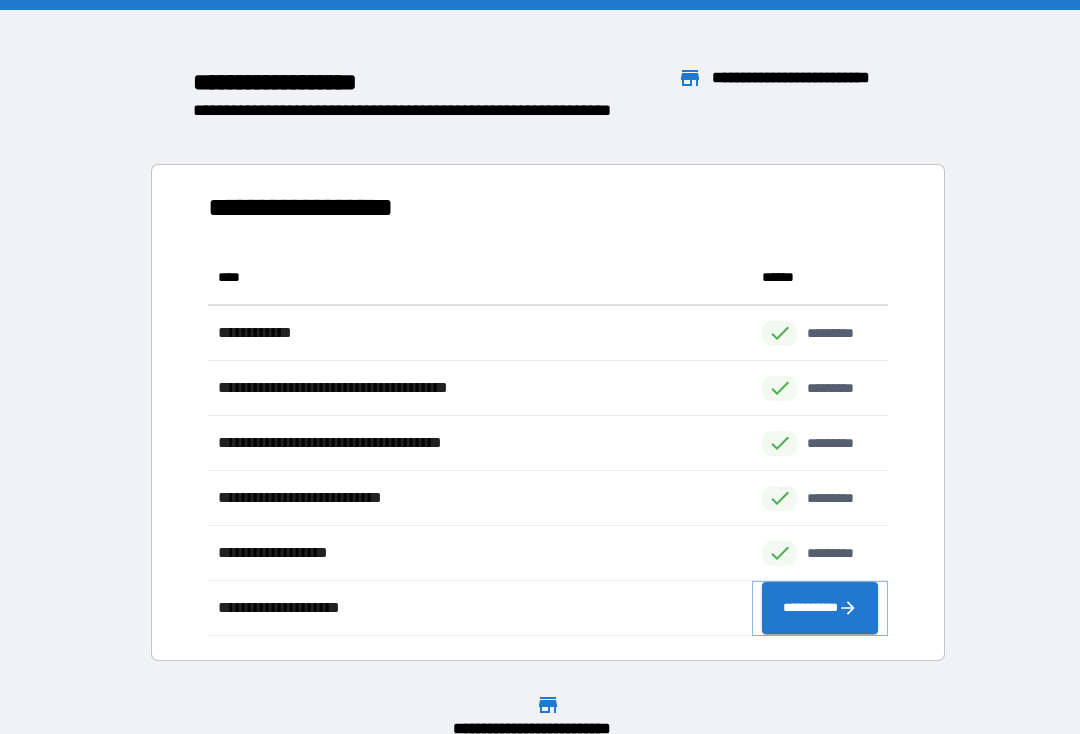 click on "**********" at bounding box center [820, 608] 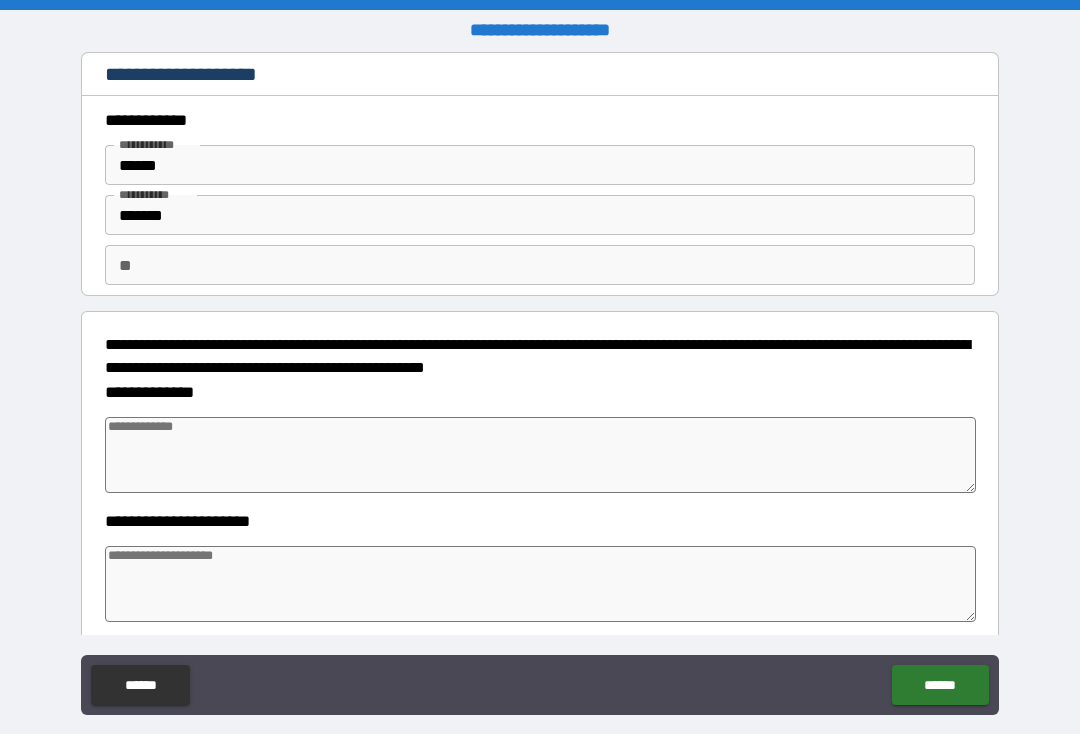 type on "*" 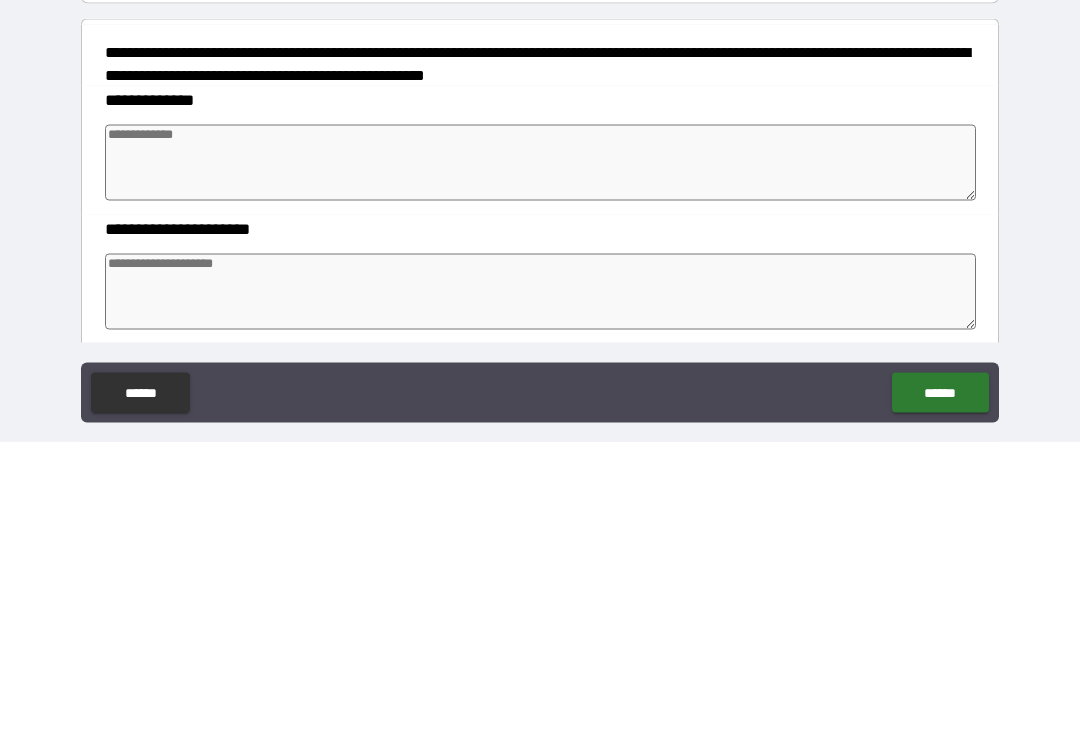 type on "*" 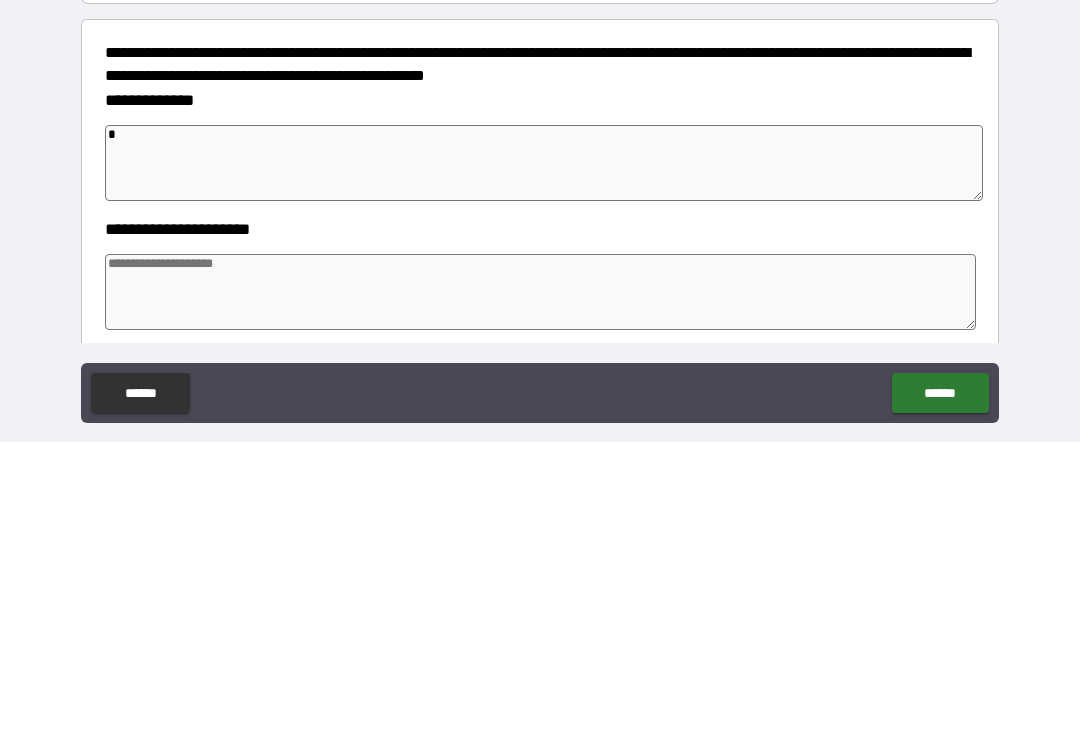 type on "*" 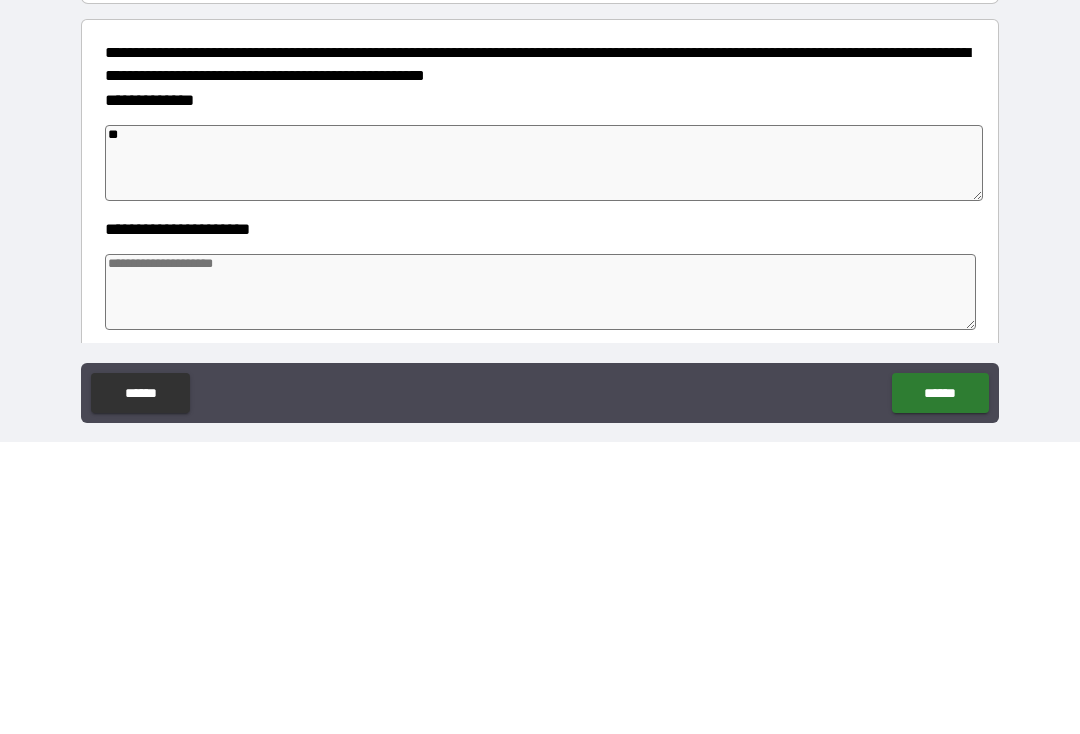 type on "***" 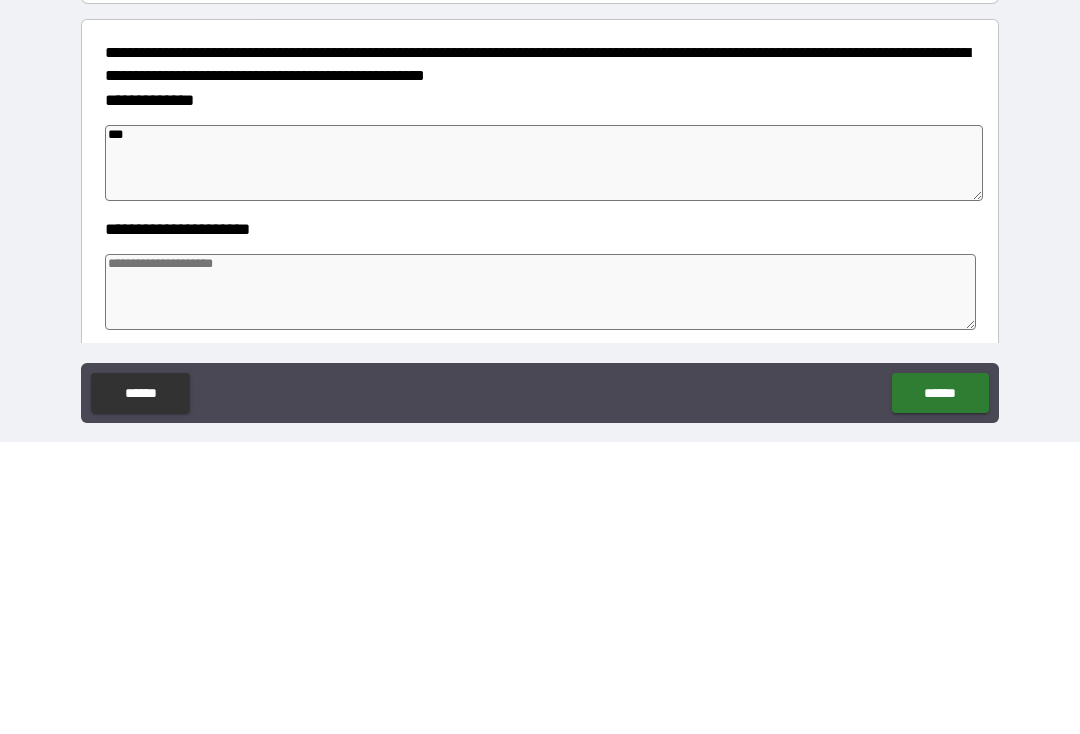 type on "*" 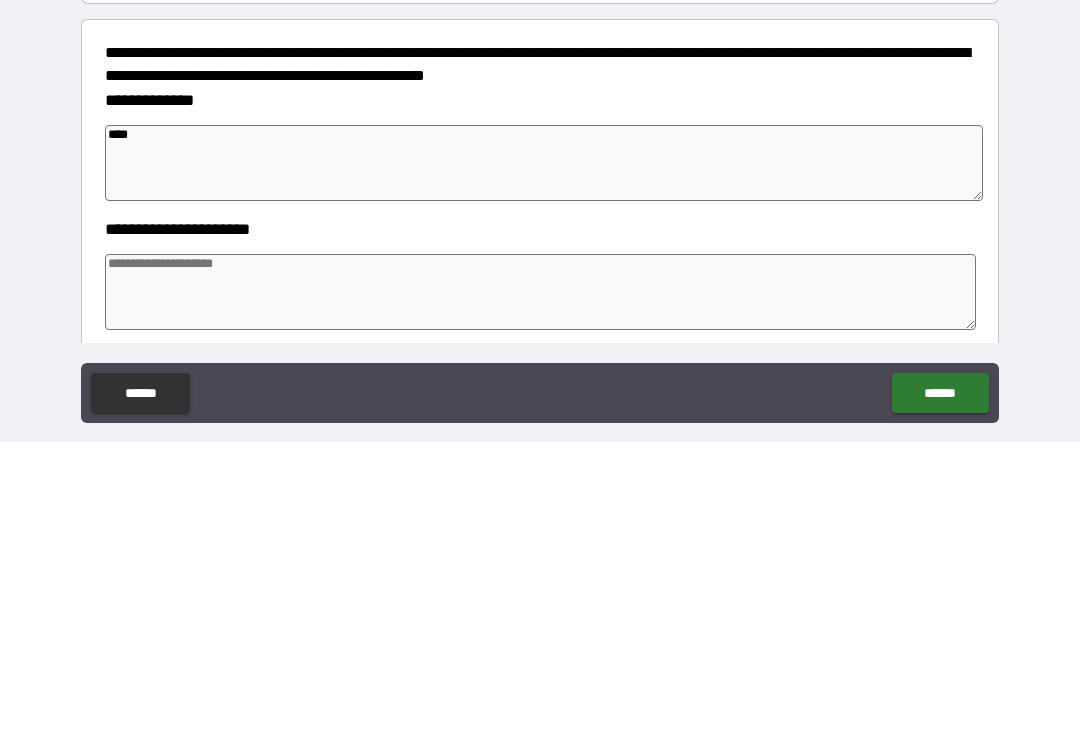 type on "*" 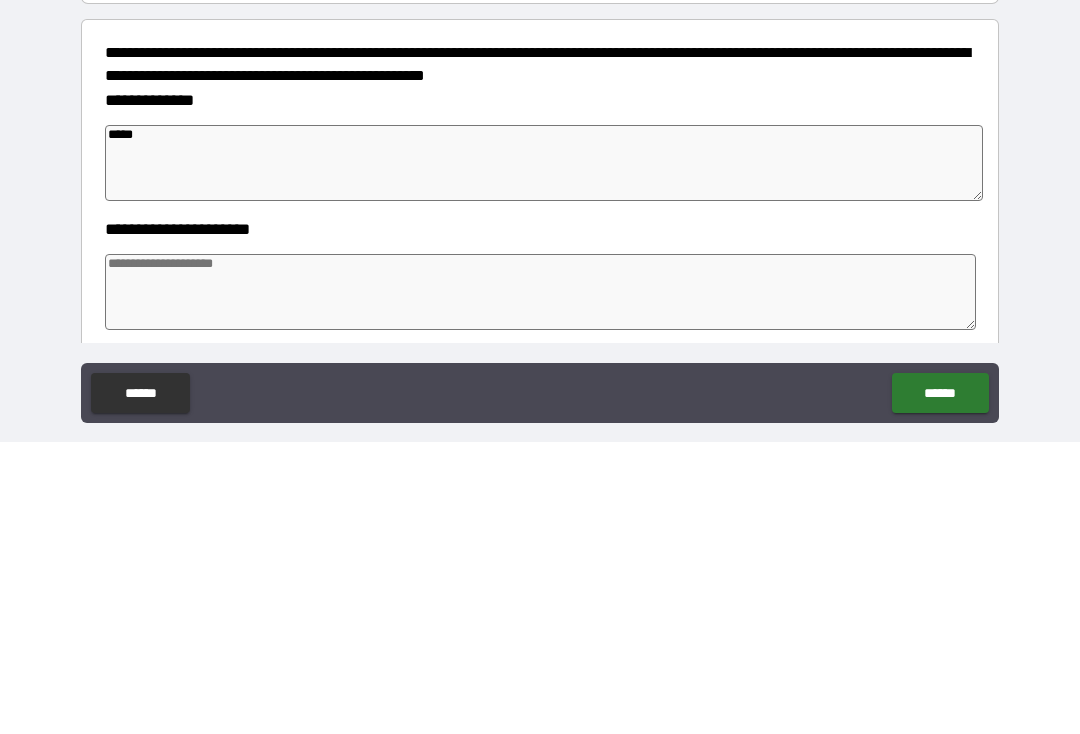 type on "*" 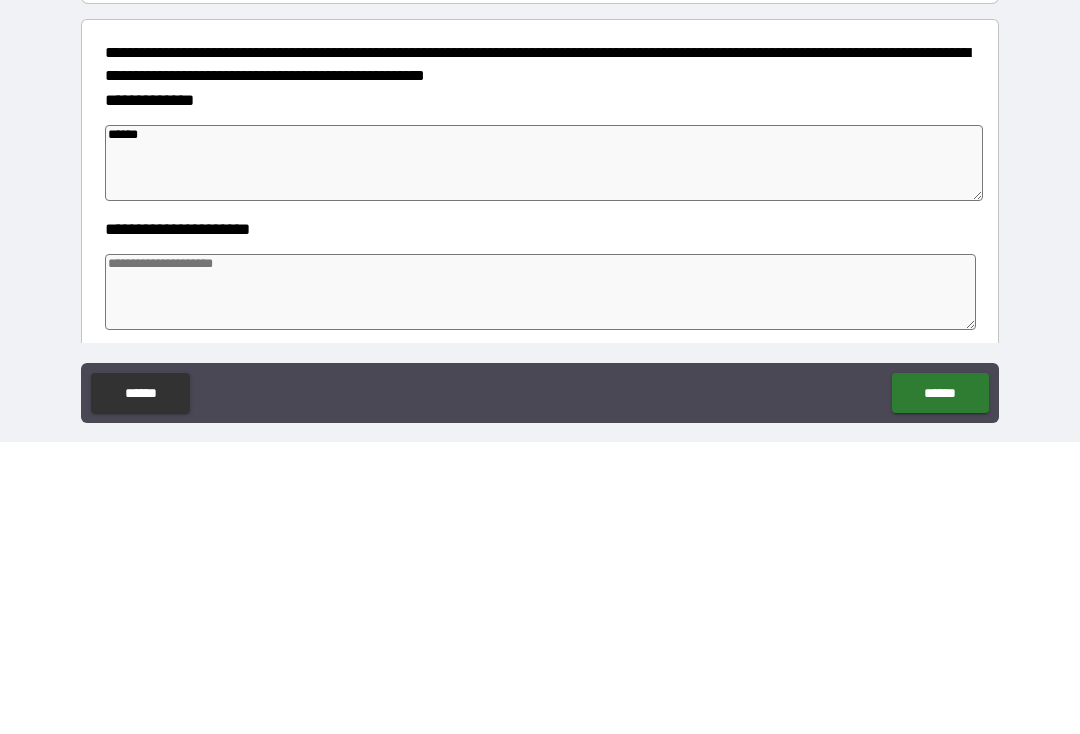 type on "*******" 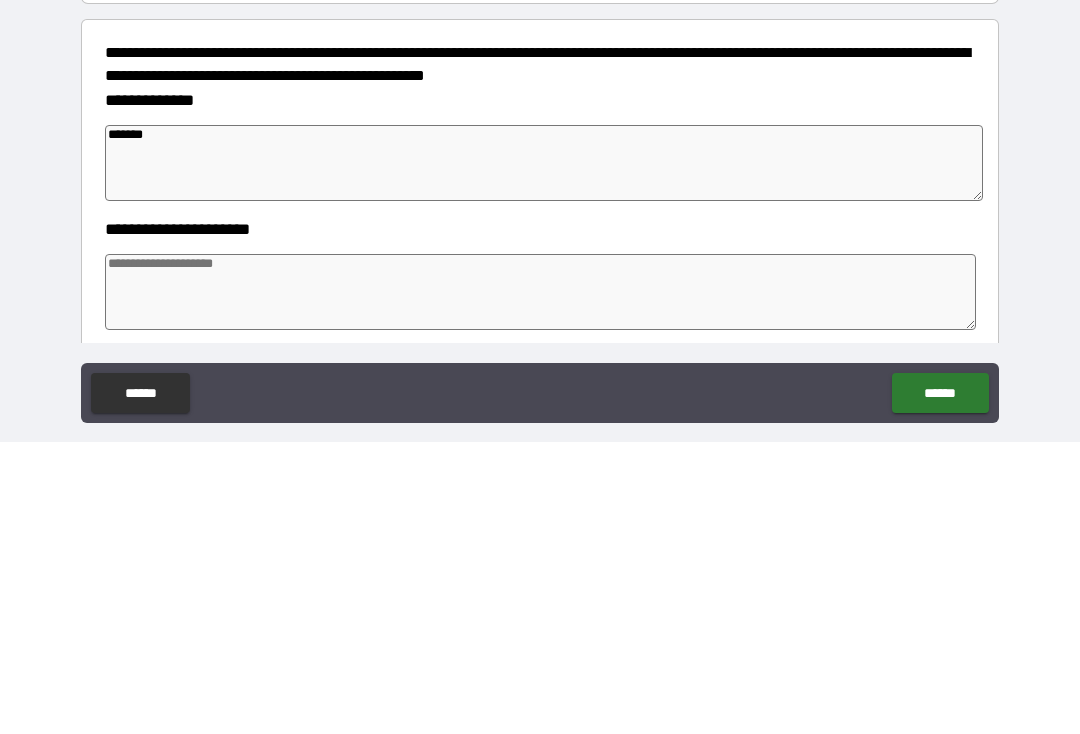 type on "*" 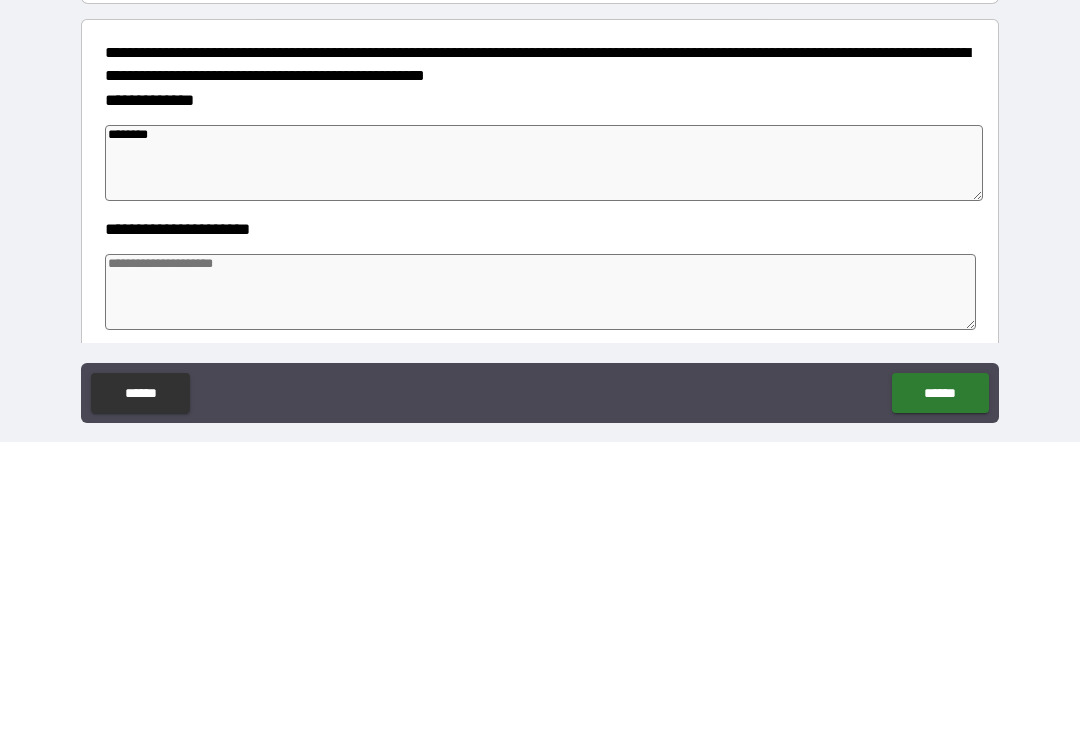 type on "*" 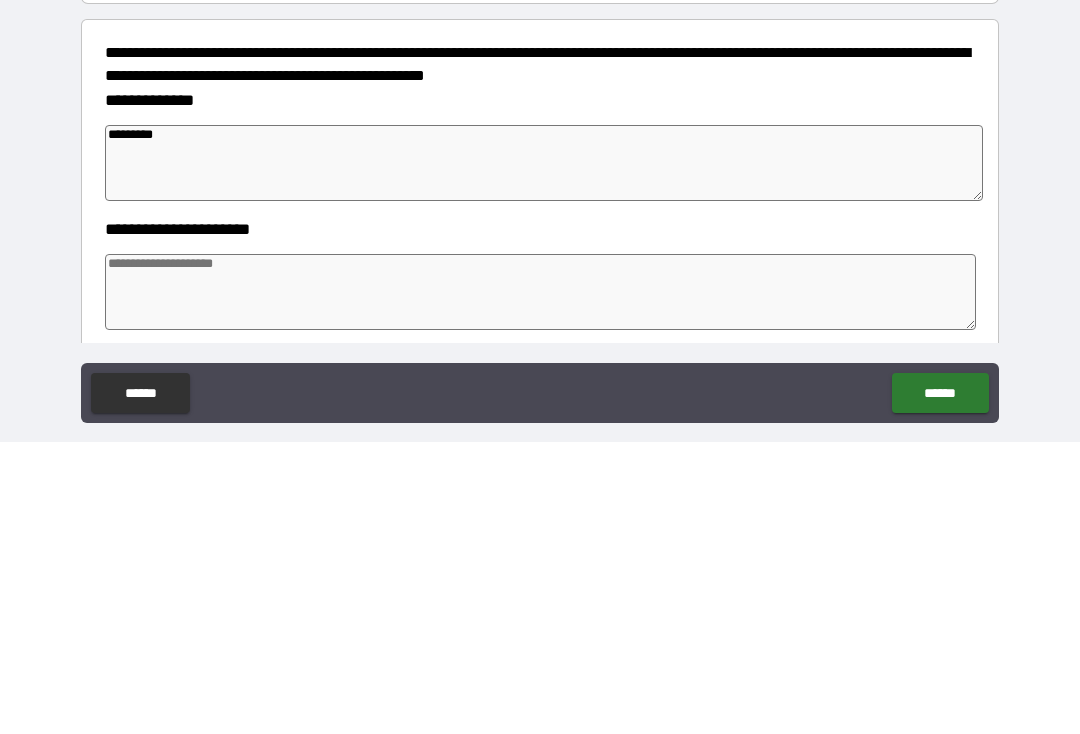 type on "*" 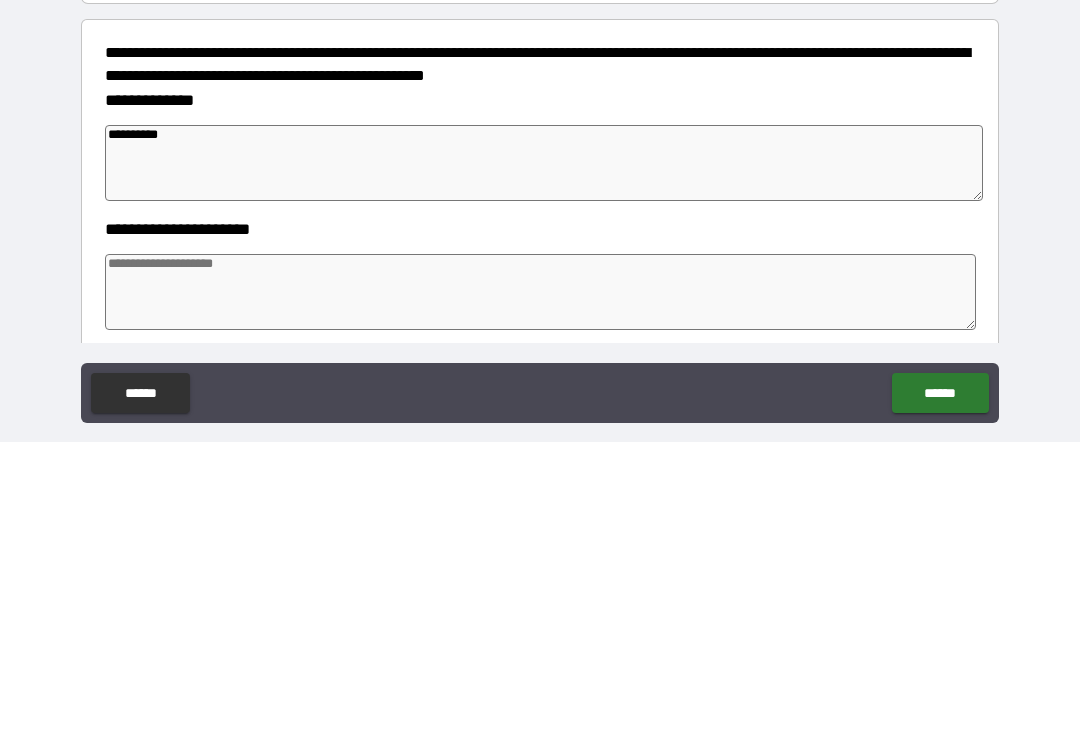 type on "*" 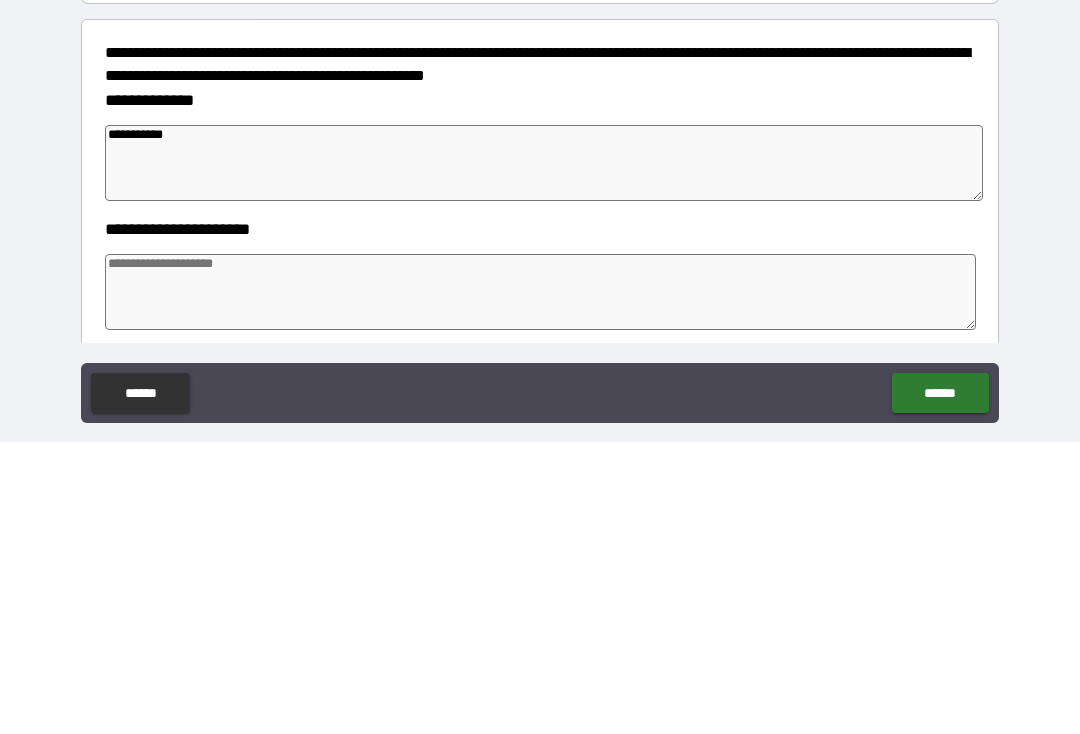 type on "*" 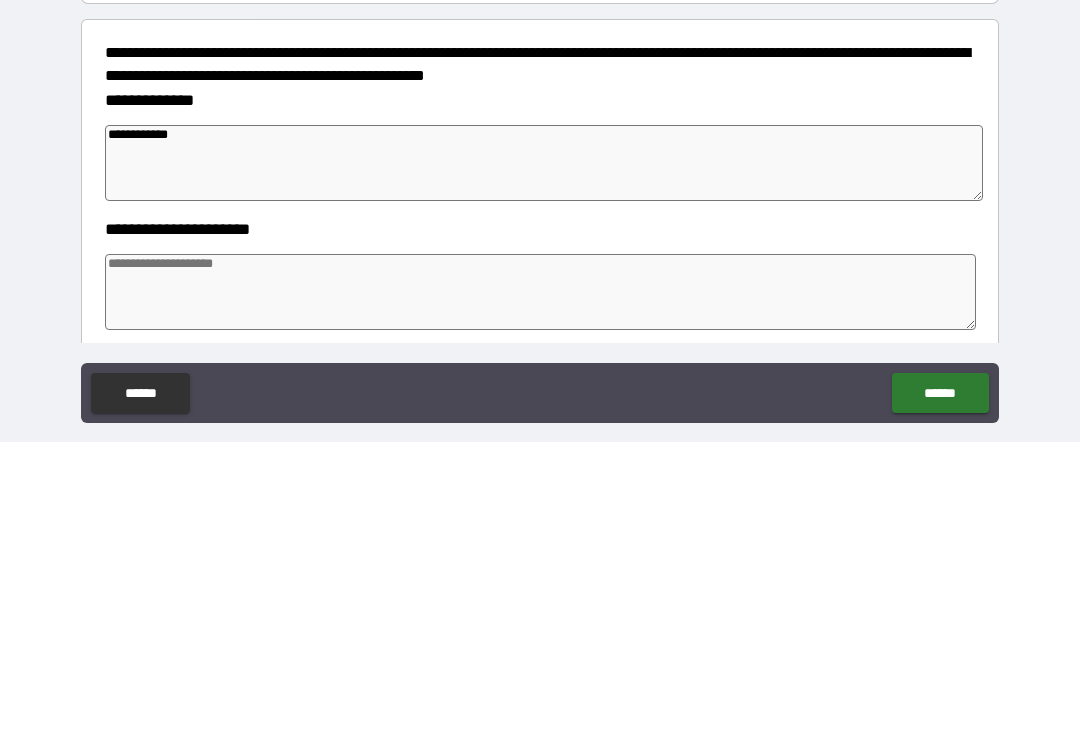 type on "*" 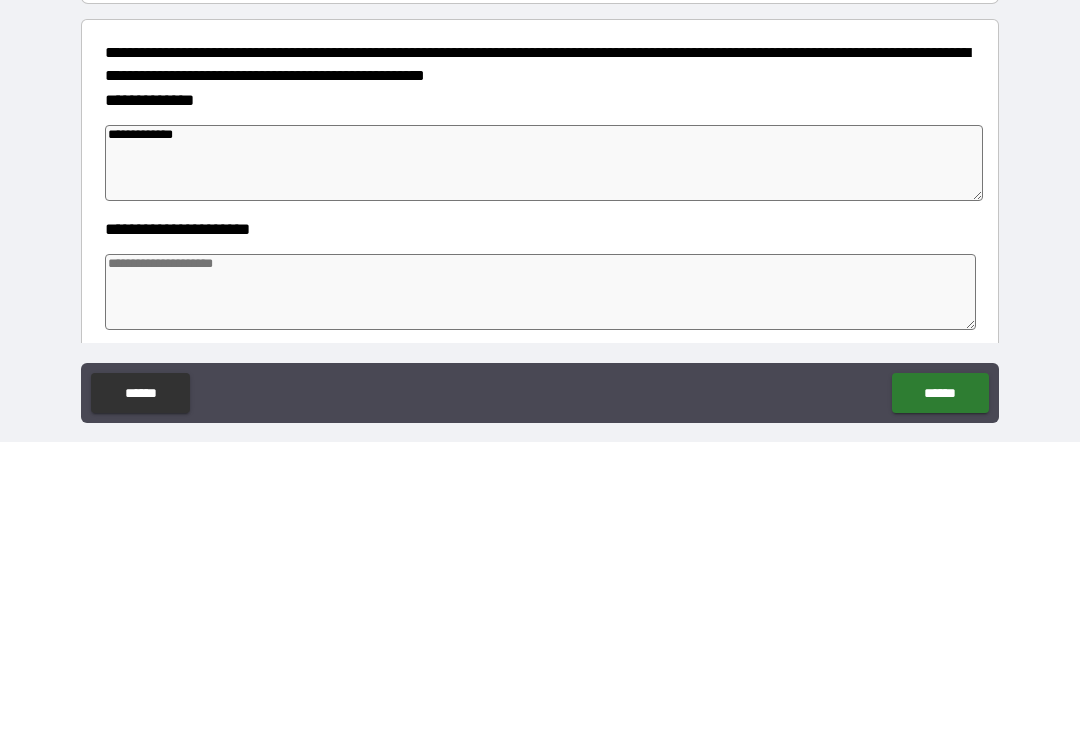 type on "*" 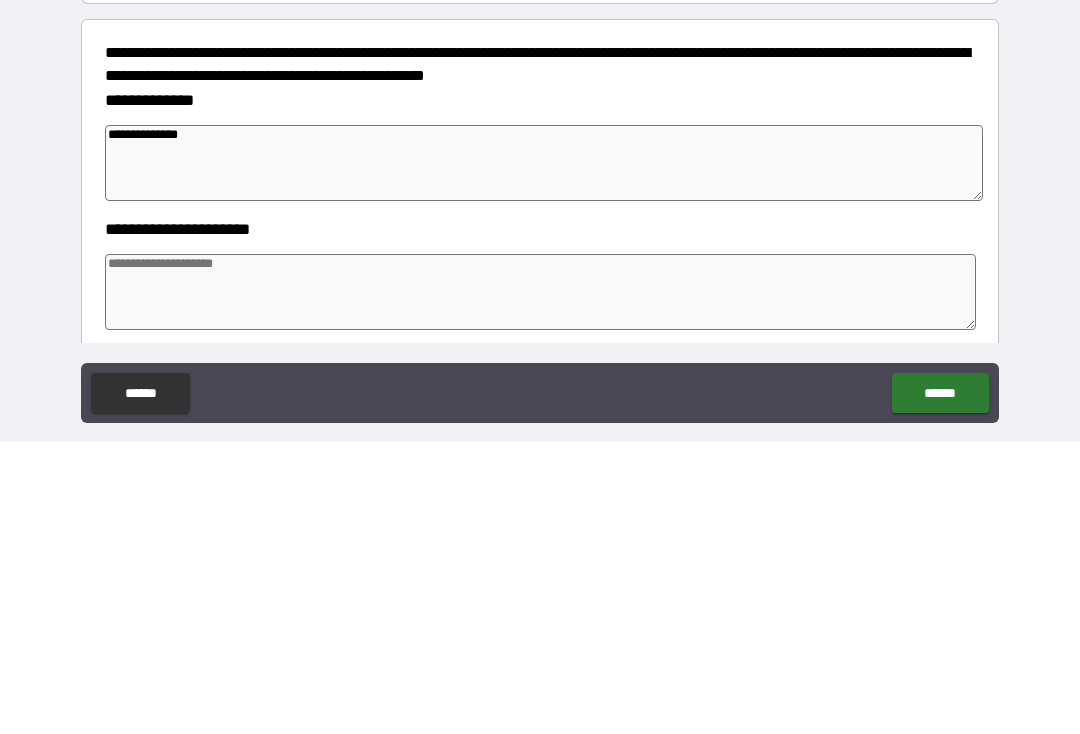 type on "*" 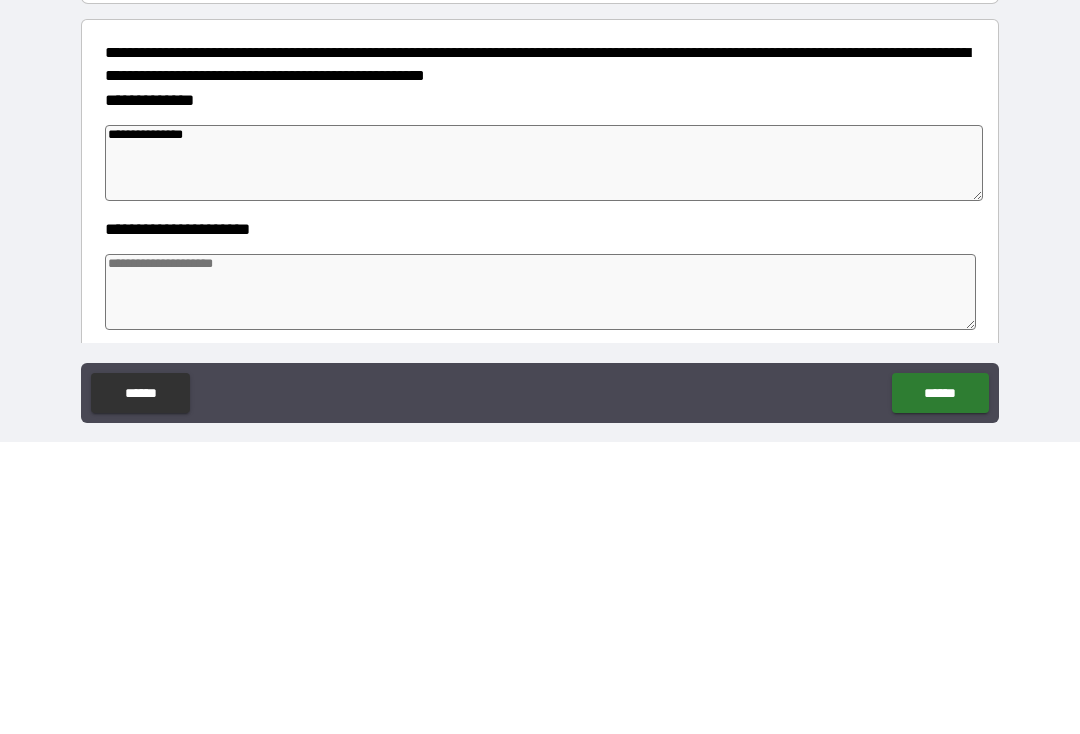 type on "**********" 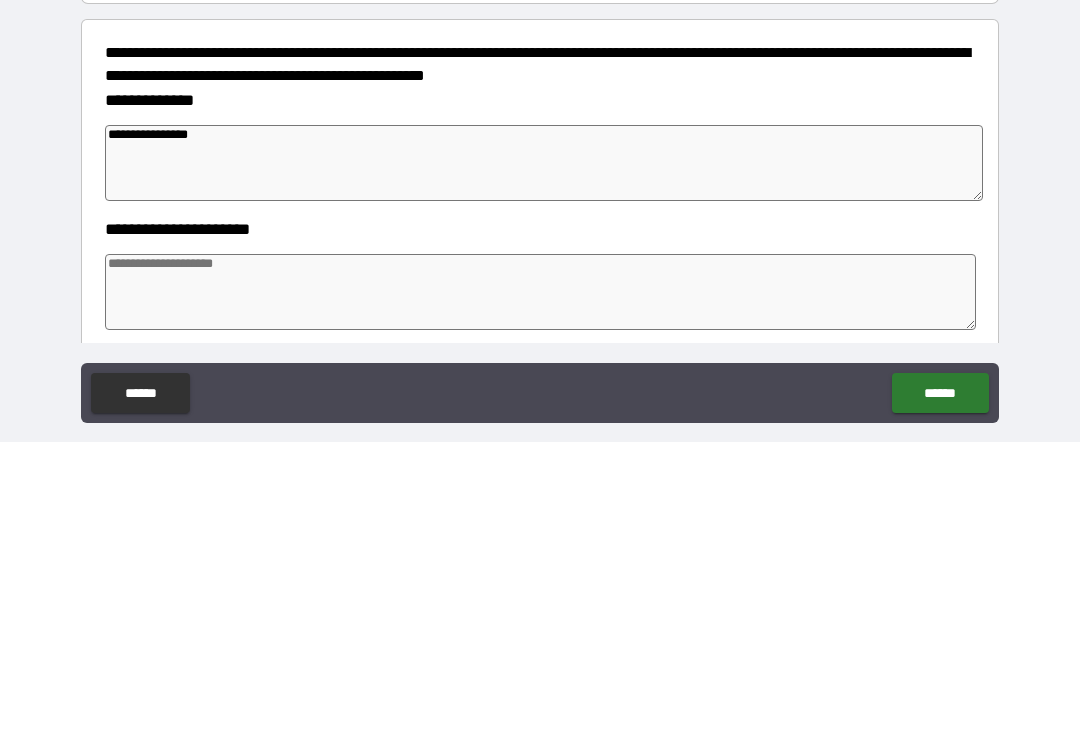 type on "*" 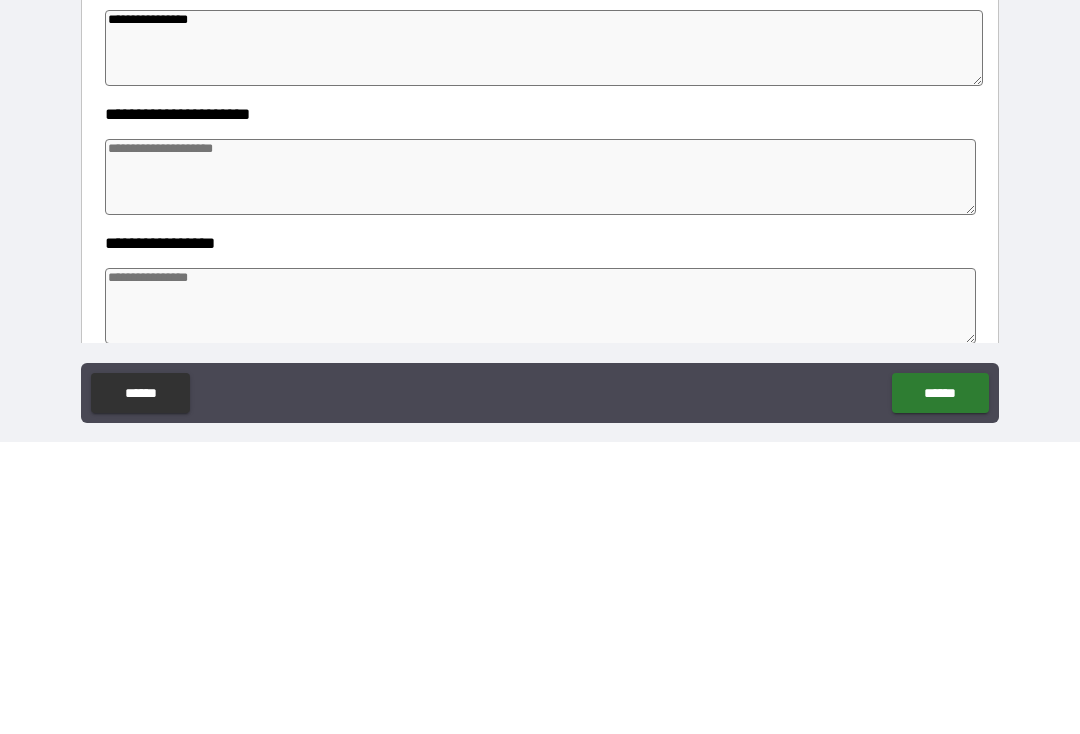 scroll, scrollTop: 140, scrollLeft: 0, axis: vertical 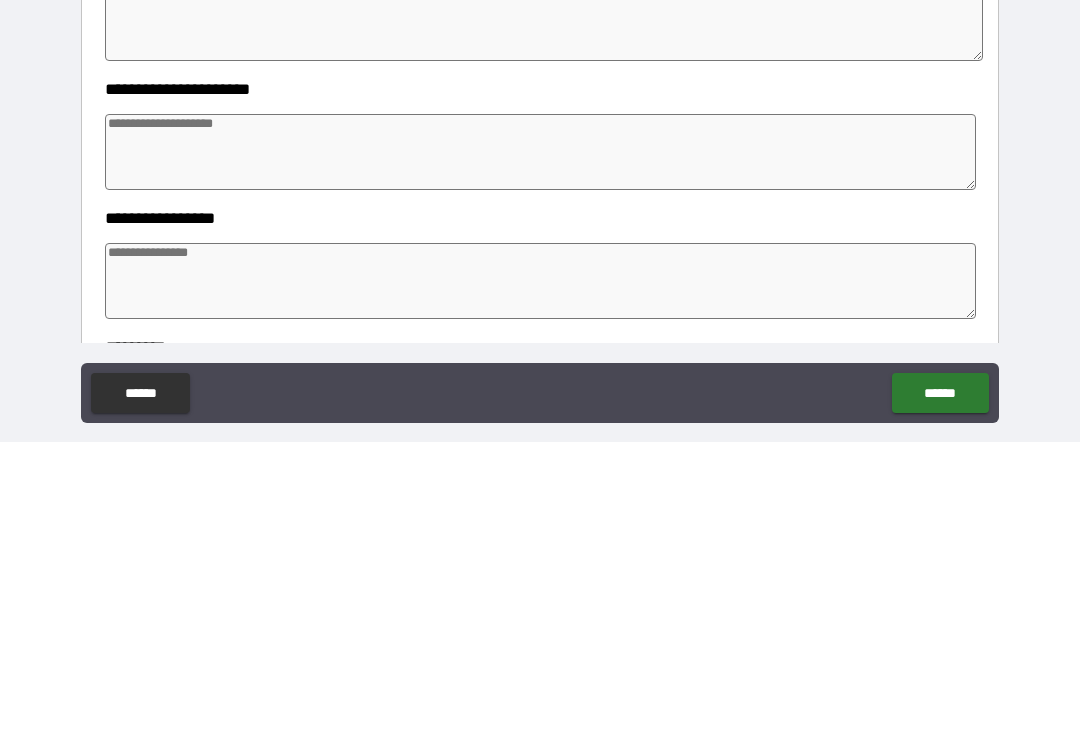 type on "*" 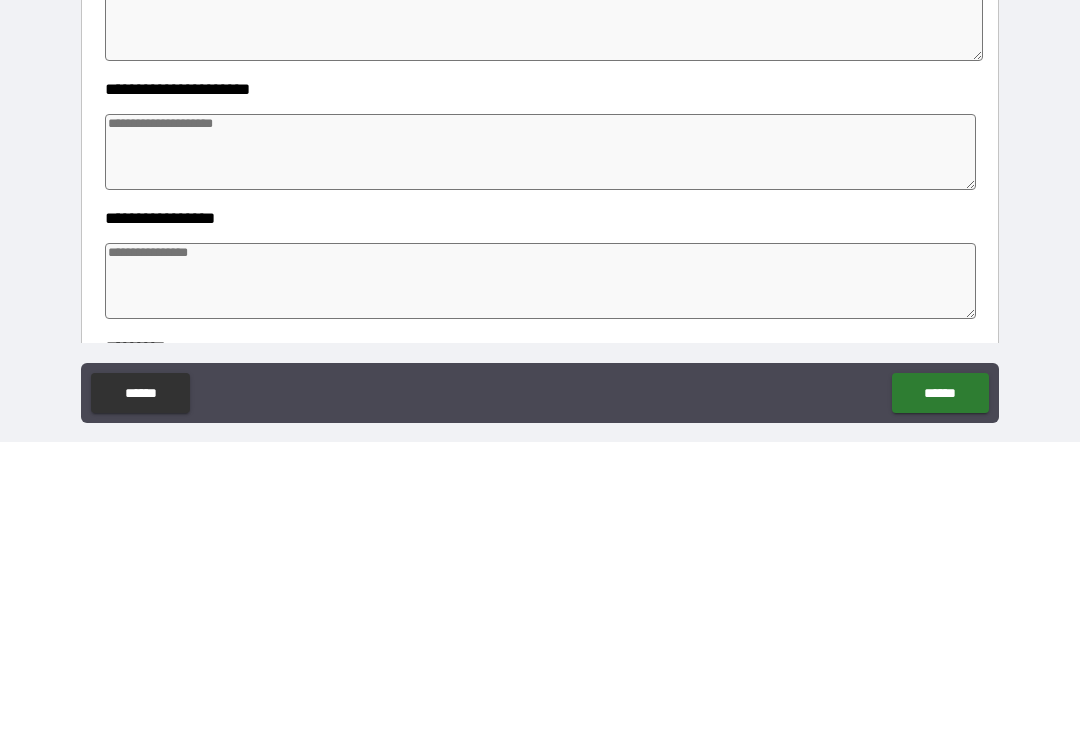 type on "*" 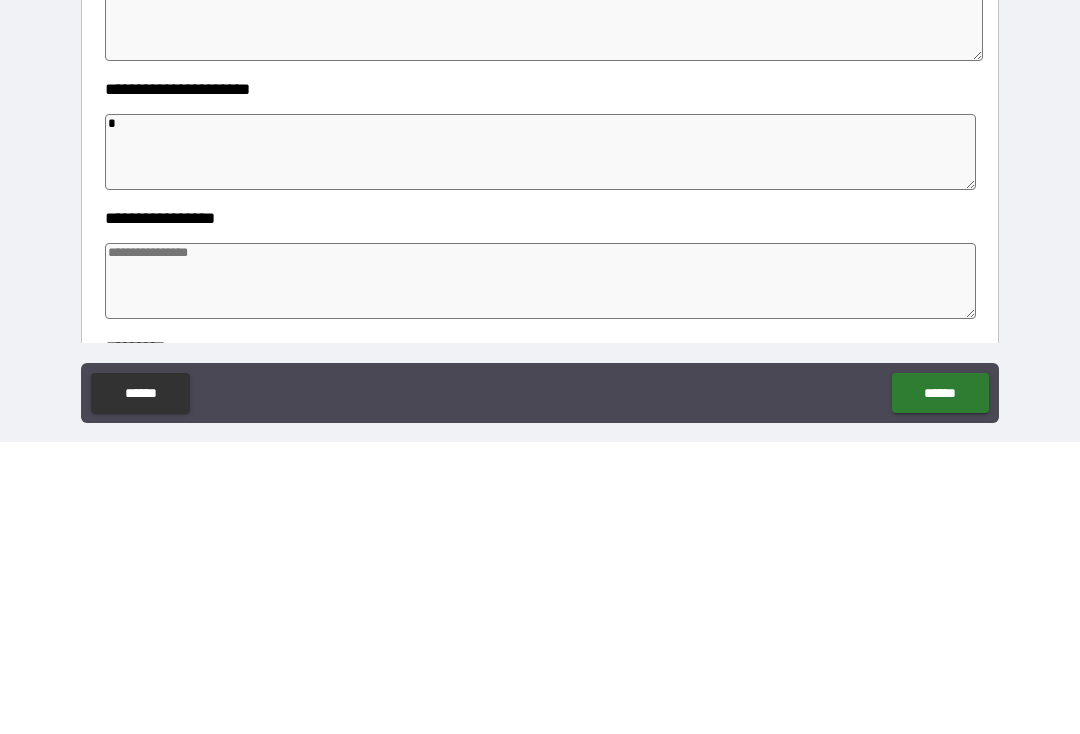 type on "*" 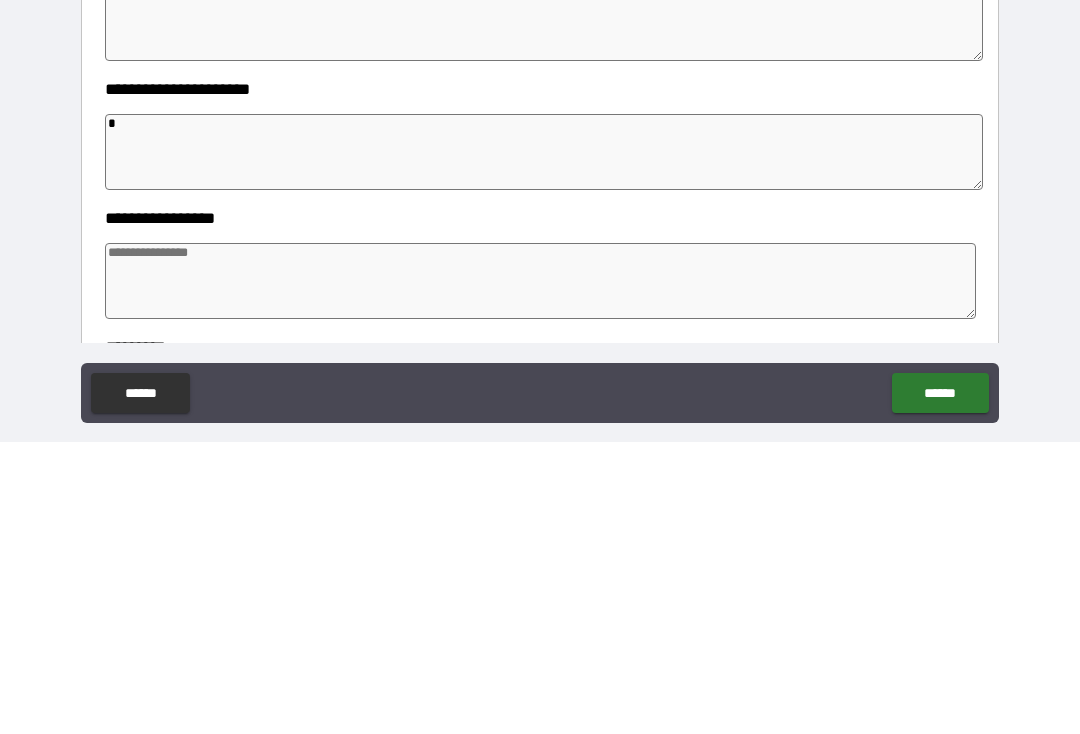 type 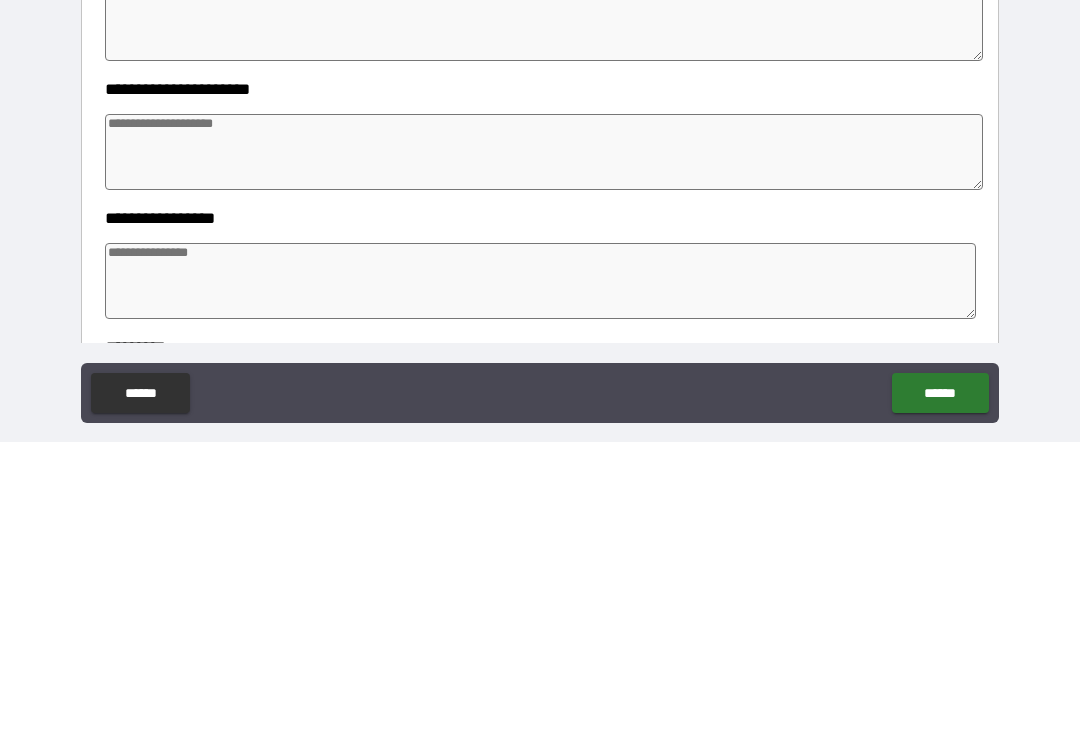 type on "*" 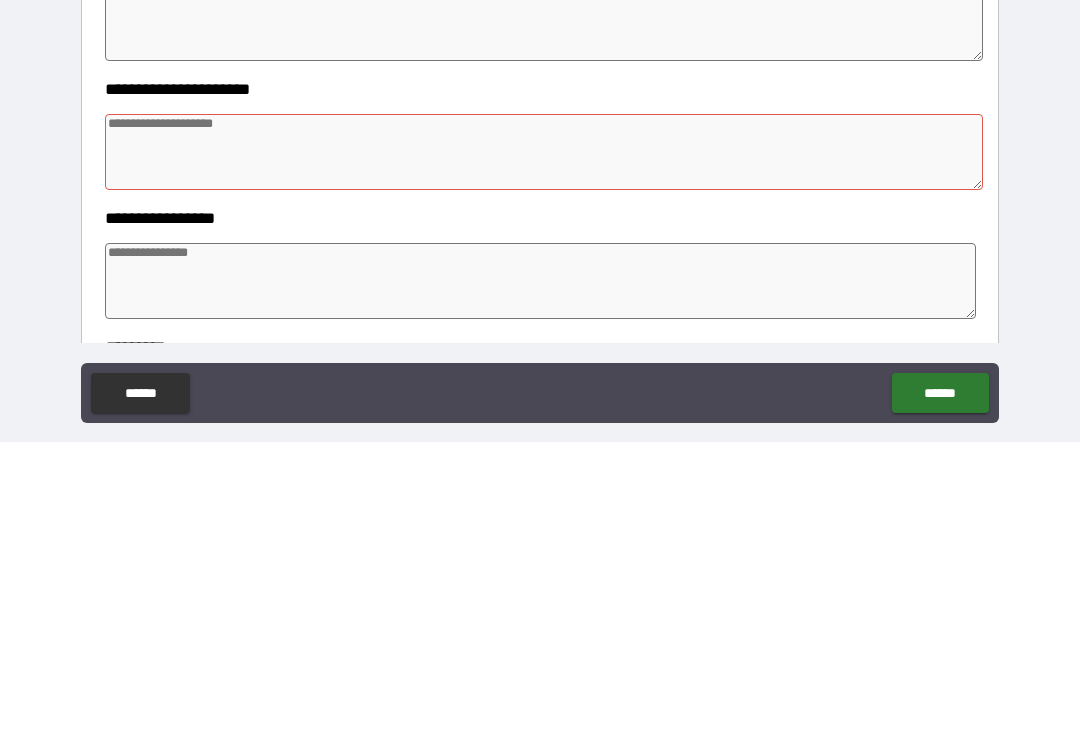 type on "*" 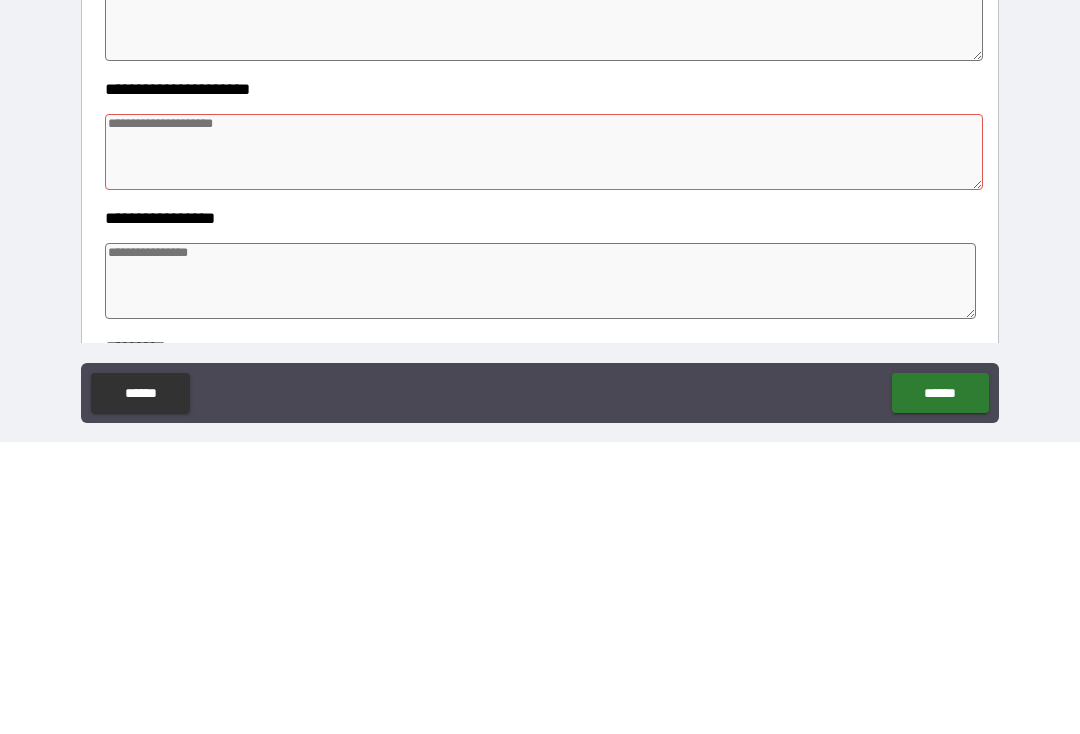 type on "*" 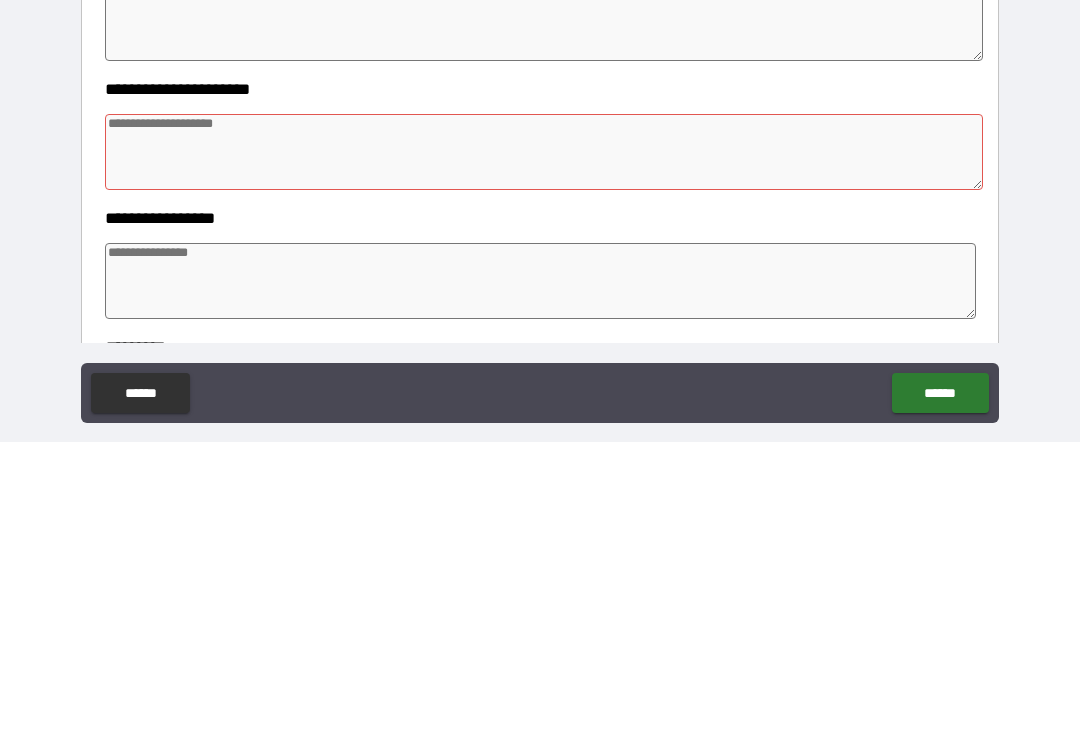 type on "*" 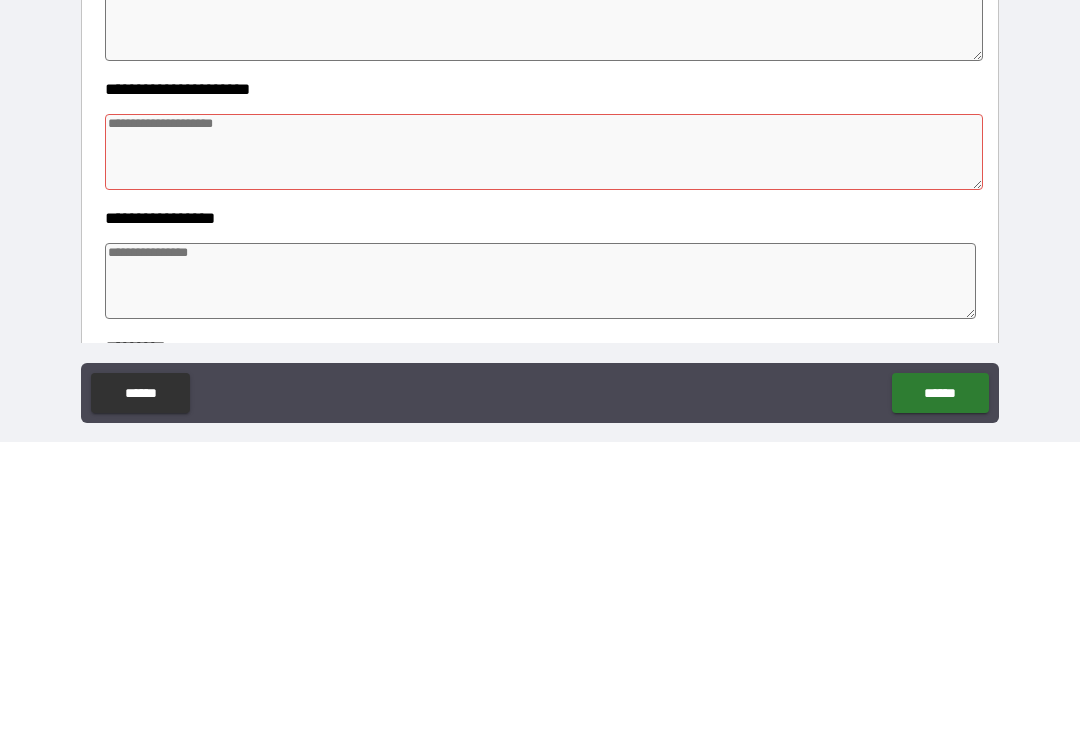 type on "*" 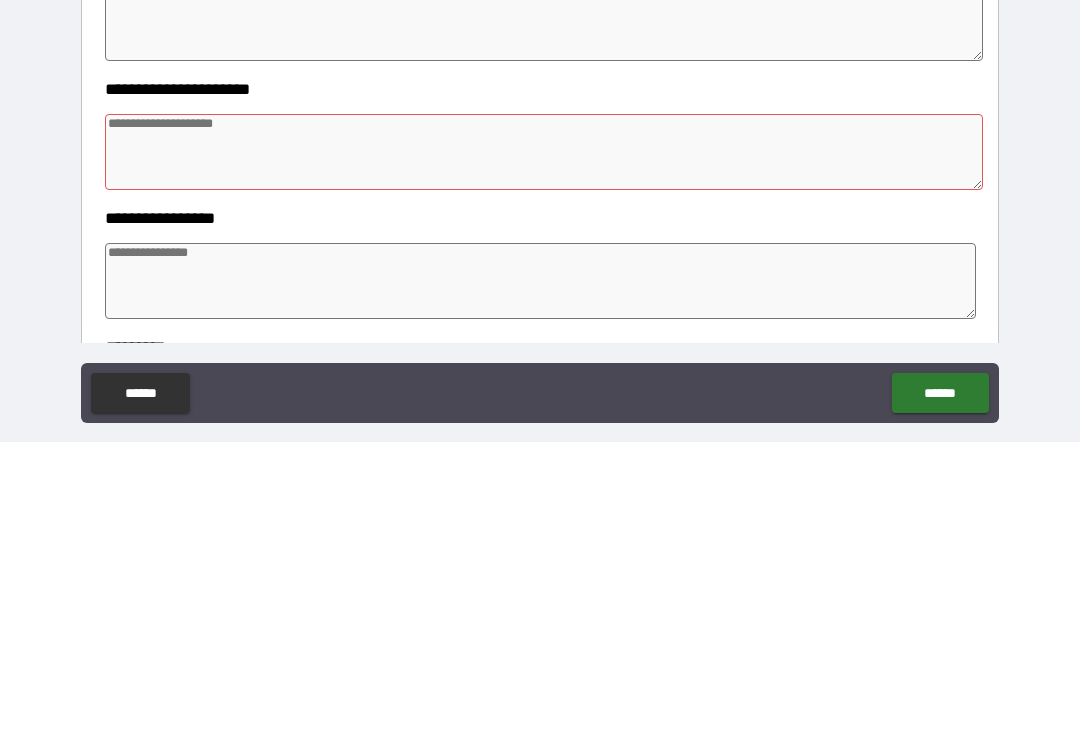 type on "*" 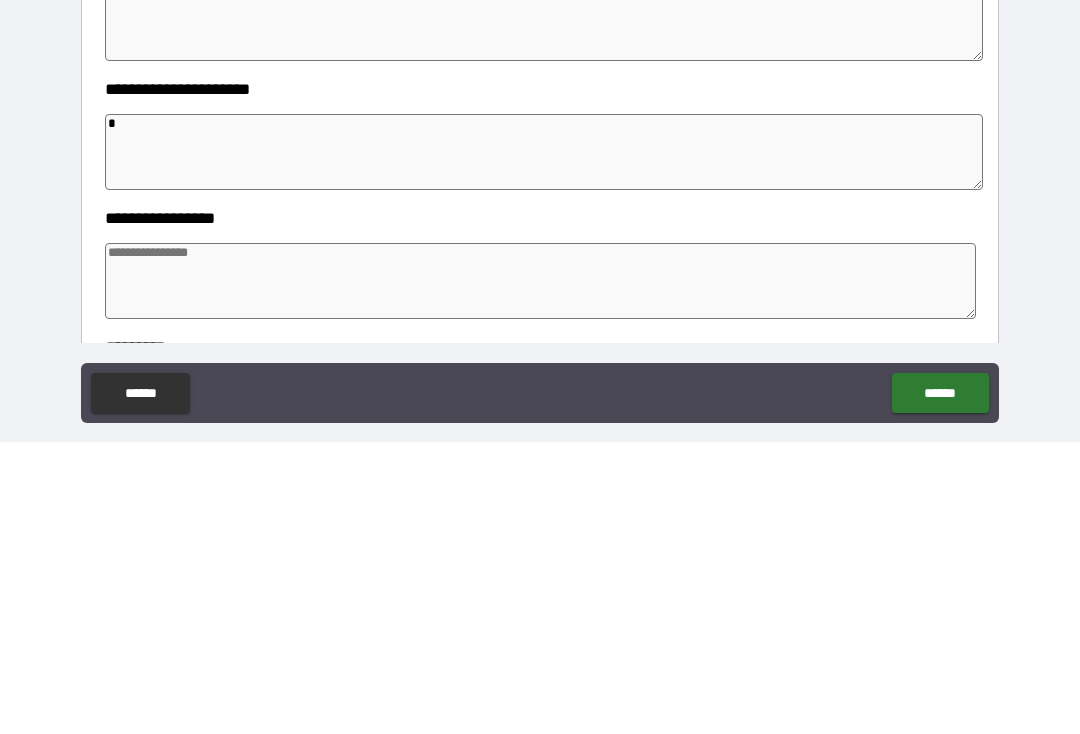 type on "*" 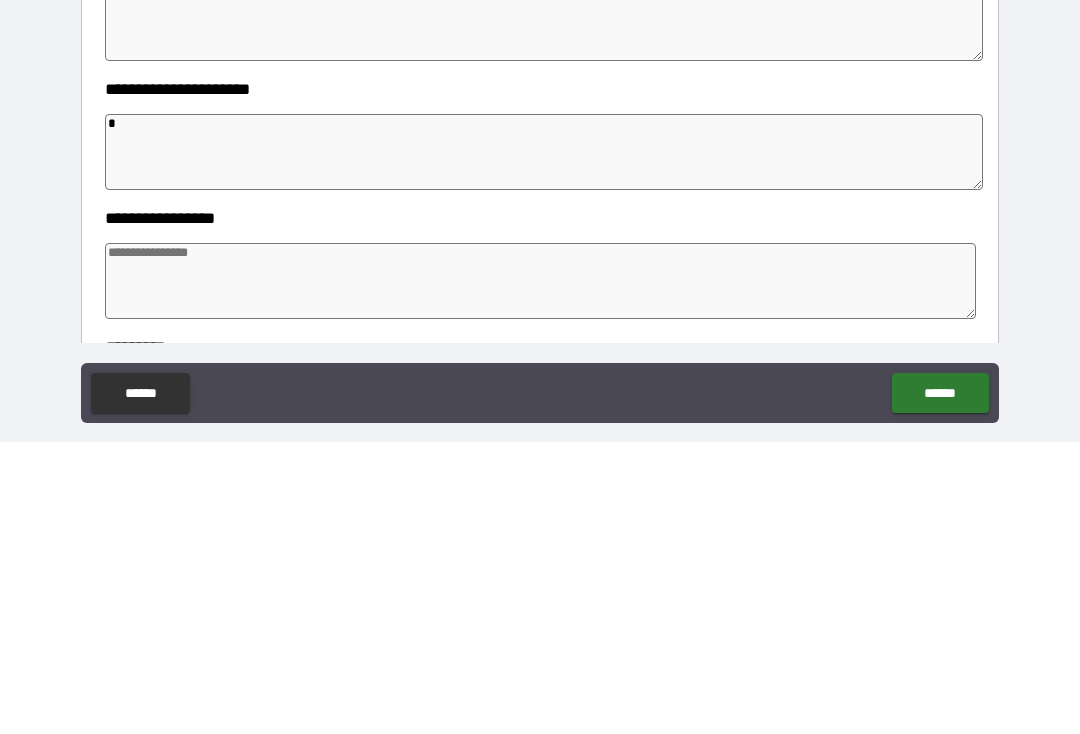 type on "*" 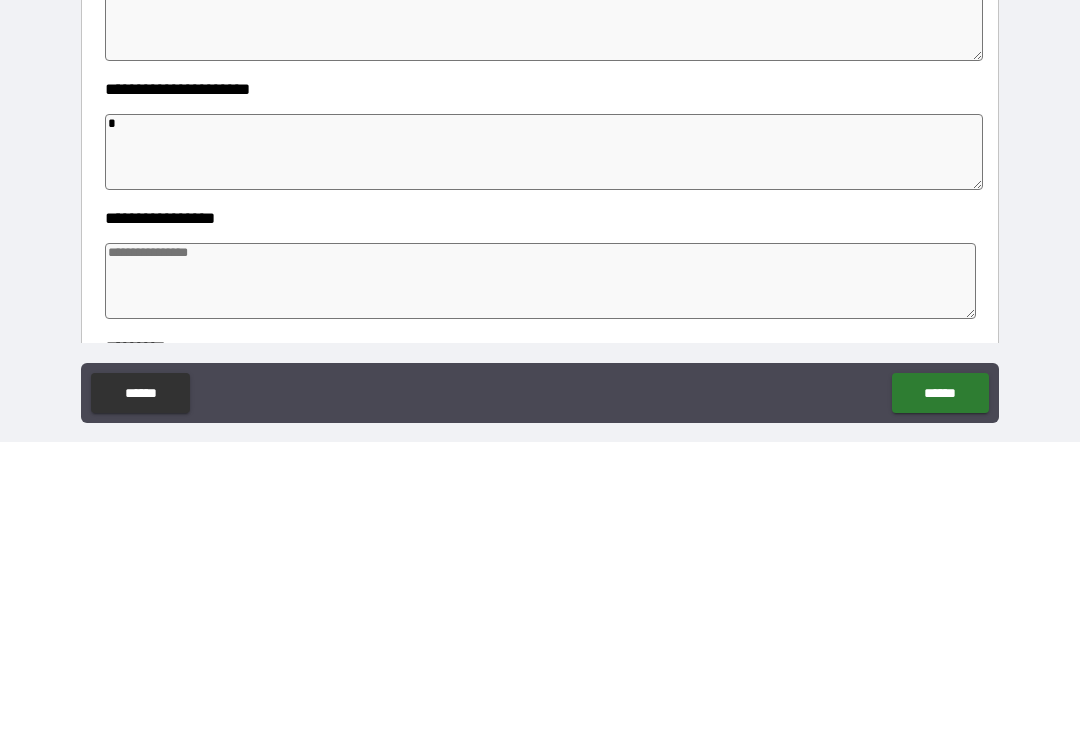 type on "*" 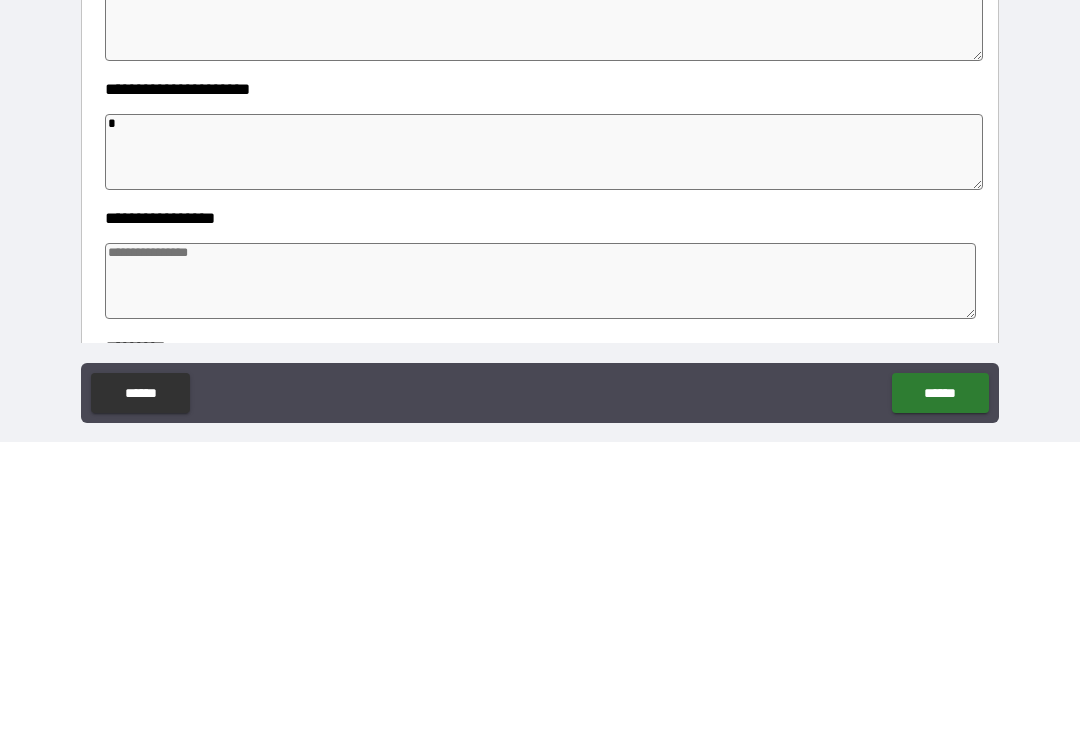 type on "**" 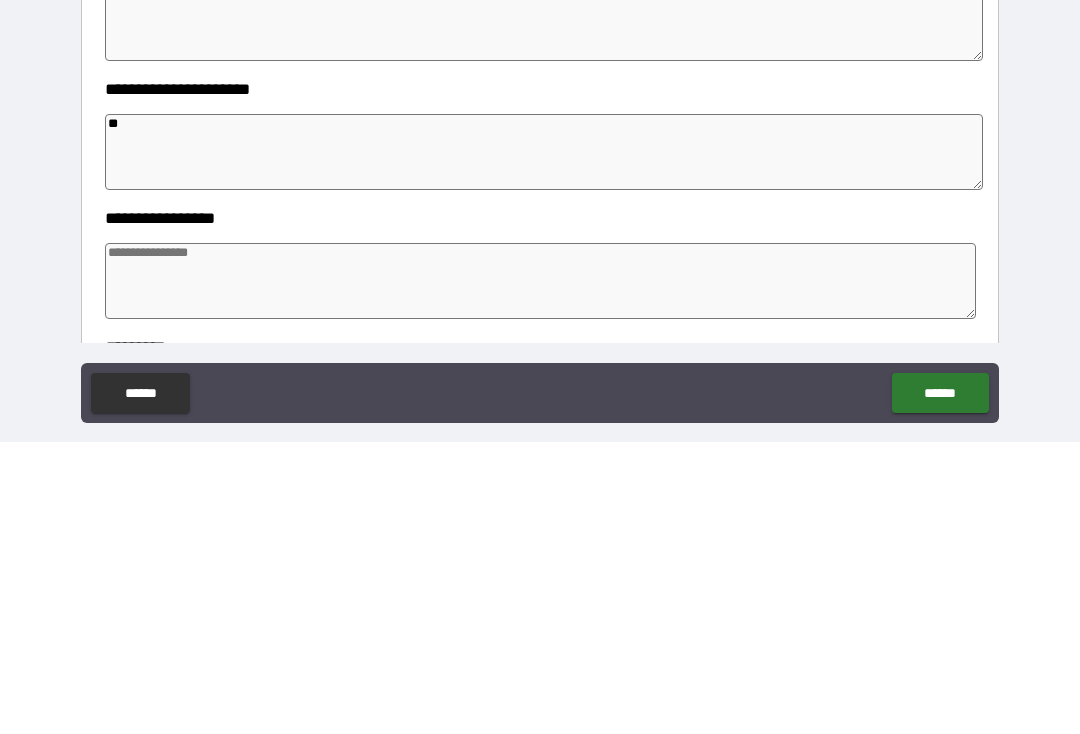 type on "*" 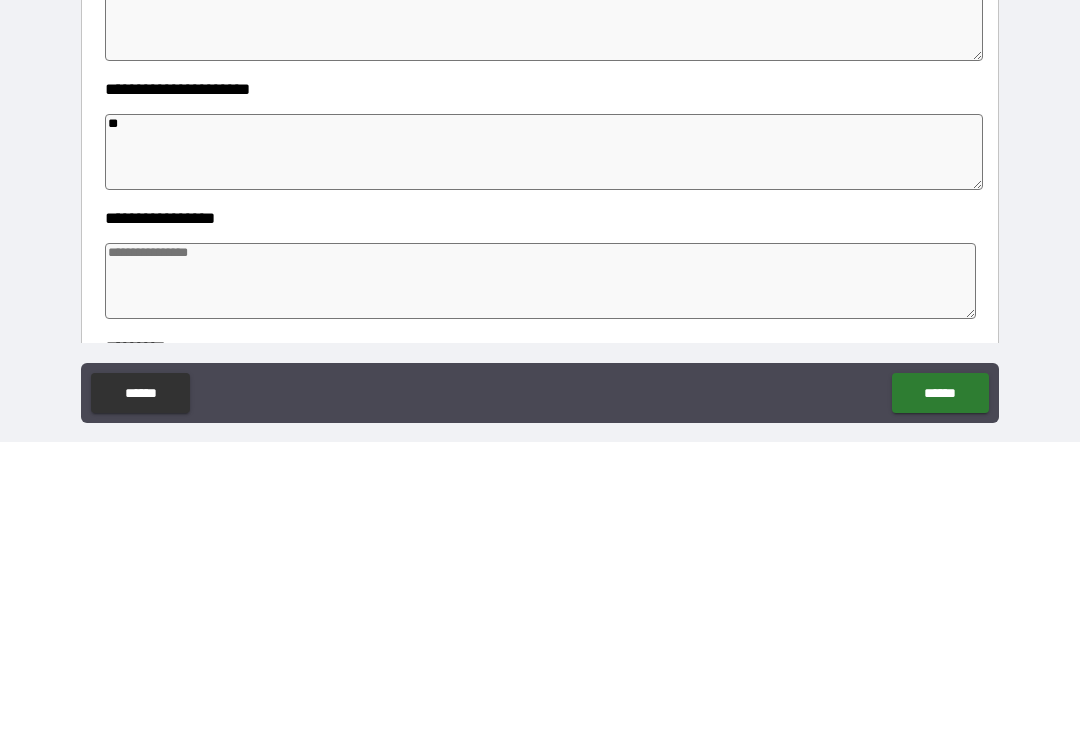 type on "*" 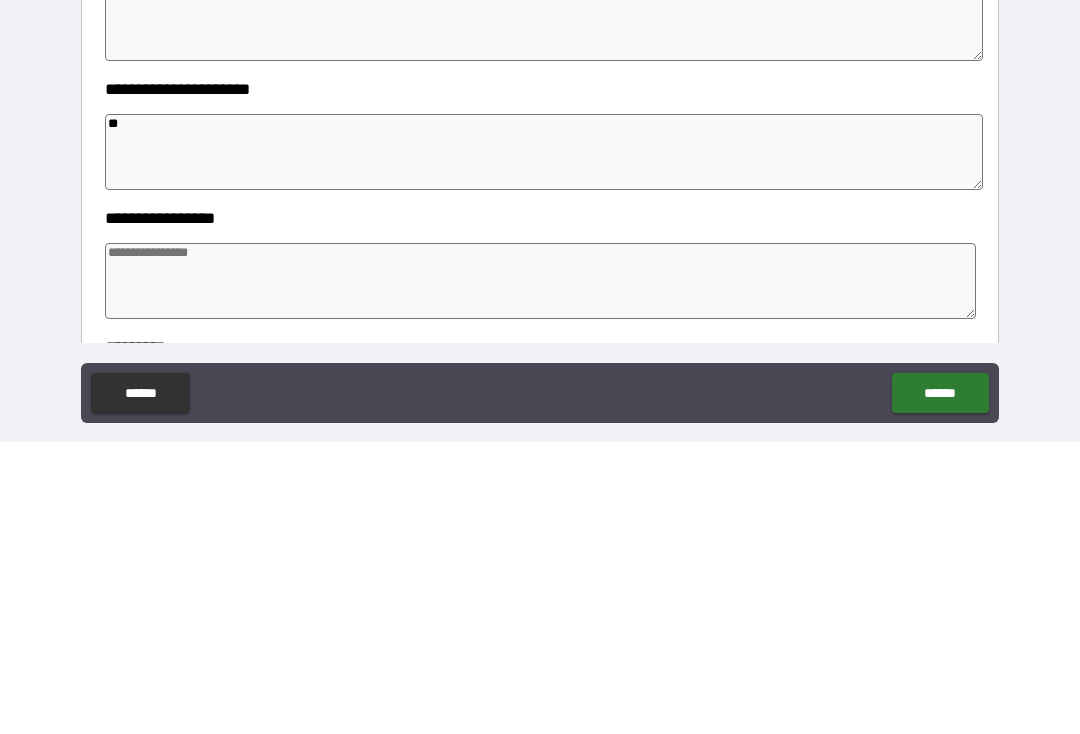 type on "*" 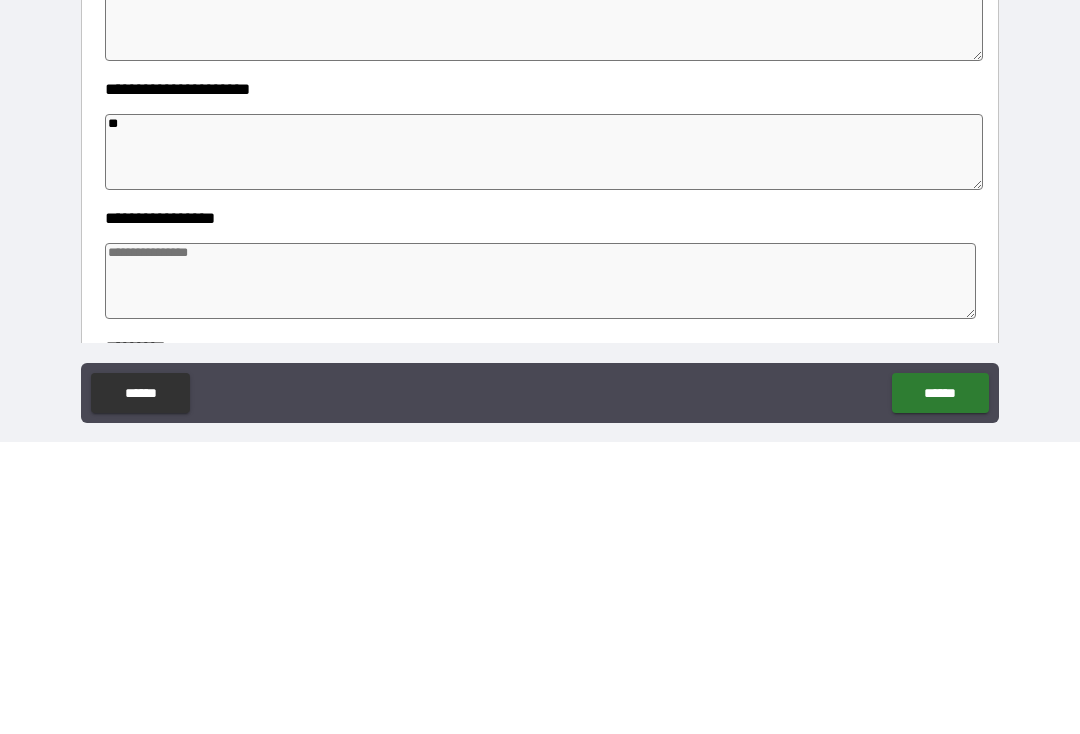 type on "*" 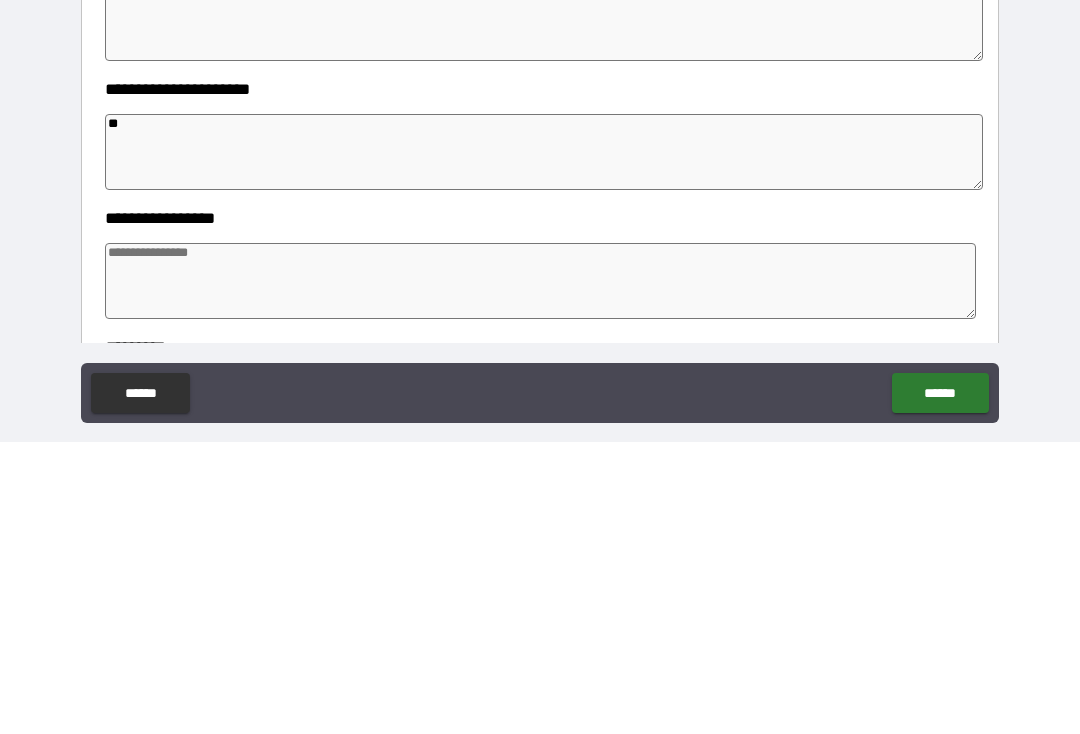 type on "*" 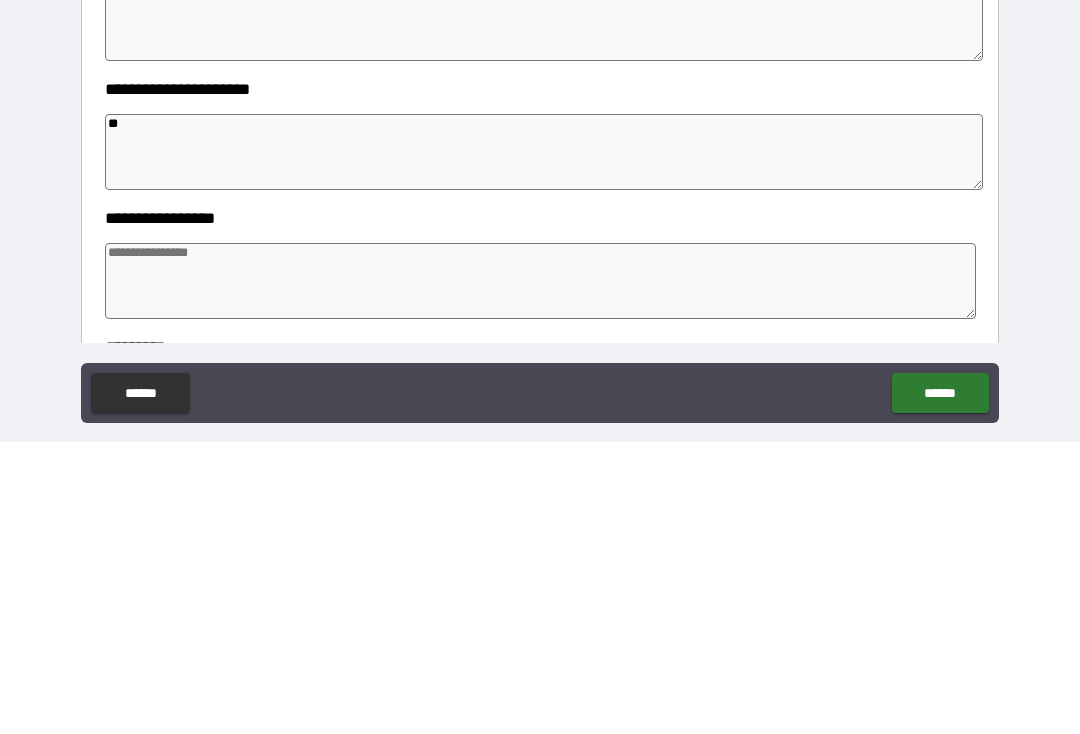 type on "*" 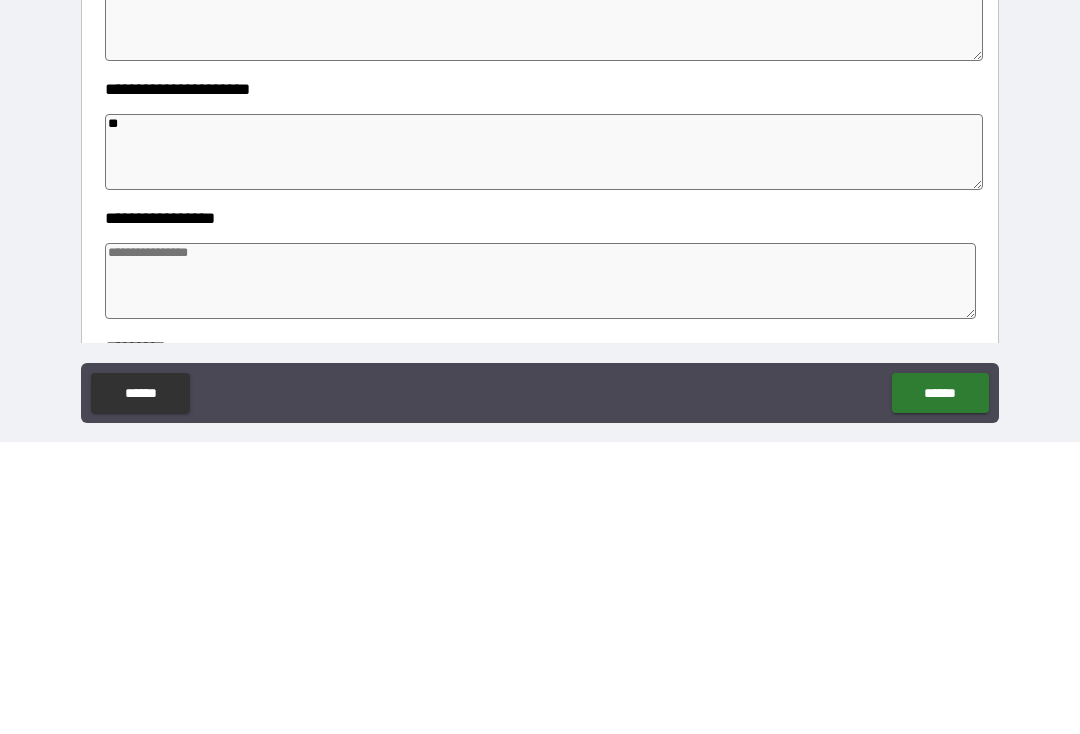 type on "***" 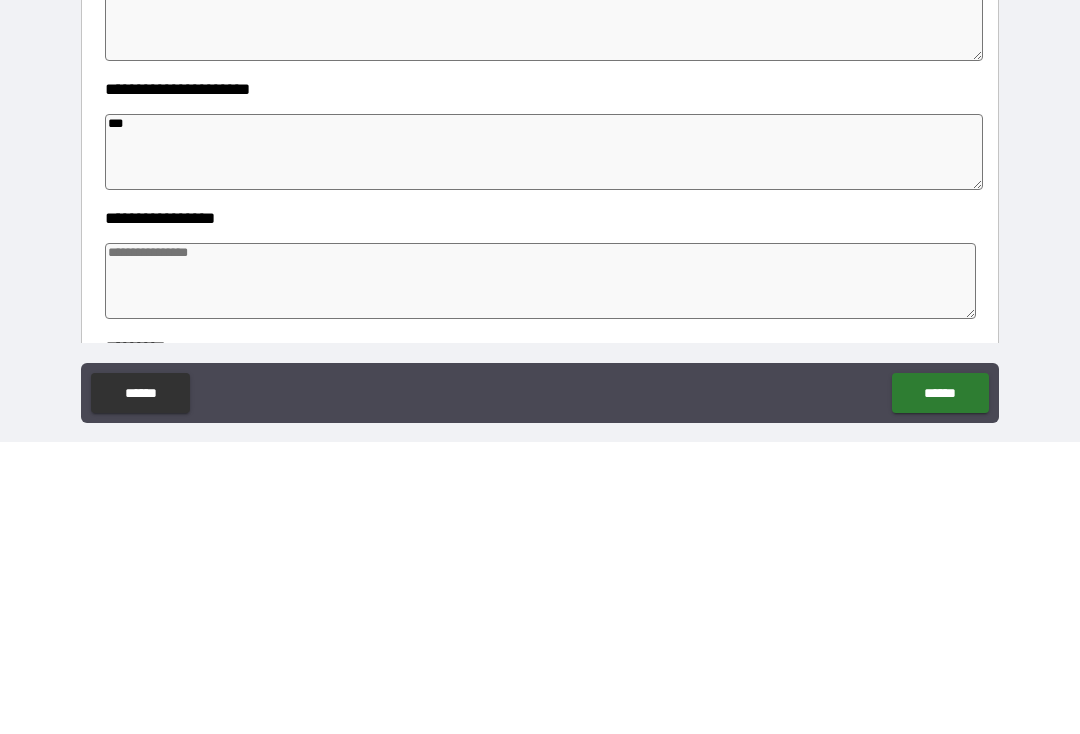type on "*" 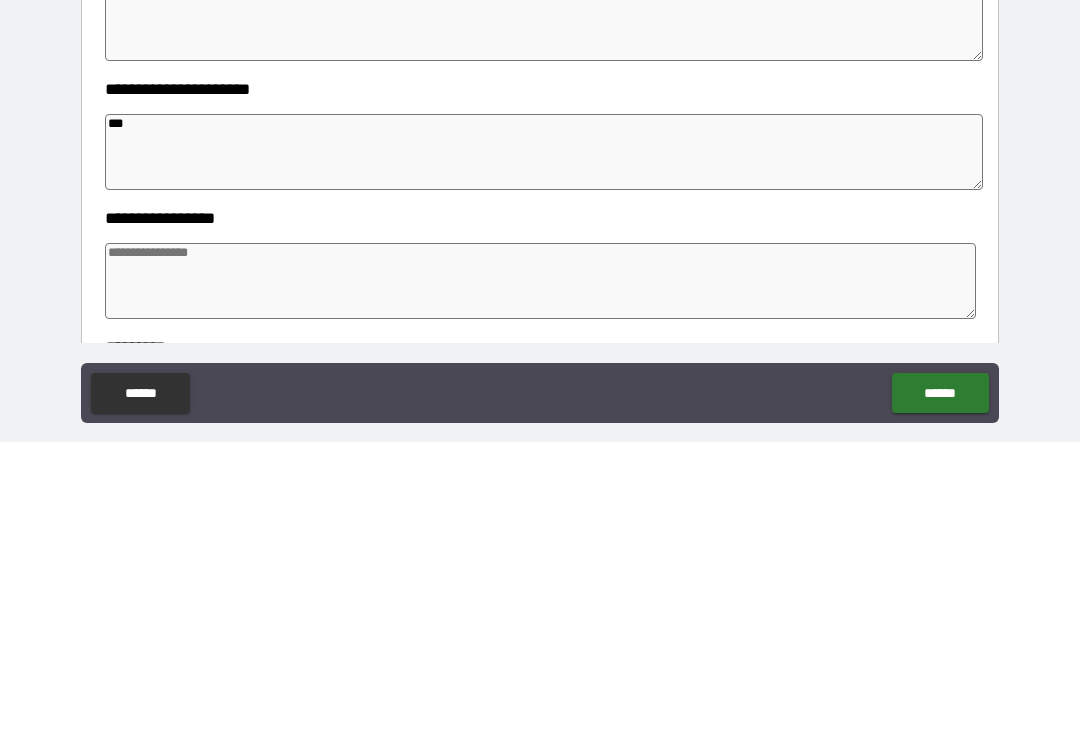 type on "*" 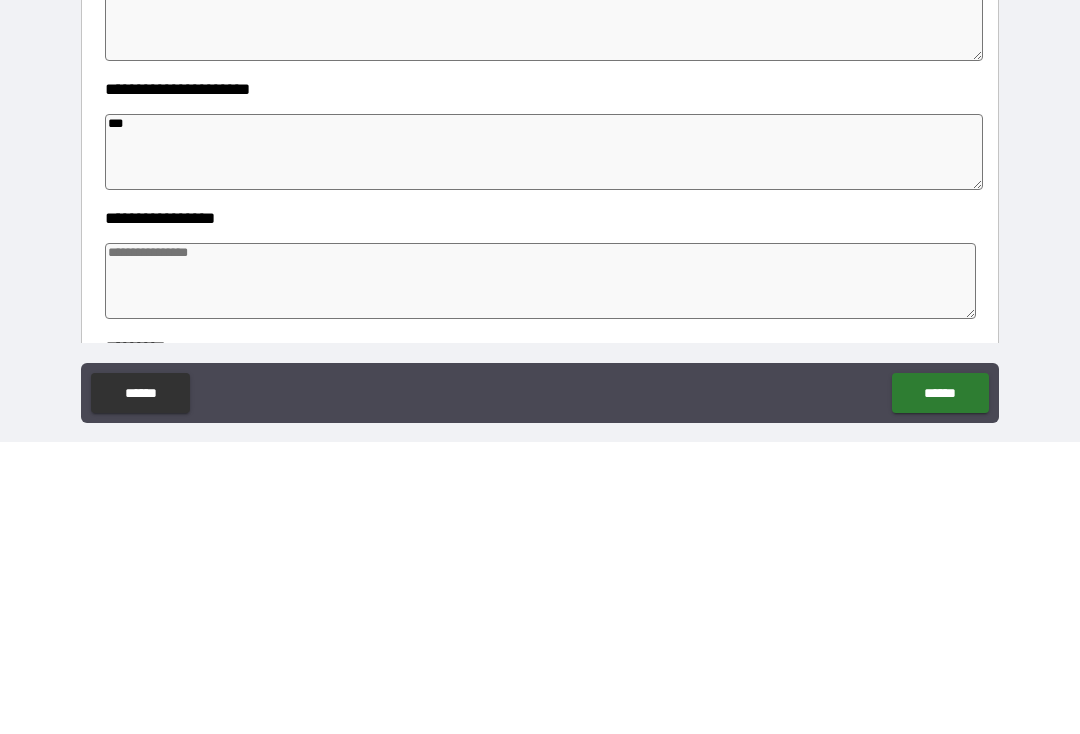 type on "*" 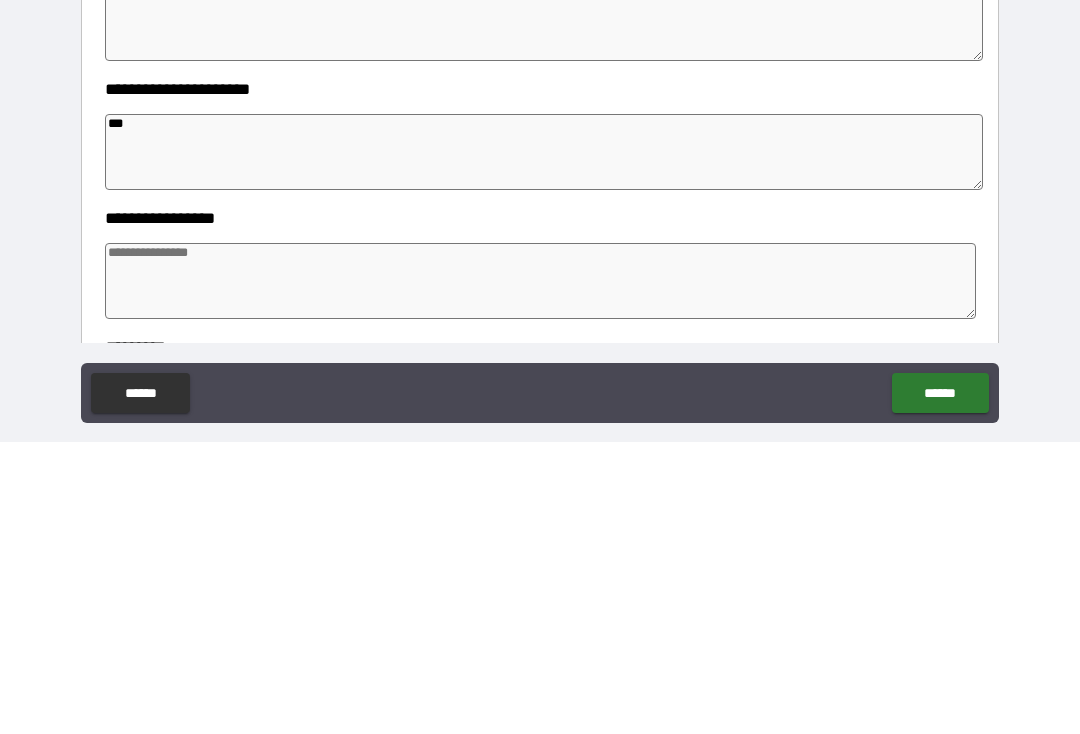 type on "*" 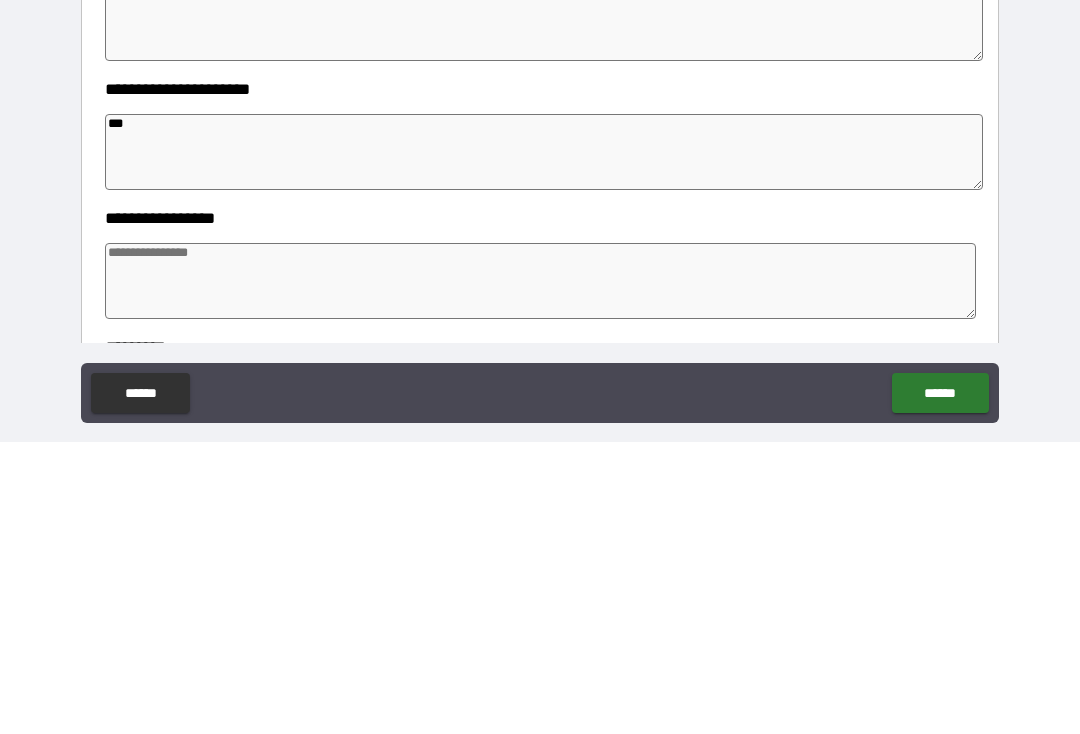 type on "*" 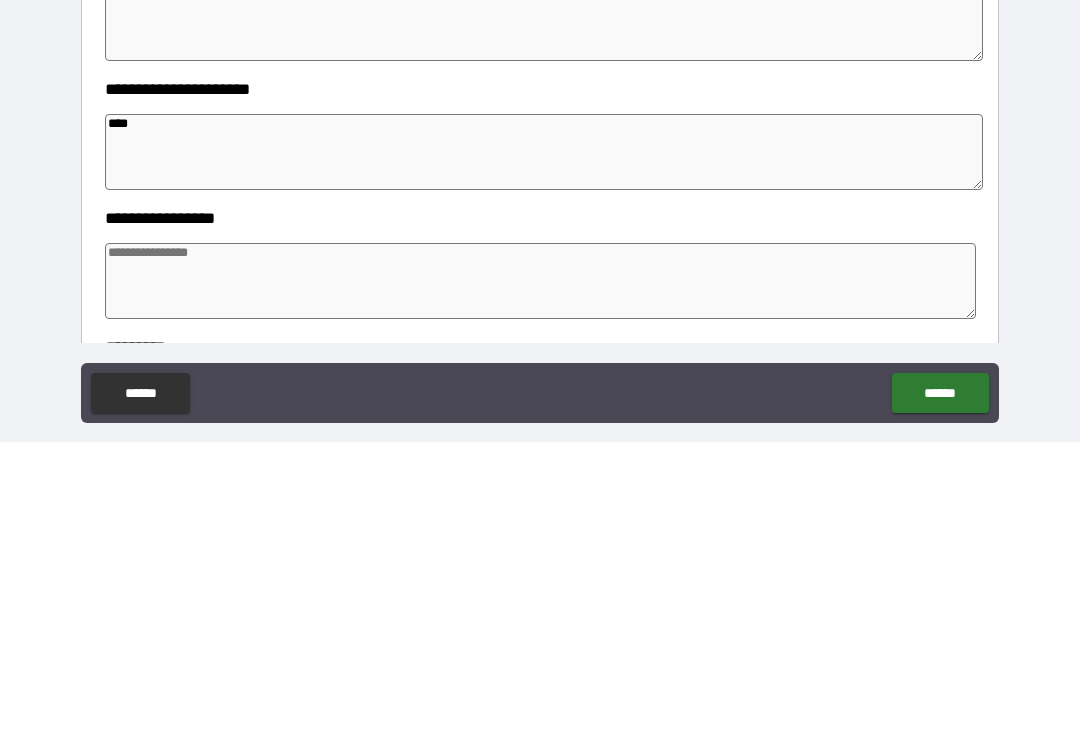 type on "*" 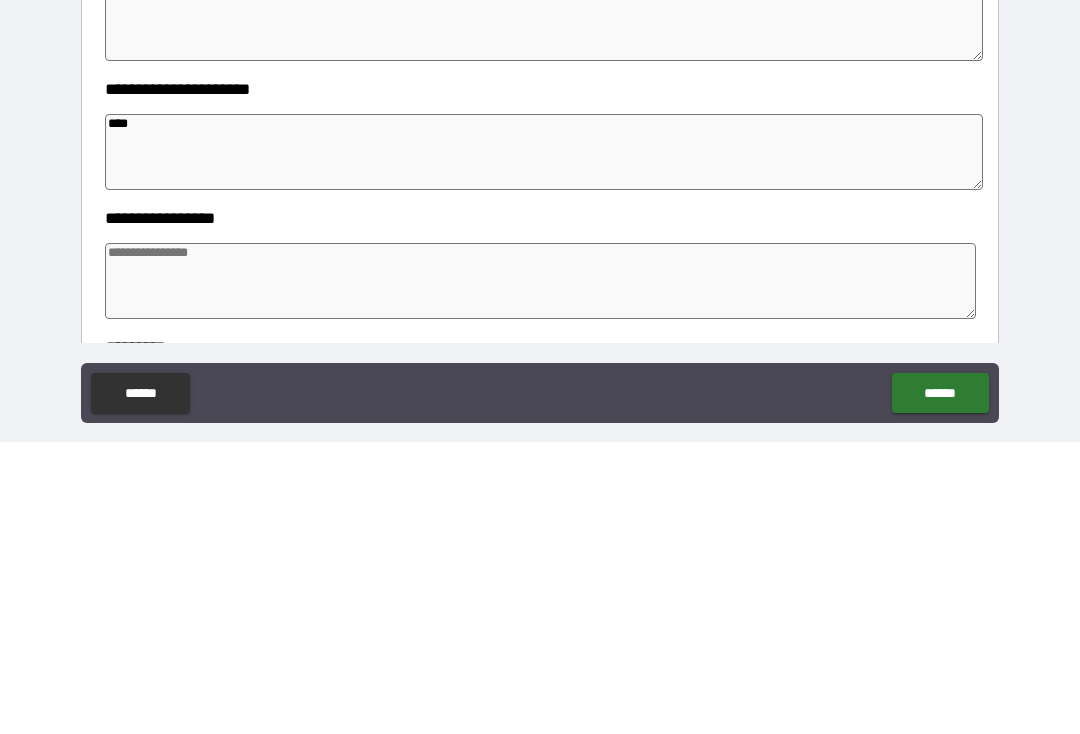 type on "*" 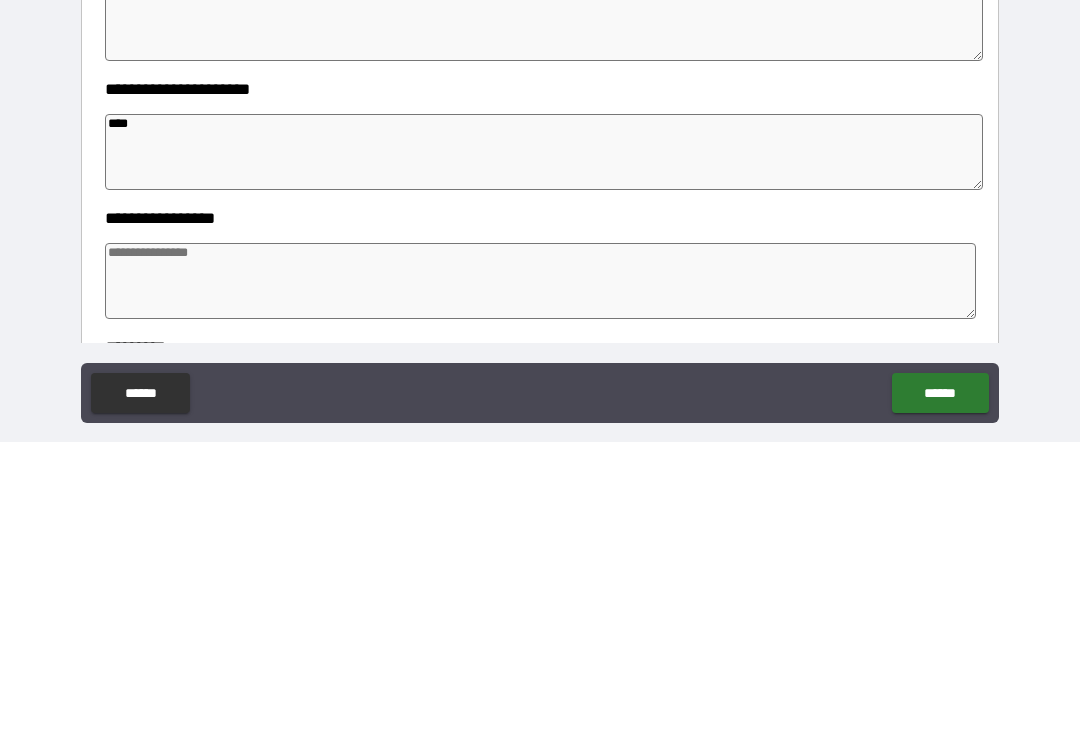 type on "*****" 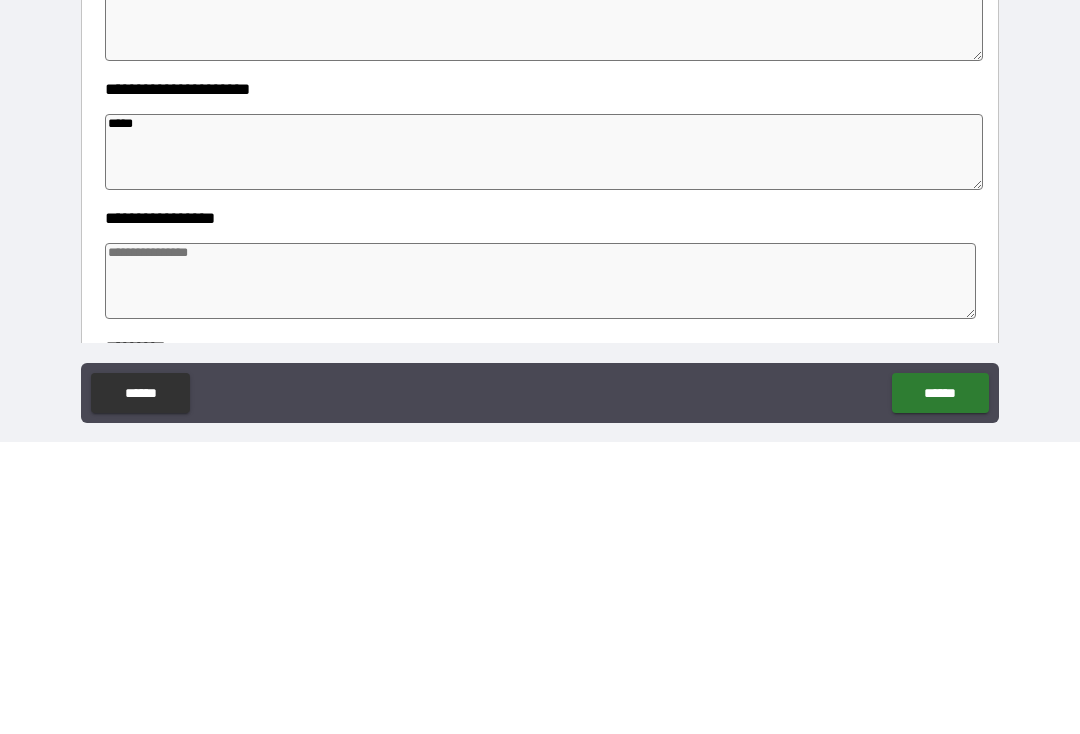 type on "*" 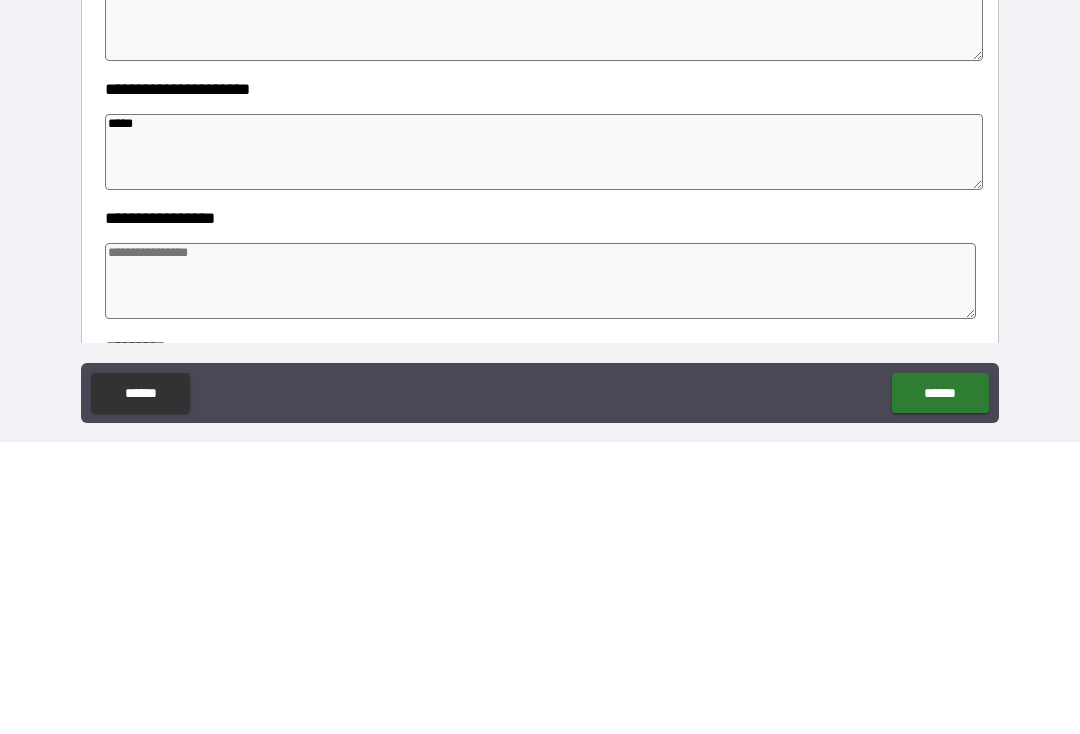 type on "******" 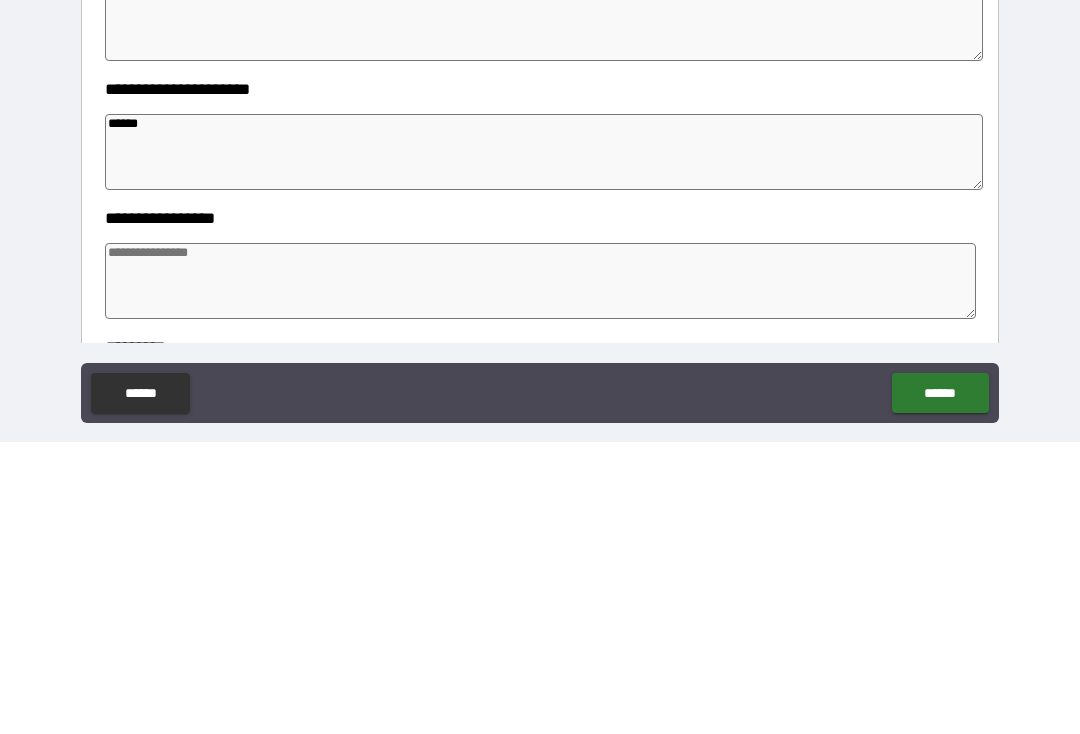 type on "*" 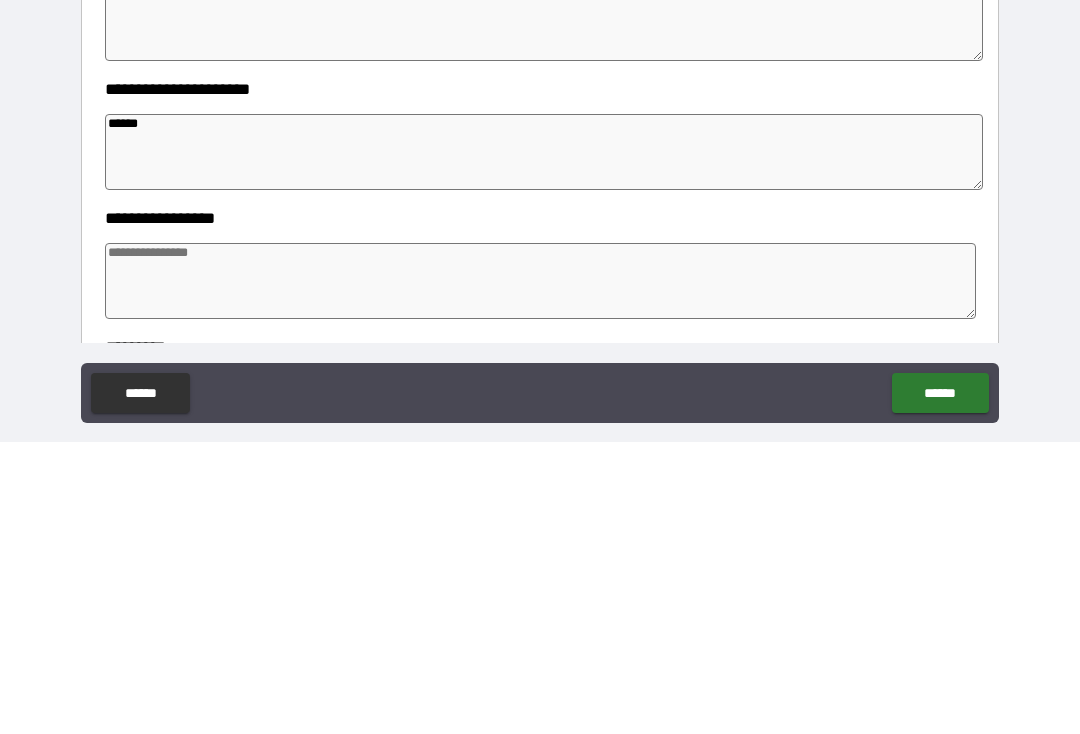 type on "*" 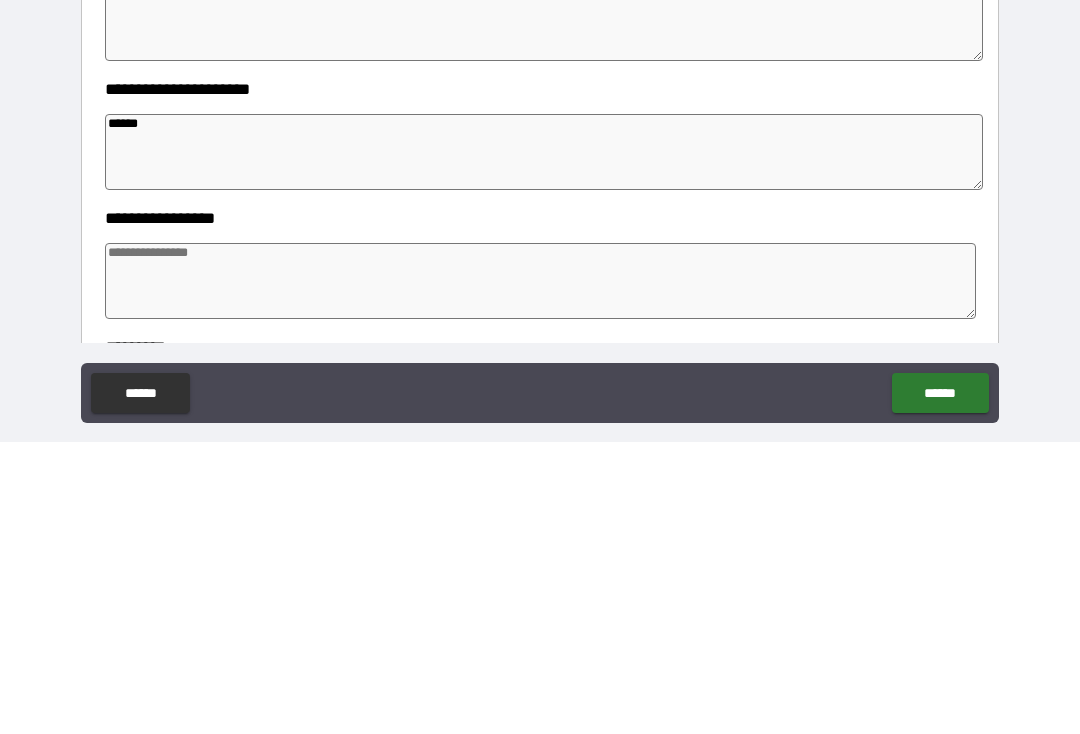type on "*" 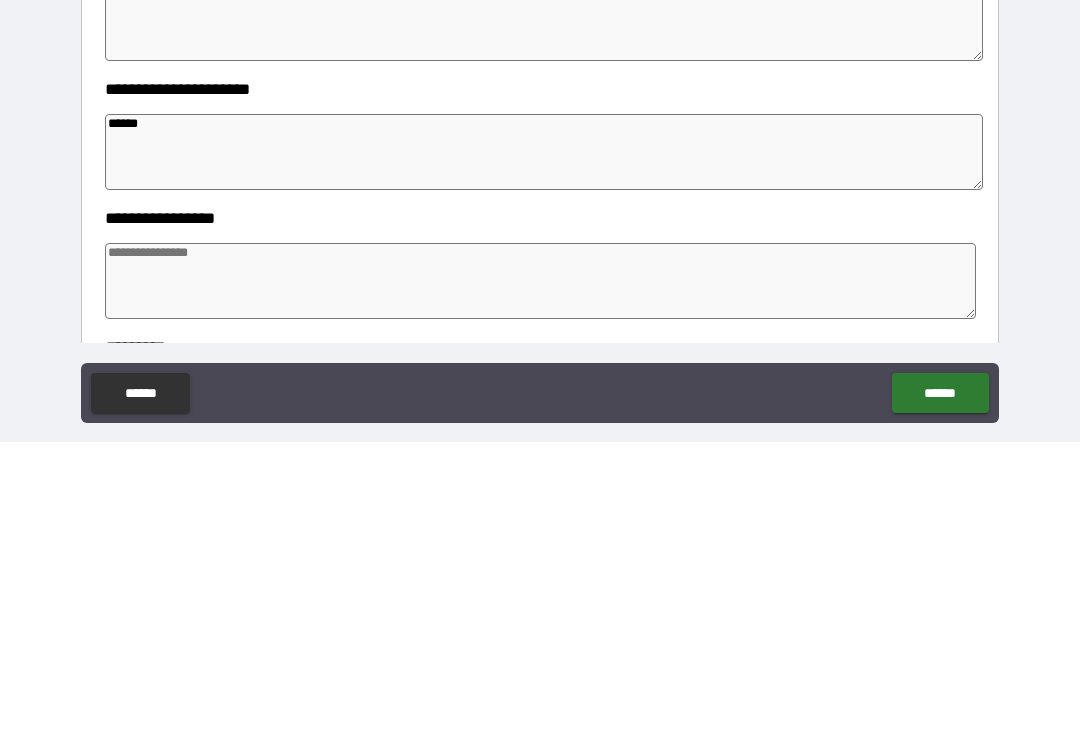 type on "*" 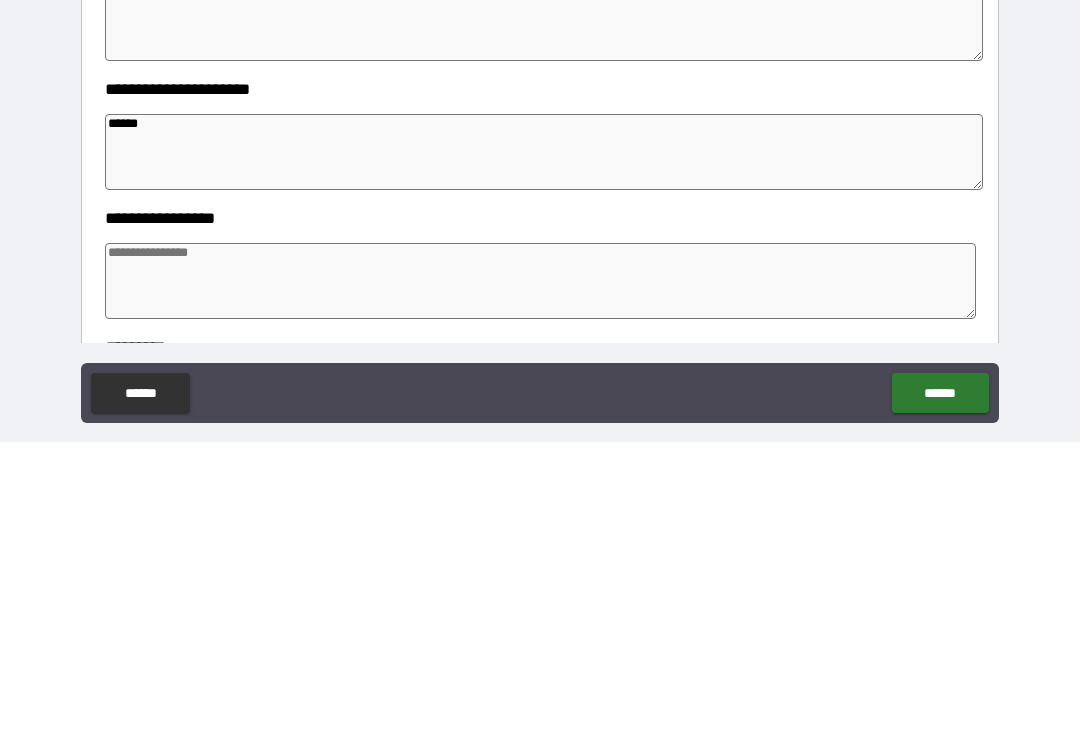 type on "*" 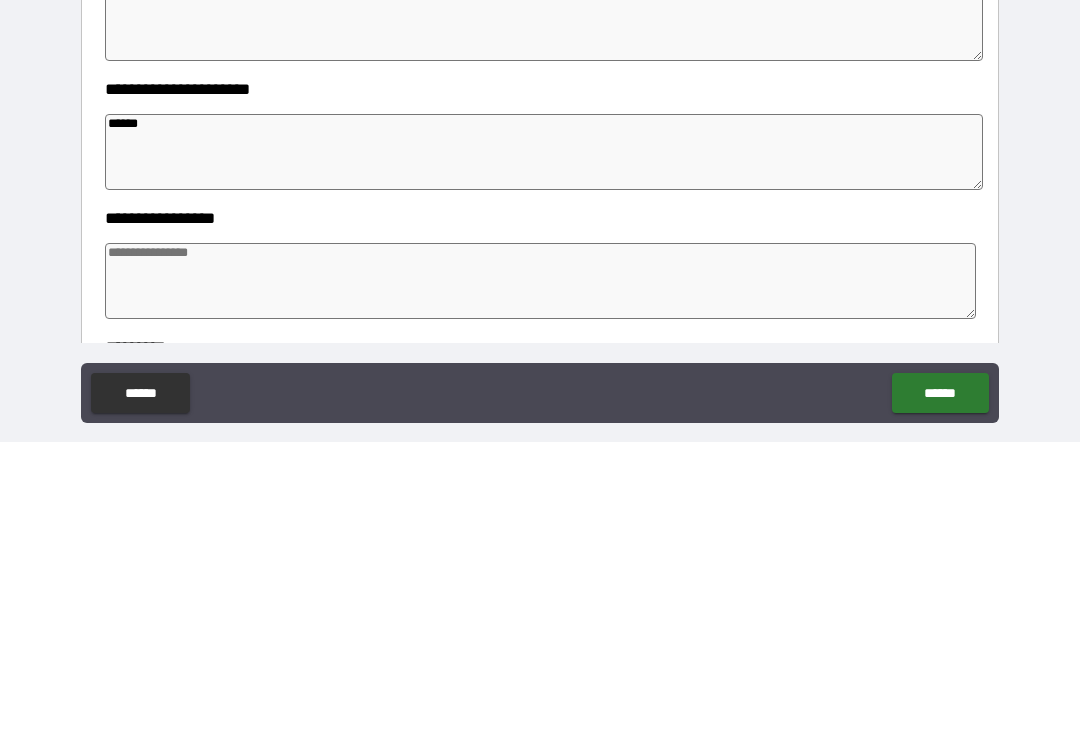 type on "*******" 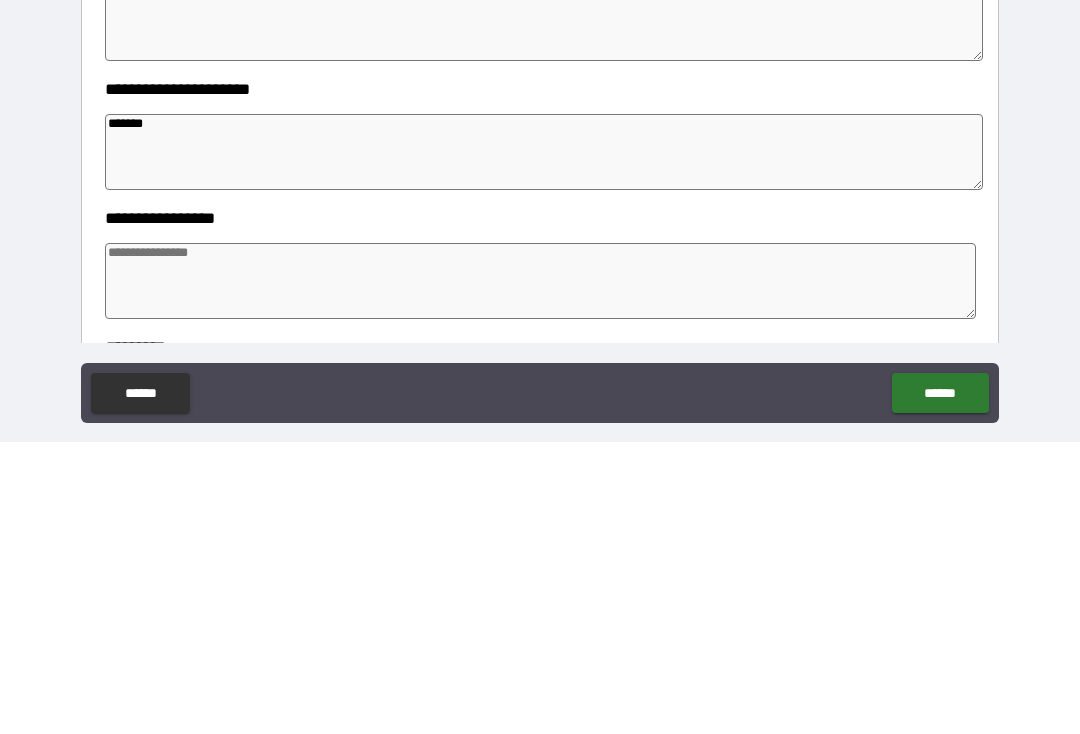 type on "*" 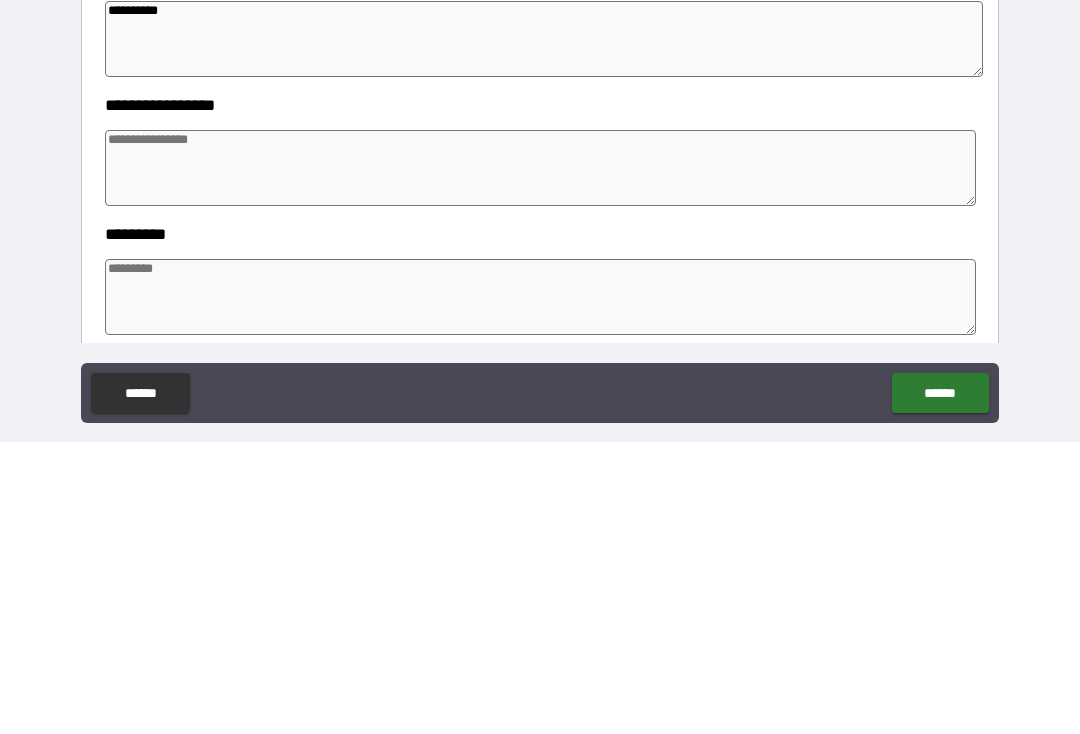 scroll, scrollTop: 286, scrollLeft: 0, axis: vertical 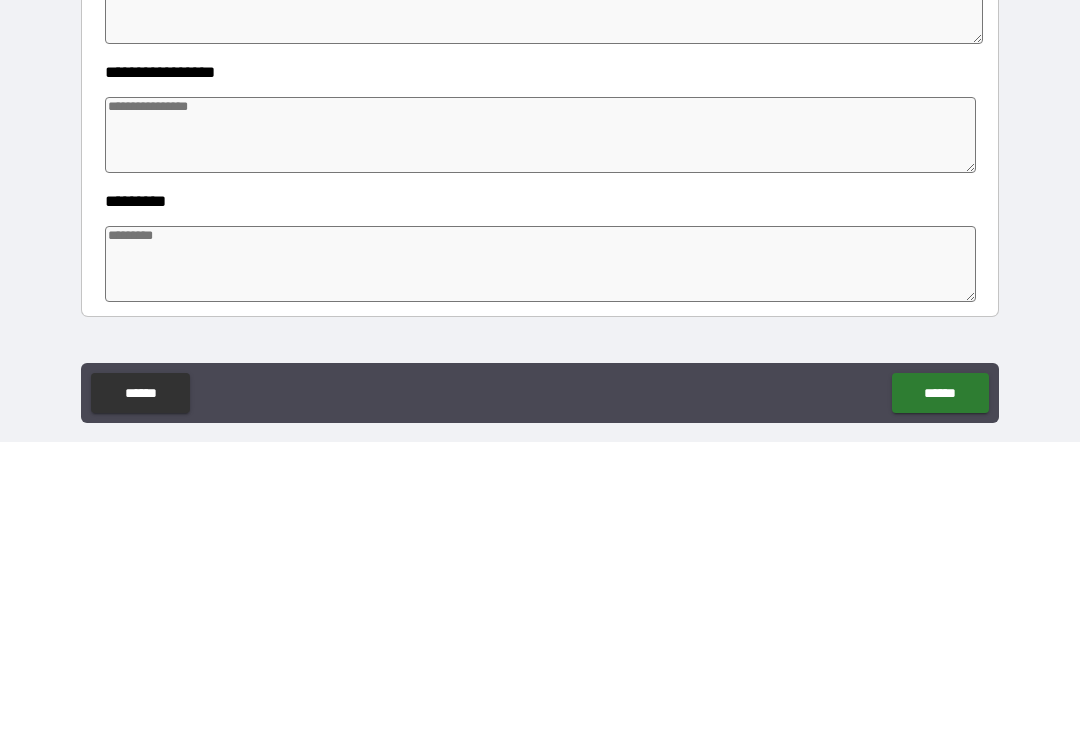 click at bounding box center (540, 427) 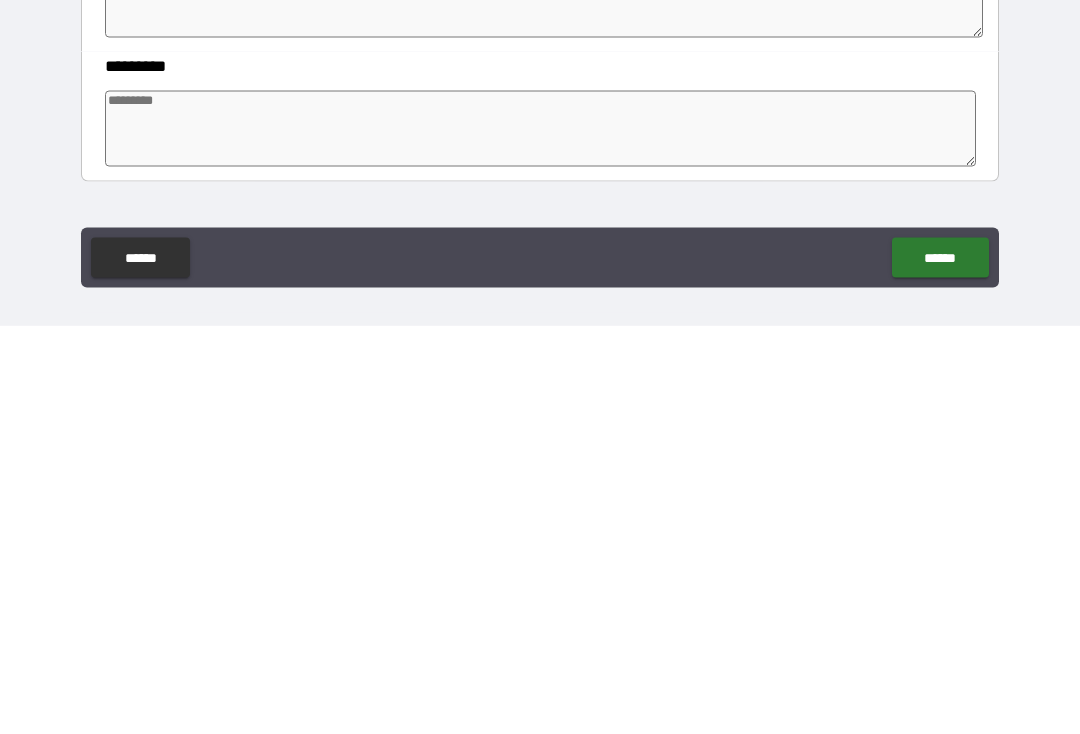 scroll, scrollTop: 34, scrollLeft: 0, axis: vertical 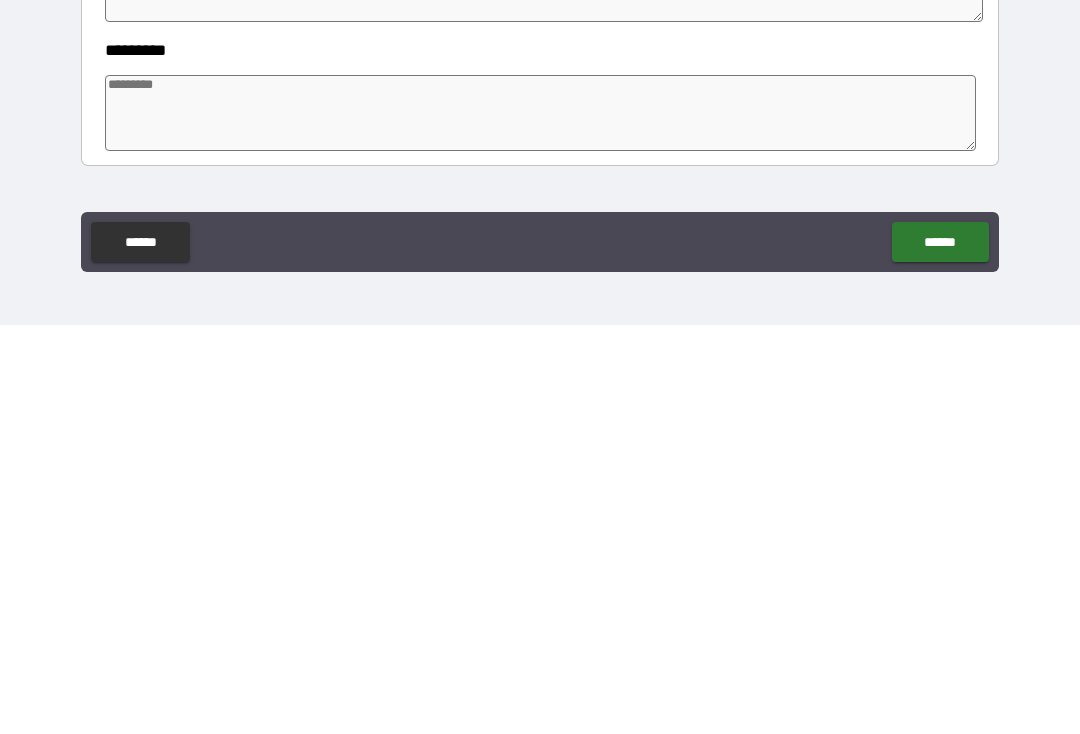 click on "******" at bounding box center [940, 651] 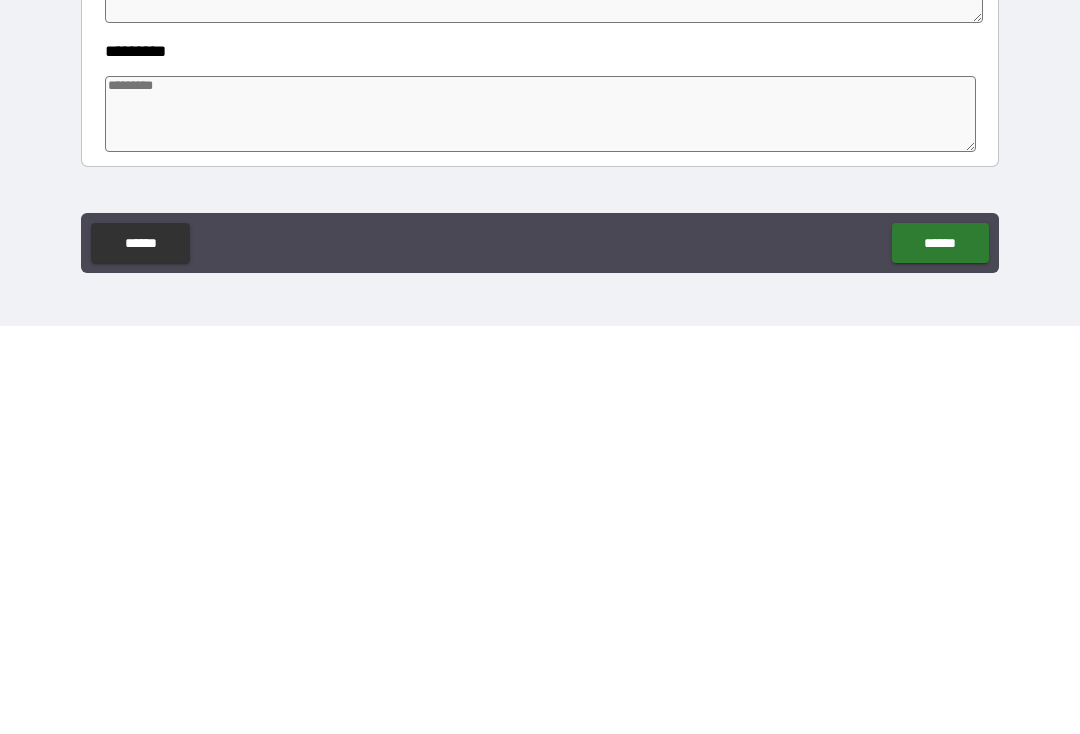 scroll, scrollTop: 34, scrollLeft: 0, axis: vertical 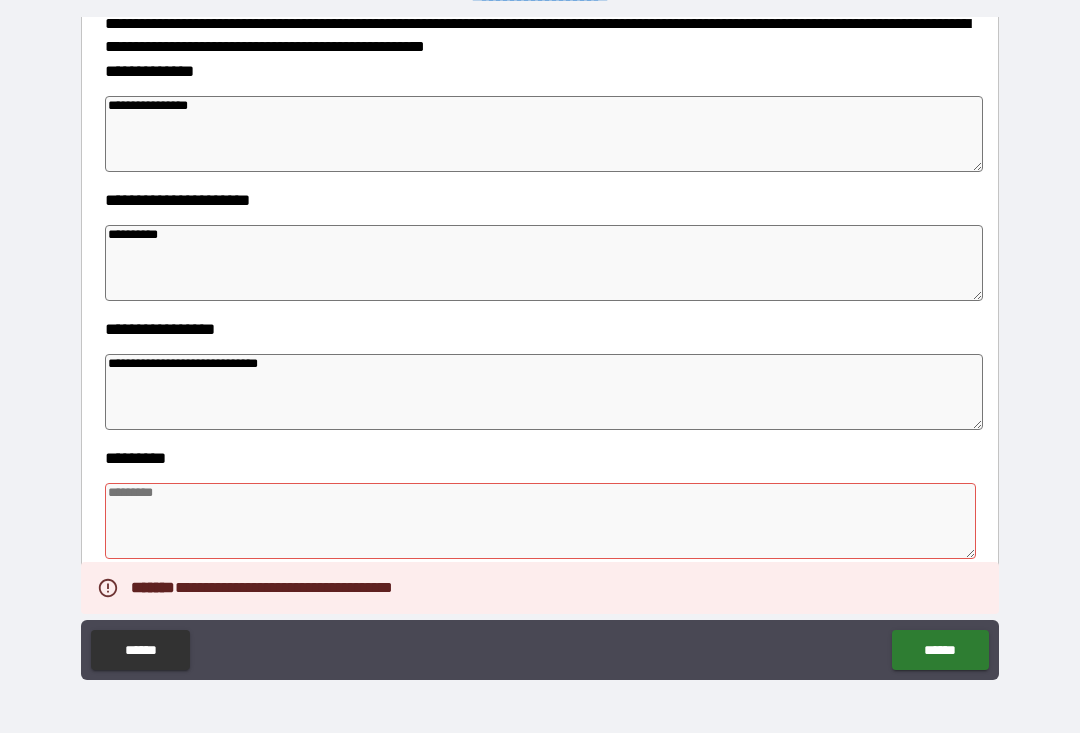 click at bounding box center [540, 522] 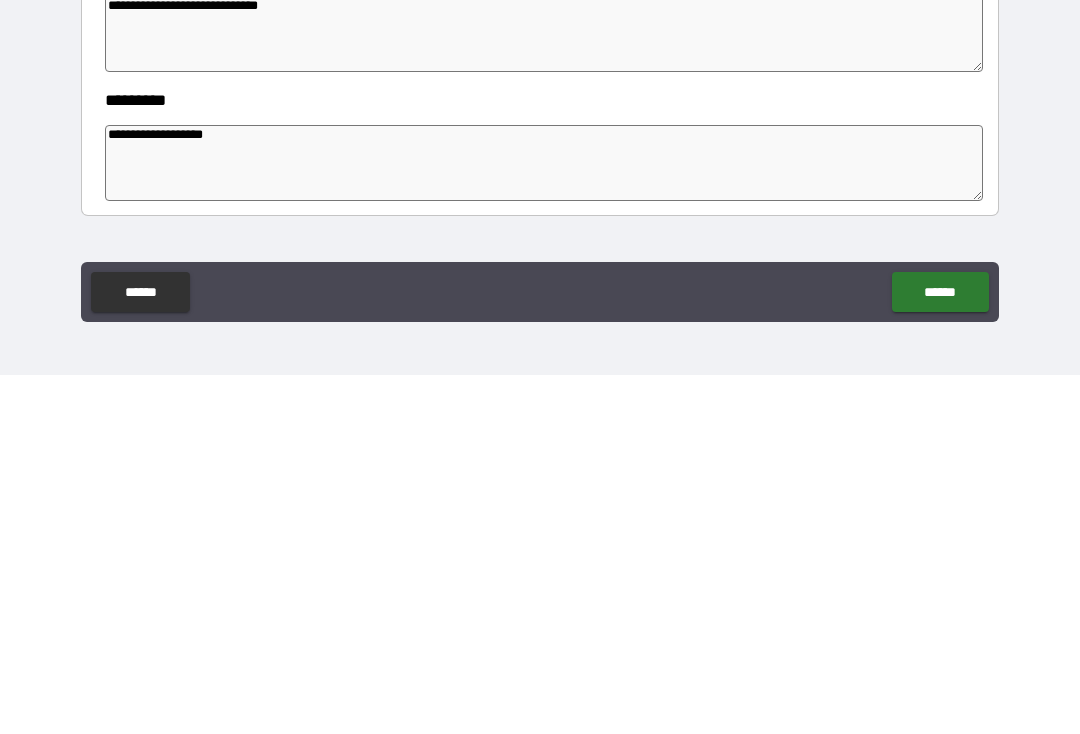 click on "******" at bounding box center (940, 651) 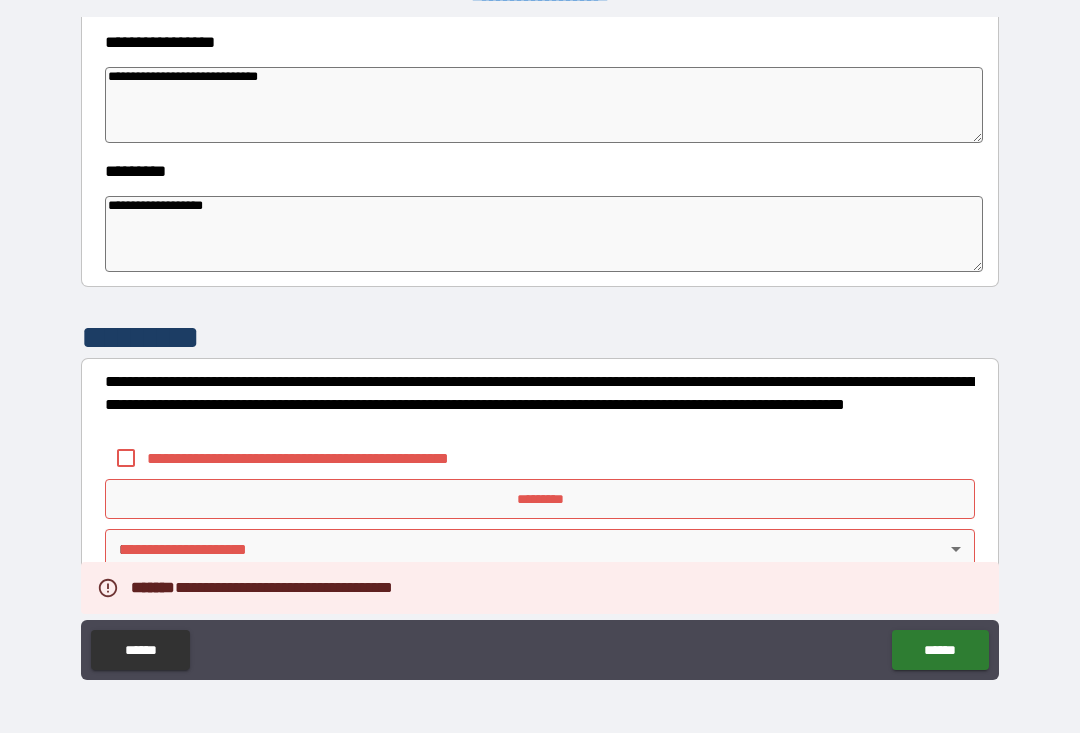 scroll, scrollTop: 573, scrollLeft: 0, axis: vertical 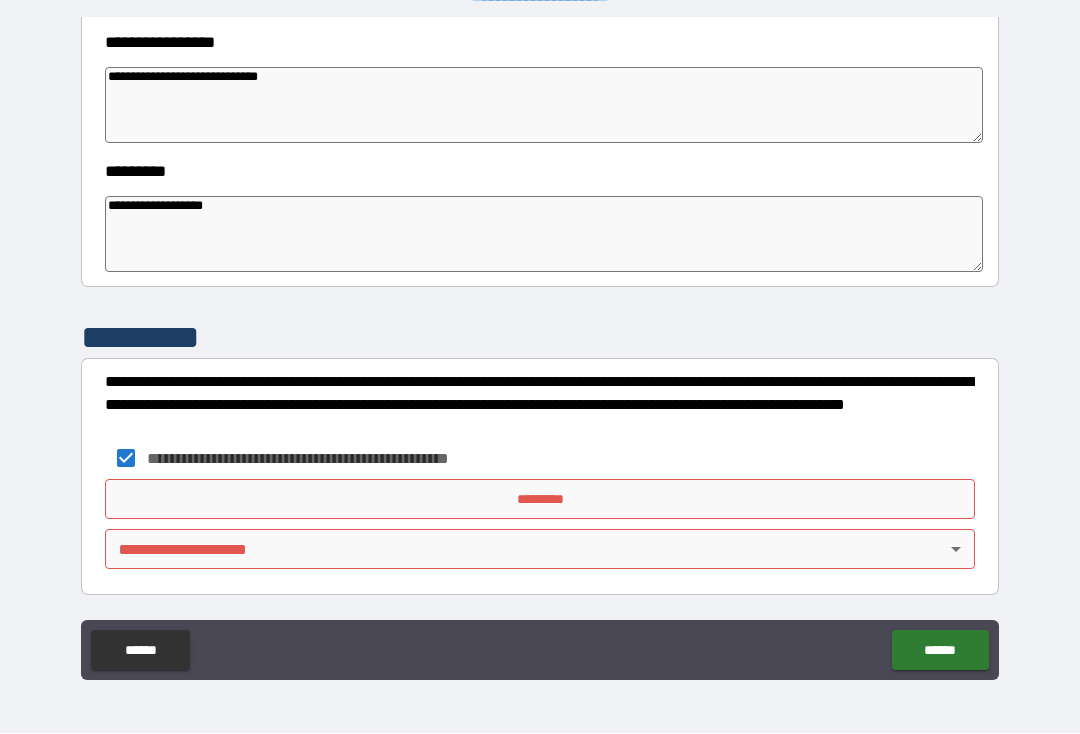 click on "*********" at bounding box center (540, 500) 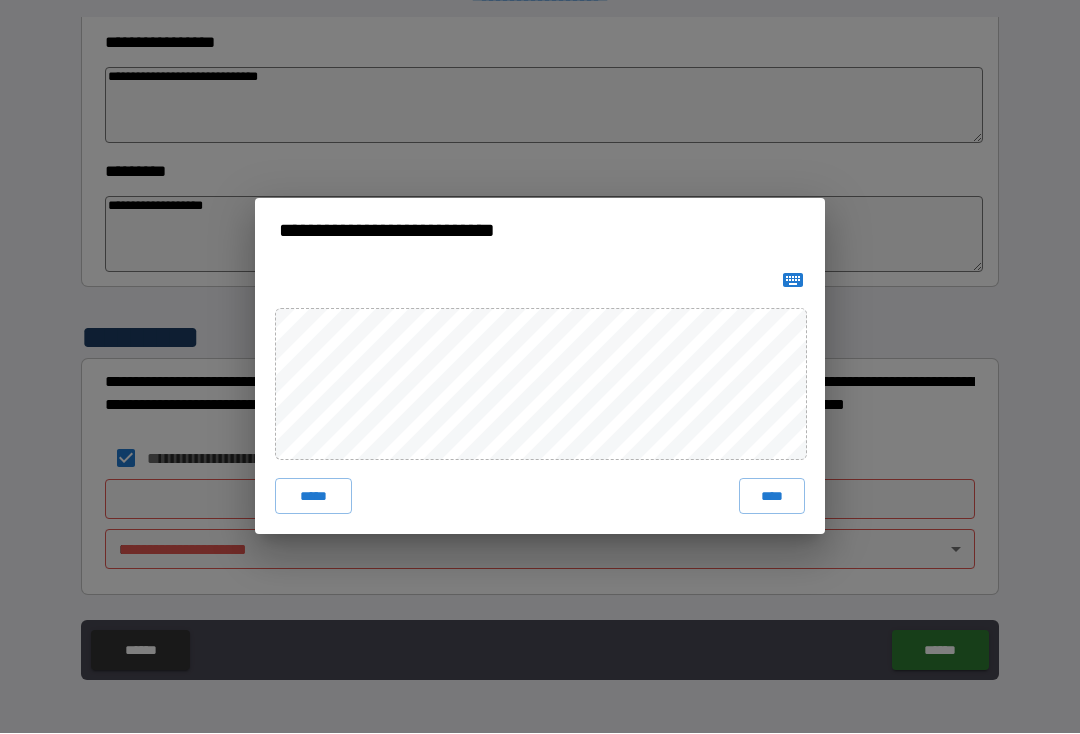 click on "****" at bounding box center (772, 497) 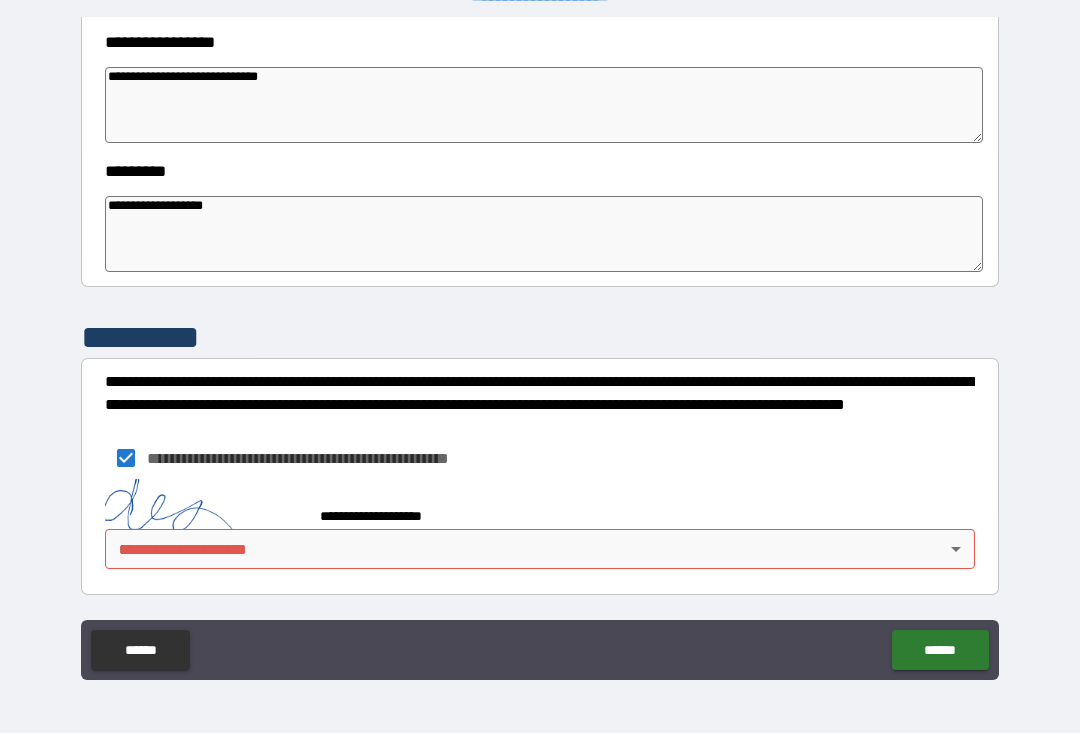 scroll, scrollTop: 563, scrollLeft: 0, axis: vertical 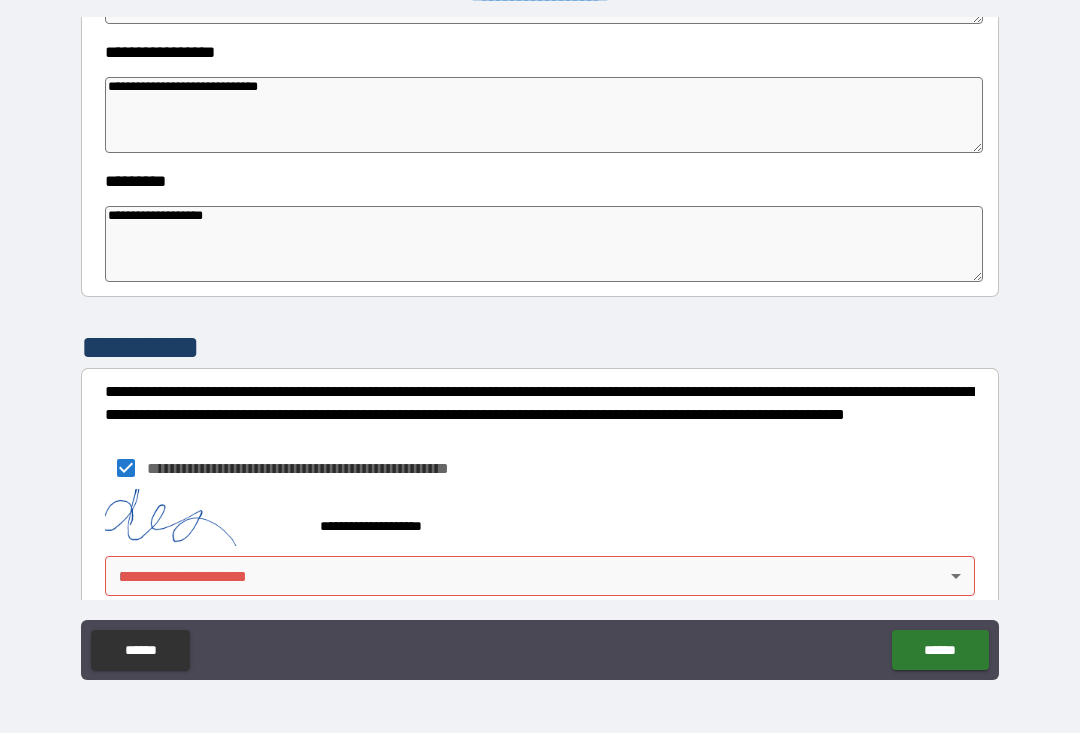 click on "**********" at bounding box center (540, 350) 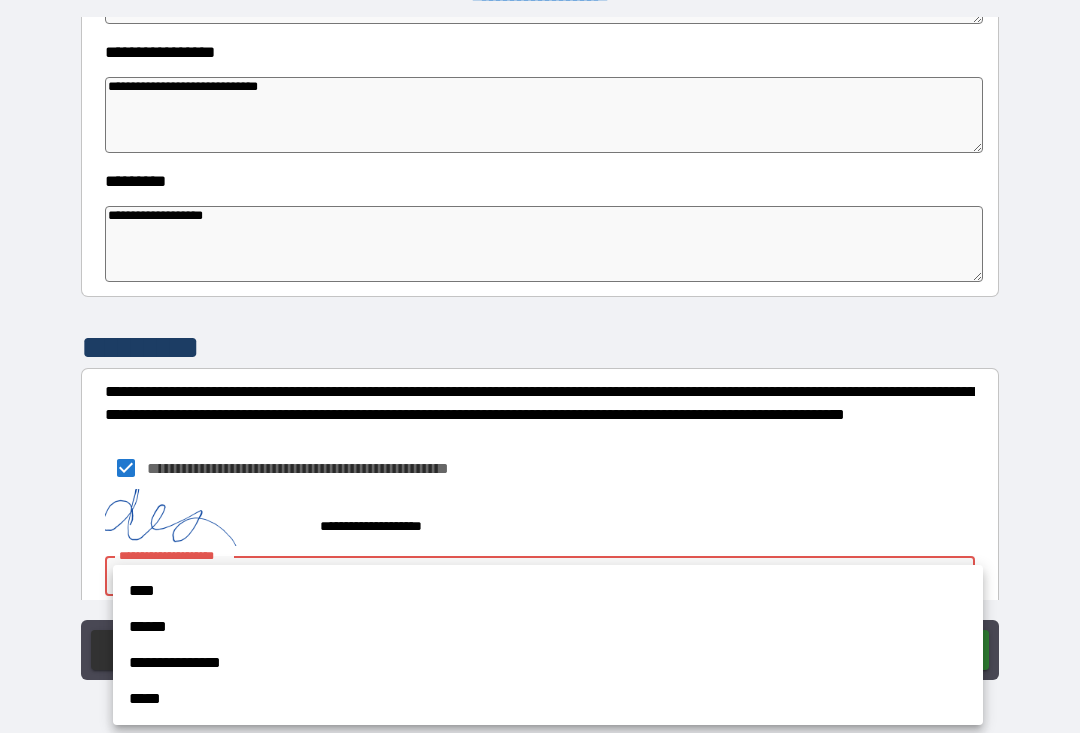 click on "**********" at bounding box center (548, 664) 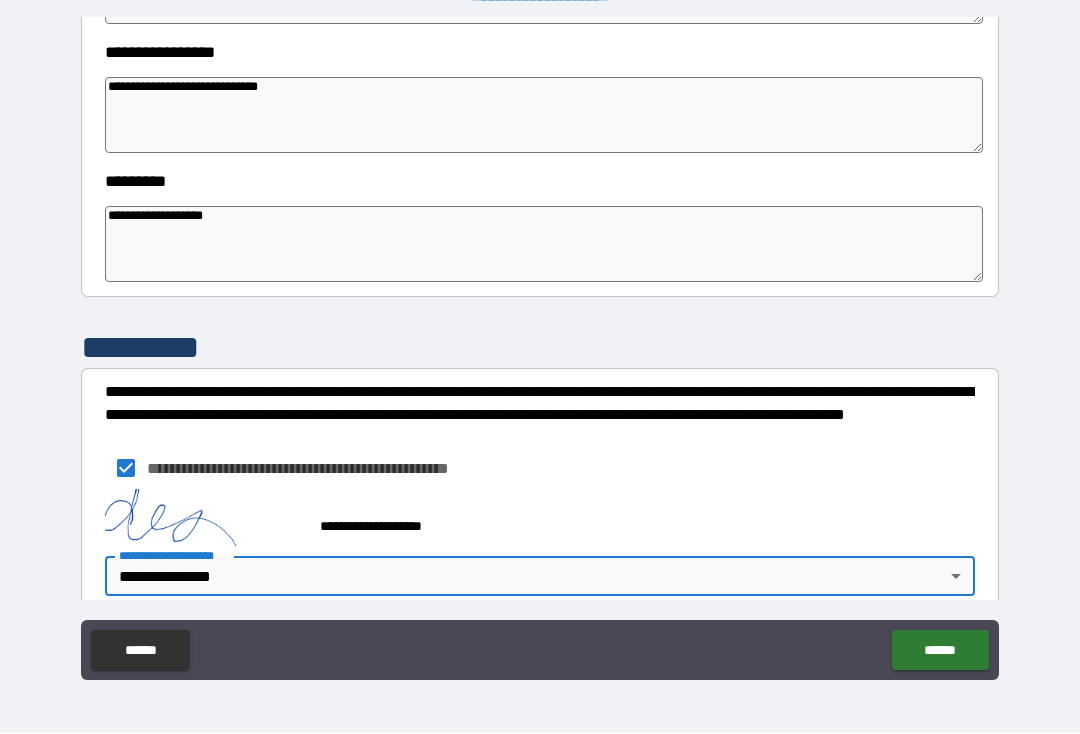 click on "******" at bounding box center [940, 651] 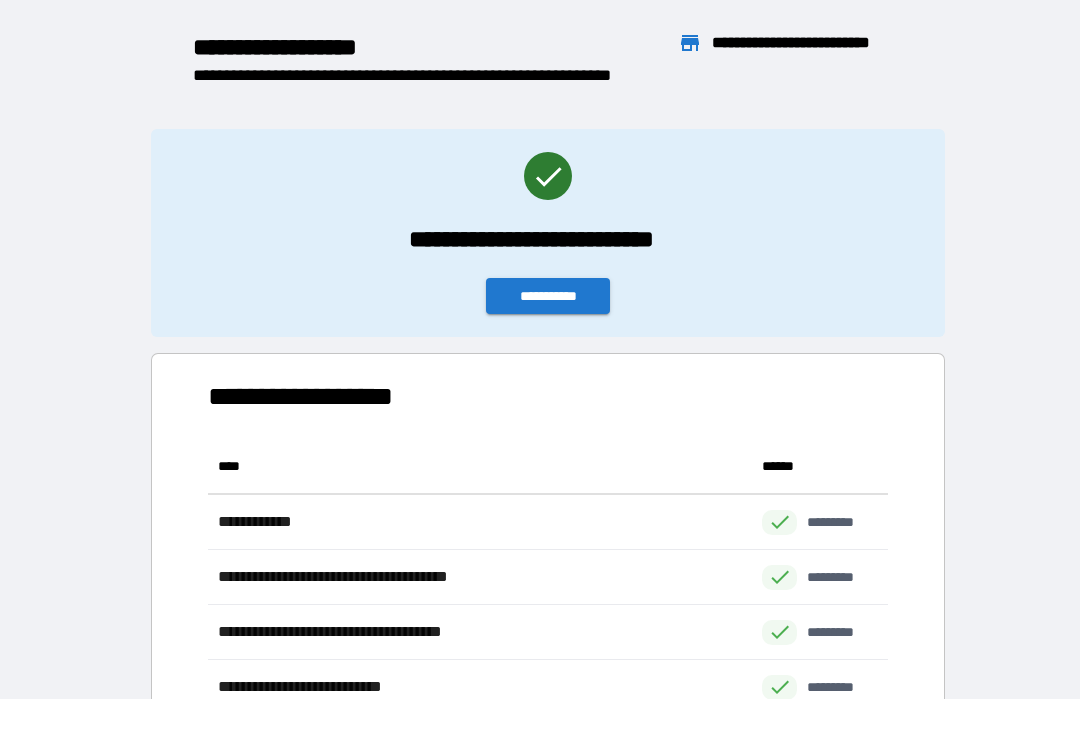scroll, scrollTop: 1, scrollLeft: 1, axis: both 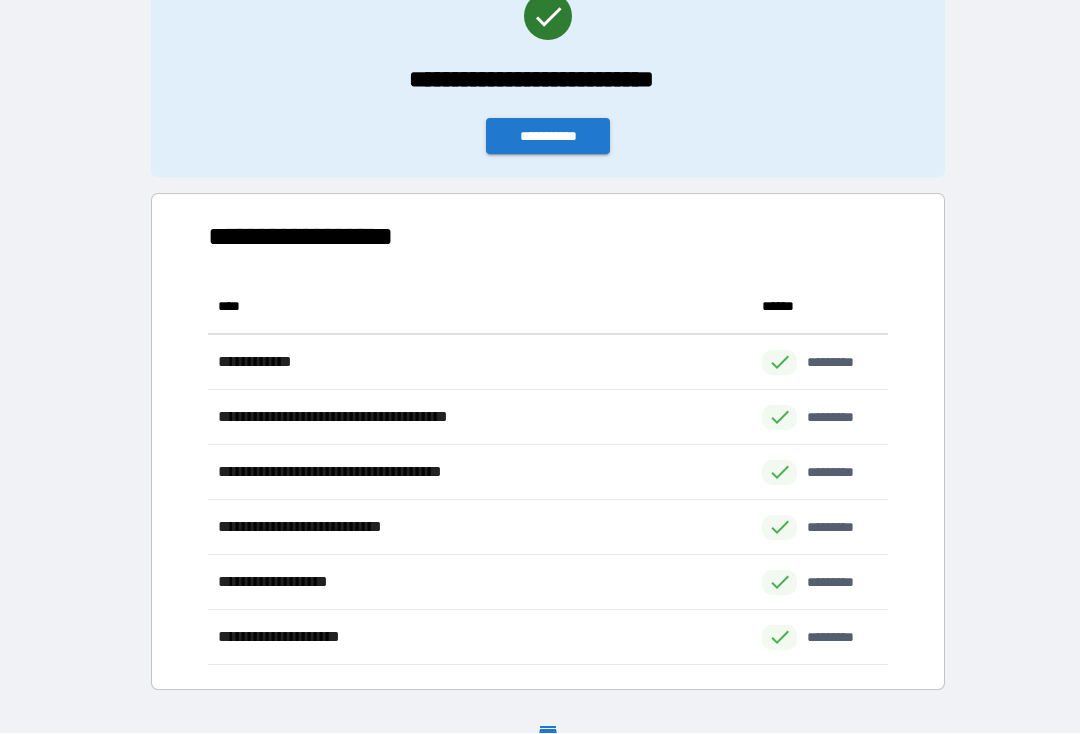 click on "**********" at bounding box center [548, 74] 